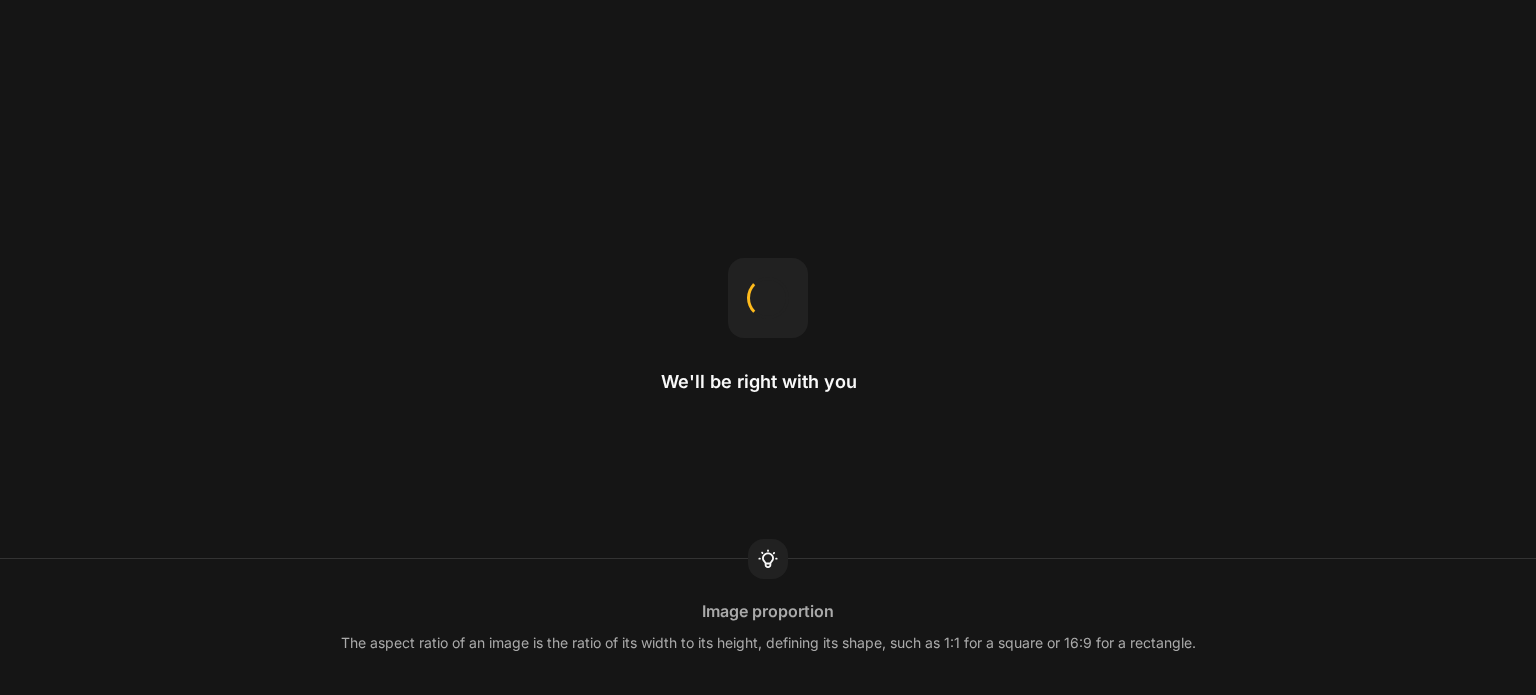 scroll, scrollTop: 0, scrollLeft: 0, axis: both 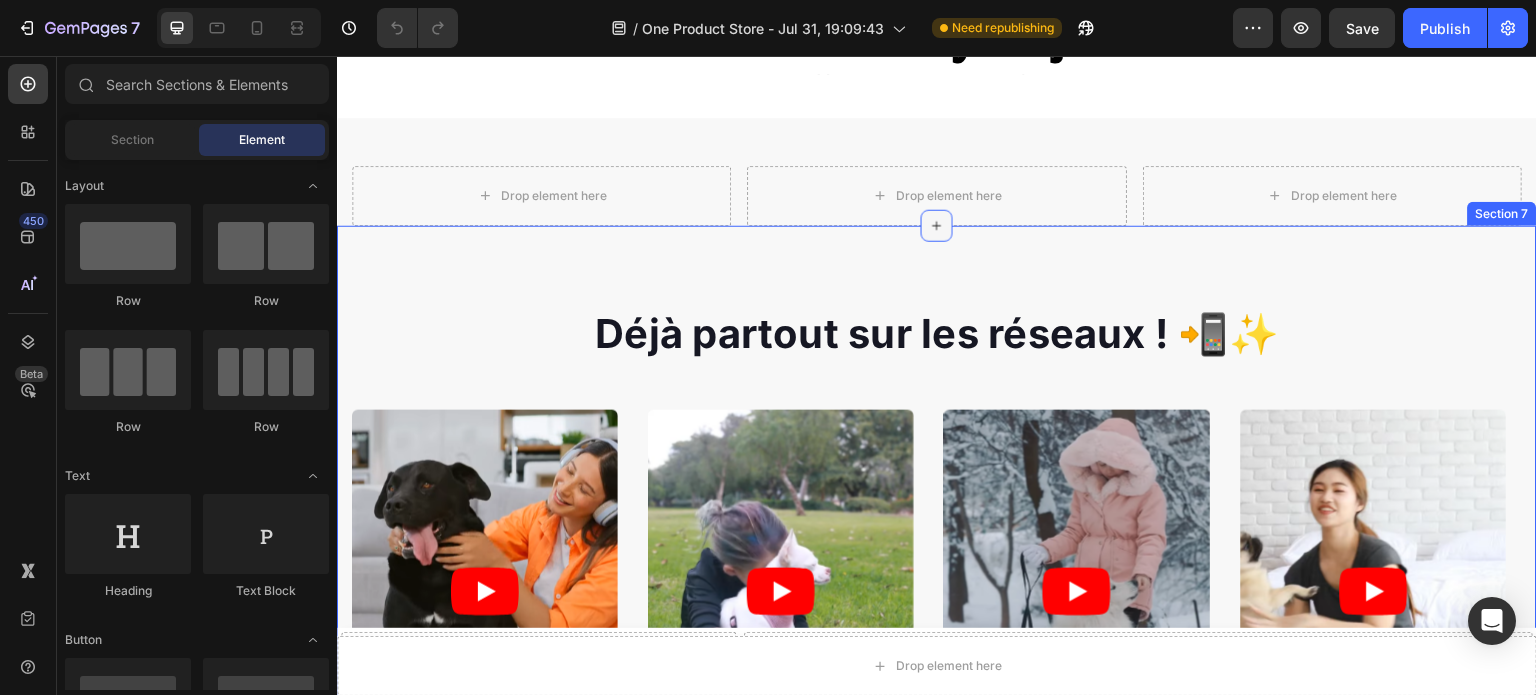 click at bounding box center (937, 226) 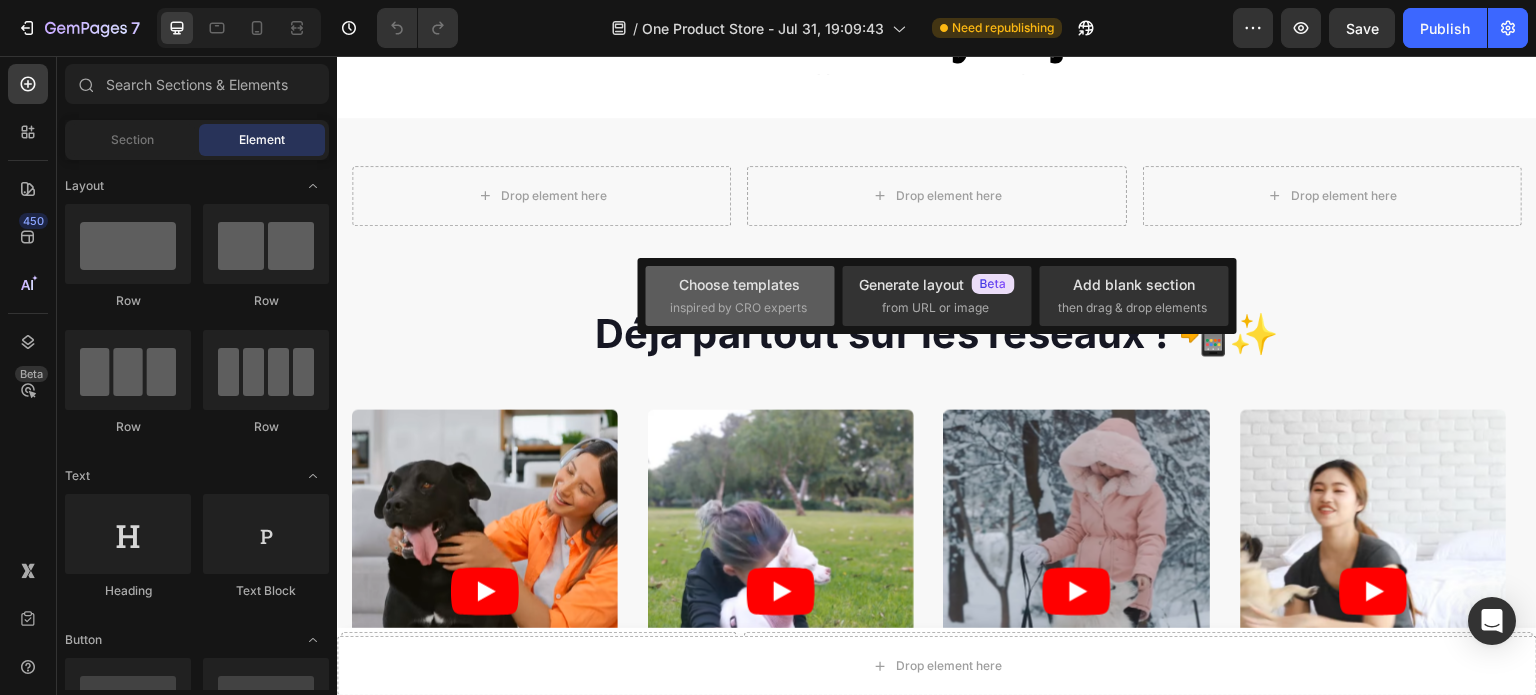 click on "inspired by CRO experts" at bounding box center (738, 308) 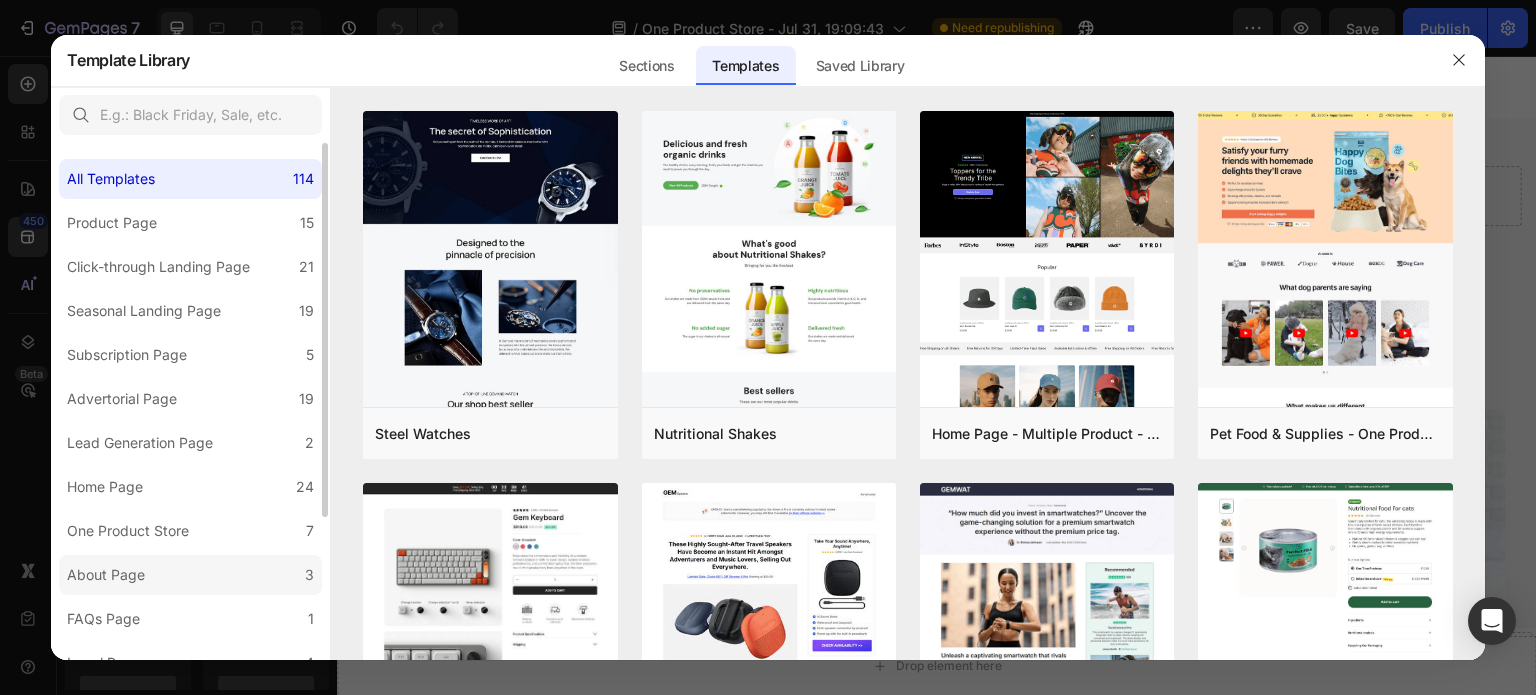 click on "About Page" at bounding box center (106, 575) 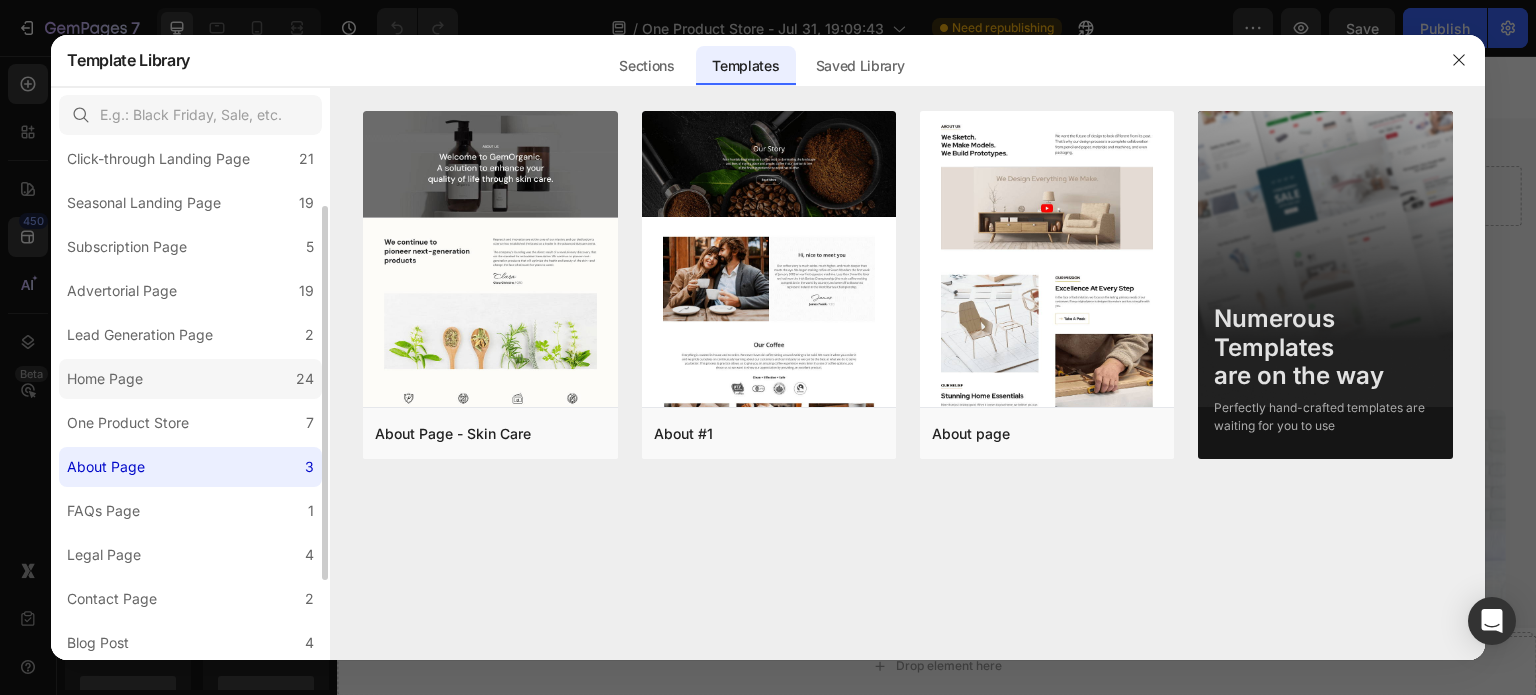 scroll, scrollTop: 0, scrollLeft: 0, axis: both 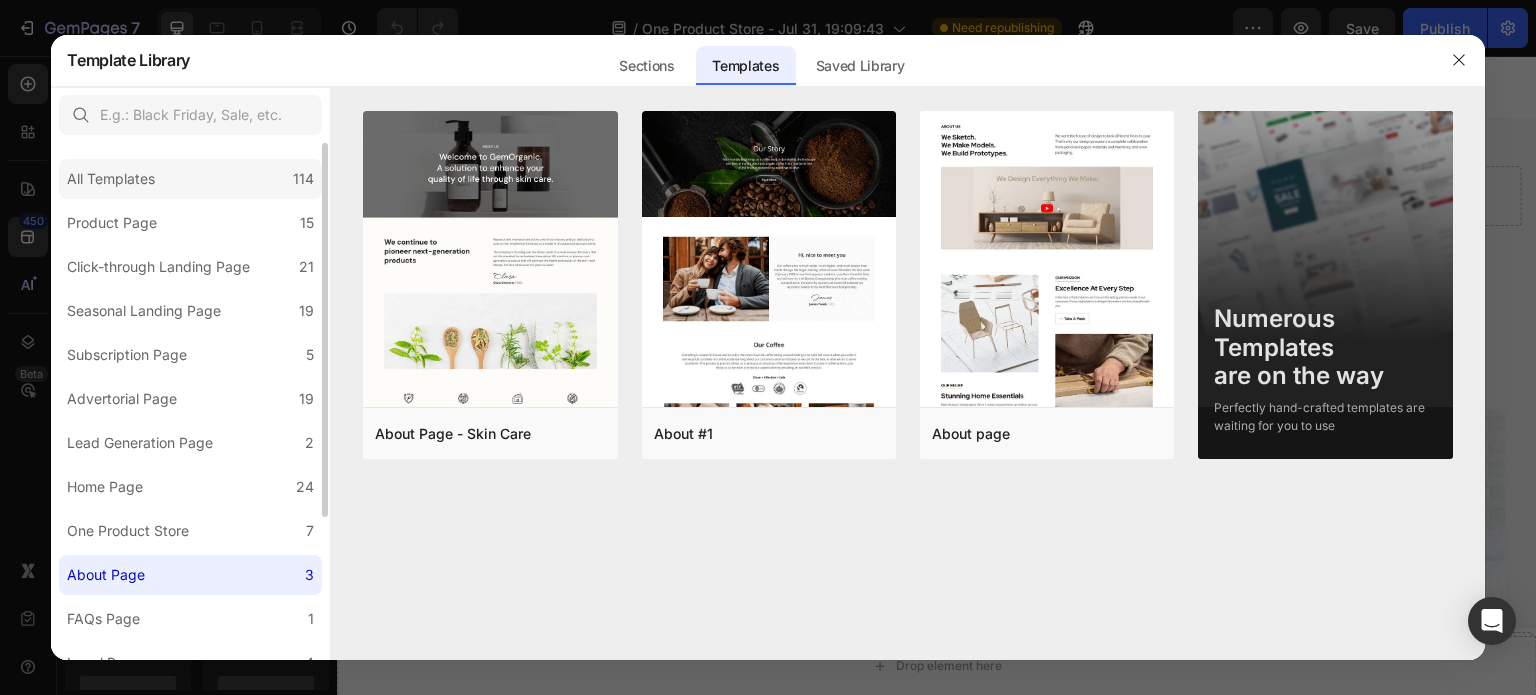 click on "All Templates" at bounding box center [111, 179] 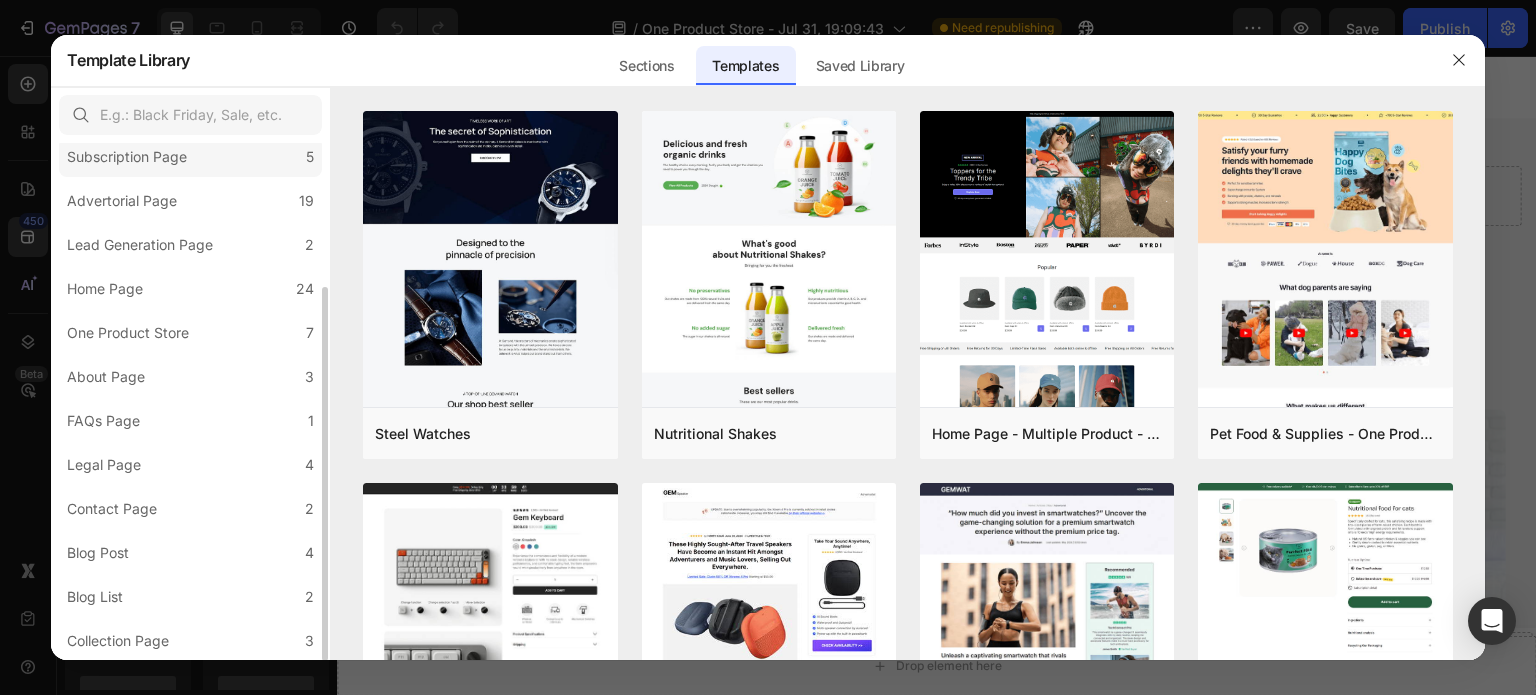 scroll, scrollTop: 197, scrollLeft: 0, axis: vertical 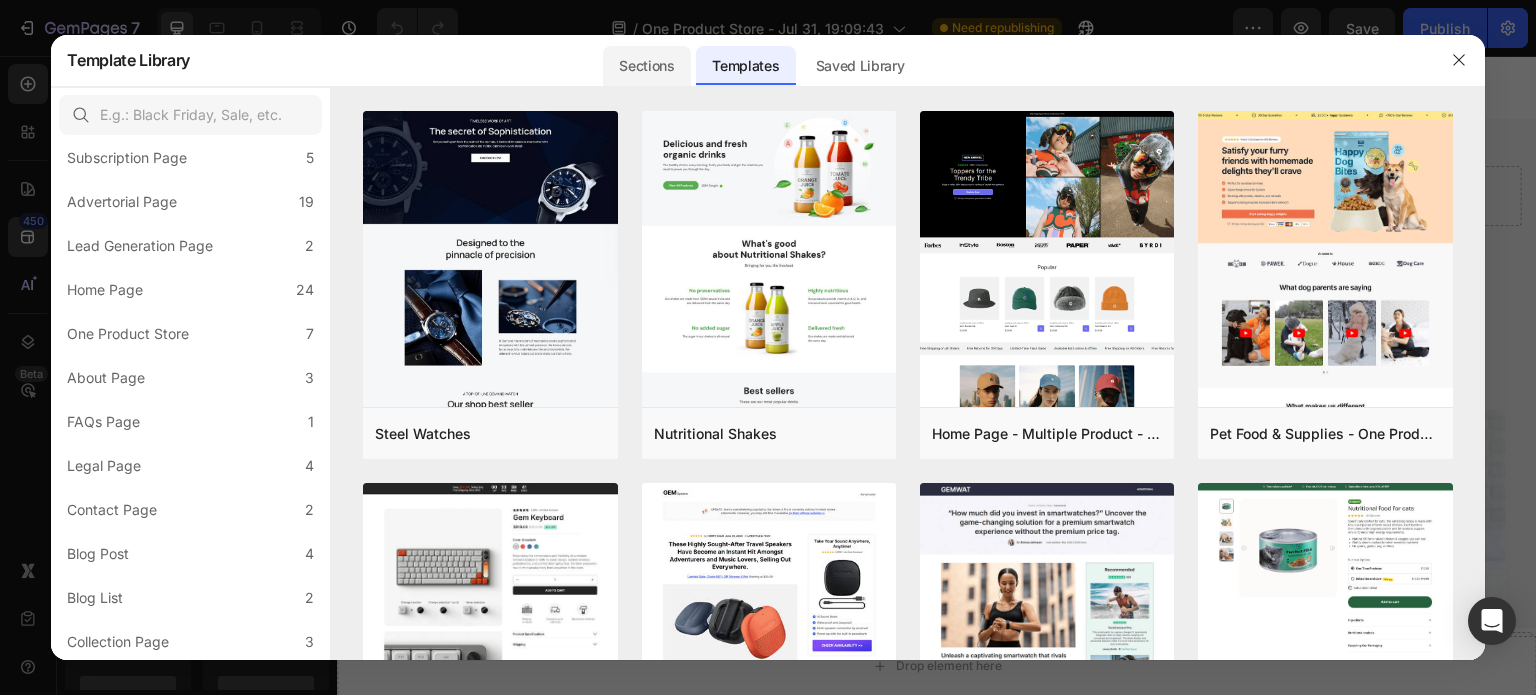 click on "Sections" 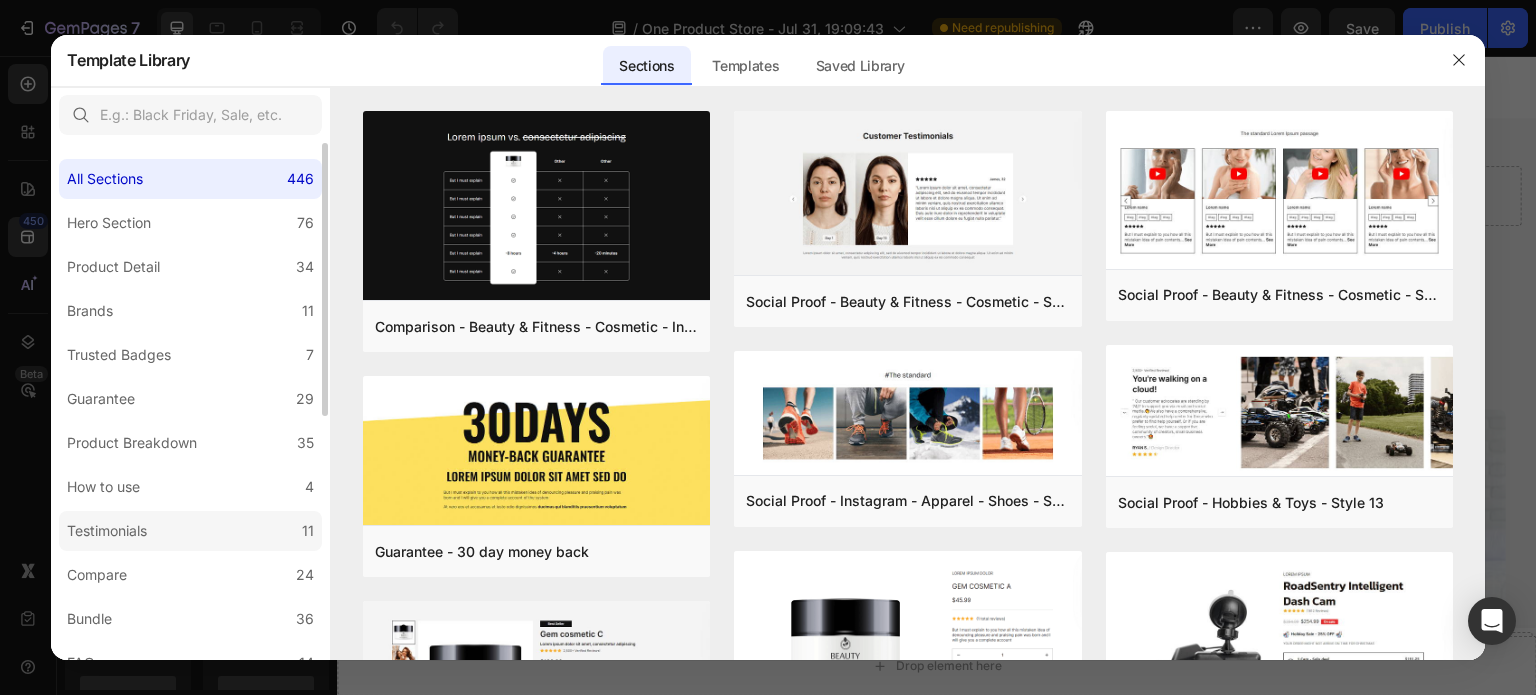 scroll, scrollTop: 10, scrollLeft: 0, axis: vertical 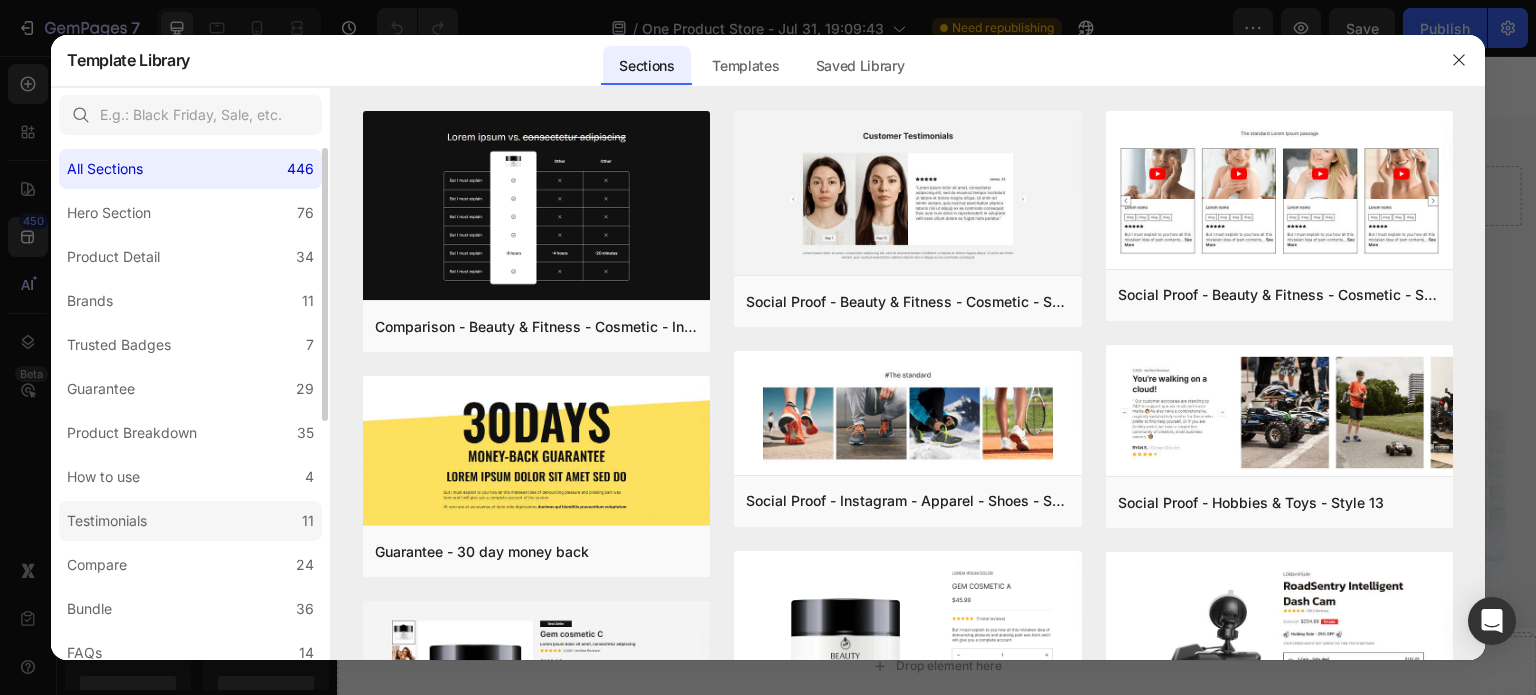 click on "Testimonials" at bounding box center [107, 521] 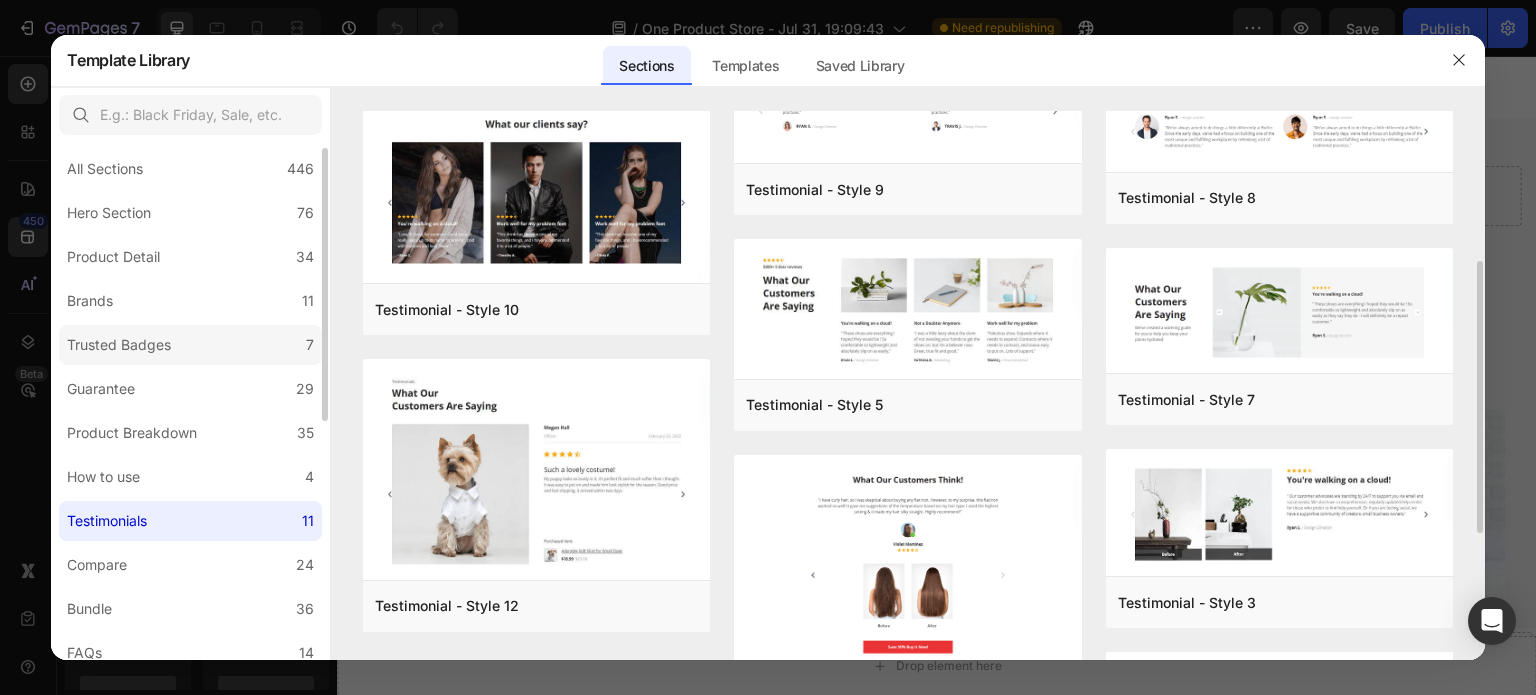 scroll, scrollTop: 283, scrollLeft: 0, axis: vertical 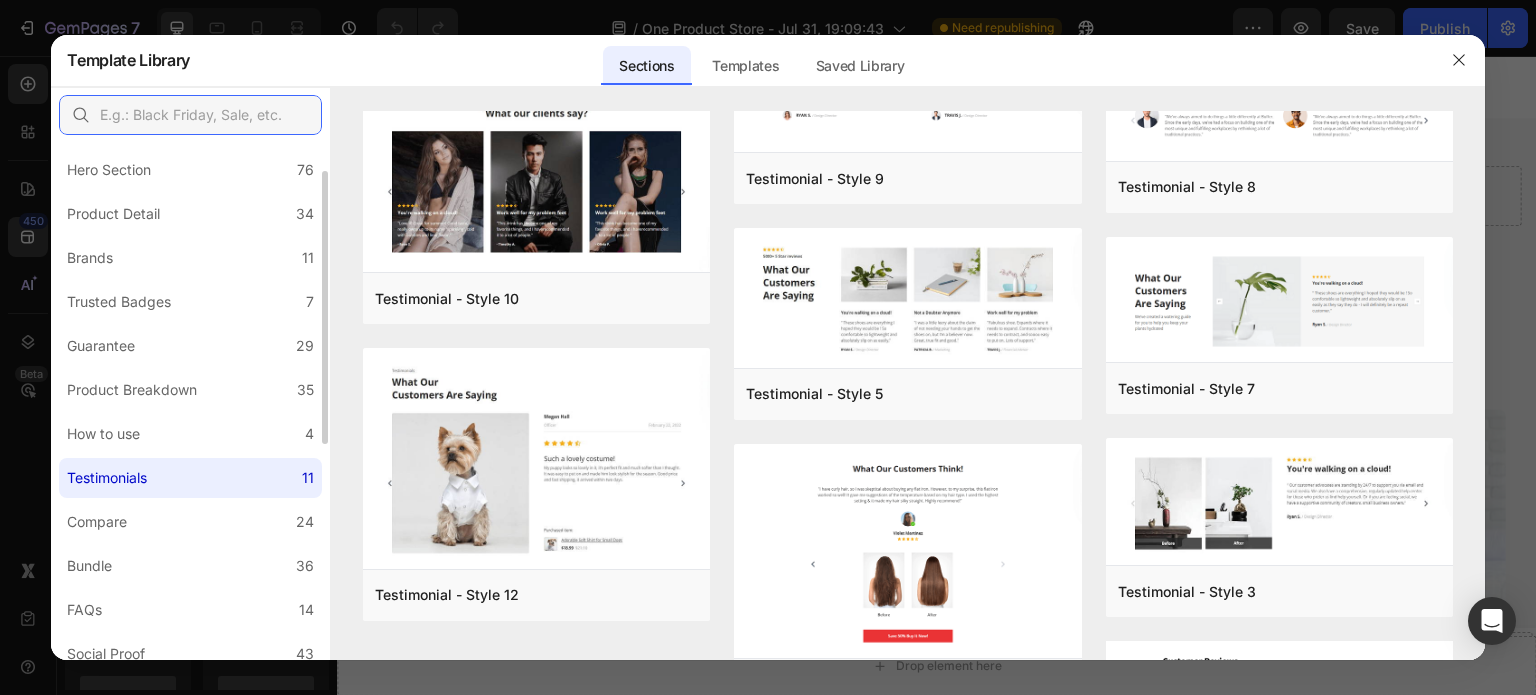 click at bounding box center [190, 115] 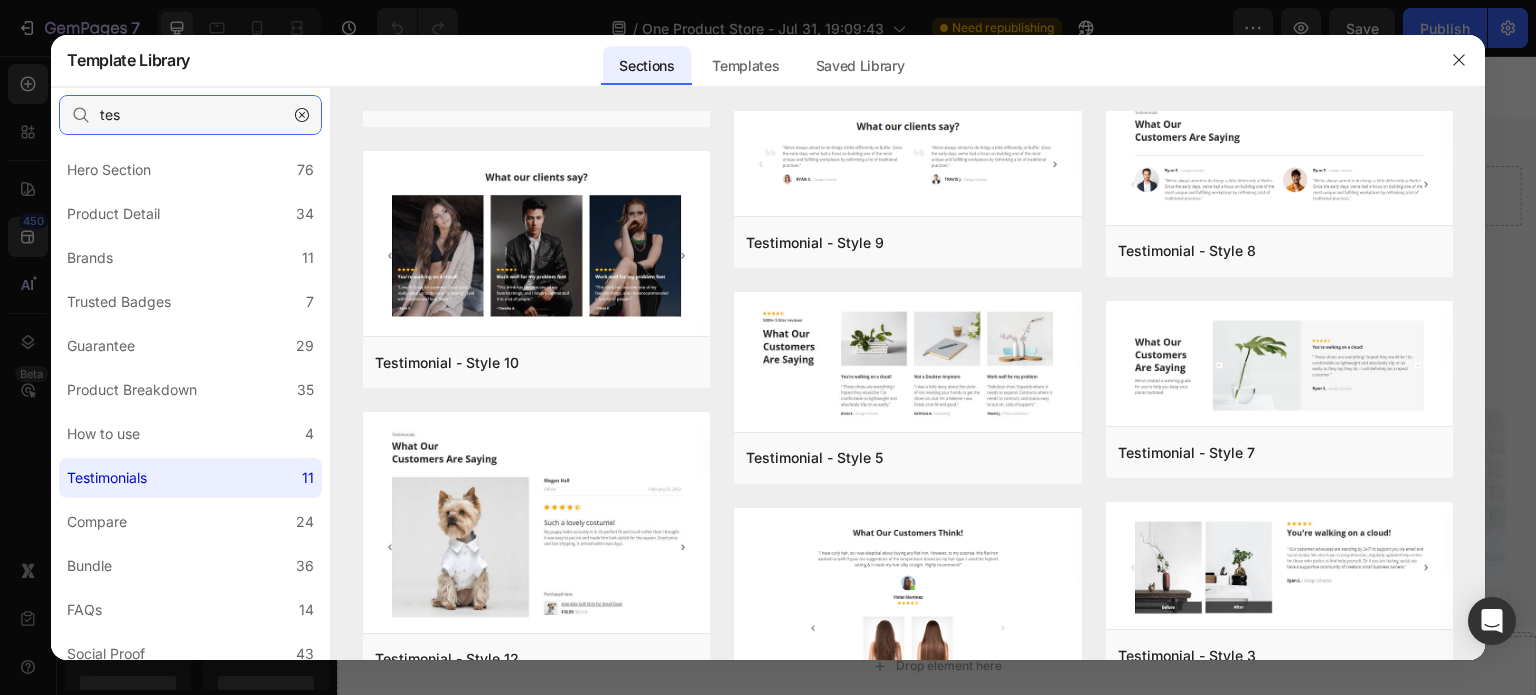 scroll, scrollTop: 0, scrollLeft: 0, axis: both 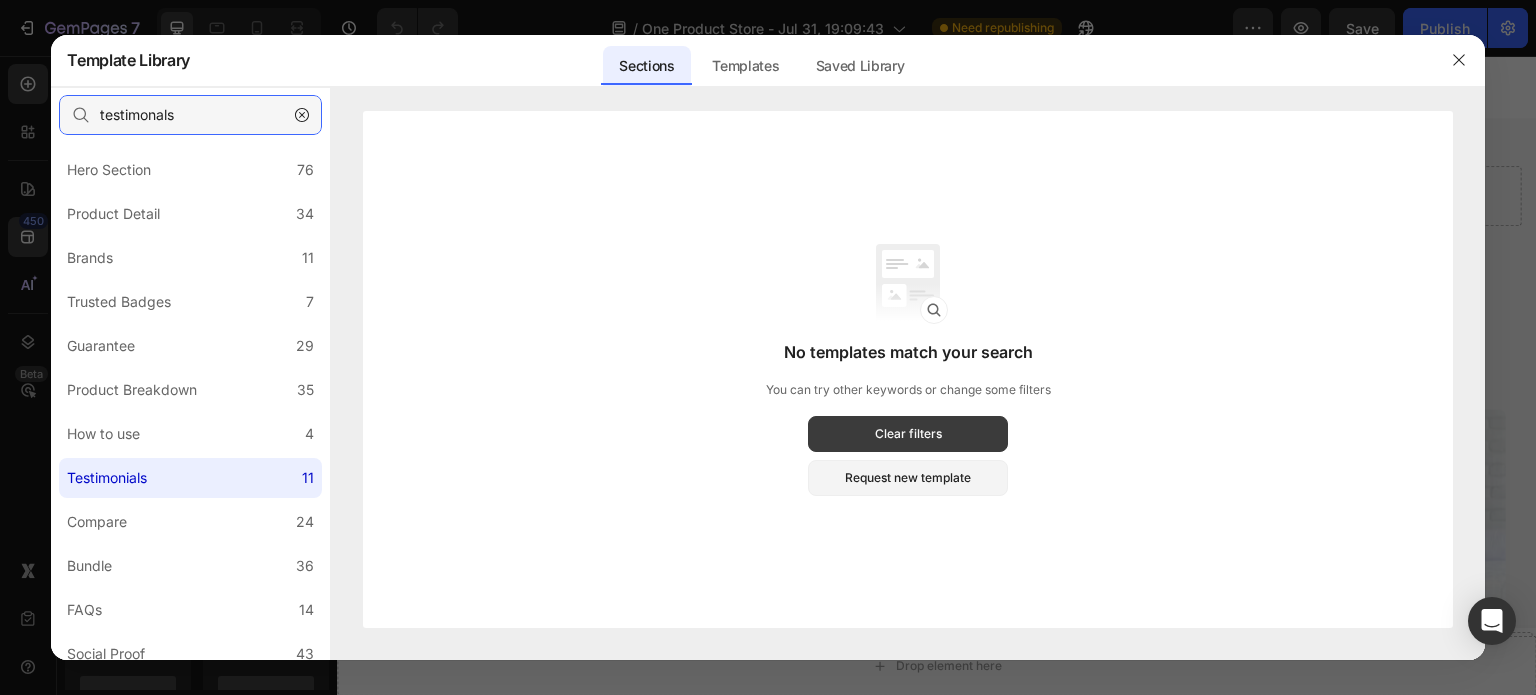 type on "testimonals" 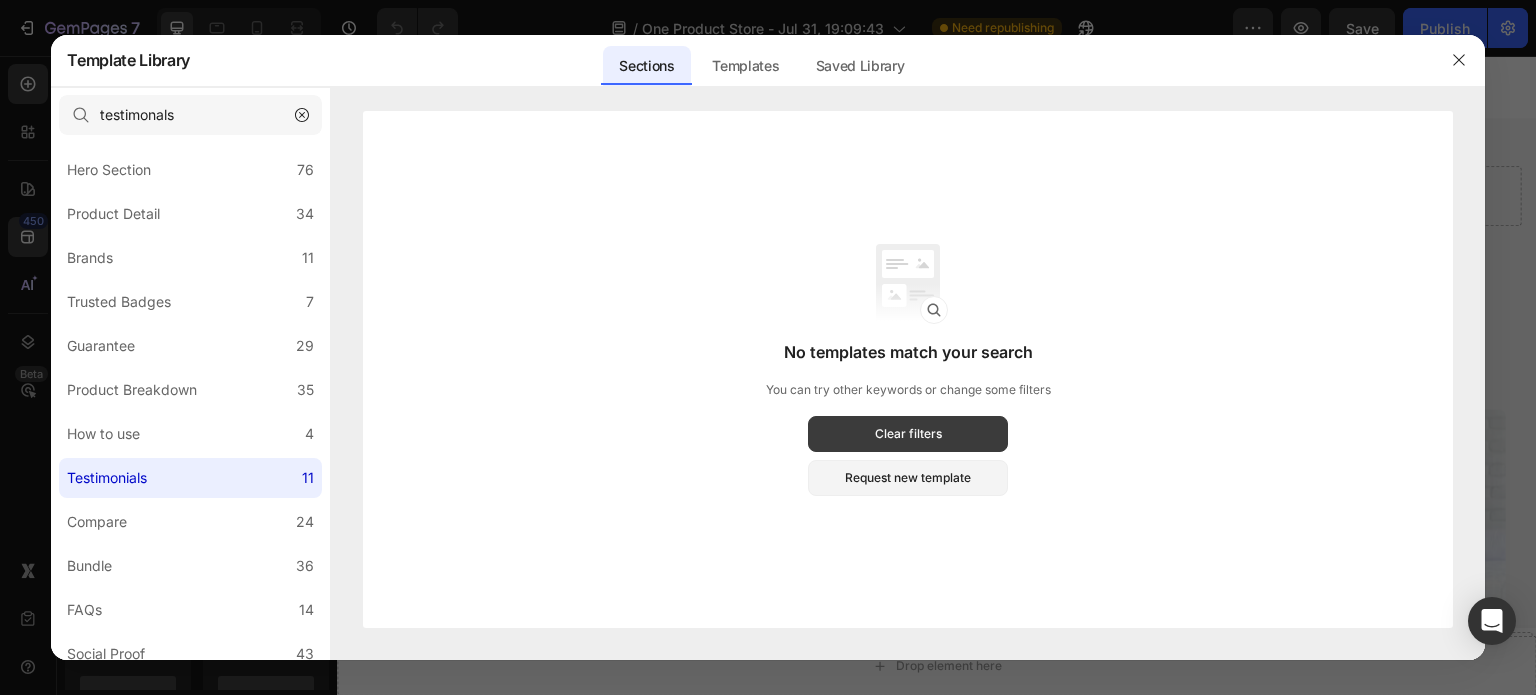 click on "Clear filters" at bounding box center (908, 434) 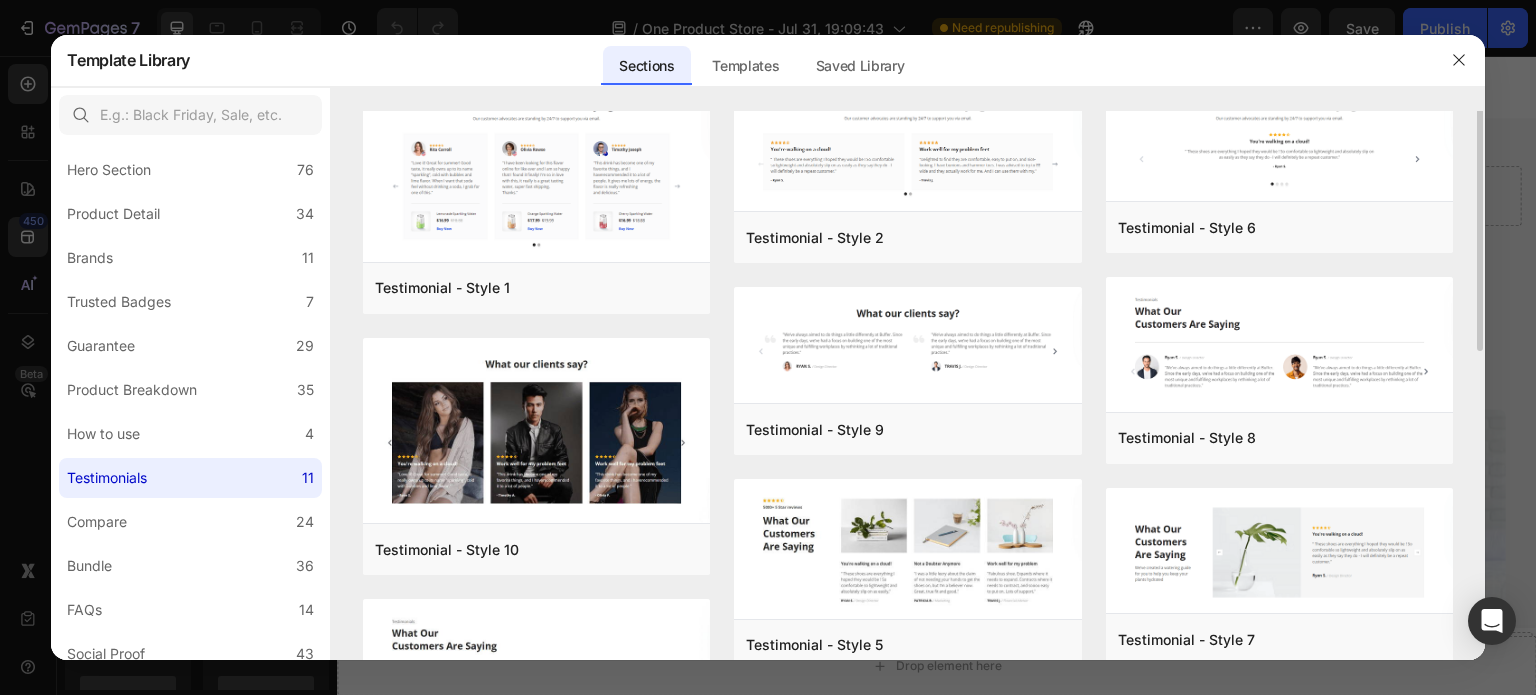 scroll, scrollTop: 0, scrollLeft: 0, axis: both 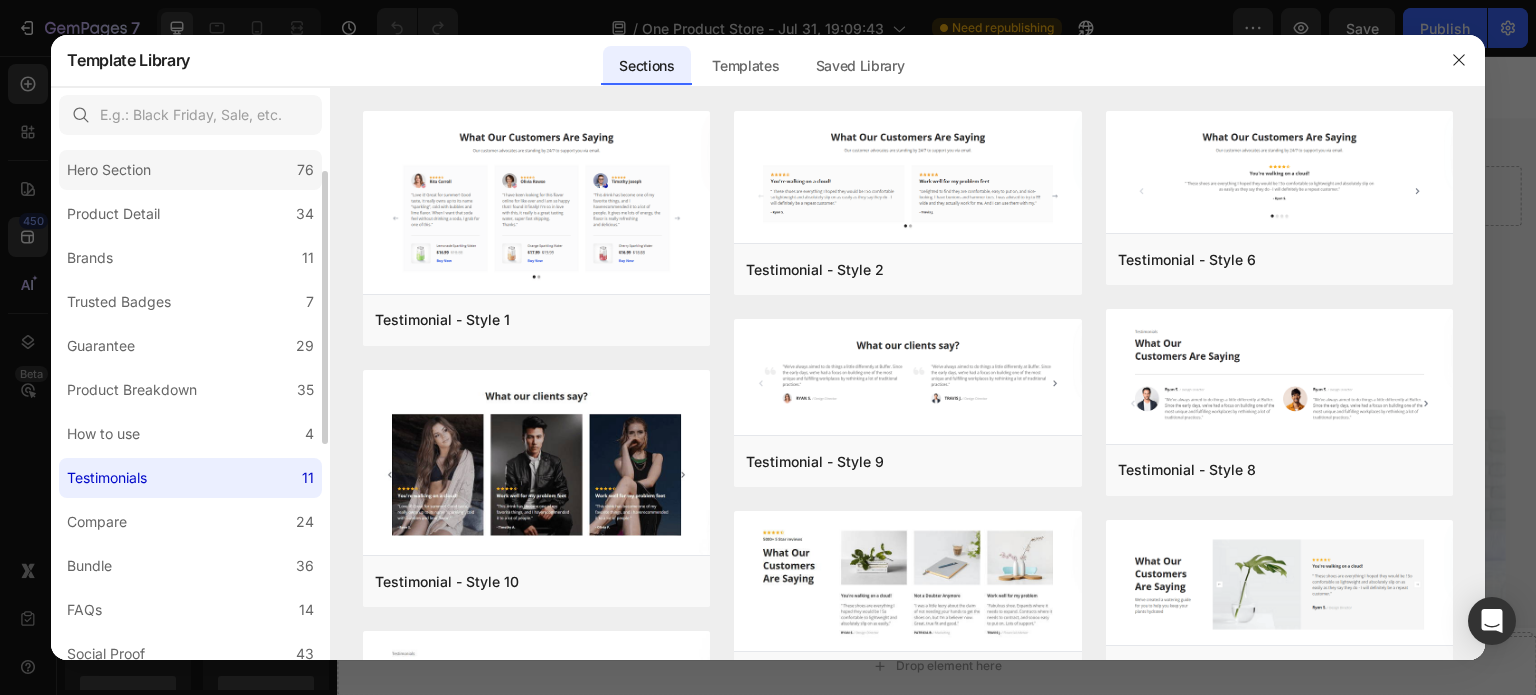 click on "Hero Section 76" 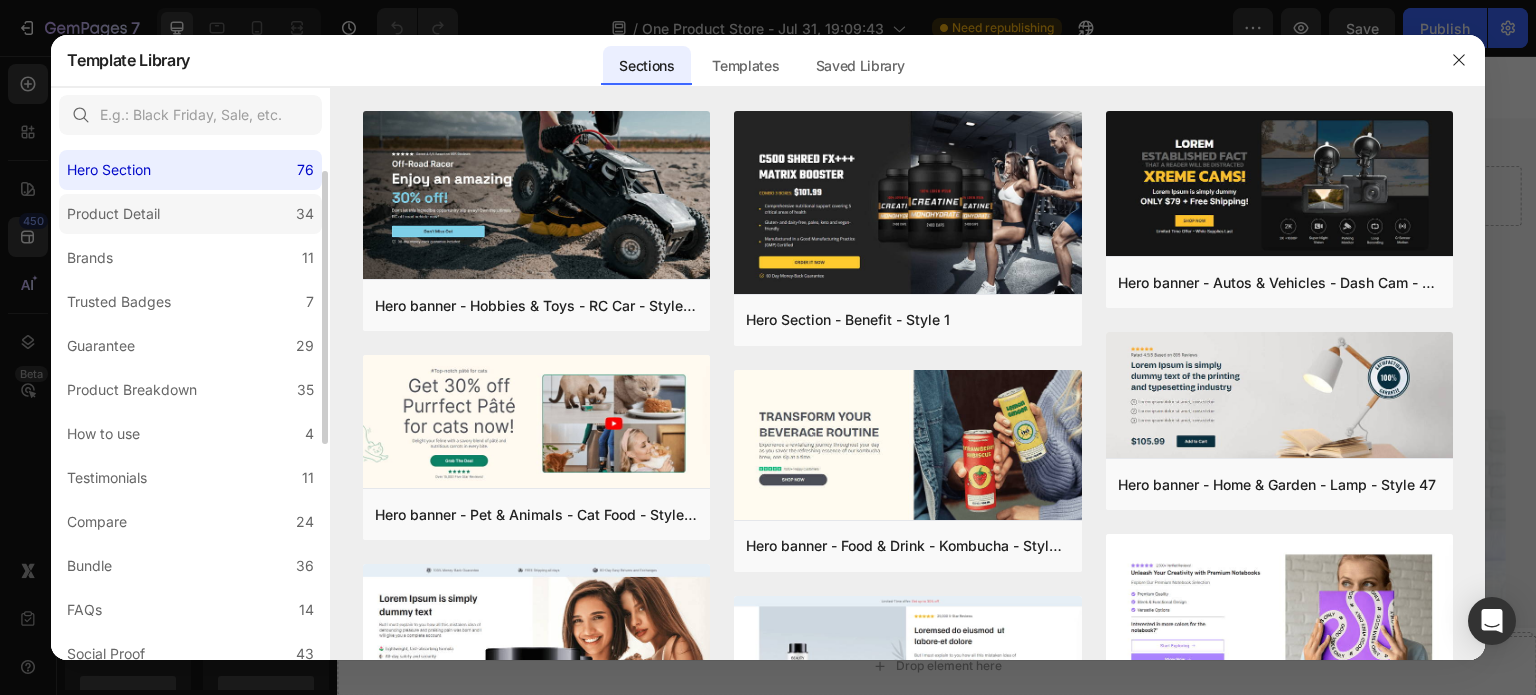 scroll, scrollTop: 0, scrollLeft: 0, axis: both 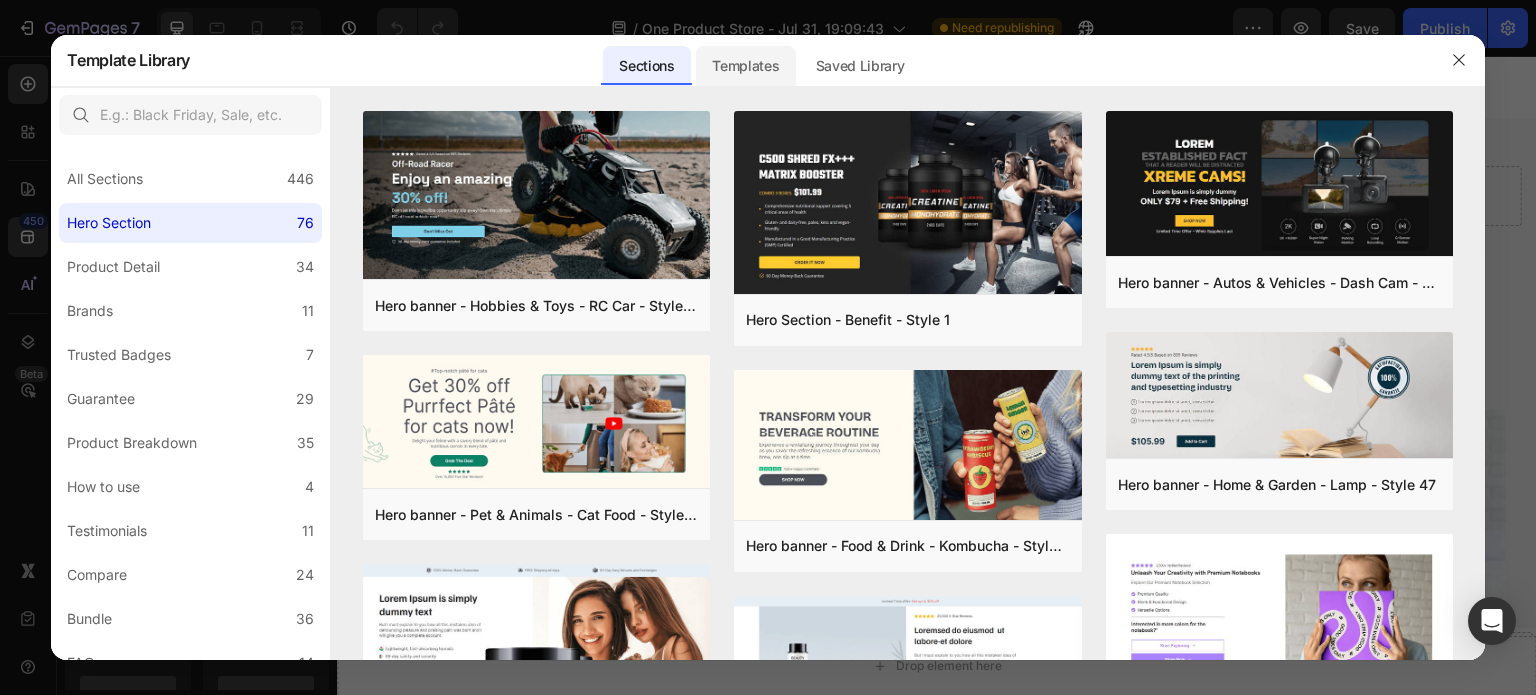 click on "Templates" 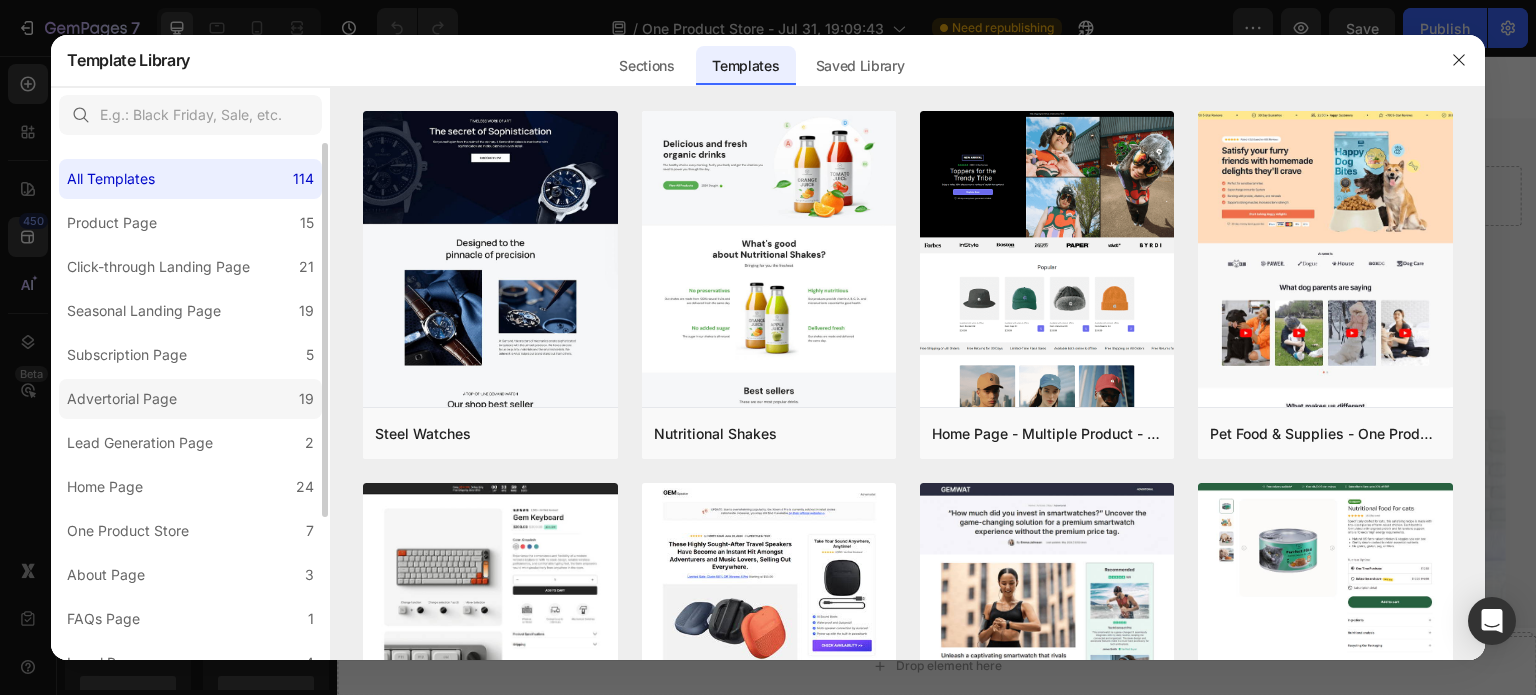 scroll, scrollTop: 198, scrollLeft: 0, axis: vertical 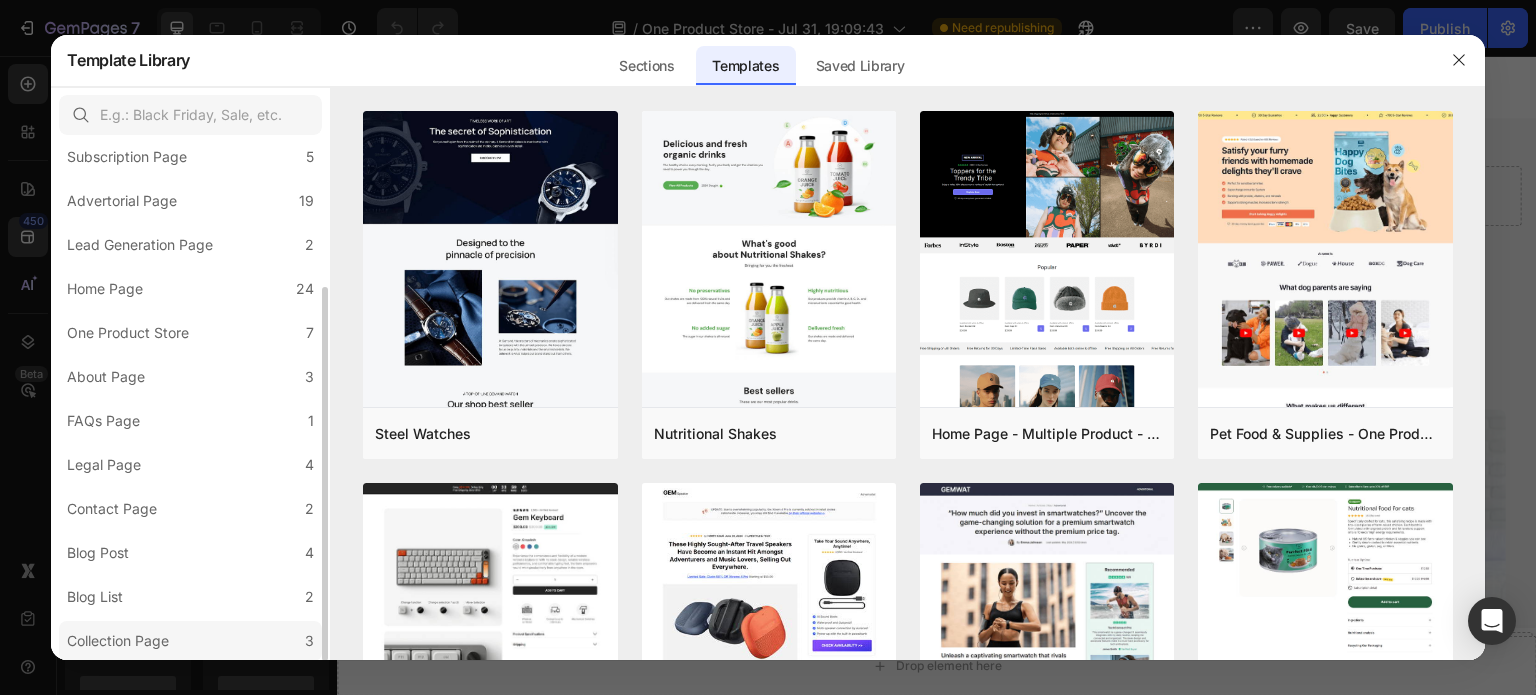 click on "Collection Page" at bounding box center [118, 641] 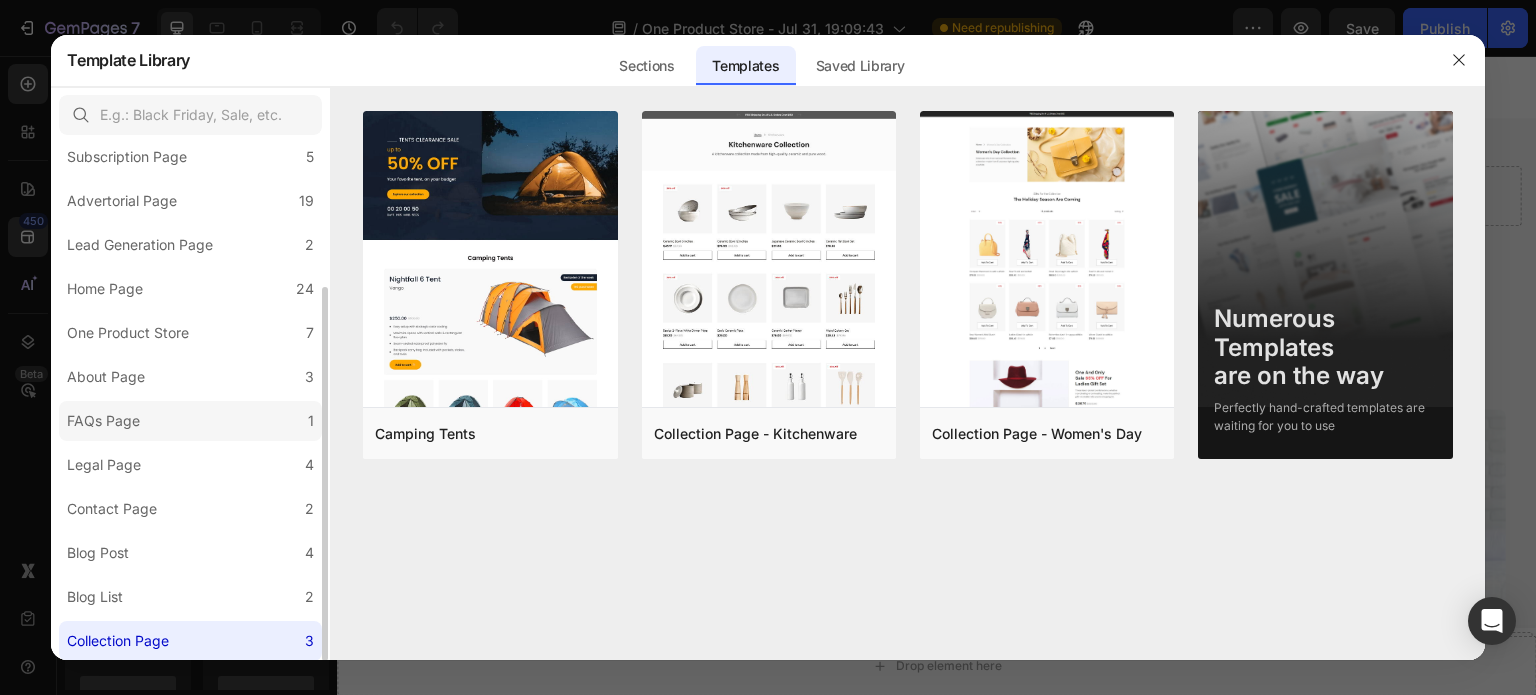 click on "FAQs Page 1" 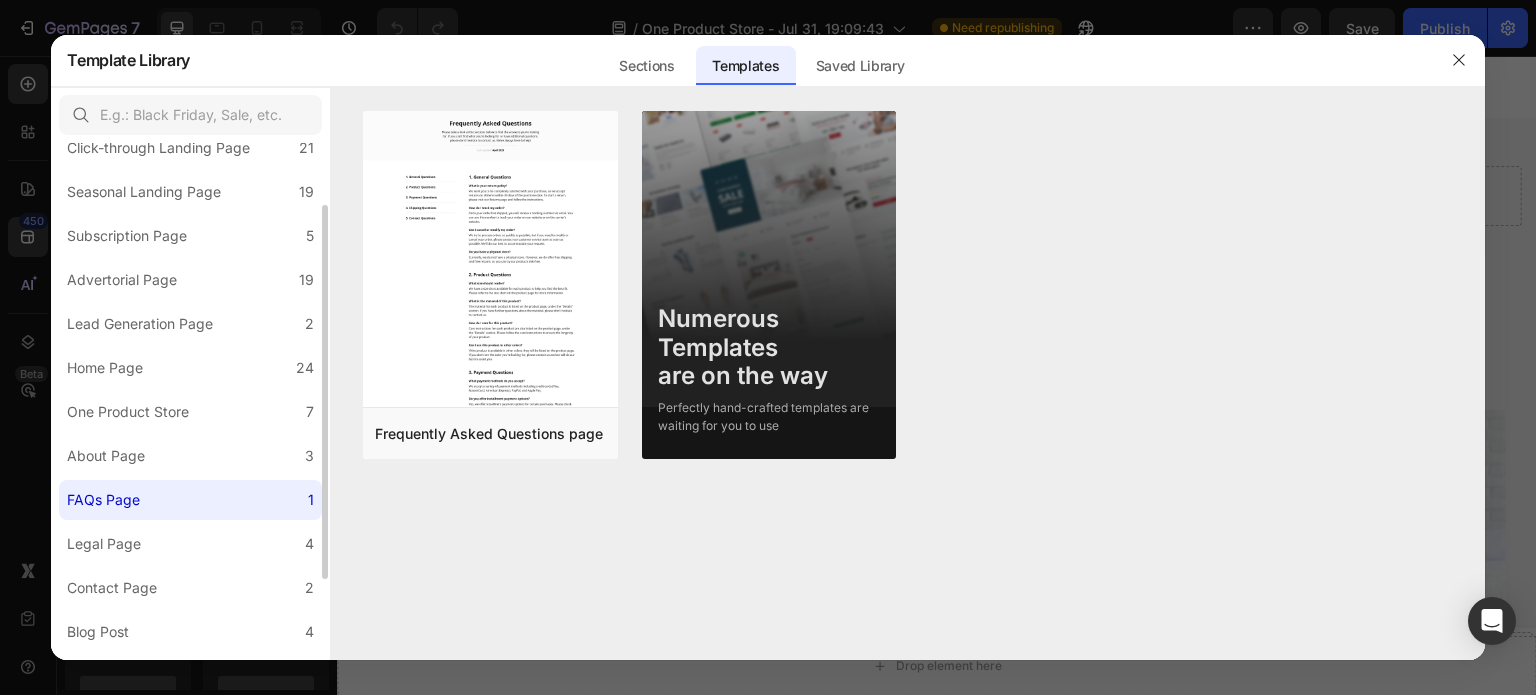 scroll, scrollTop: 105, scrollLeft: 0, axis: vertical 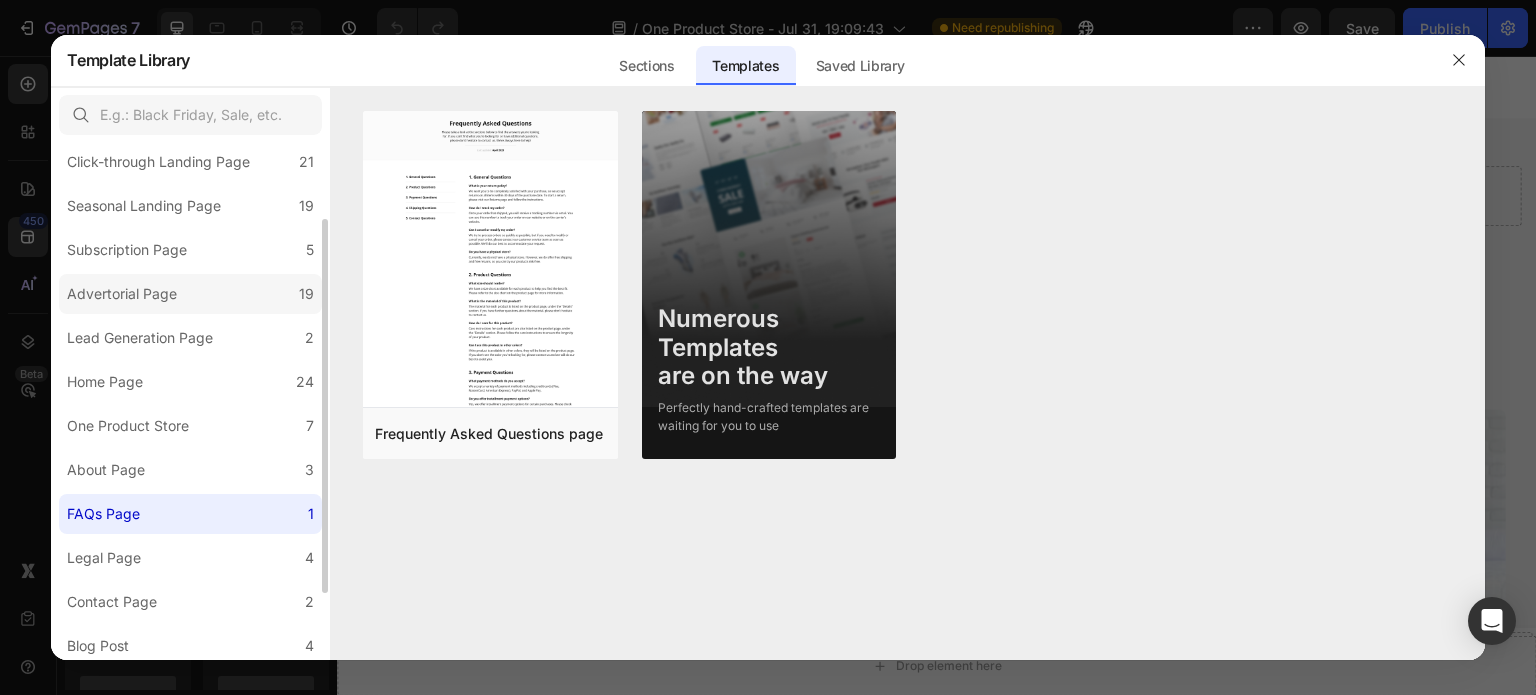 click on "Advertorial Page 19" 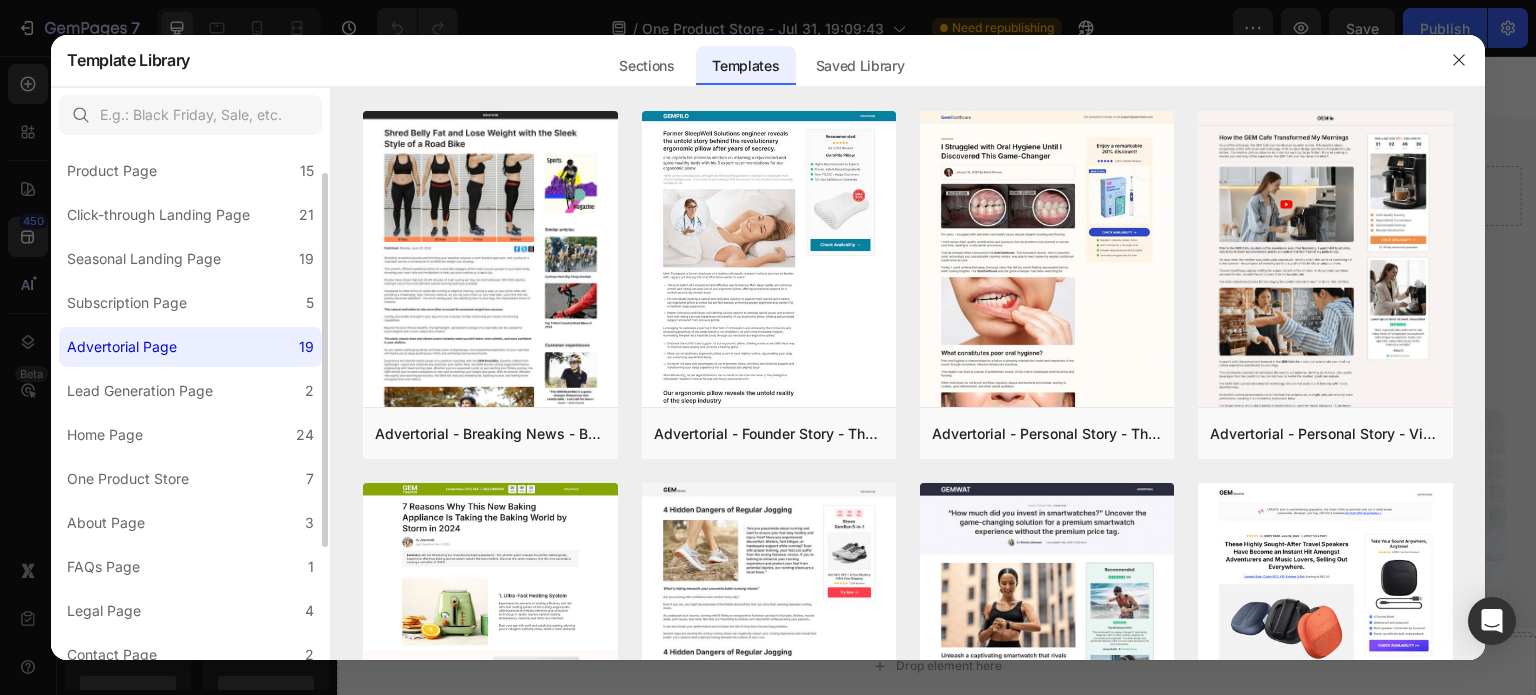 scroll, scrollTop: 48, scrollLeft: 0, axis: vertical 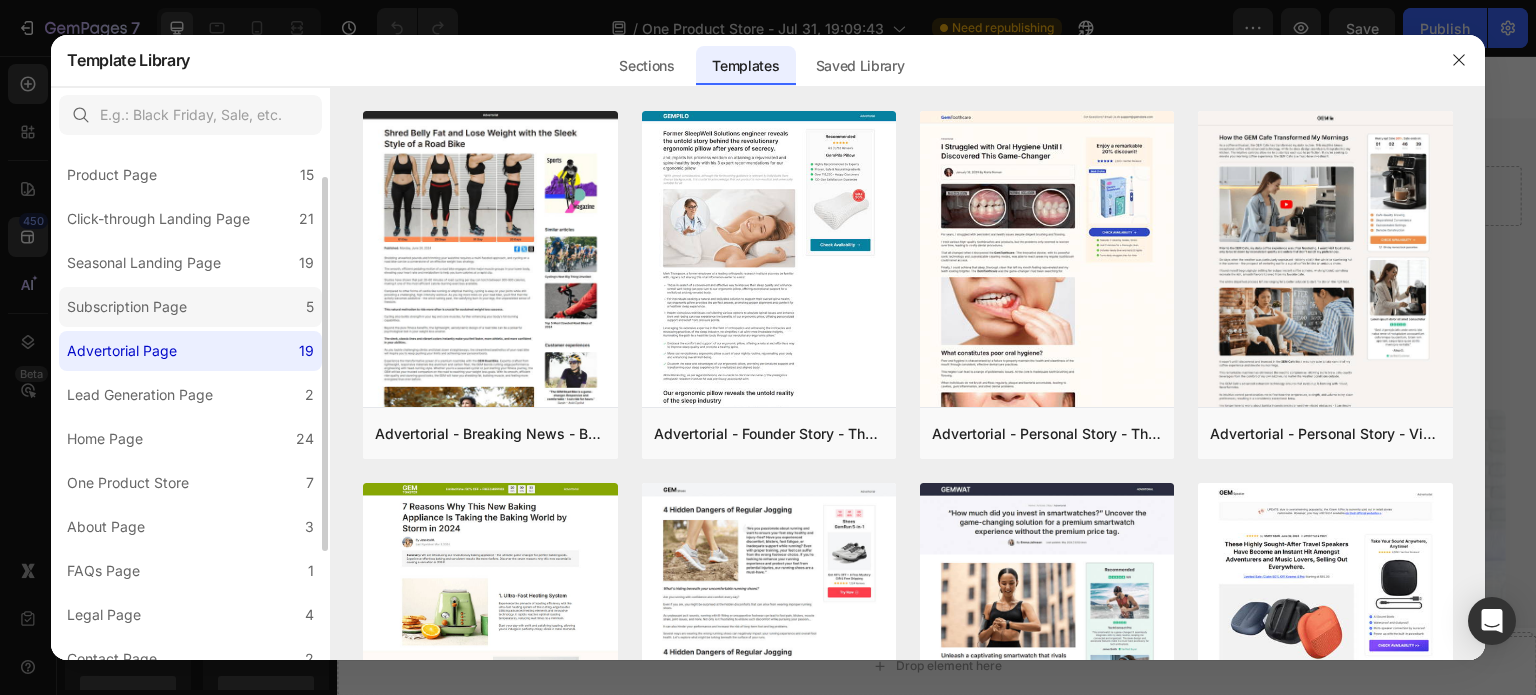 click on "Subscription Page 5" 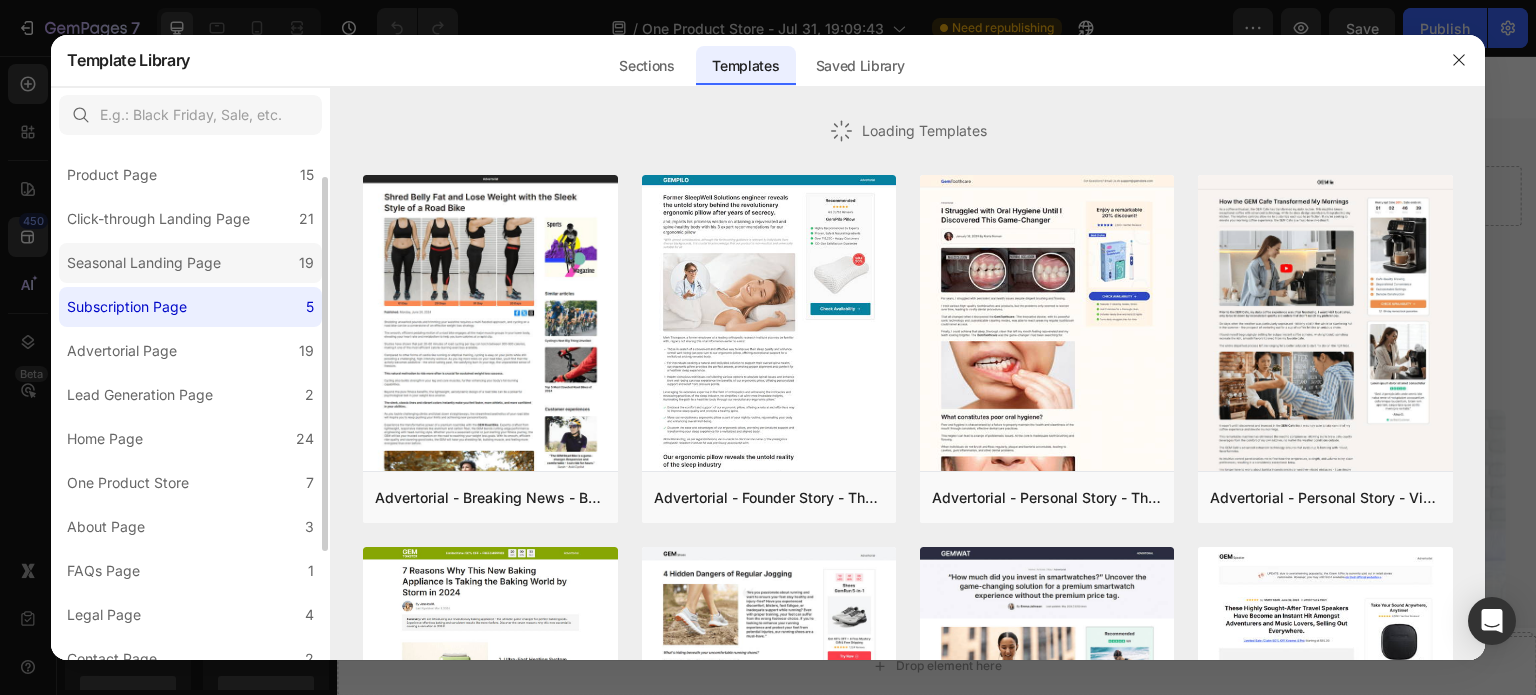 click on "Seasonal Landing Page" at bounding box center [144, 263] 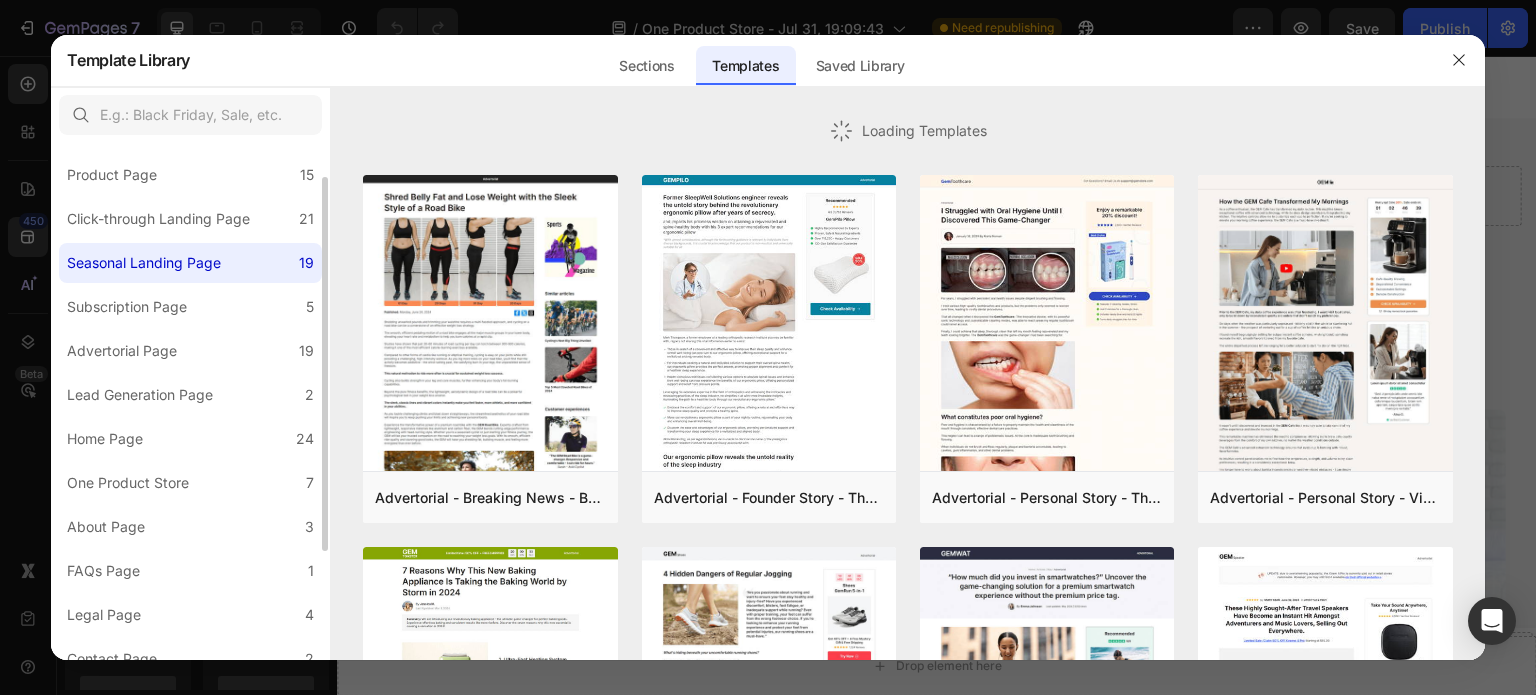 scroll, scrollTop: 0, scrollLeft: 0, axis: both 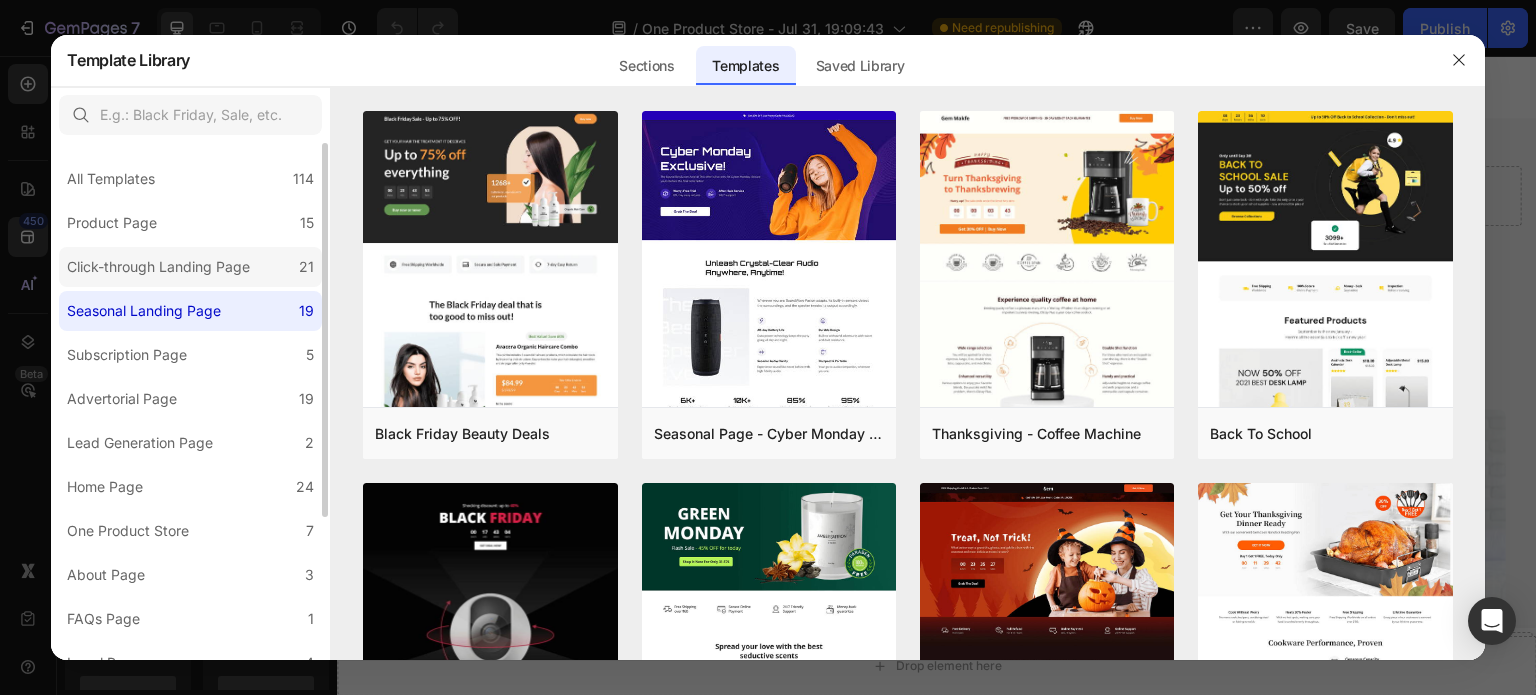 click on "Click-through Landing Page" at bounding box center (158, 267) 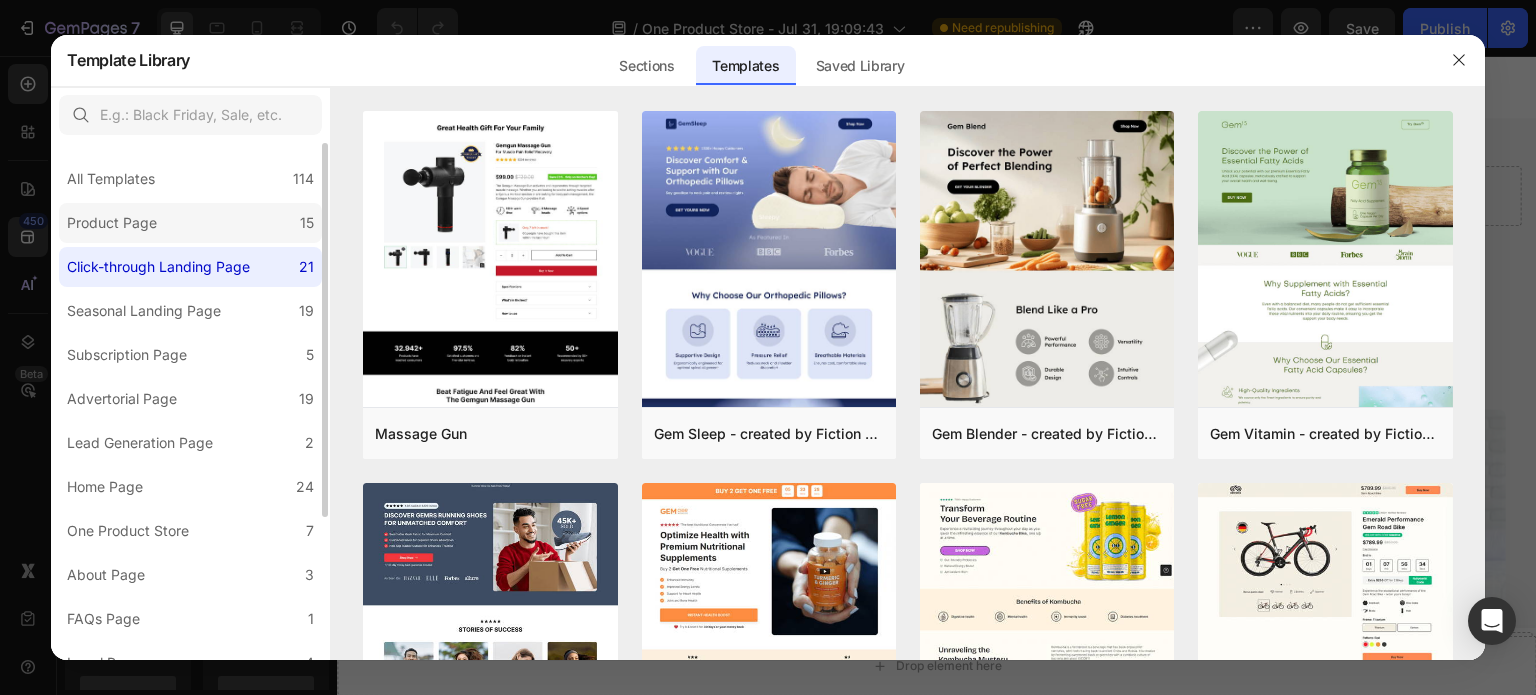 click on "Product Page" at bounding box center [116, 223] 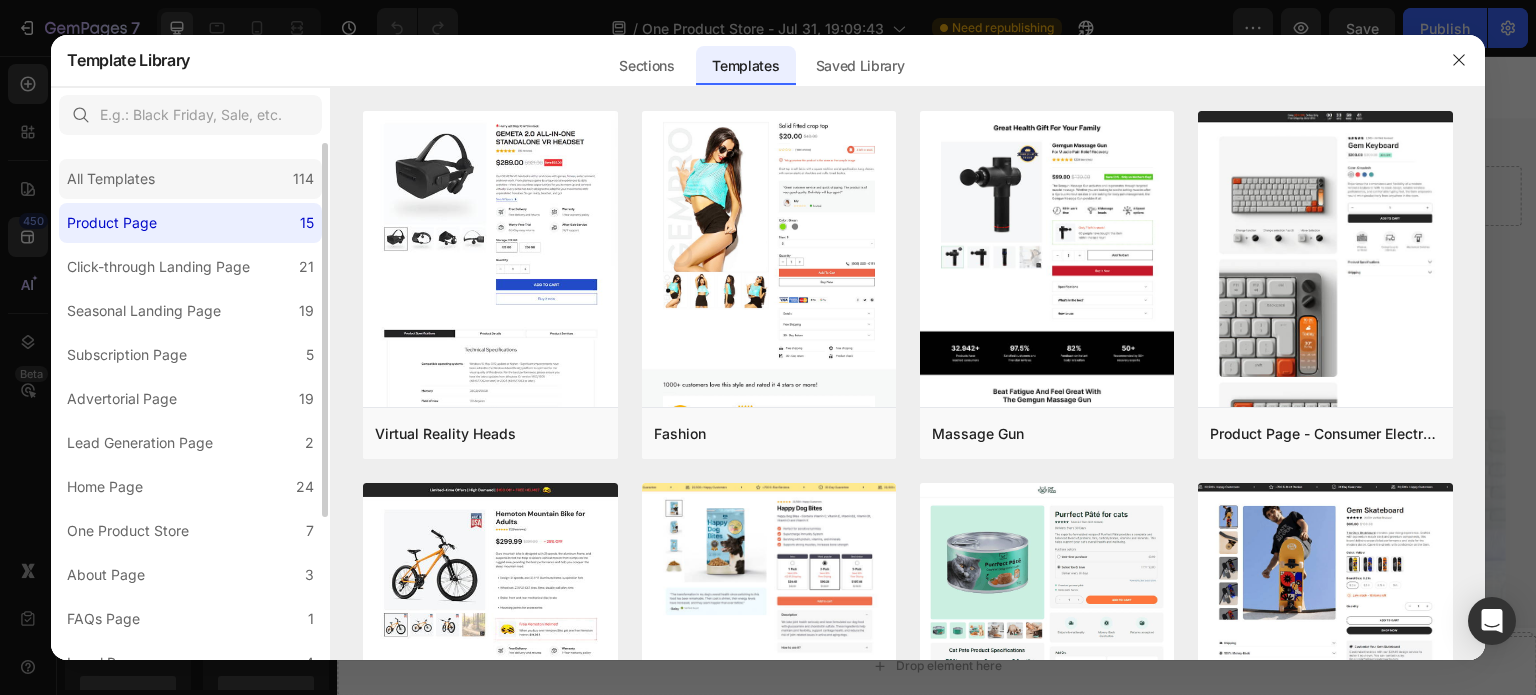 click on "All Templates 114" 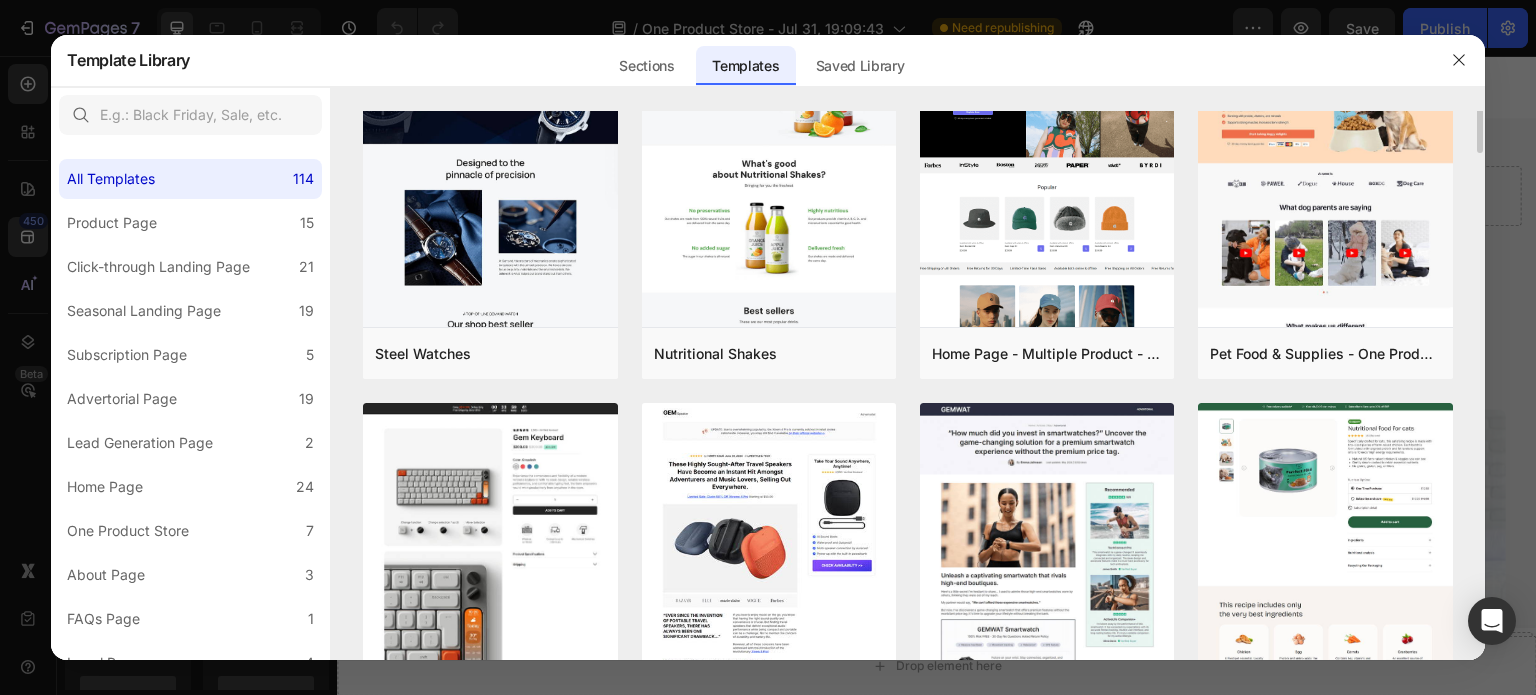 scroll, scrollTop: 0, scrollLeft: 0, axis: both 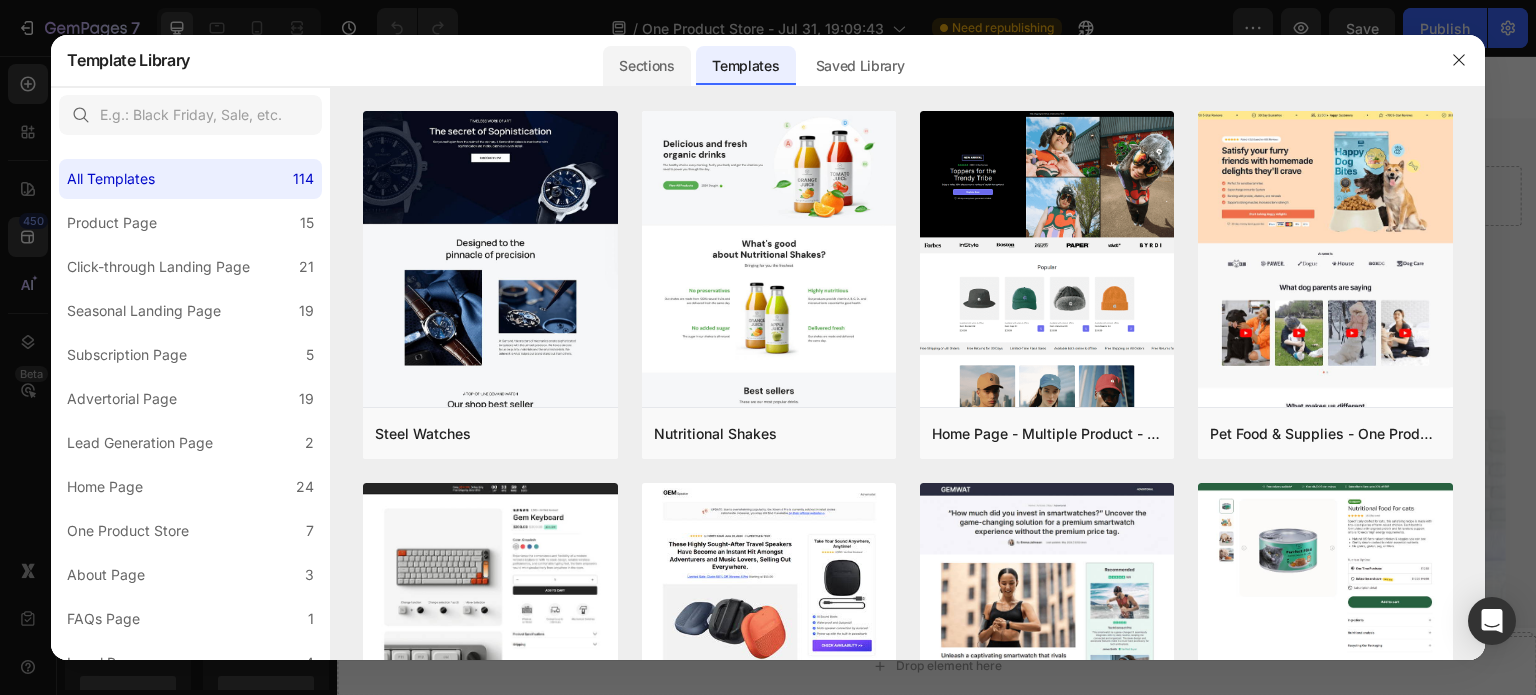 click on "Sections" 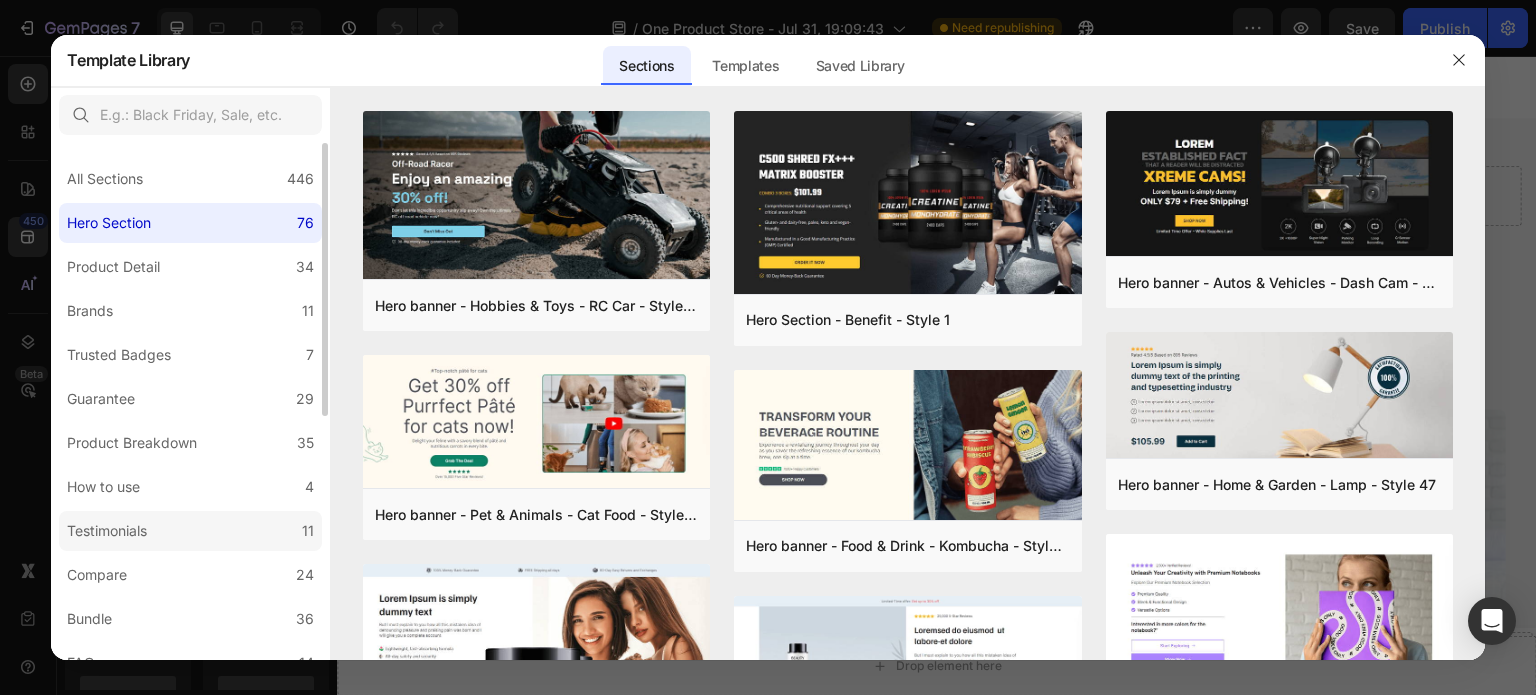 click on "Testimonials" at bounding box center (107, 531) 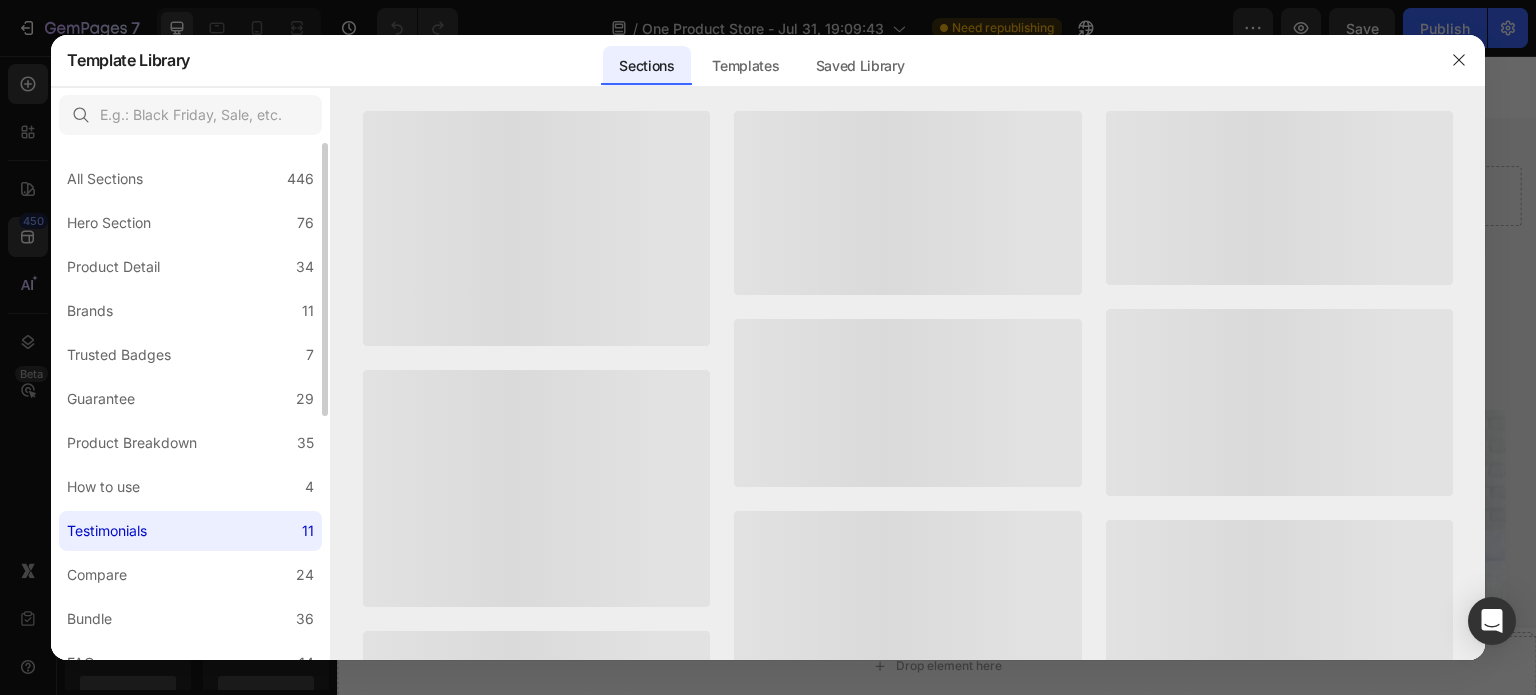 click on "Testimonials" at bounding box center (107, 531) 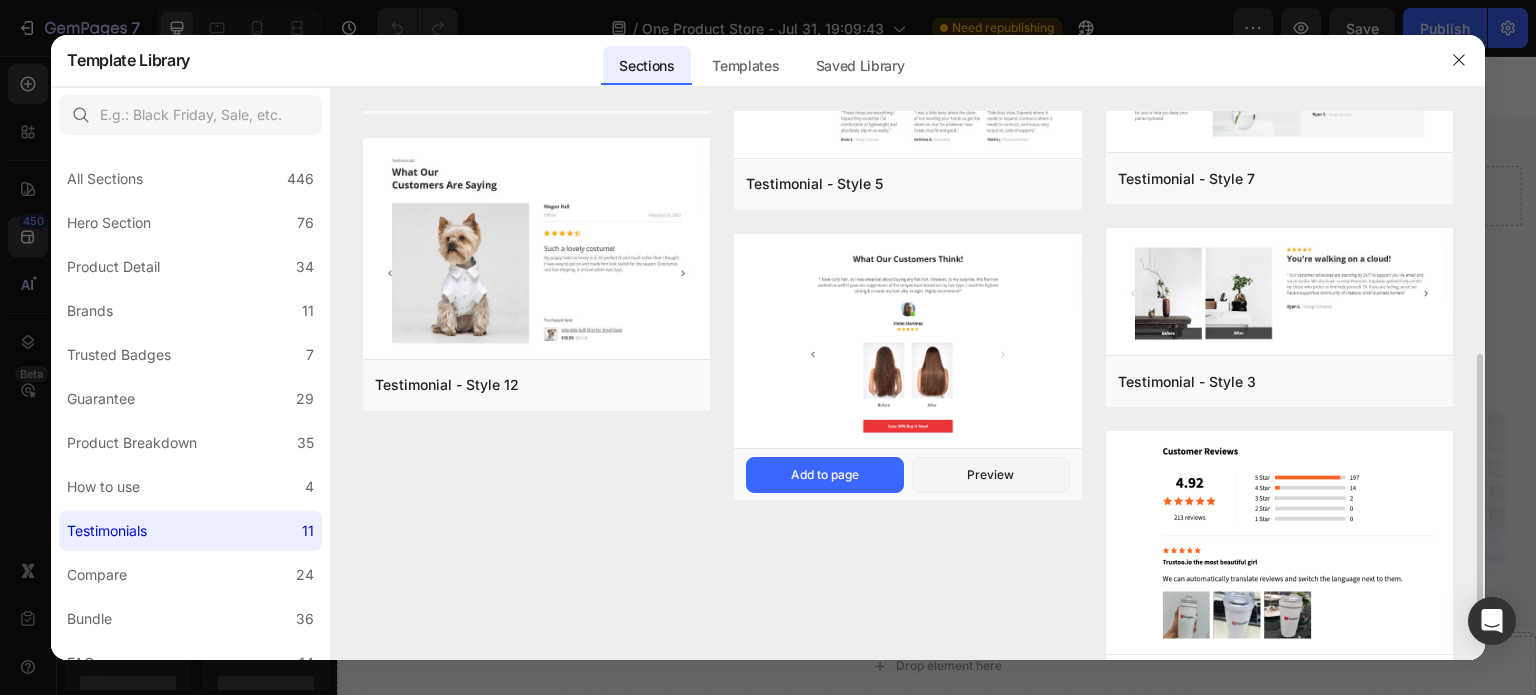 scroll, scrollTop: 563, scrollLeft: 0, axis: vertical 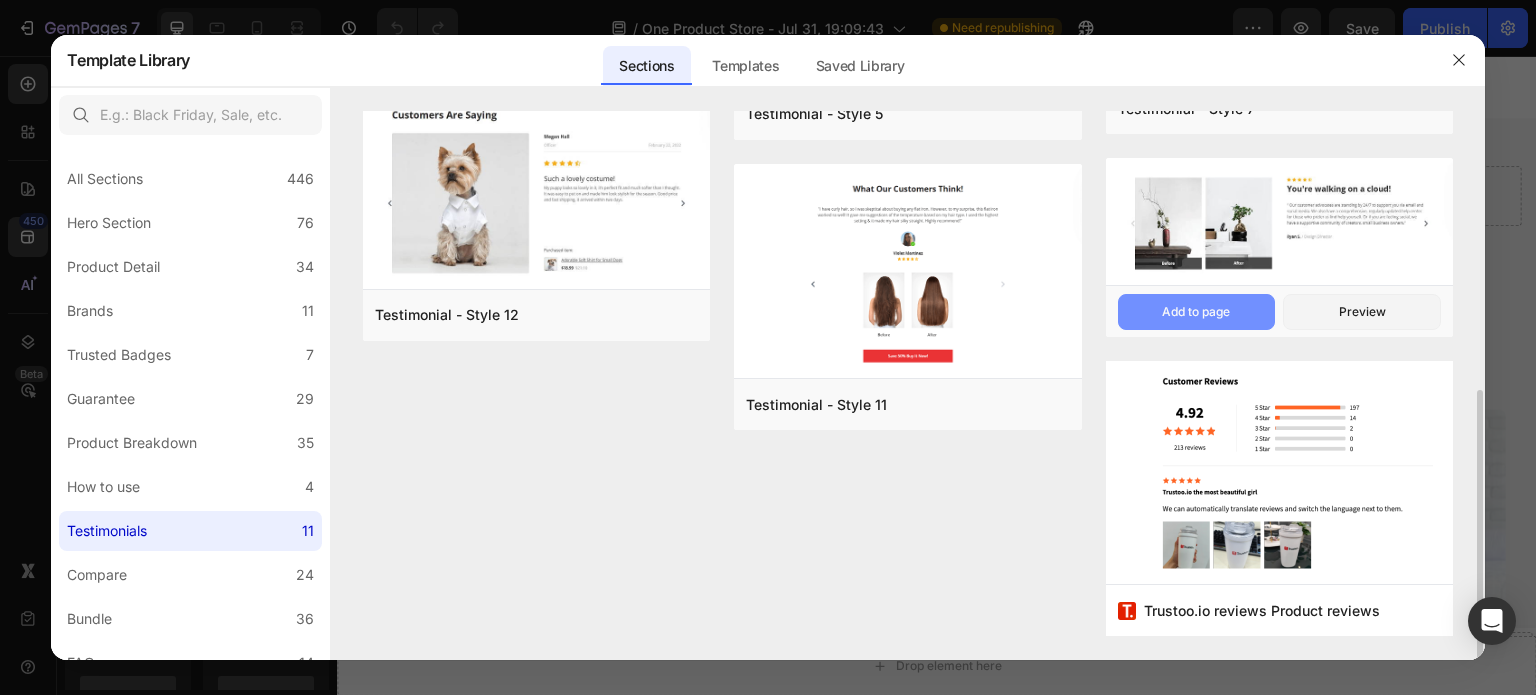 click on "Add to page" at bounding box center [1197, 312] 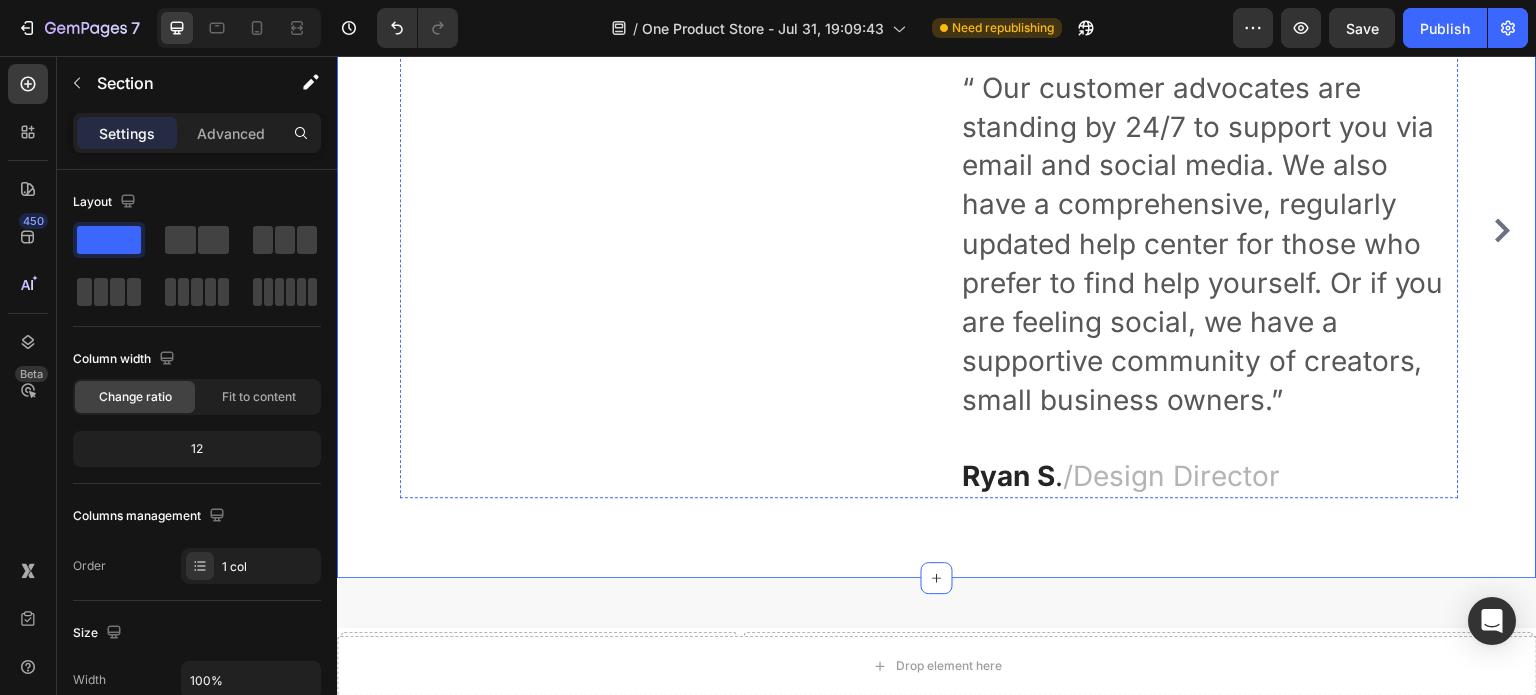 scroll, scrollTop: 1765, scrollLeft: 0, axis: vertical 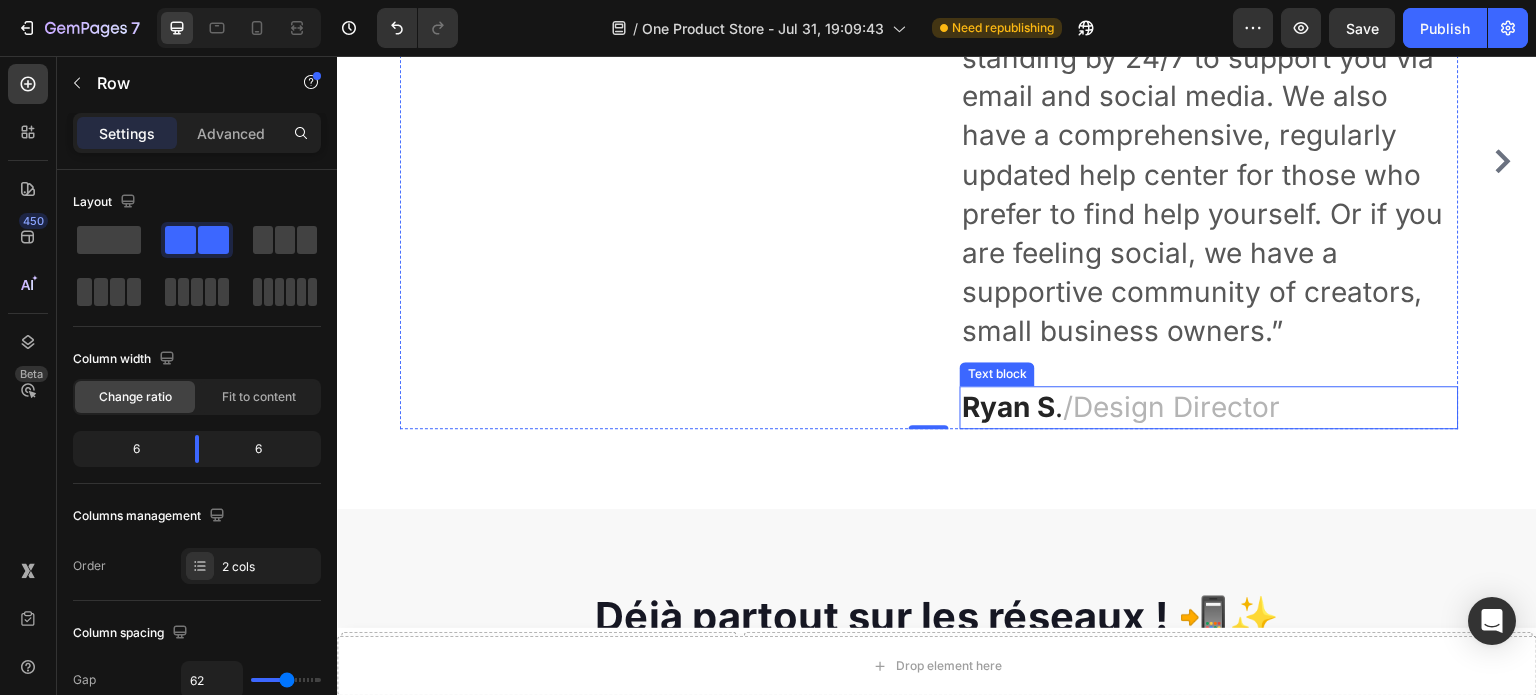 click on "Ryan S" at bounding box center (1008, 407) 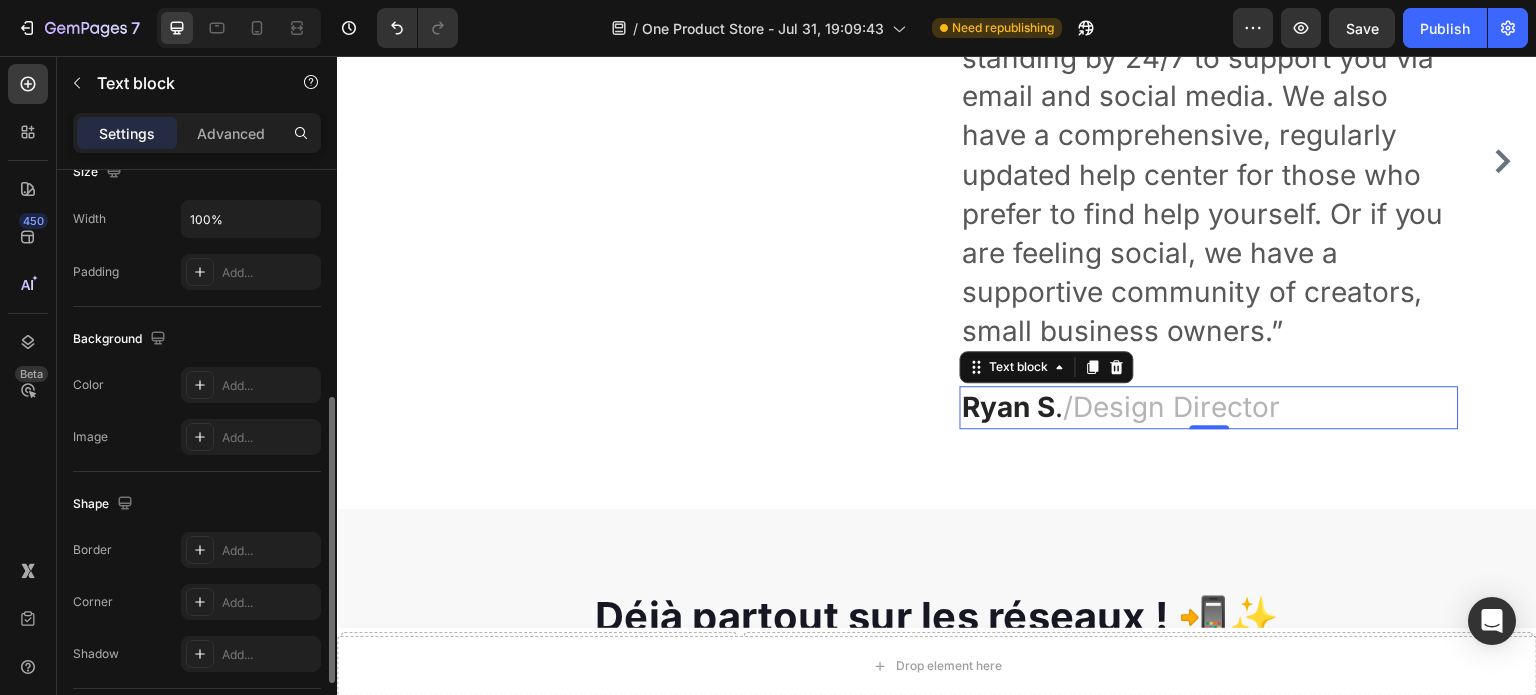 scroll, scrollTop: 600, scrollLeft: 0, axis: vertical 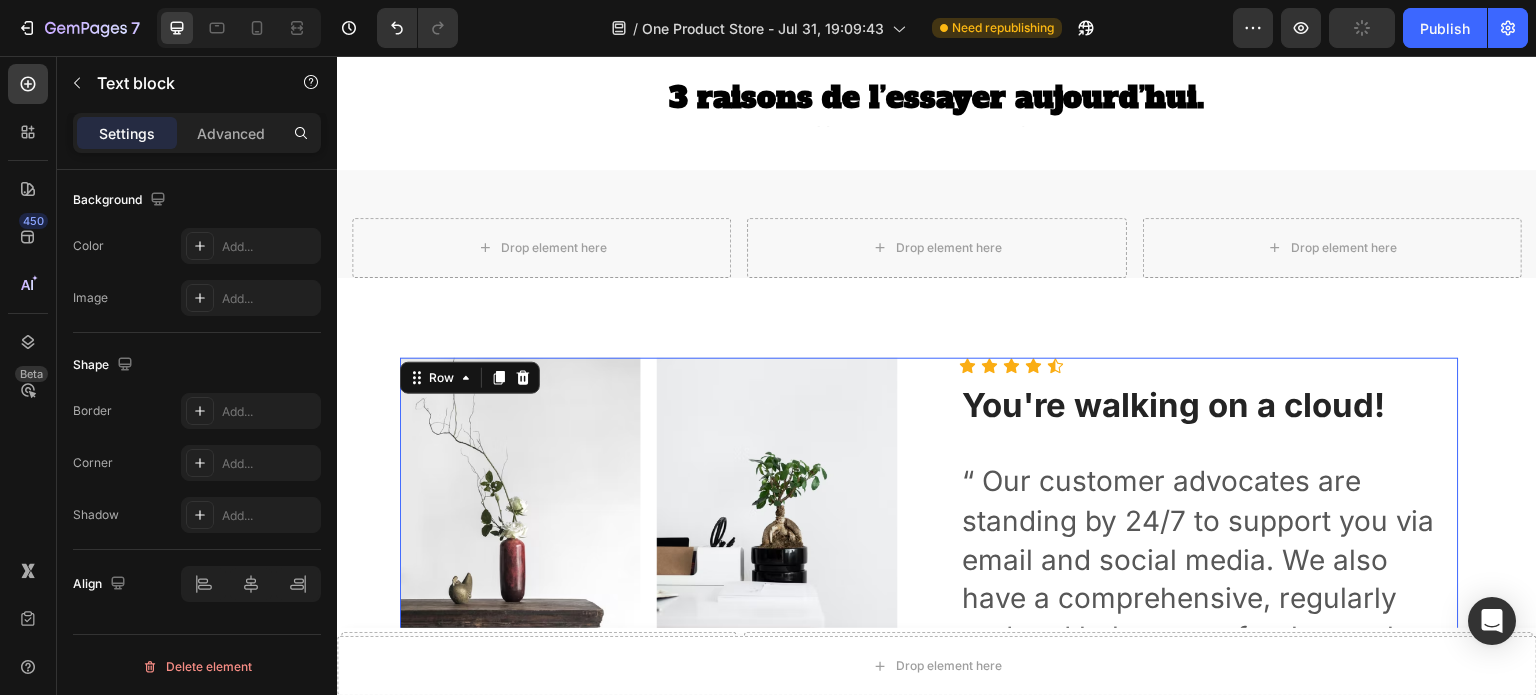 click on "Image Before Text block Row Row Image After Text block Row Row Row Icon Icon Icon Icon Icon Icon List Hoz You're walking on a cloud! Heading “ Our customer advocates are standing by 24/7 to support you via email and social media. We also have a comprehensive, regularly updated help center for those who prefer to find help yourself. Or if you are feeling social, we have a supportive community of creators, small business owners.” Text block [FIRST] [LAST] / Design Director Text block Row 0" at bounding box center (929, 625) 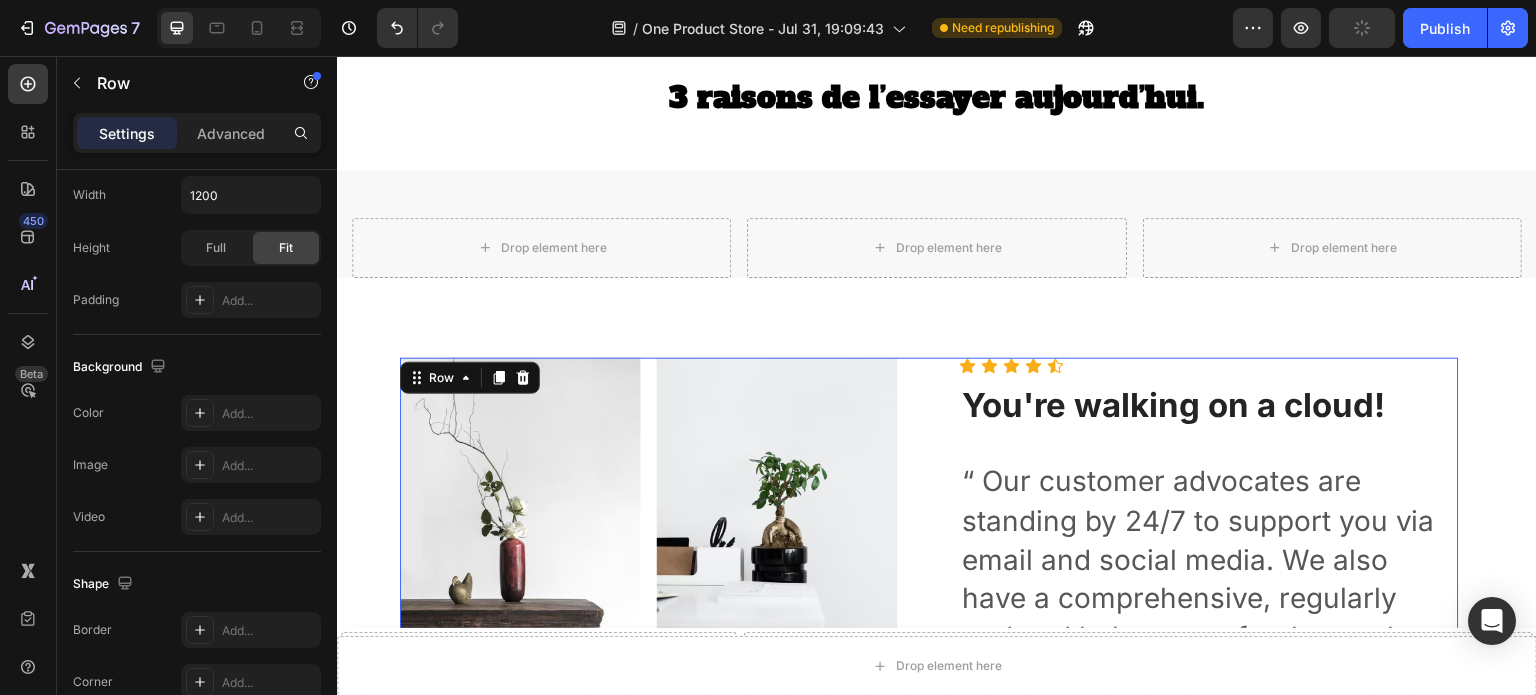 scroll, scrollTop: 0, scrollLeft: 0, axis: both 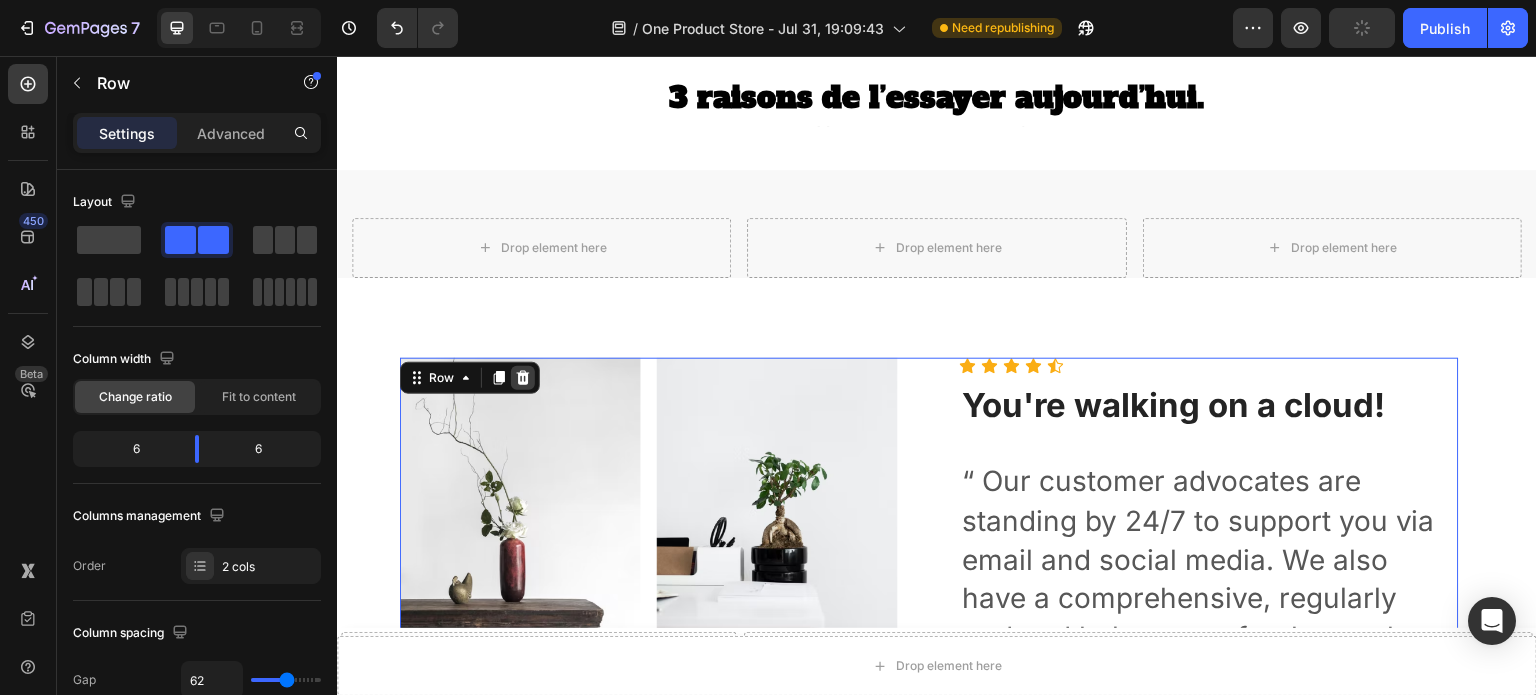 click 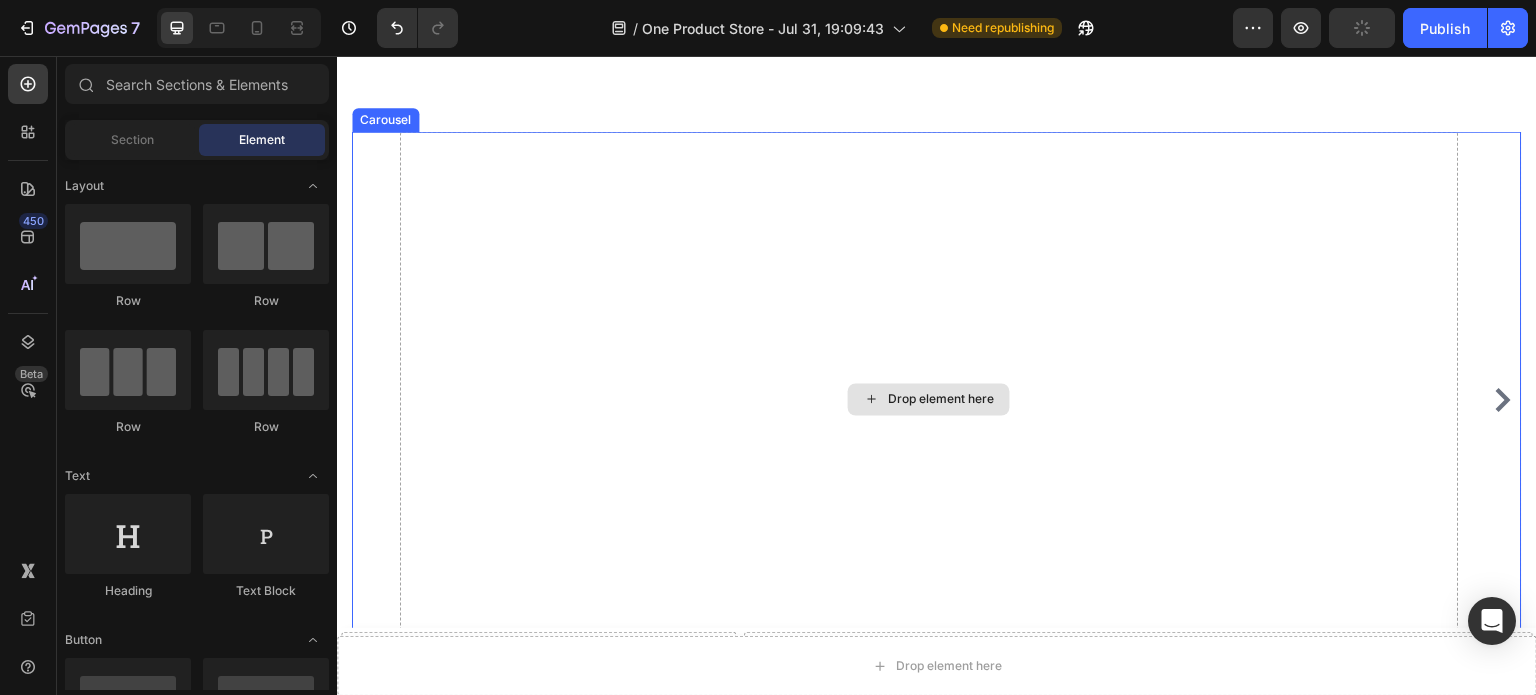 scroll, scrollTop: 1484, scrollLeft: 0, axis: vertical 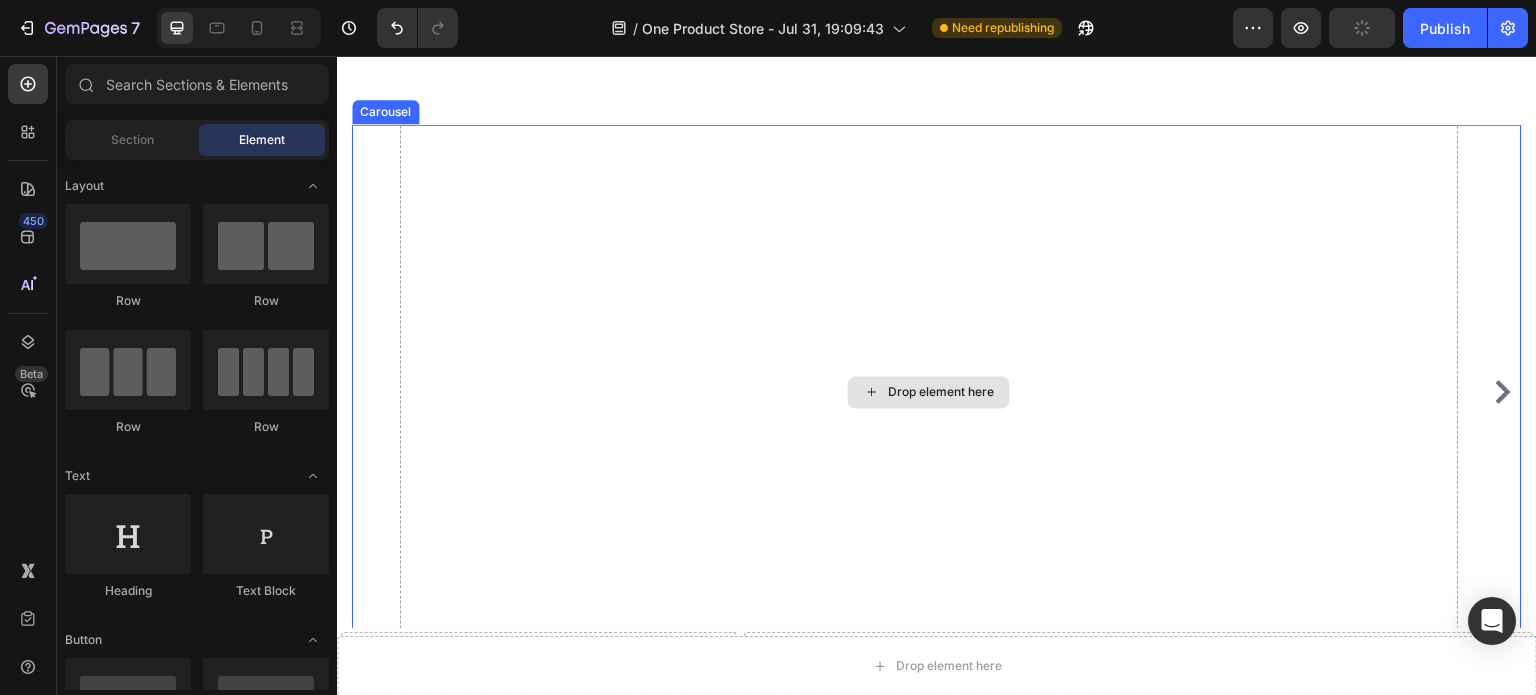 click on "Drop element here" at bounding box center [929, 391] 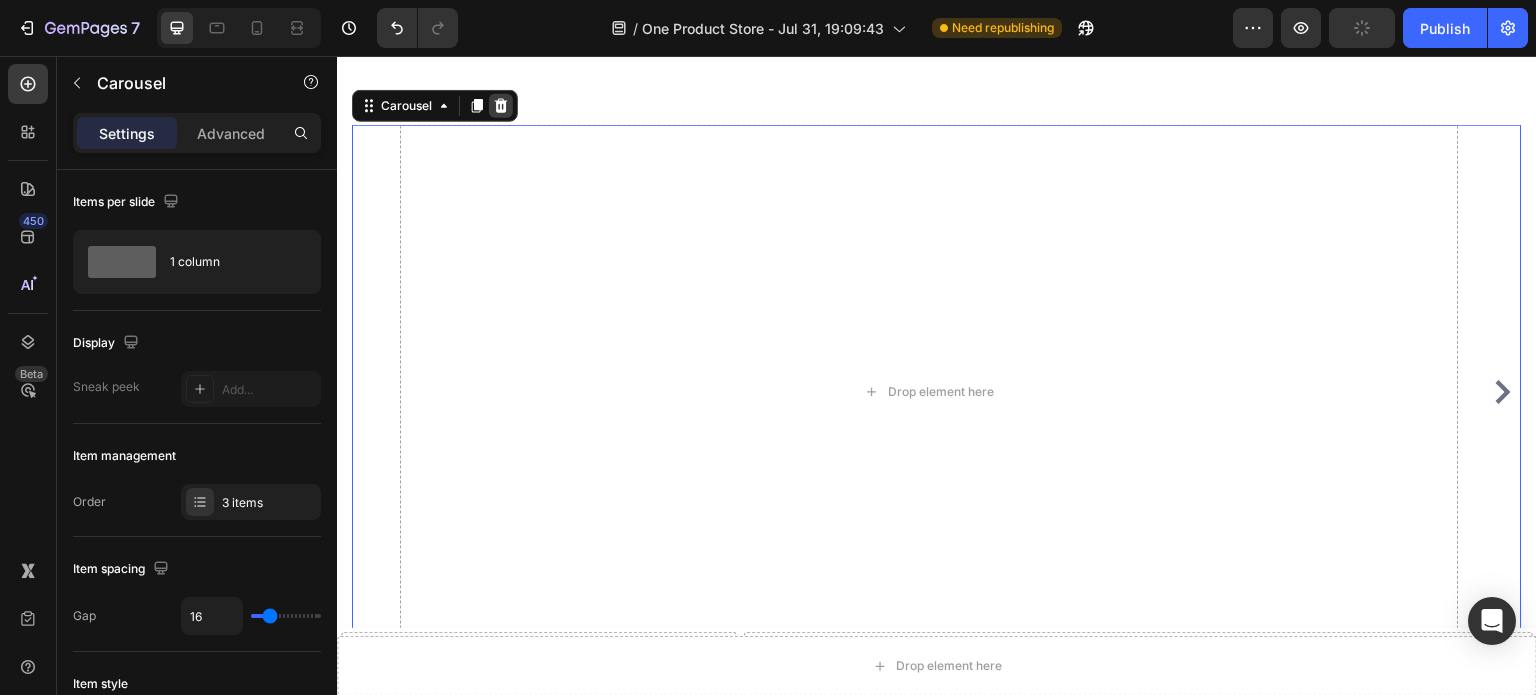 click at bounding box center [501, 105] 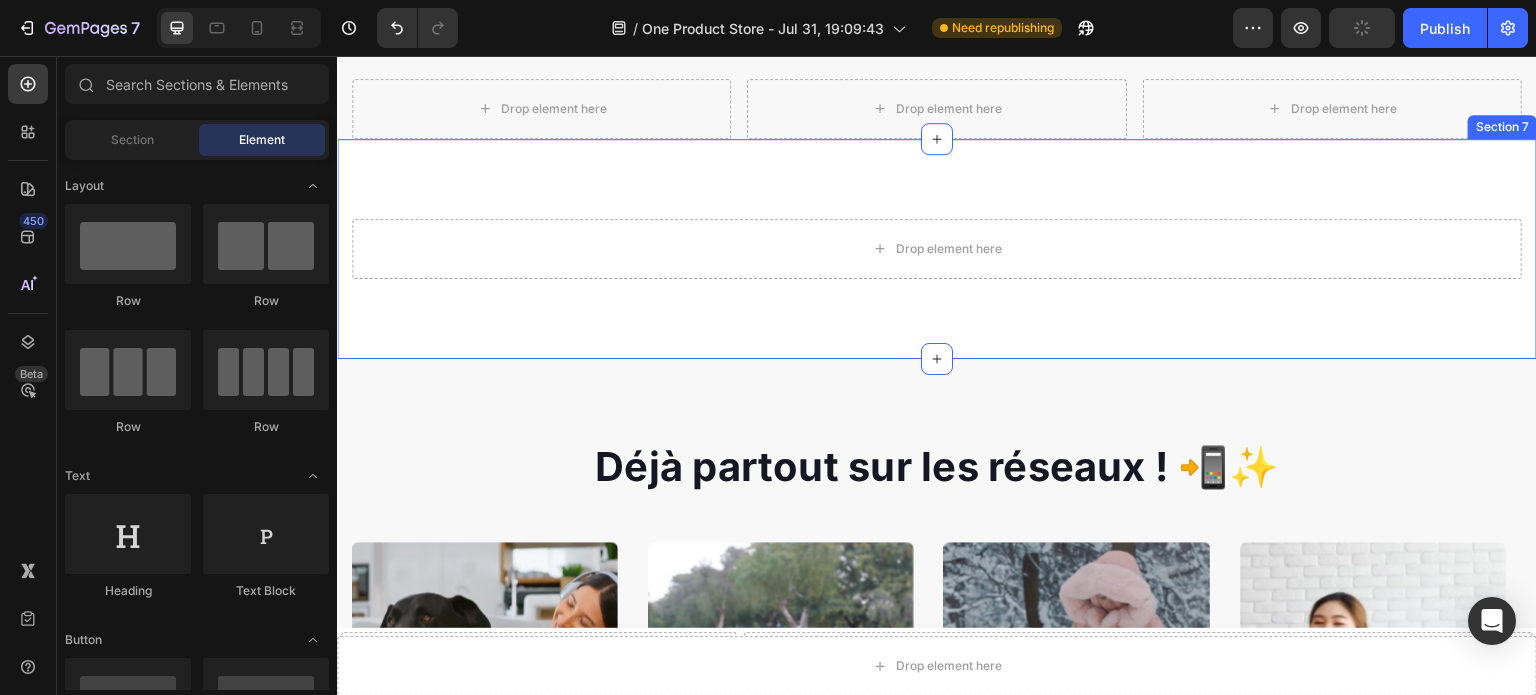 scroll, scrollTop: 1444, scrollLeft: 0, axis: vertical 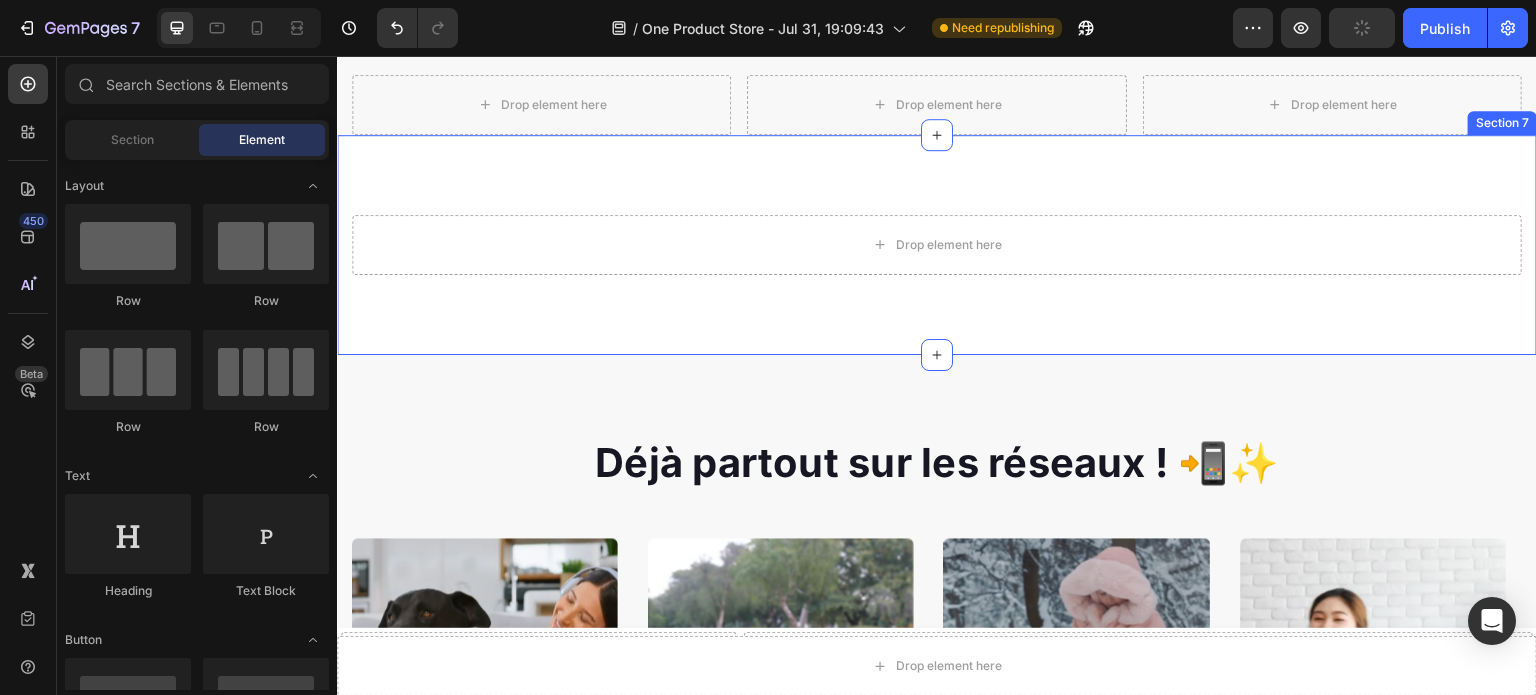 click on "Drop element here Row Section 7" at bounding box center (937, 245) 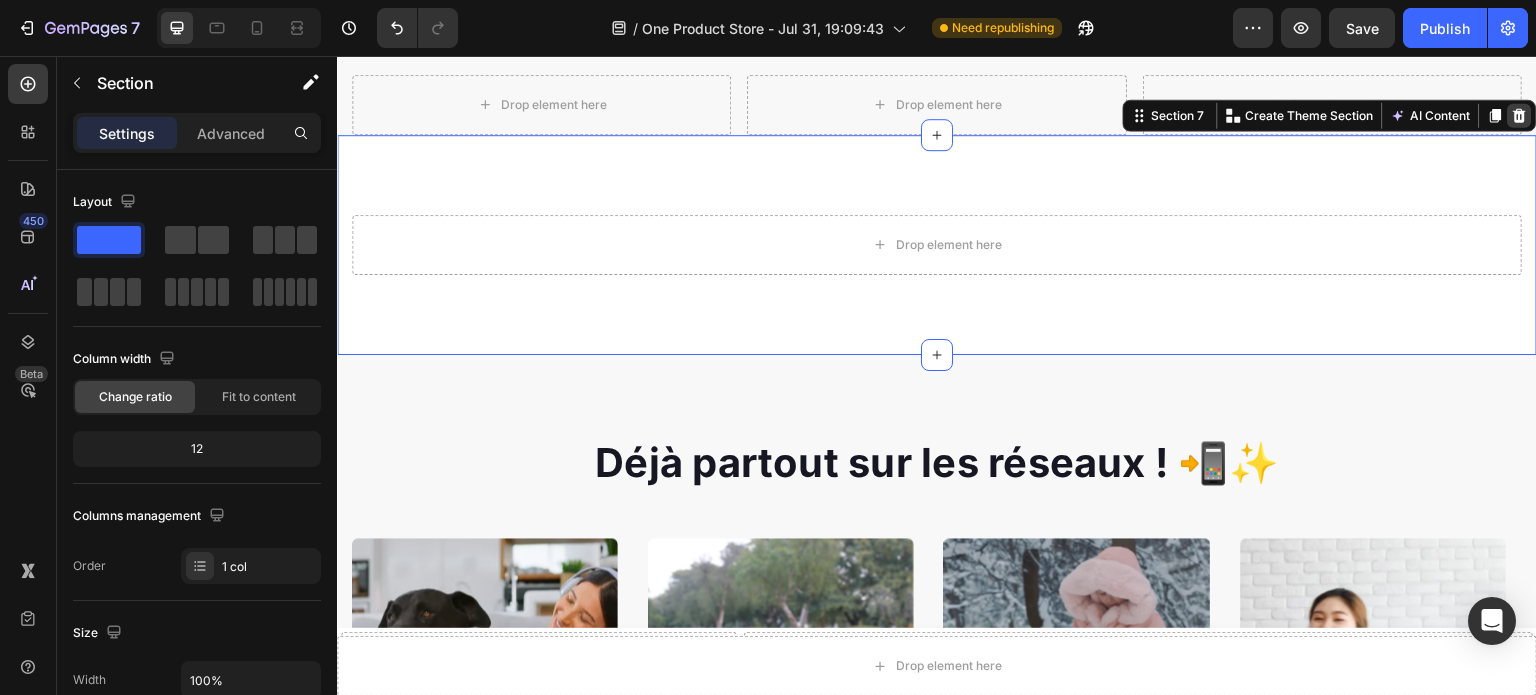 click 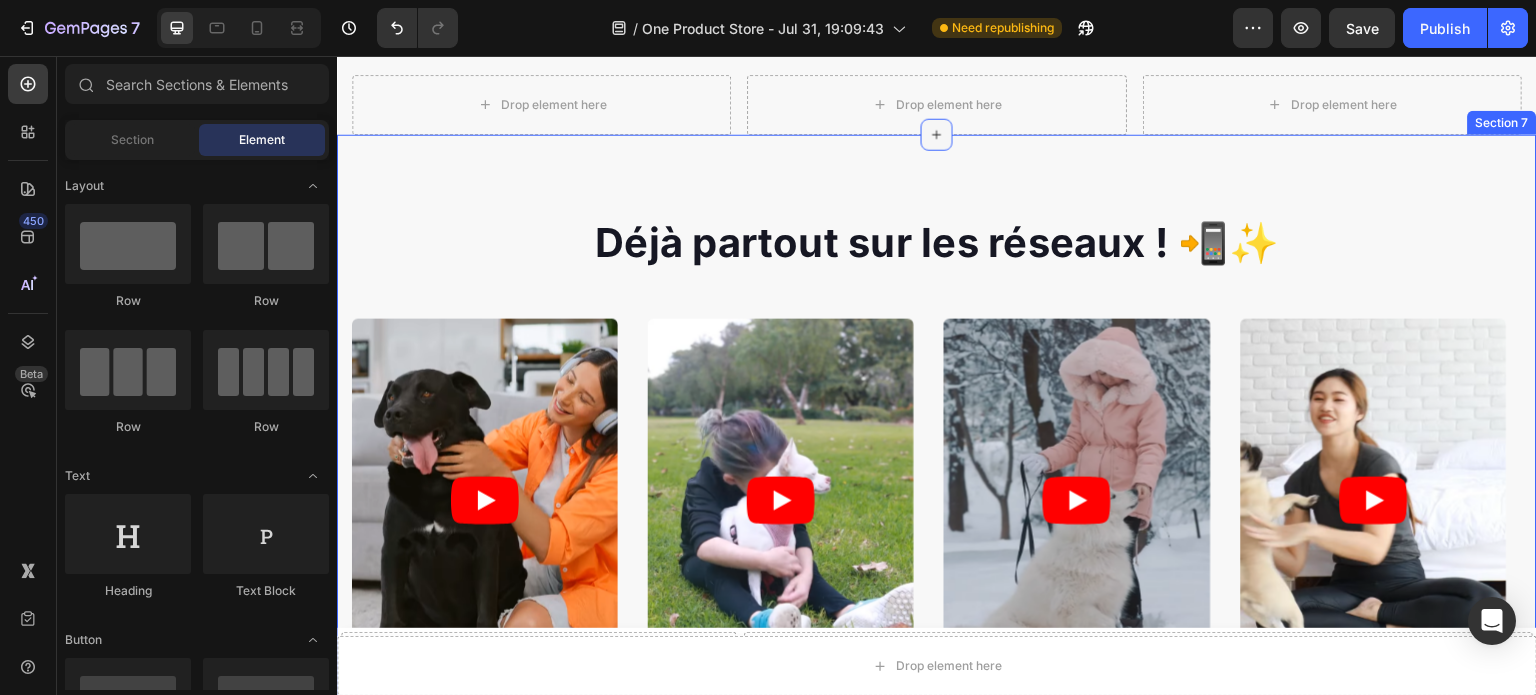 click at bounding box center (937, 135) 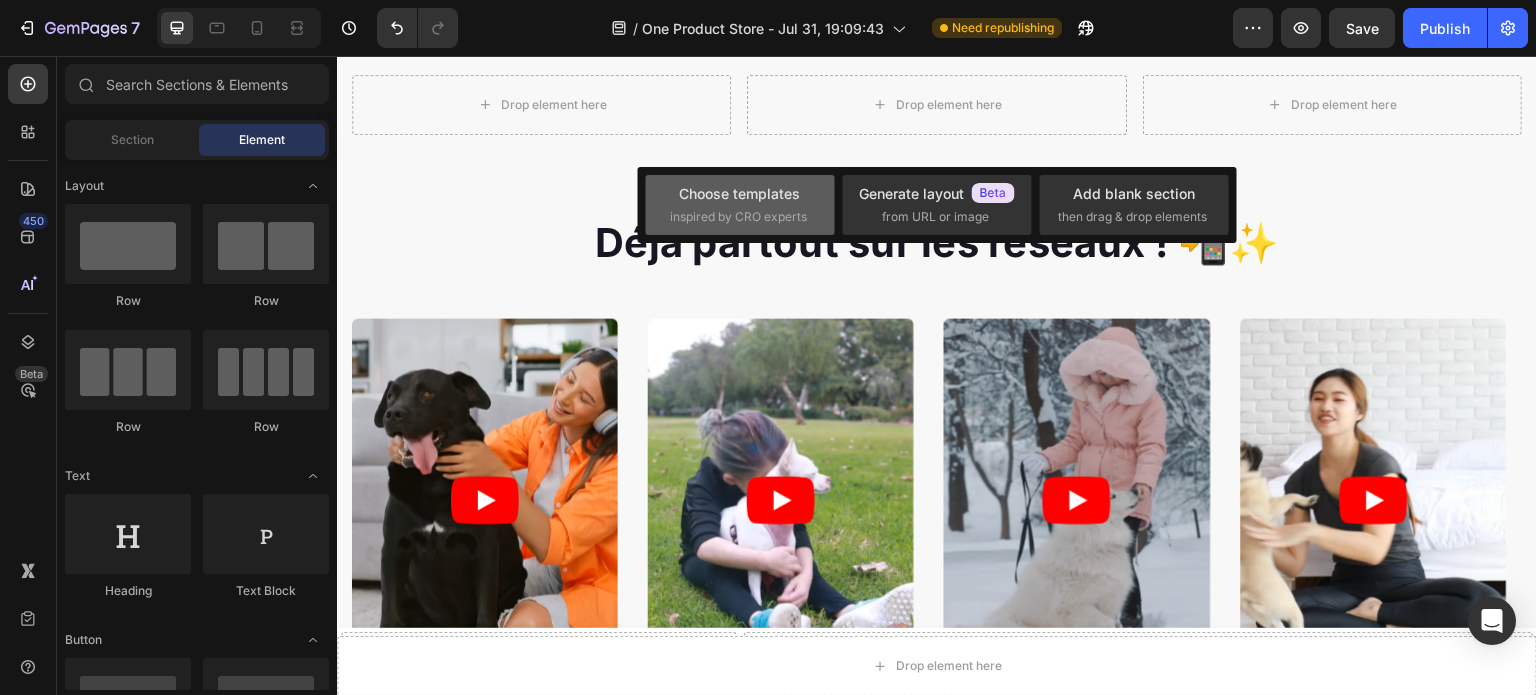 click on "Choose templates" at bounding box center [739, 193] 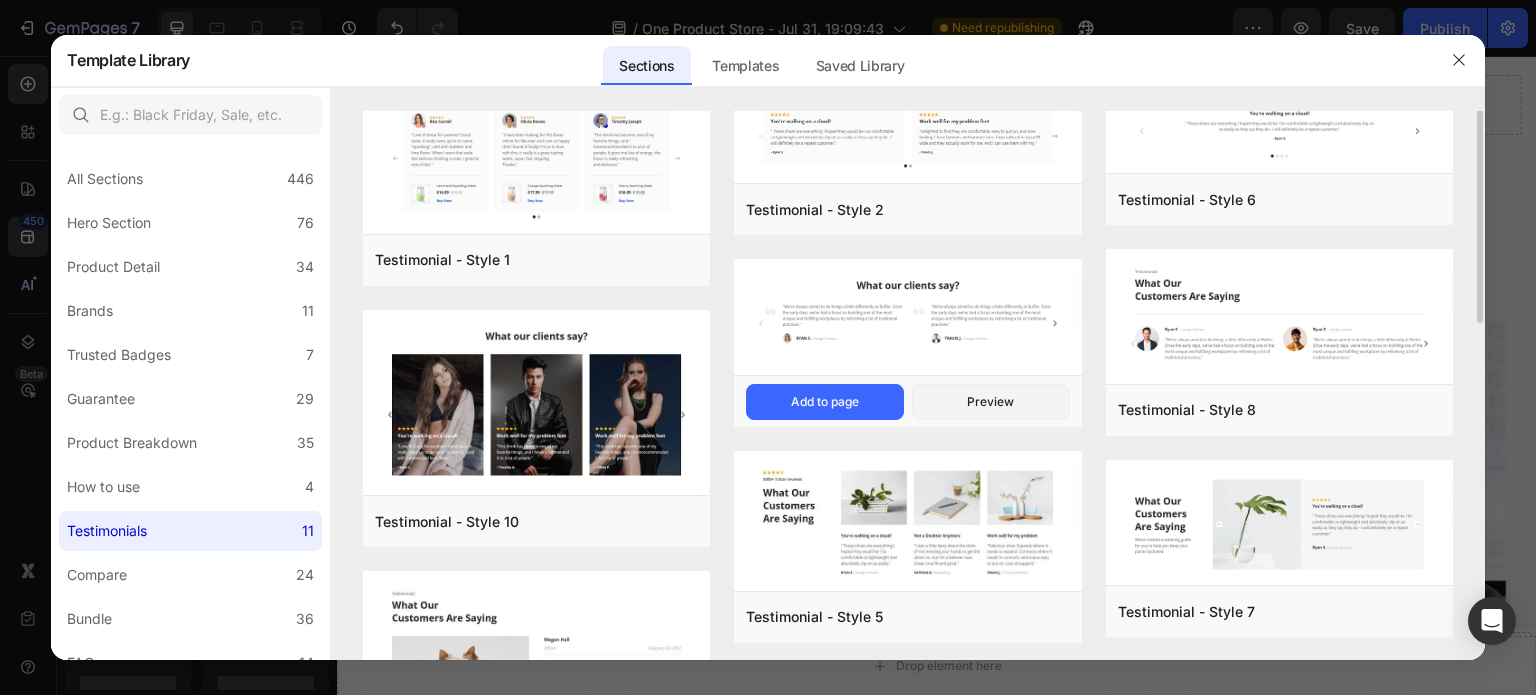 scroll, scrollTop: 0, scrollLeft: 0, axis: both 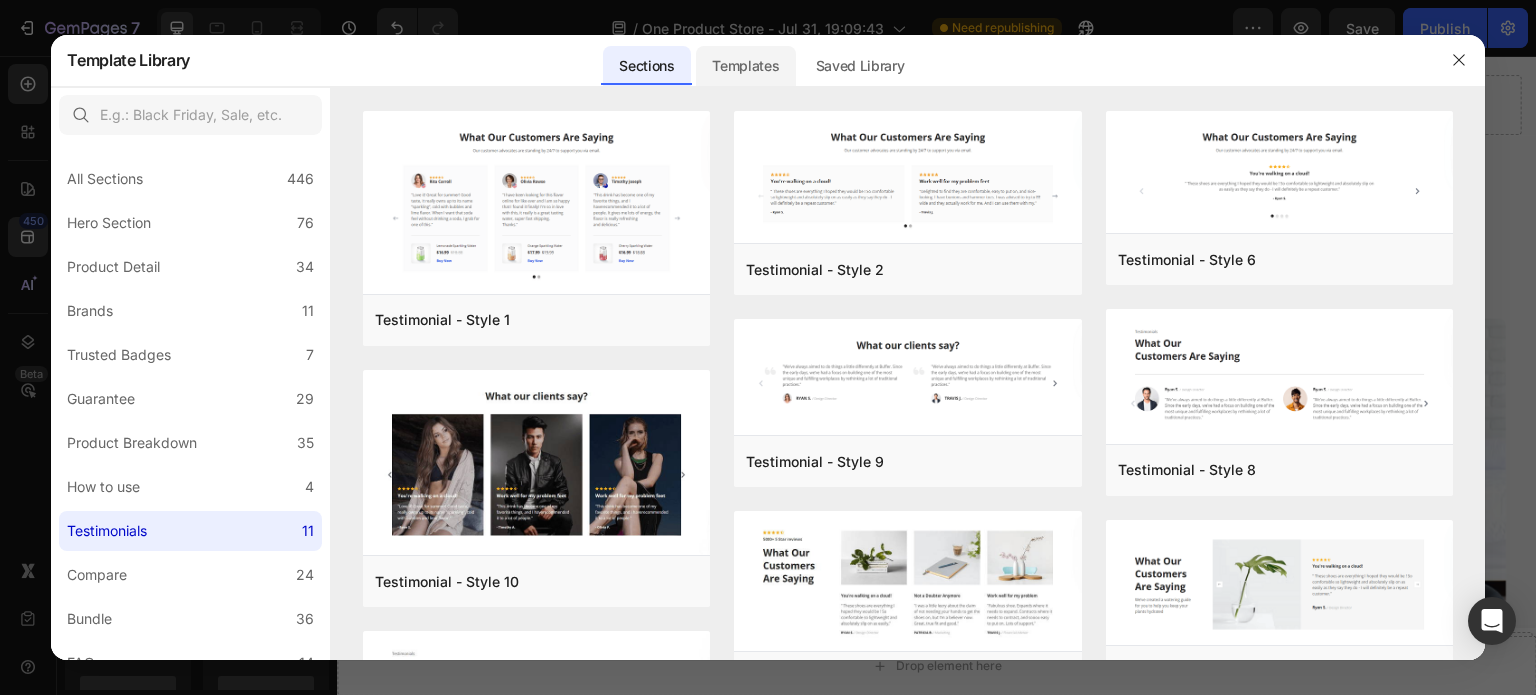 click on "Templates" 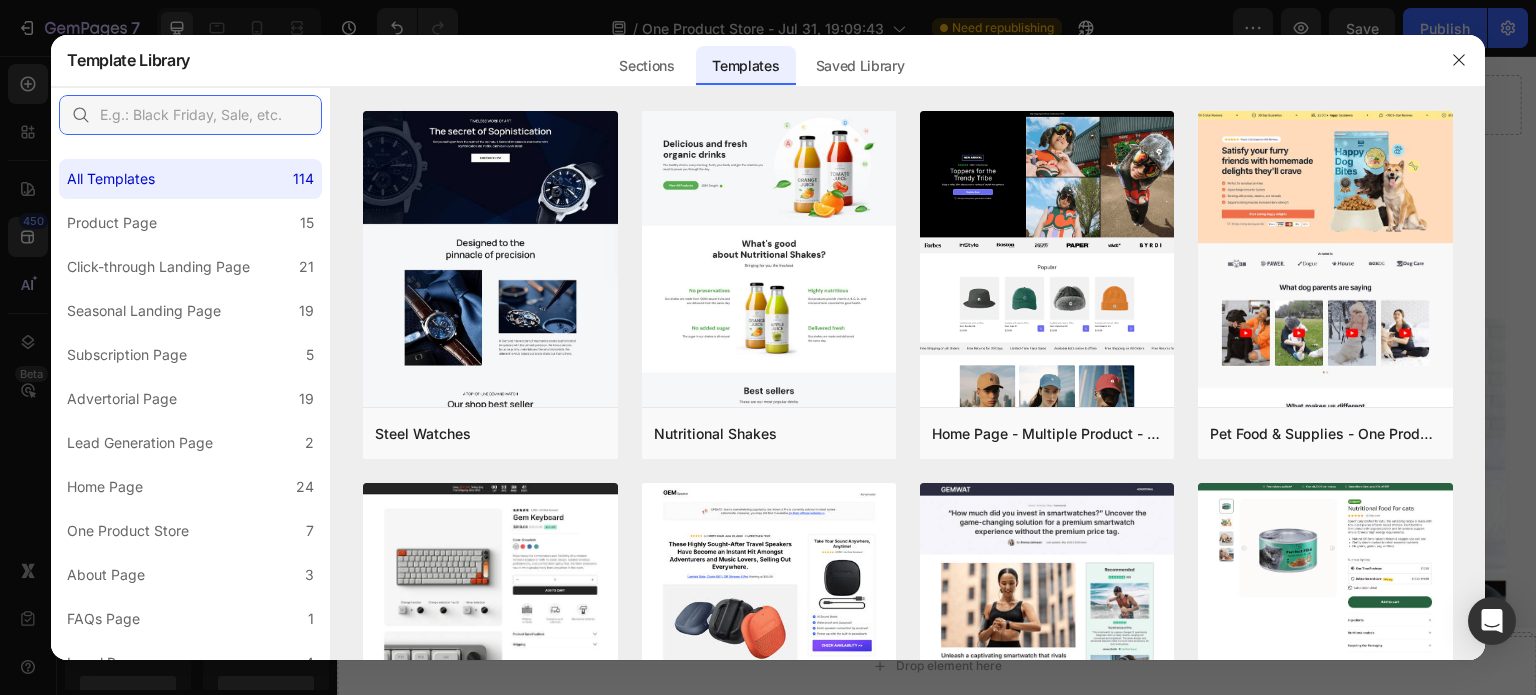click at bounding box center [190, 115] 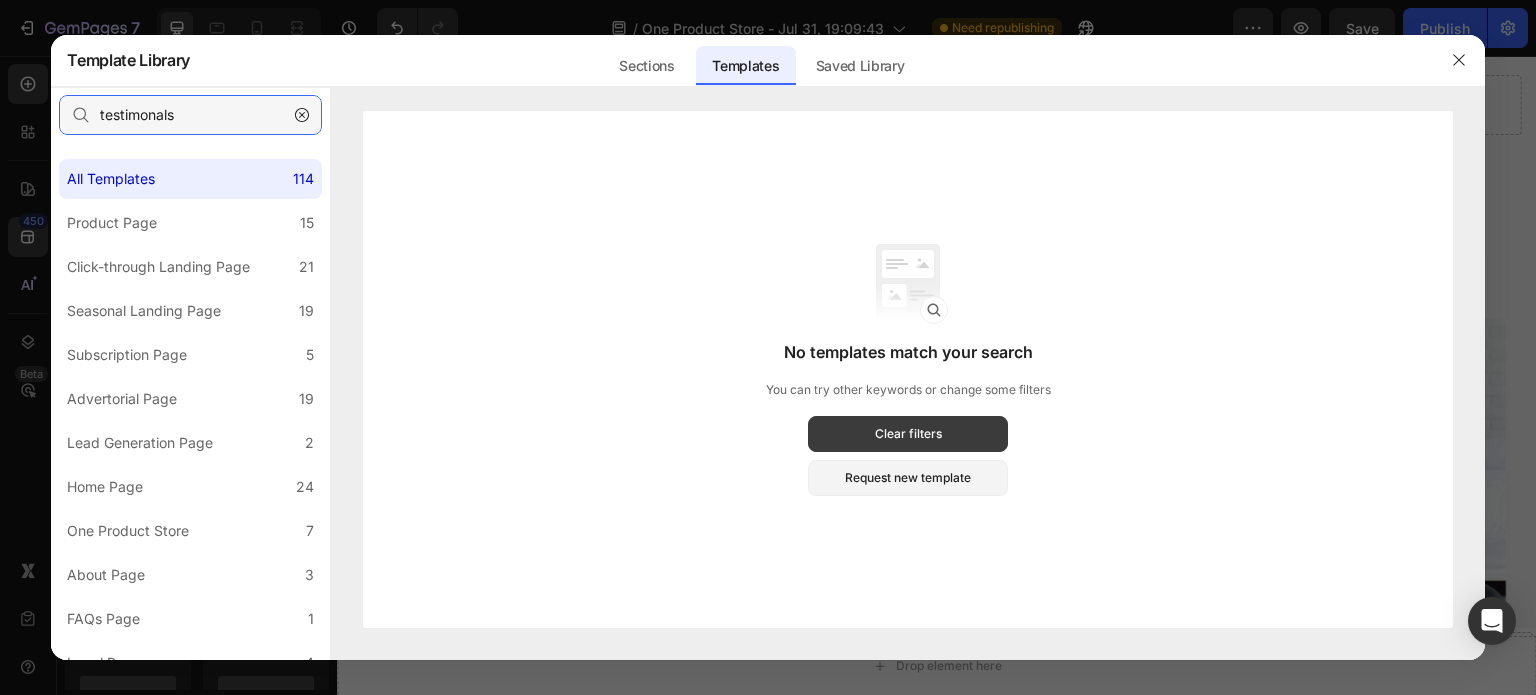 type on "testimonals" 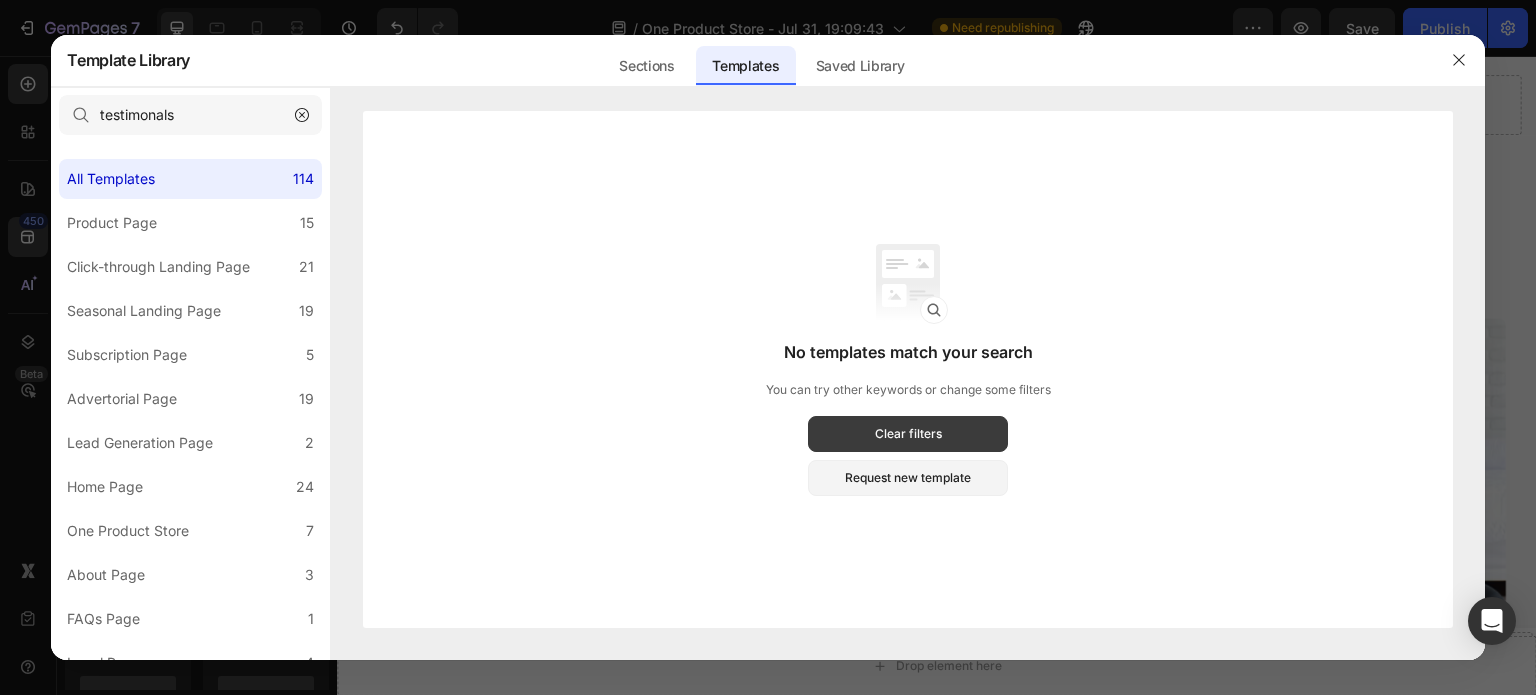 click on "Clear filters" at bounding box center [908, 434] 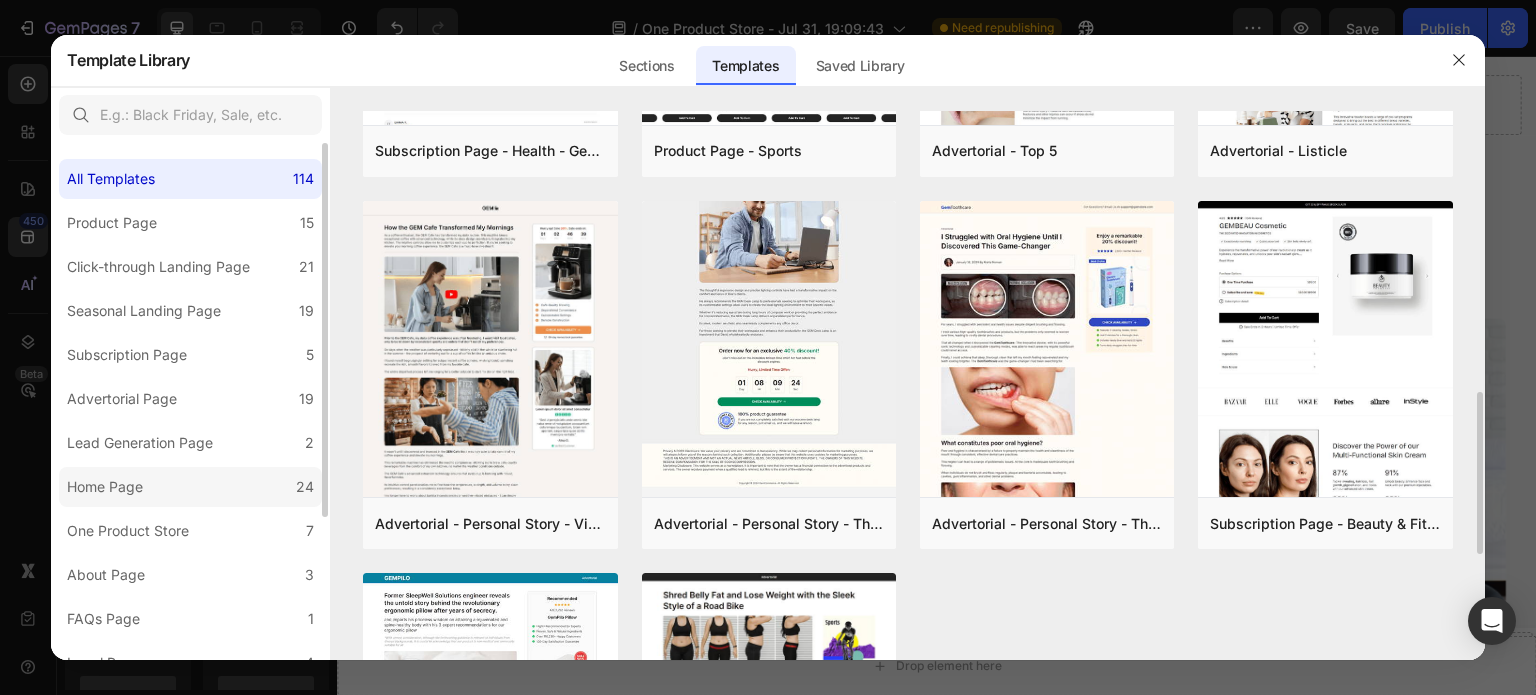 scroll, scrollTop: 1040, scrollLeft: 0, axis: vertical 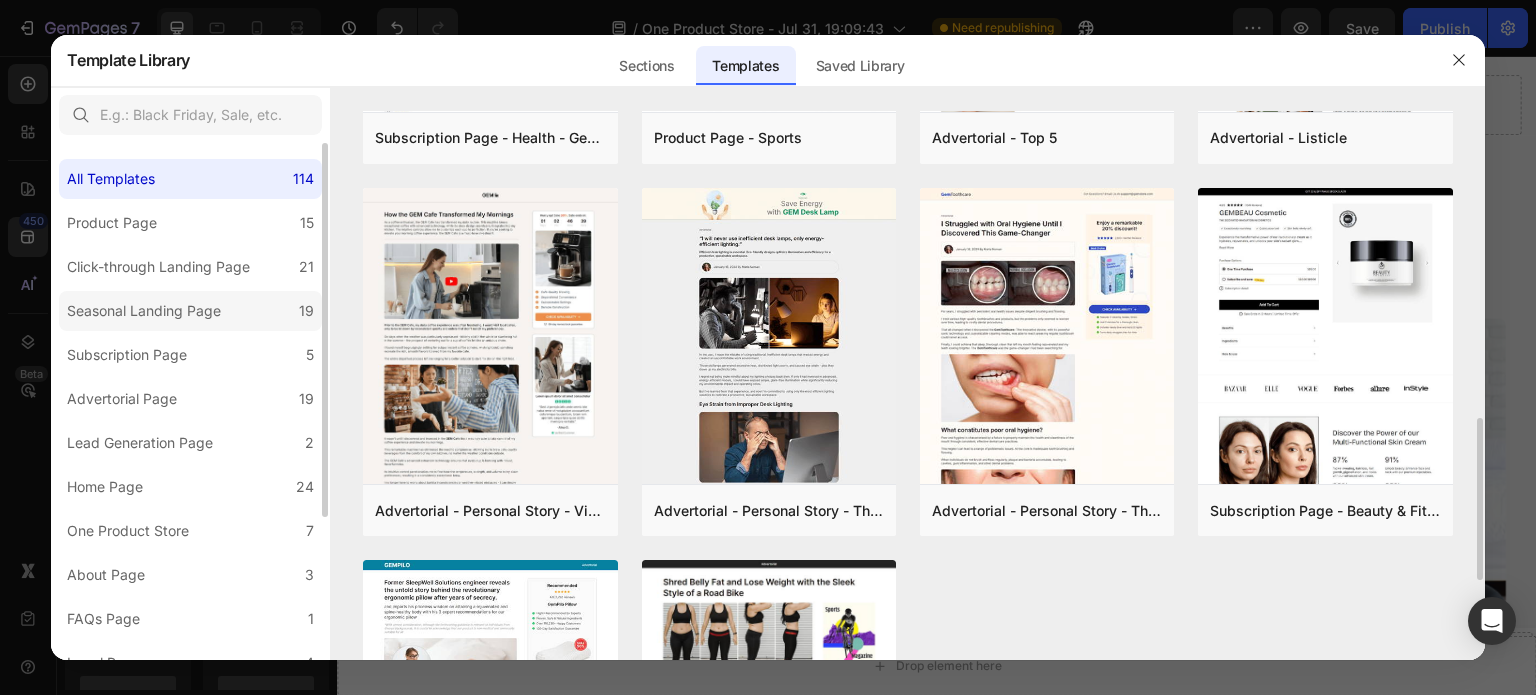click on "Seasonal Landing Page" at bounding box center [144, 311] 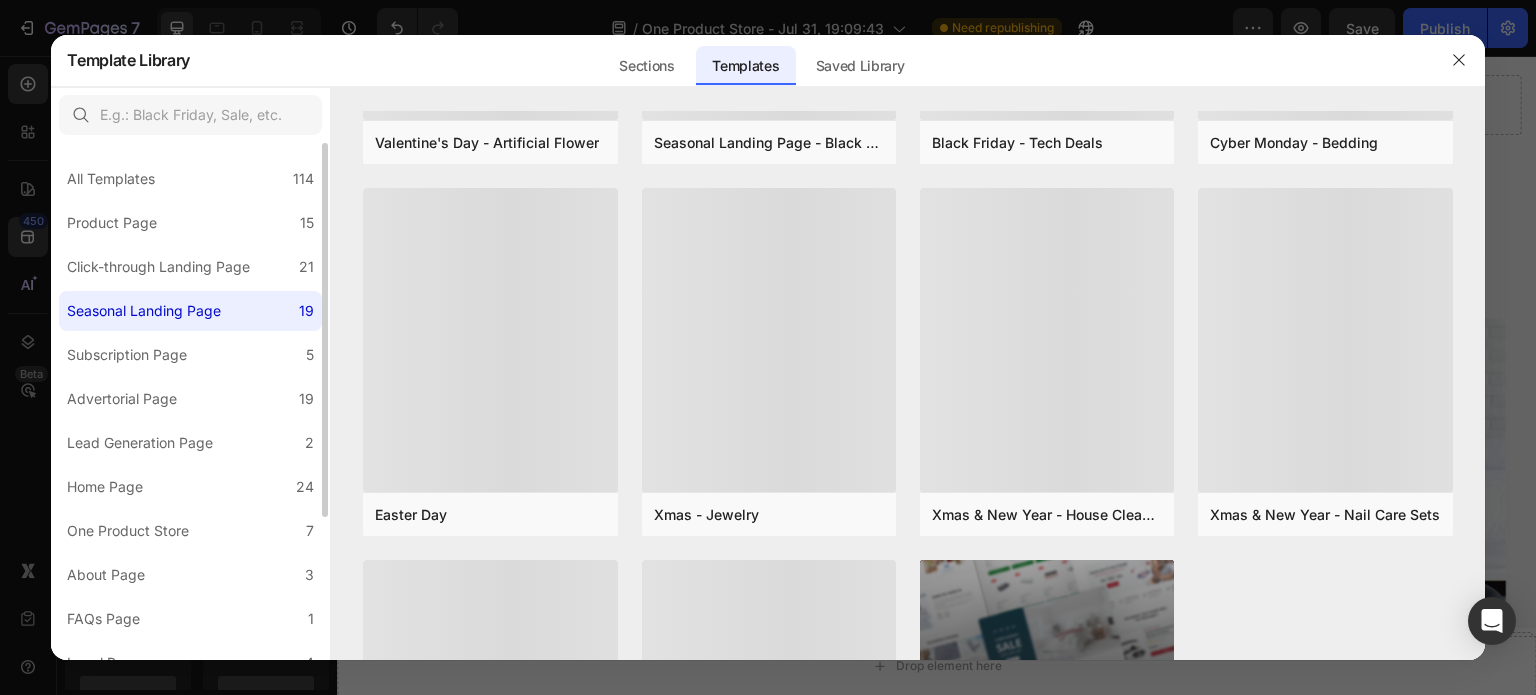 scroll, scrollTop: 0, scrollLeft: 0, axis: both 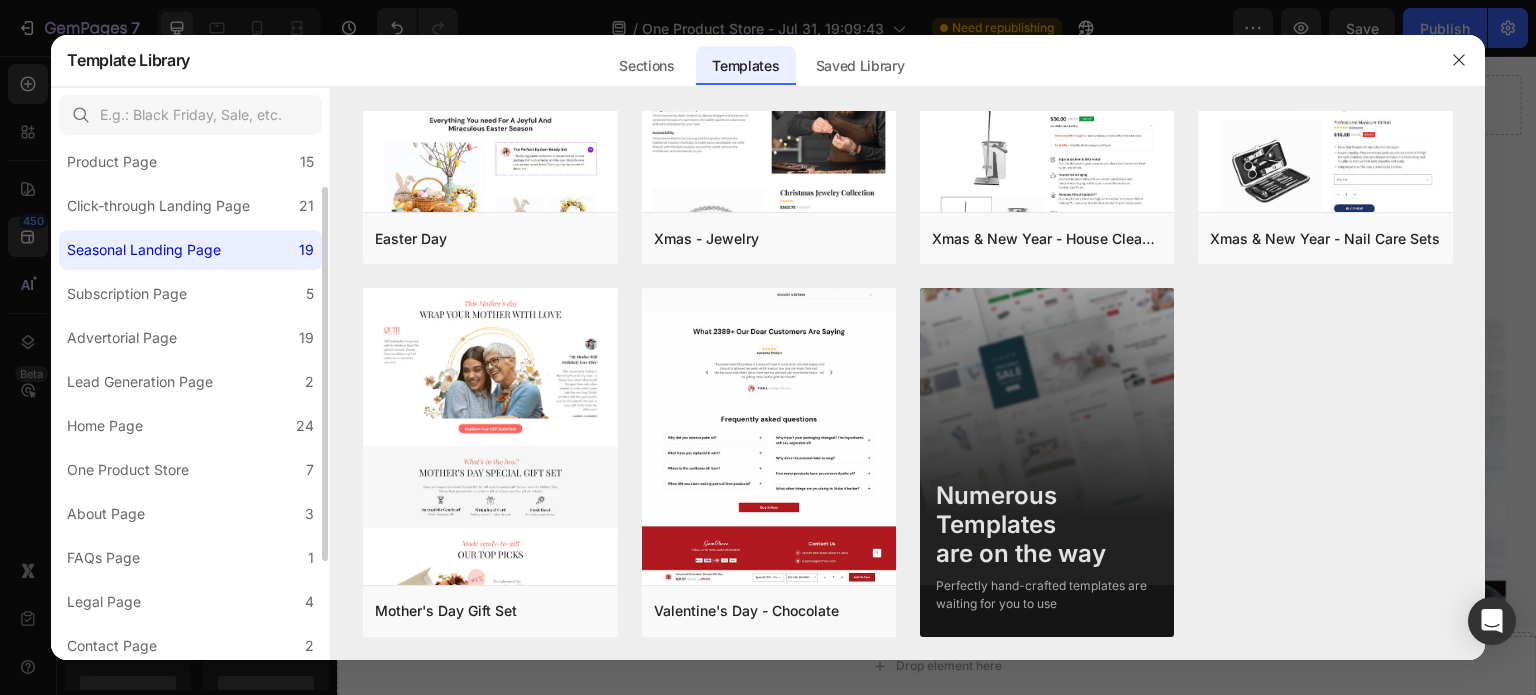 drag, startPoint x: 662, startPoint y: 477, endPoint x: 228, endPoint y: 255, distance: 487.48334 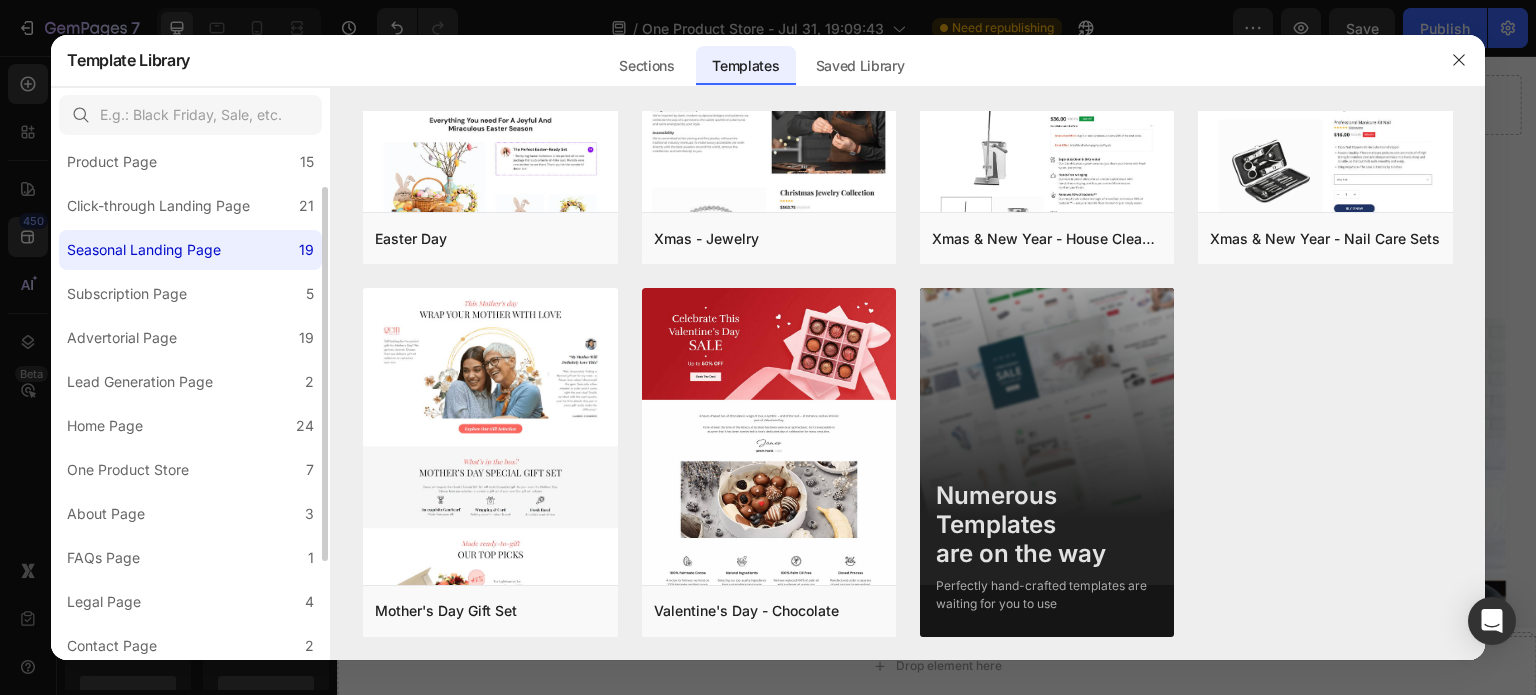scroll, scrollTop: 0, scrollLeft: 0, axis: both 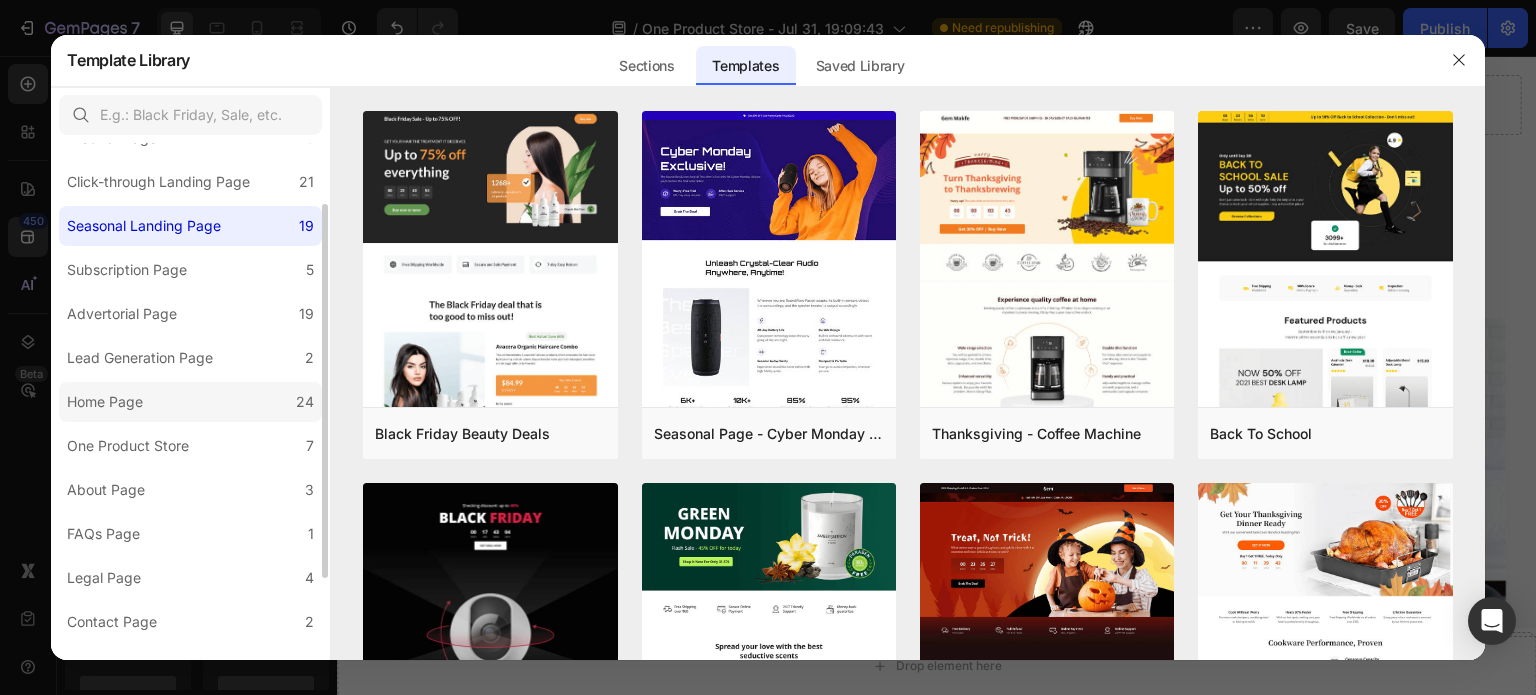 click on "Home Page 24" 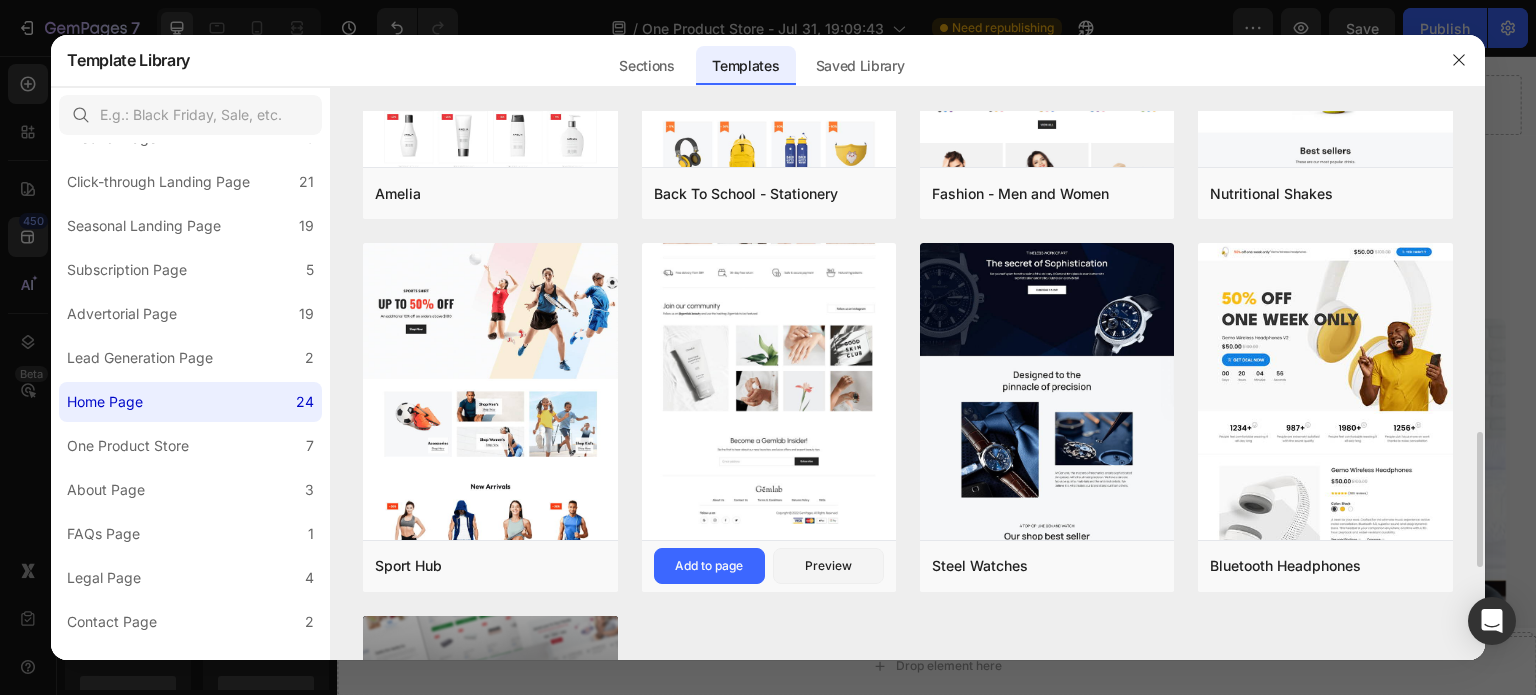 scroll, scrollTop: 1380, scrollLeft: 0, axis: vertical 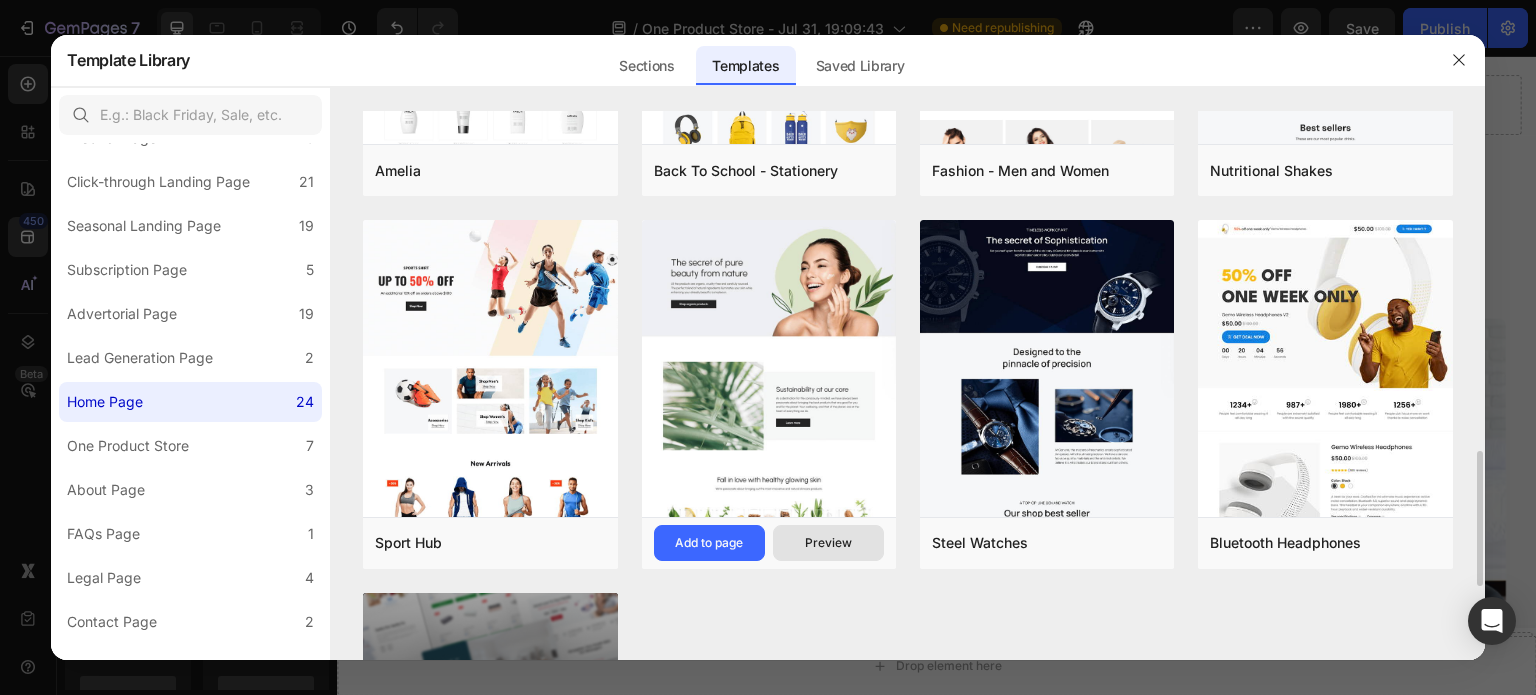 click on "Preview" at bounding box center (828, 543) 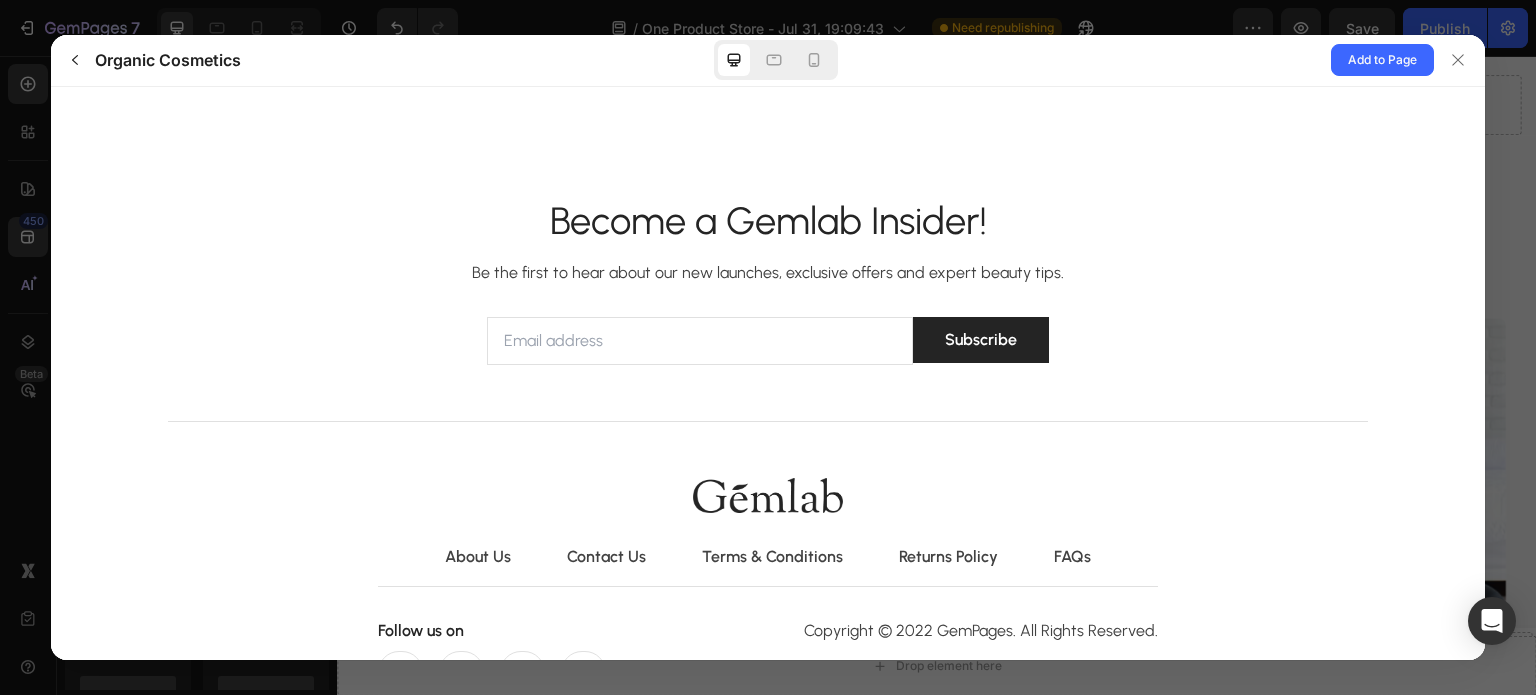 scroll, scrollTop: 6104, scrollLeft: 0, axis: vertical 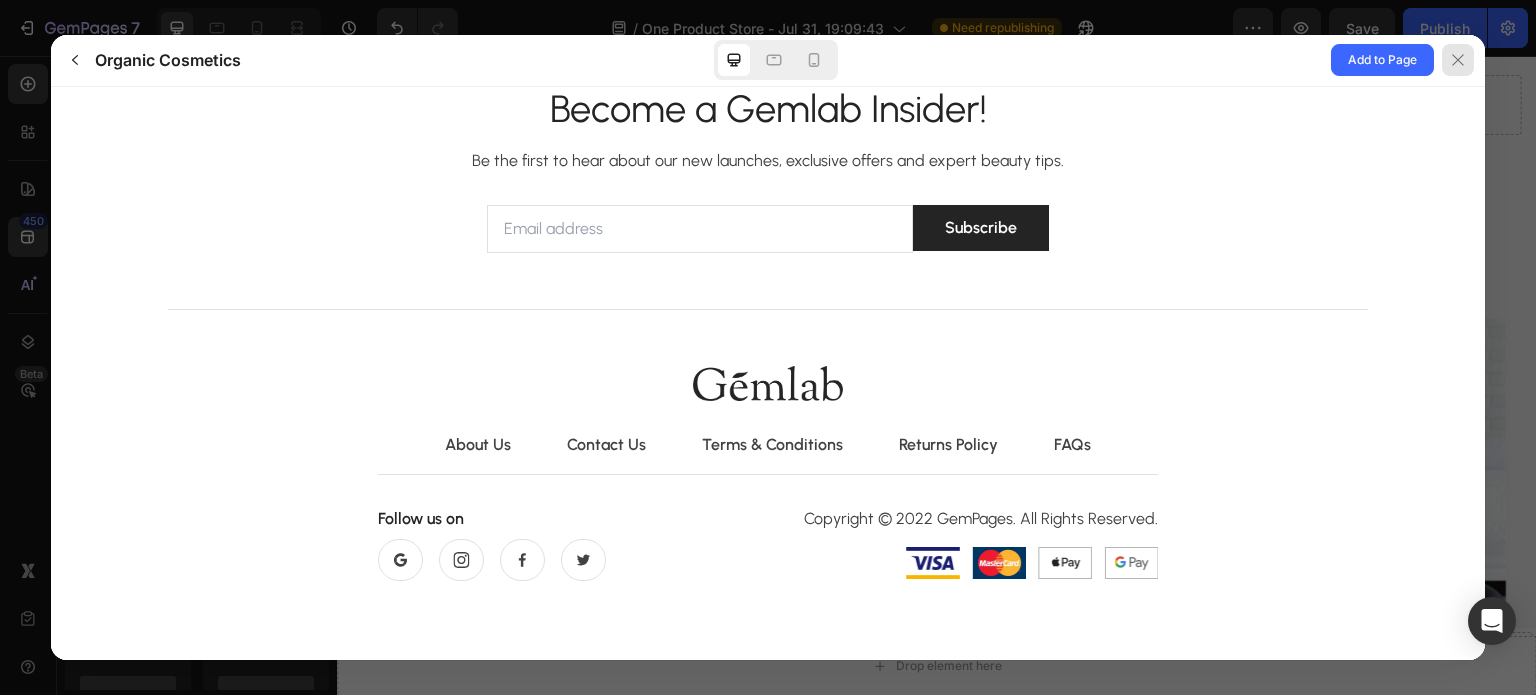 click at bounding box center [1458, 60] 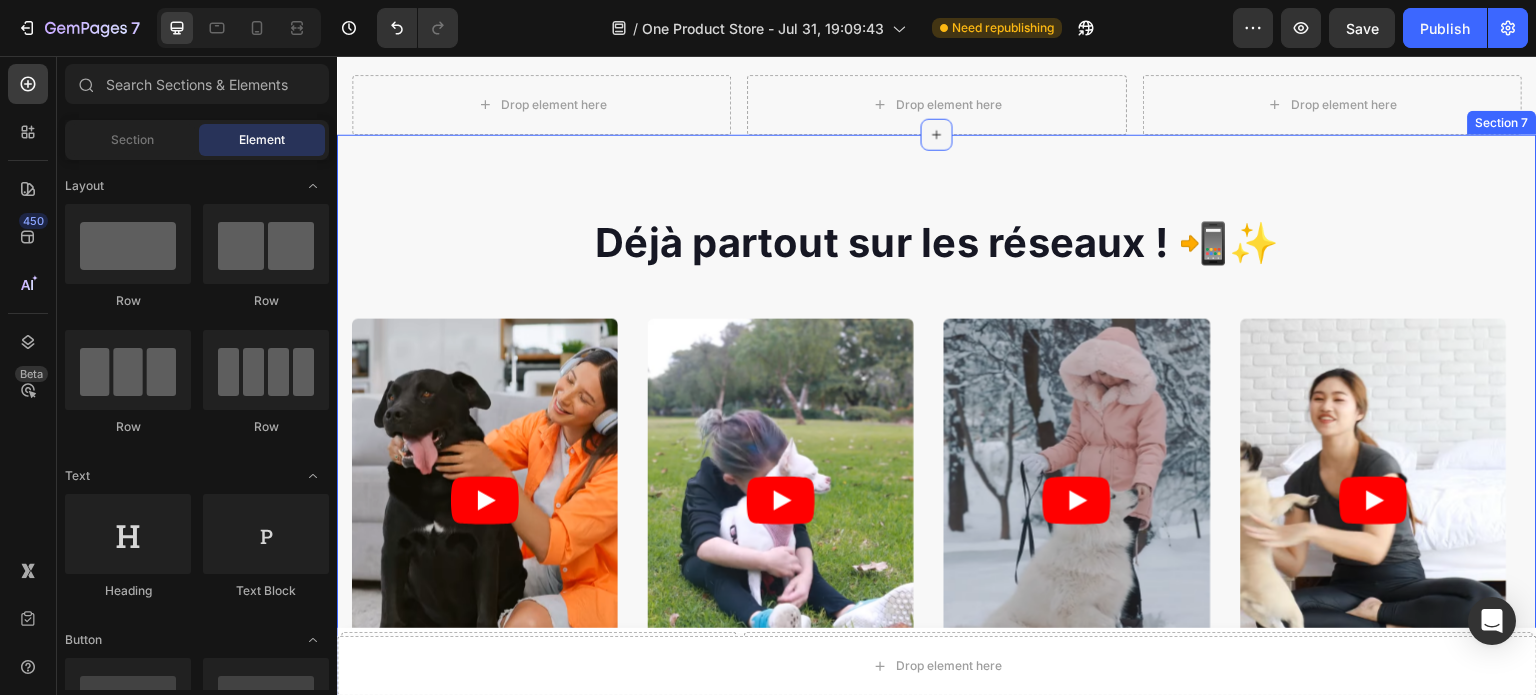 click 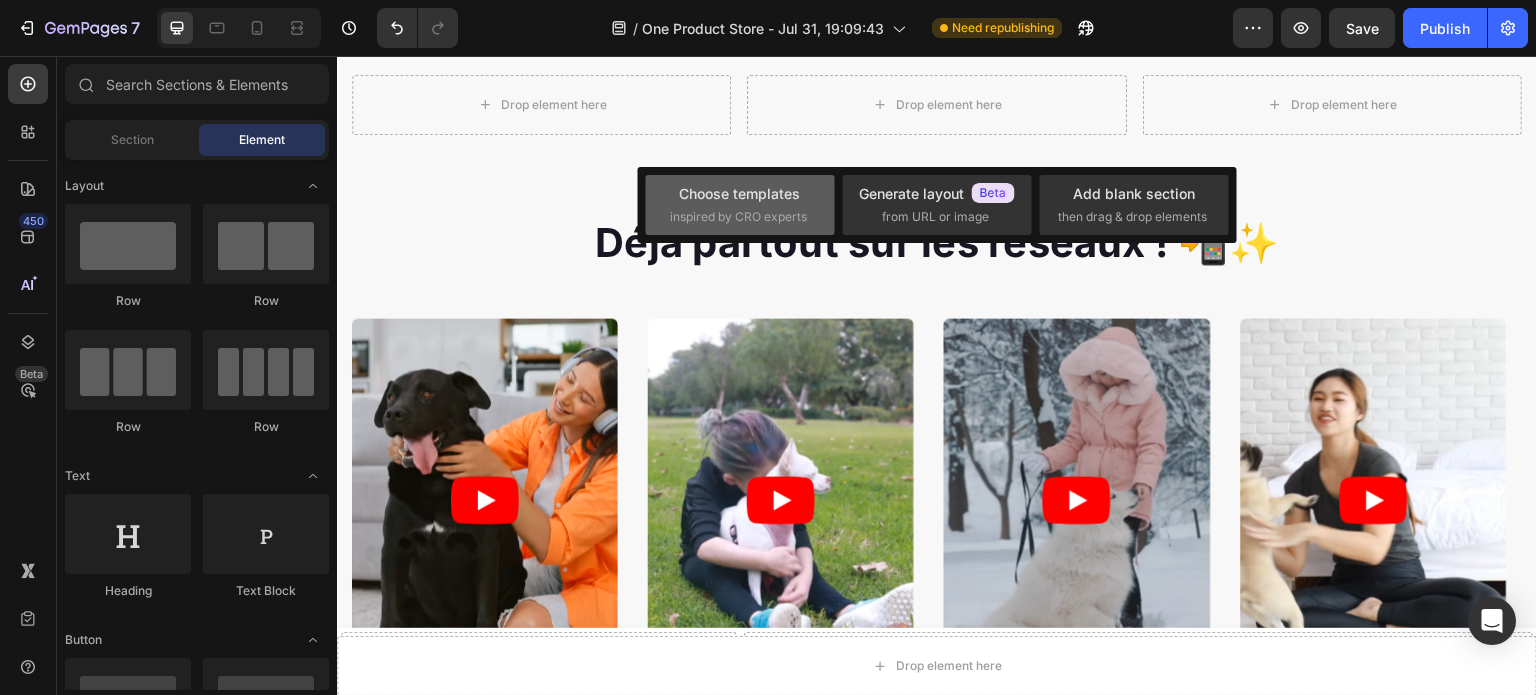 click on "inspired by CRO experts" at bounding box center (738, 217) 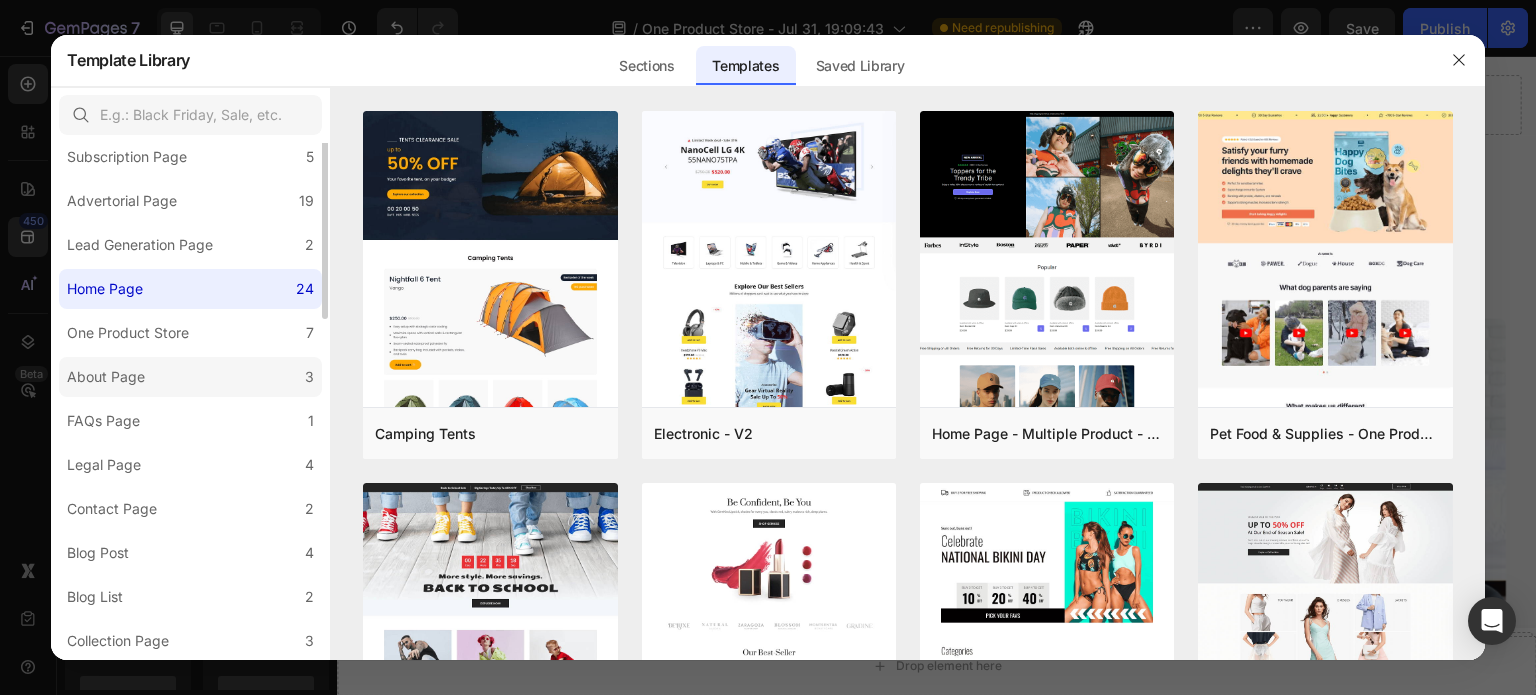 scroll, scrollTop: 0, scrollLeft: 0, axis: both 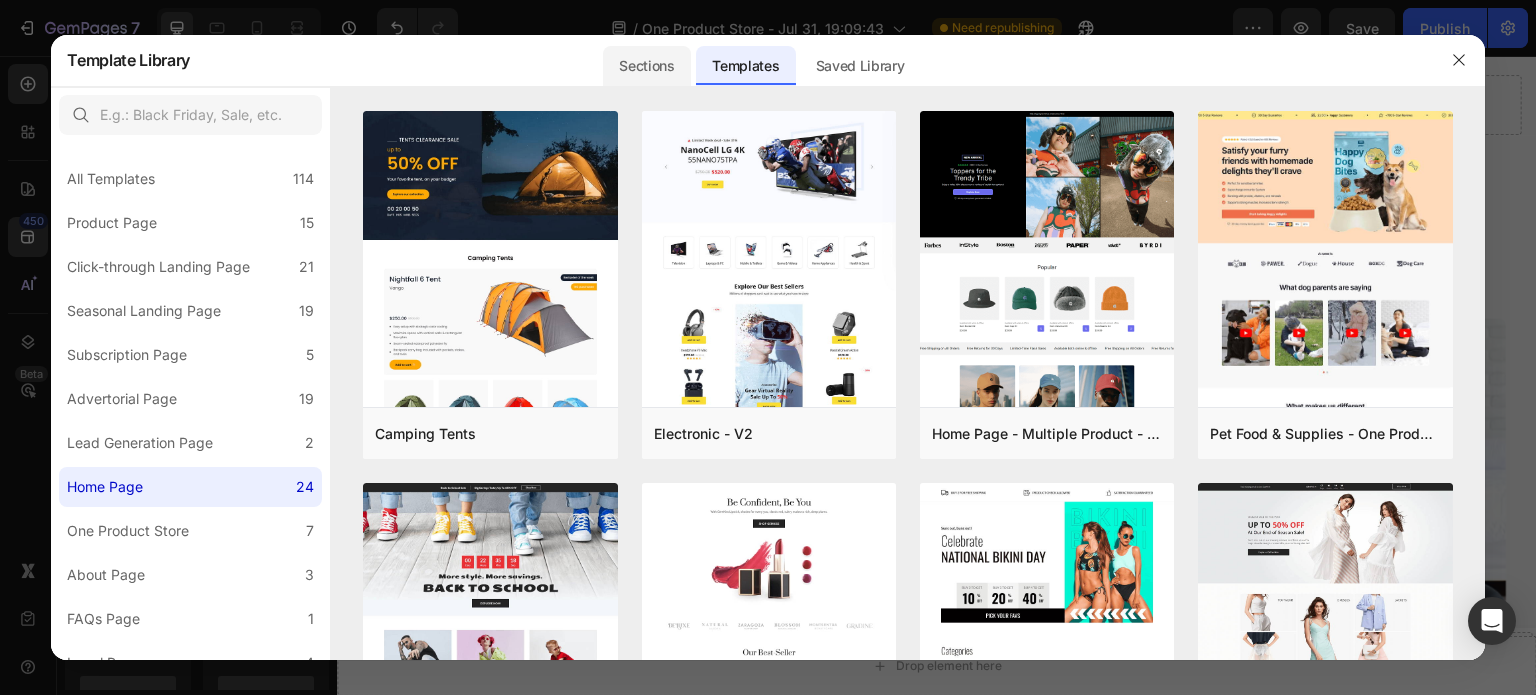 click on "Sections" 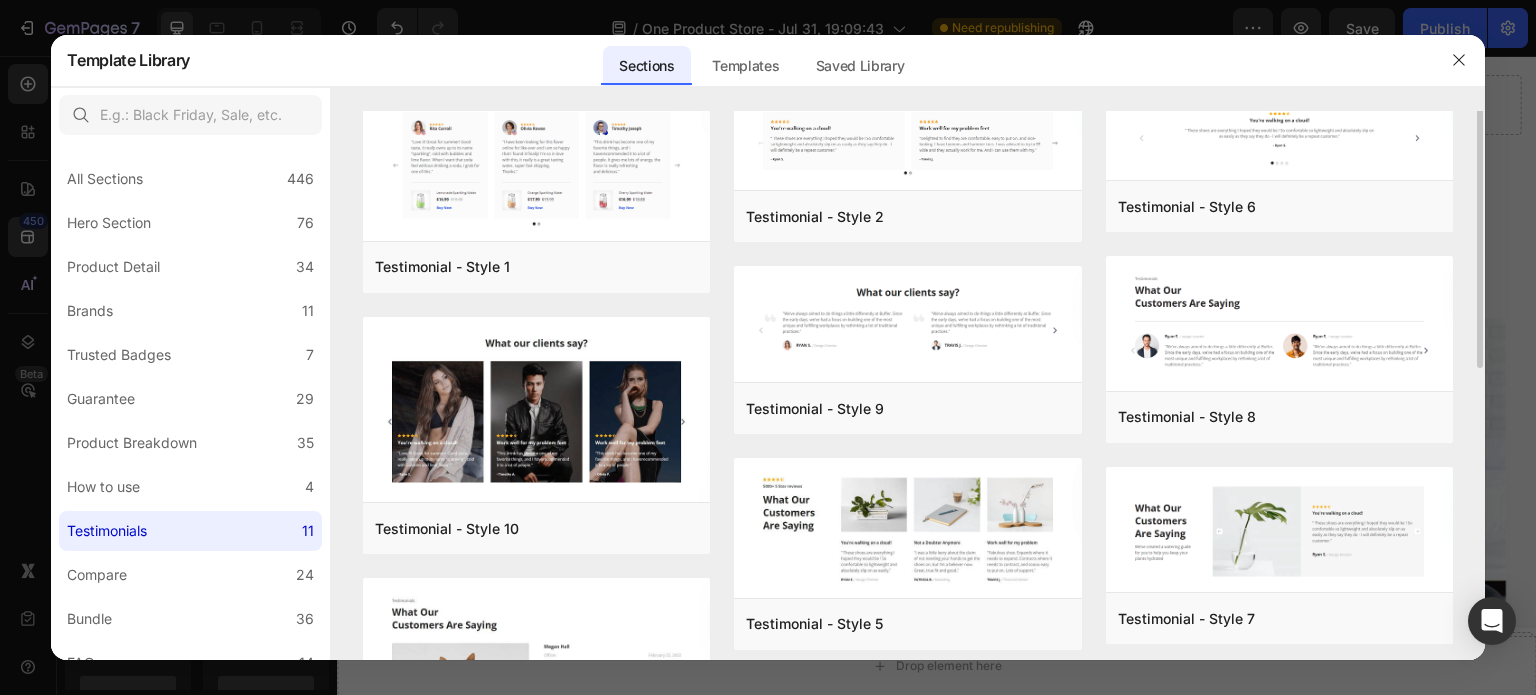 scroll, scrollTop: 25, scrollLeft: 0, axis: vertical 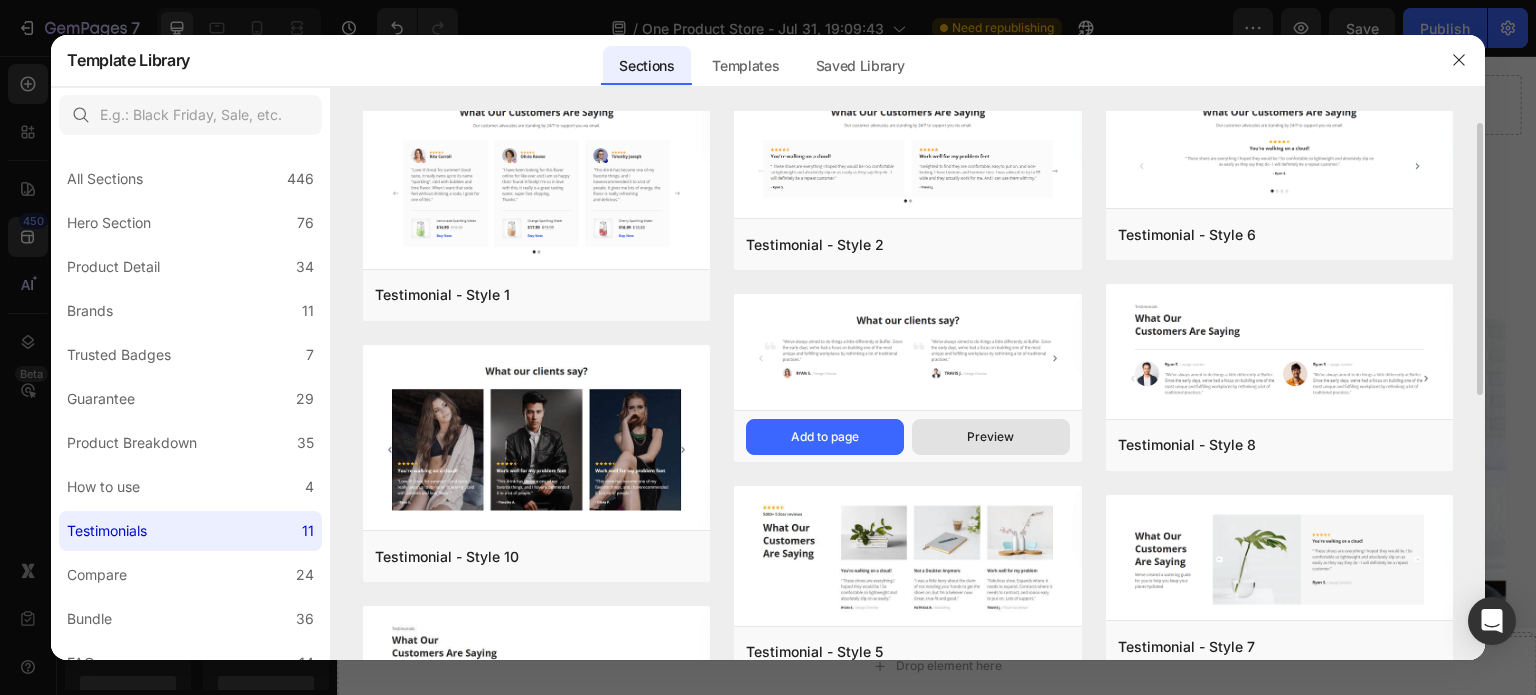 click on "Preview" at bounding box center [991, 437] 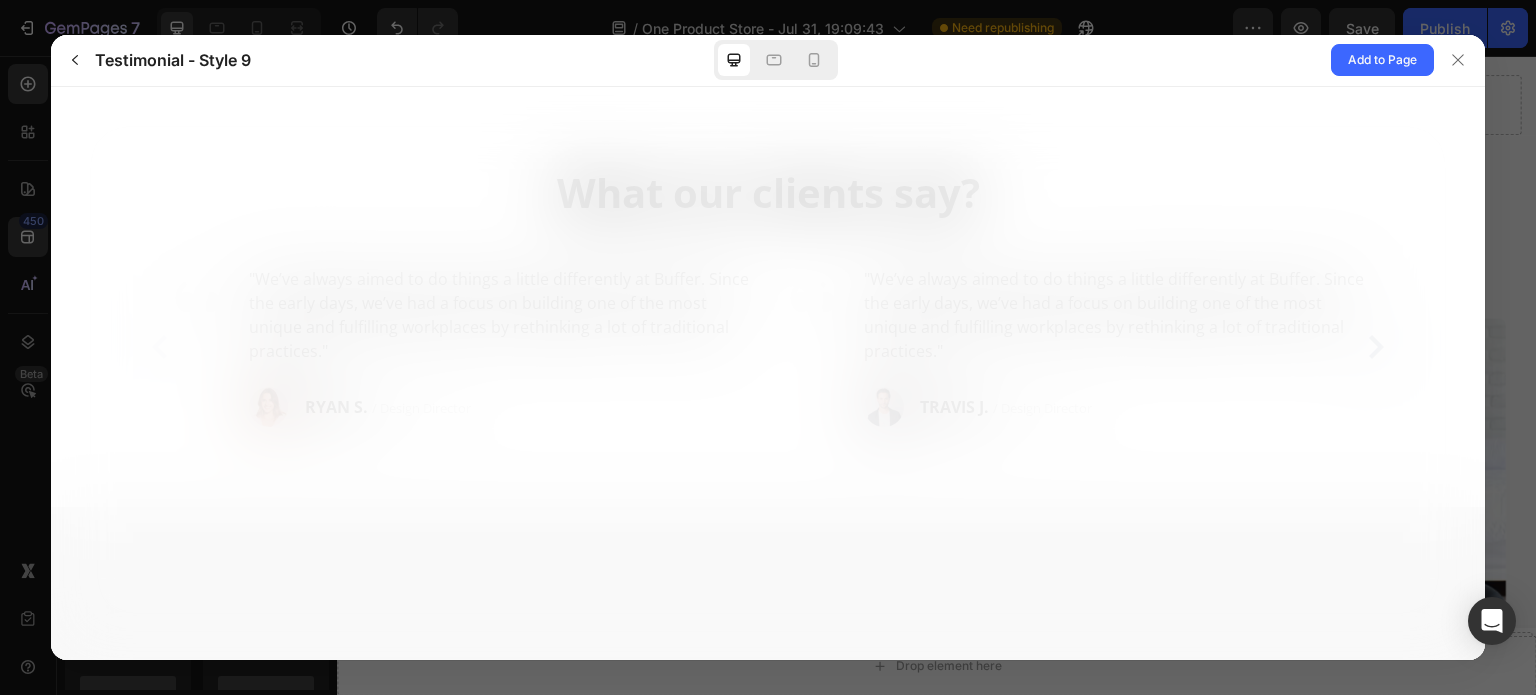scroll, scrollTop: 0, scrollLeft: 0, axis: both 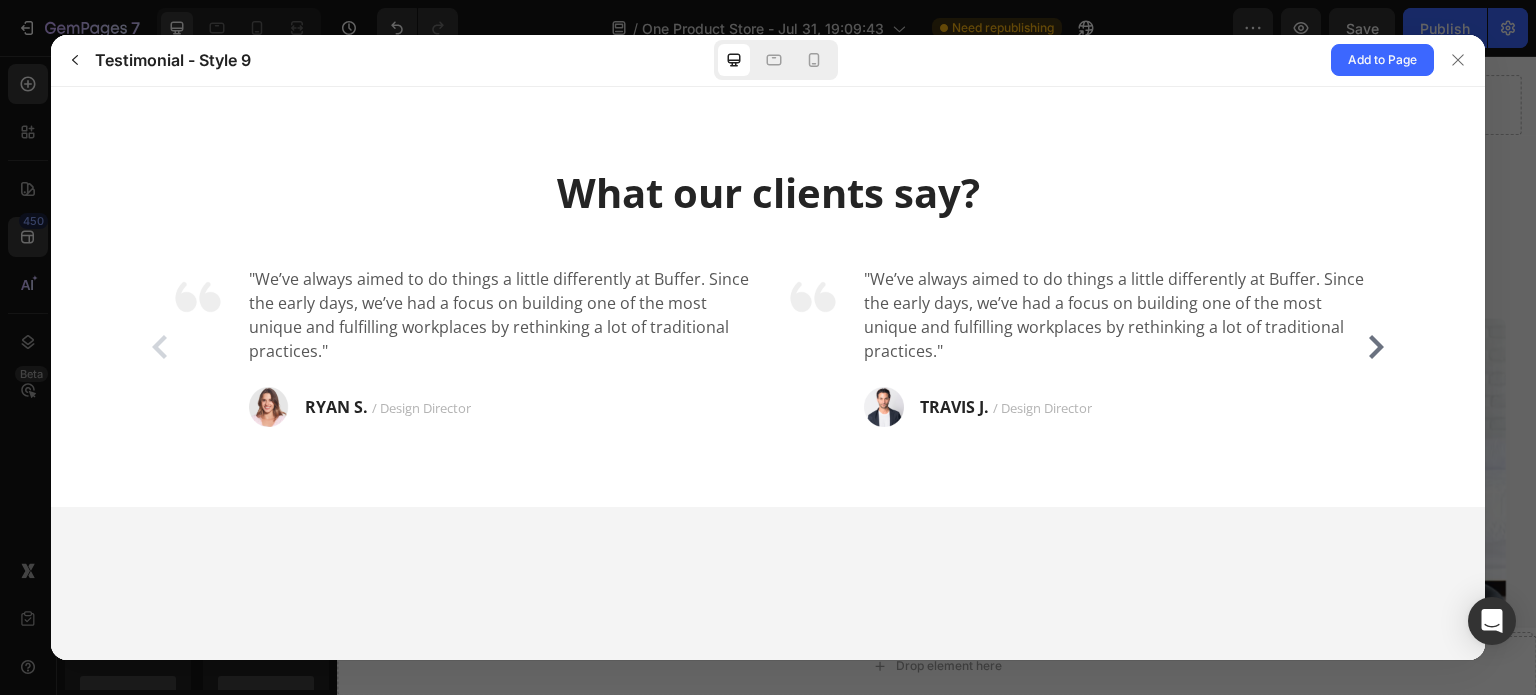 click on ""We’ve always aimed to do things a little differently at Buffer. Since the early days, we’ve had a focus on building one of the most unique and fulfilling workplaces by rethinking a lot of traditional practices."" at bounding box center (1116, 314) 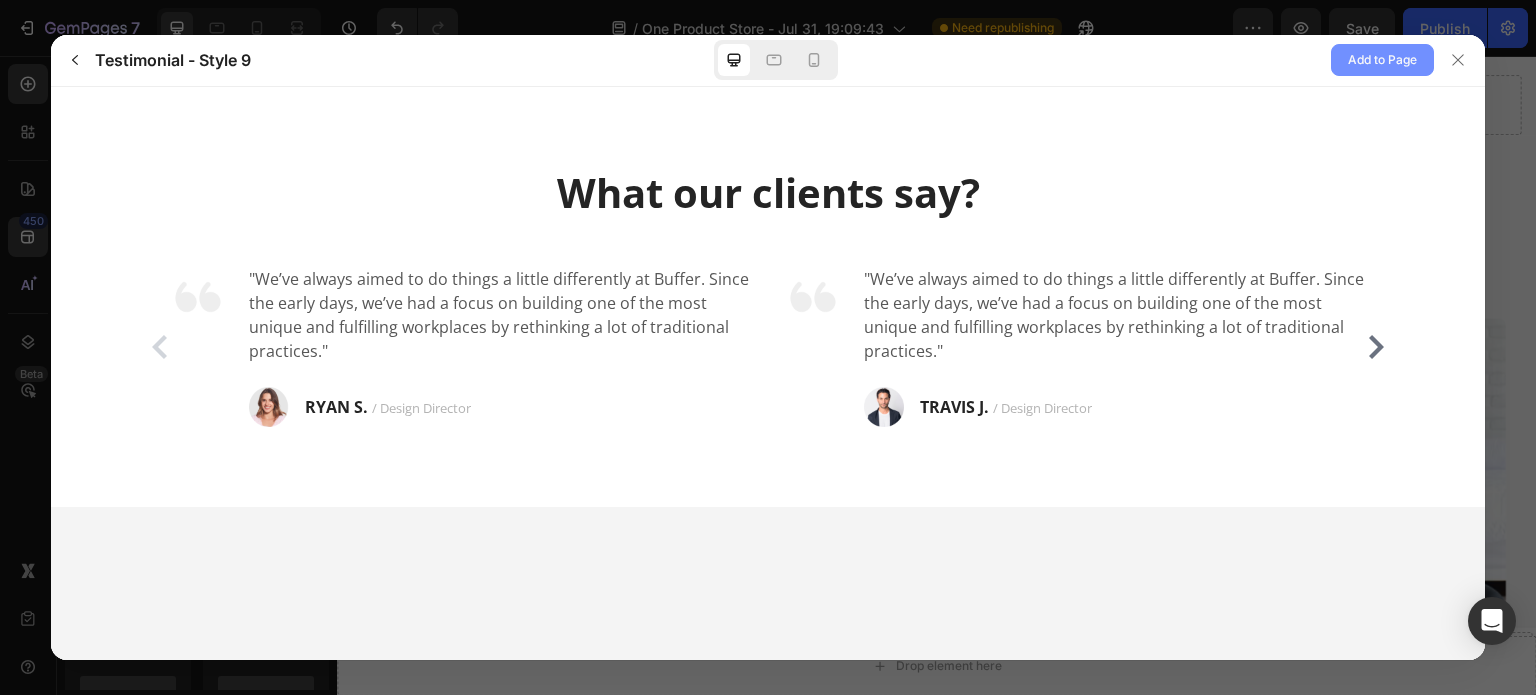 click on "Add to Page" 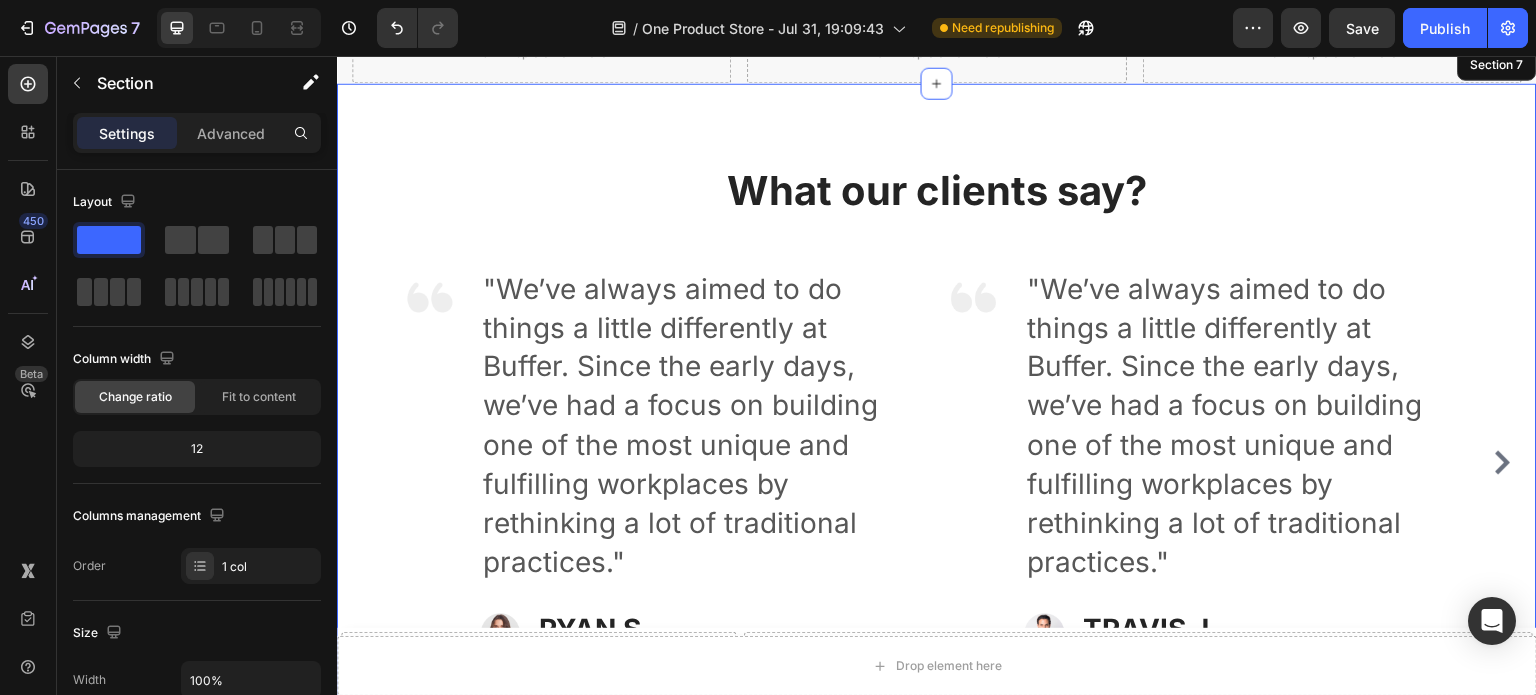 scroll, scrollTop: 1522, scrollLeft: 0, axis: vertical 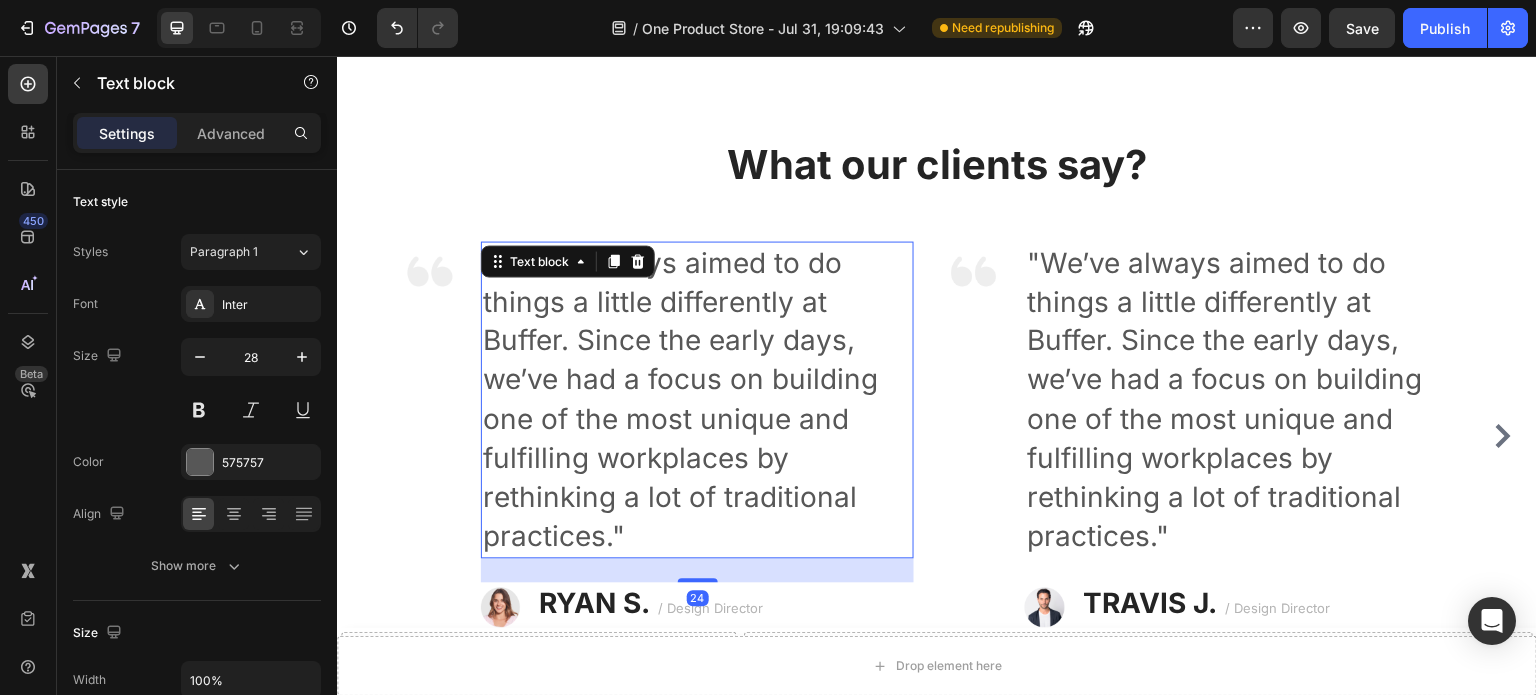 click on ""We’ve always aimed to do things a little differently at Buffer. Since the early days, we’ve had a focus on building one of the most unique and fulfilling workplaces by rethinking a lot of traditional practices."" at bounding box center [697, 400] 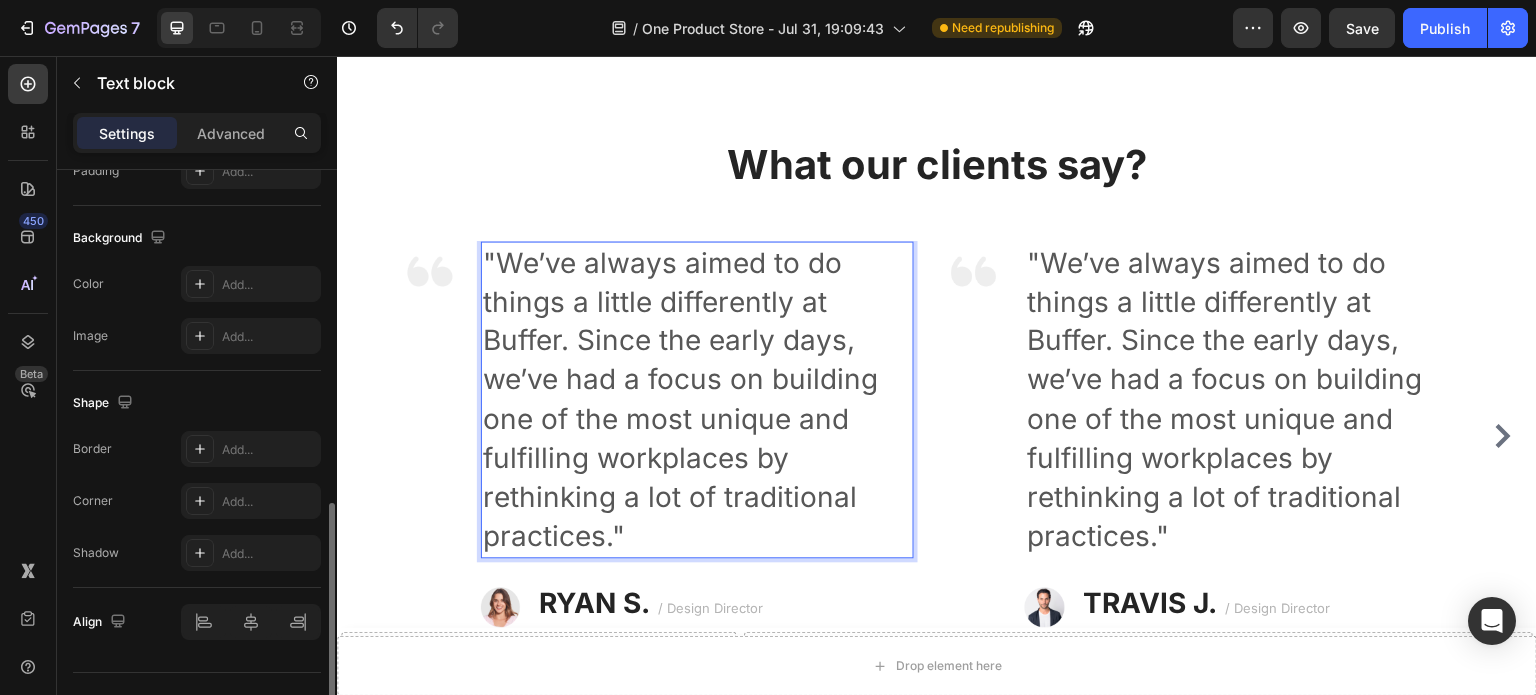 scroll, scrollTop: 600, scrollLeft: 0, axis: vertical 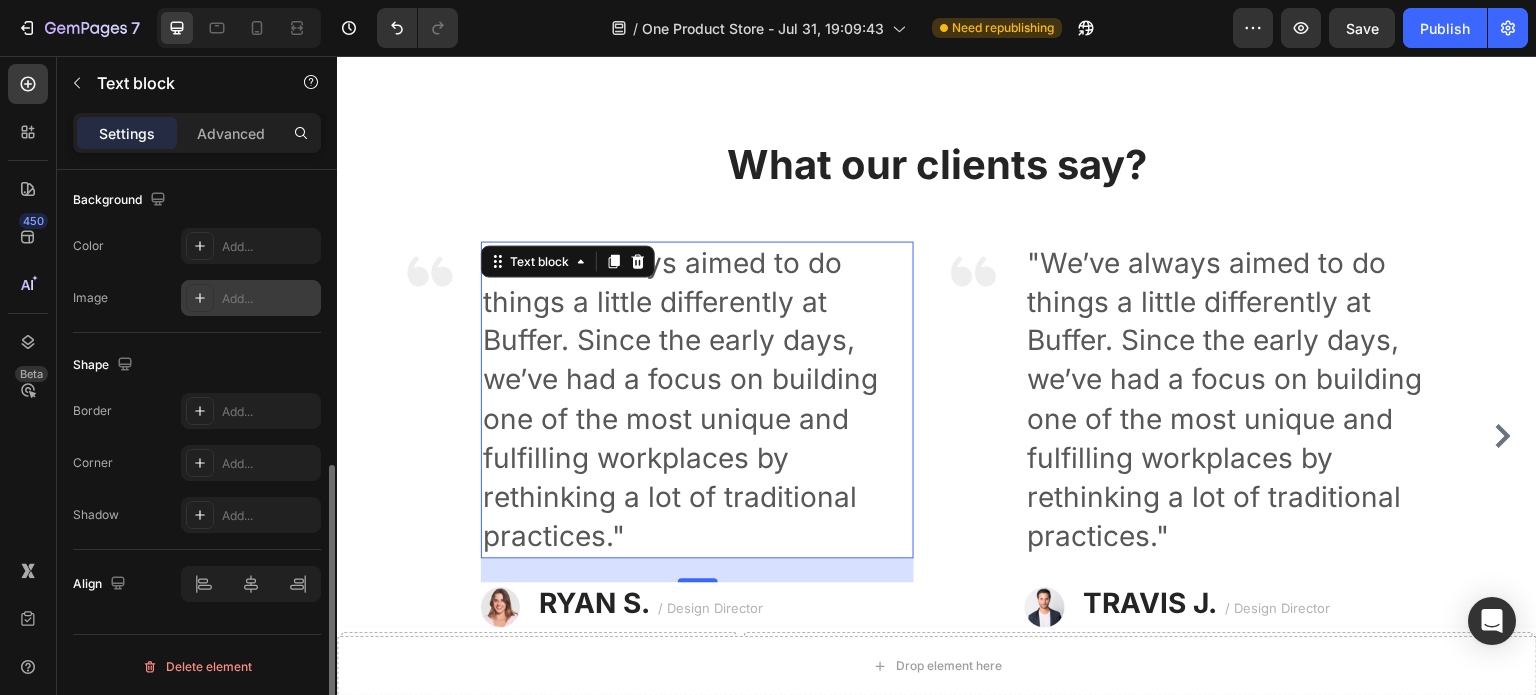 click on "Add..." at bounding box center [251, 298] 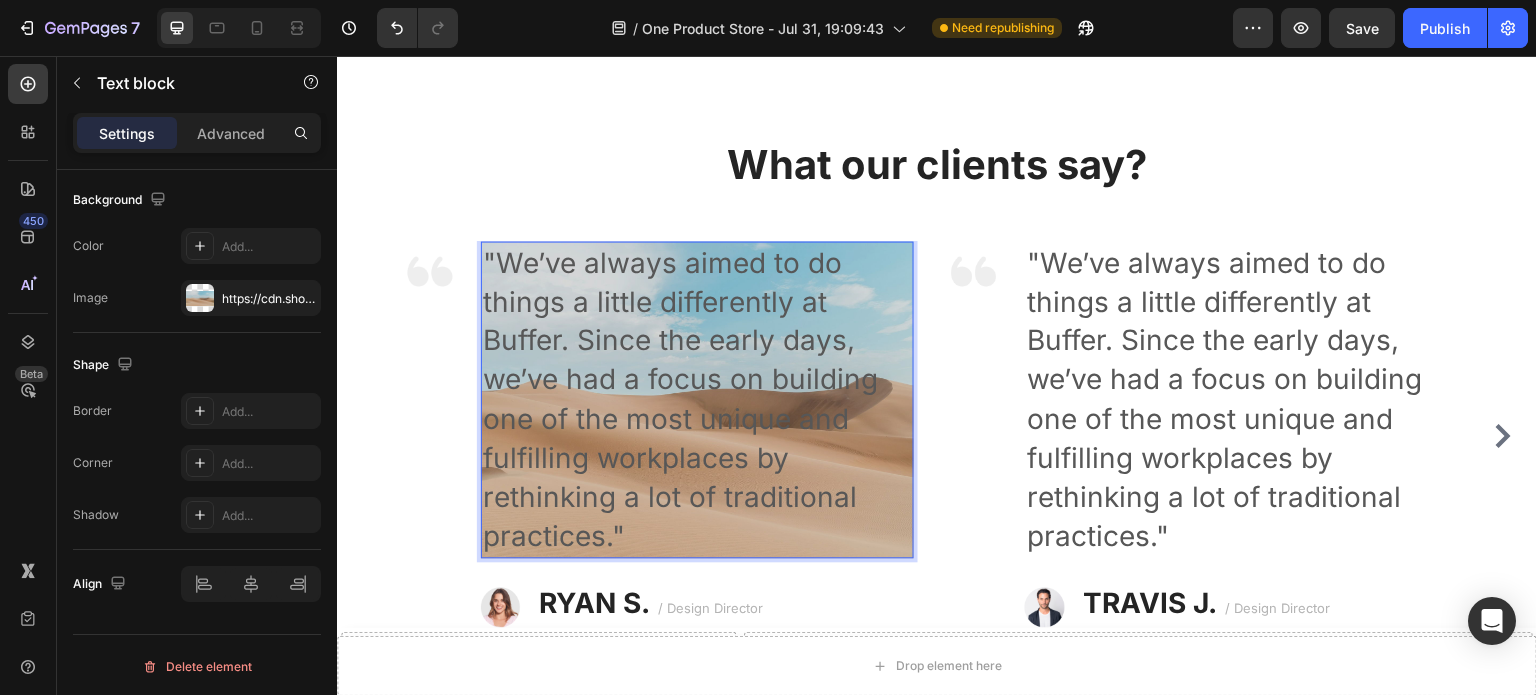 click on ""We’ve always aimed to do things a little differently at Buffer. Since the early days, we’ve had a focus on building one of the most unique and fulfilling workplaces by rethinking a lot of traditional practices."" at bounding box center [697, 400] 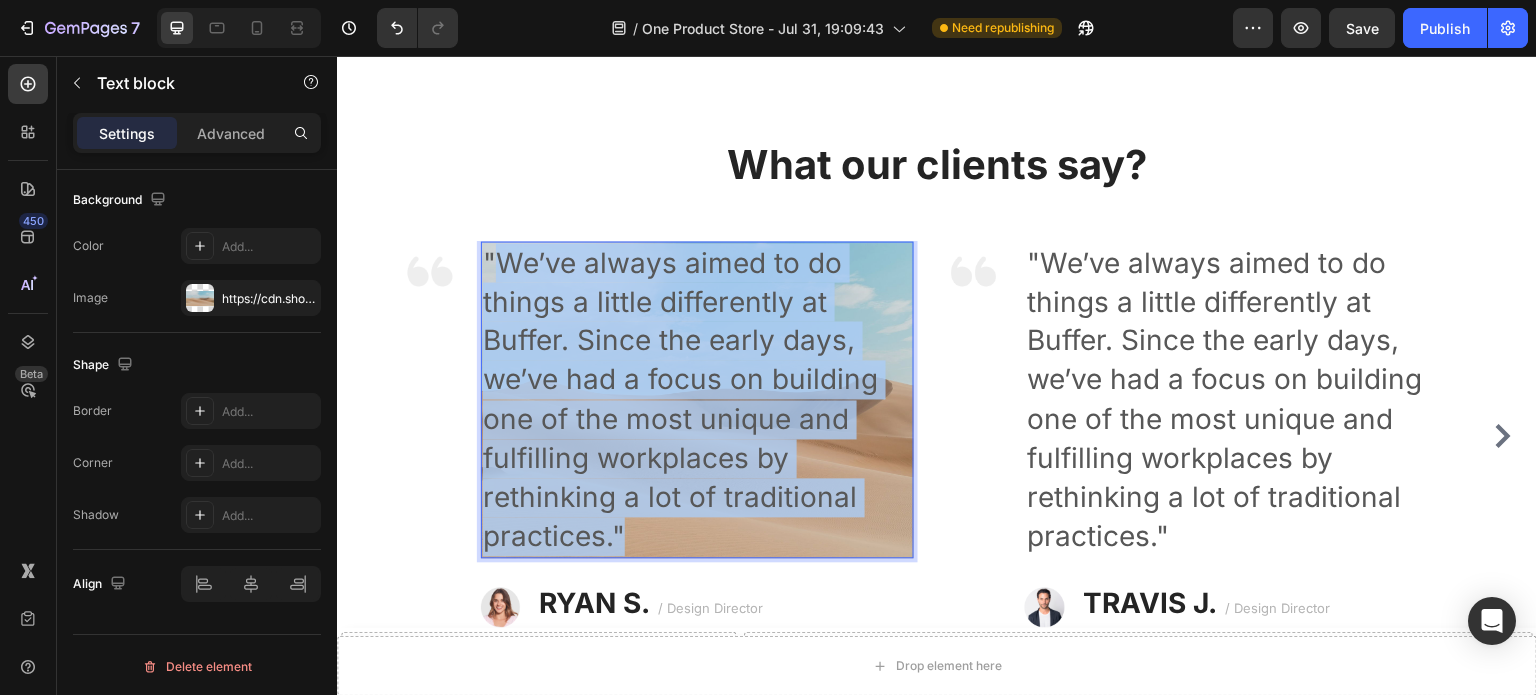 drag, startPoint x: 644, startPoint y: 532, endPoint x: 501, endPoint y: 232, distance: 332.33868 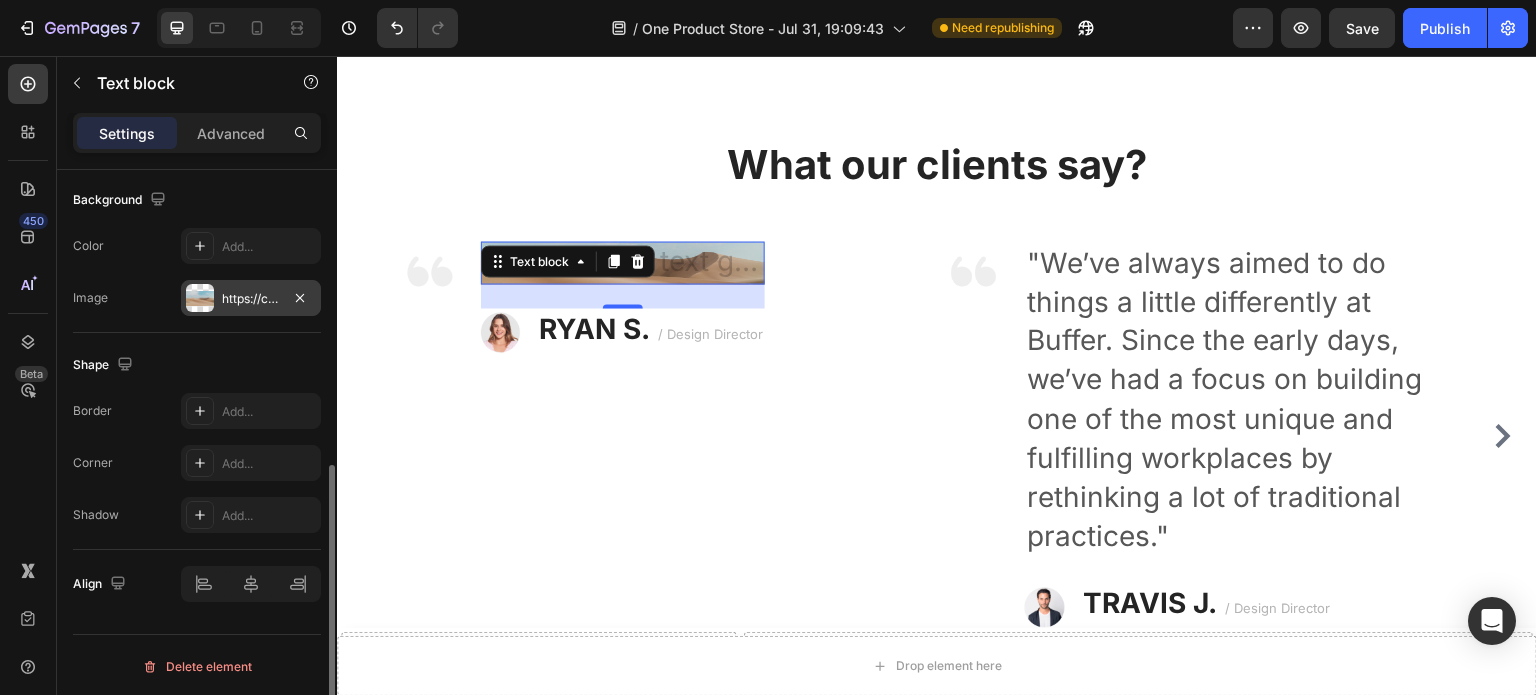 click on "https://cdn.shopify.com/s/files/1/2005/9307/files/background_settings.jpg" at bounding box center (251, 298) 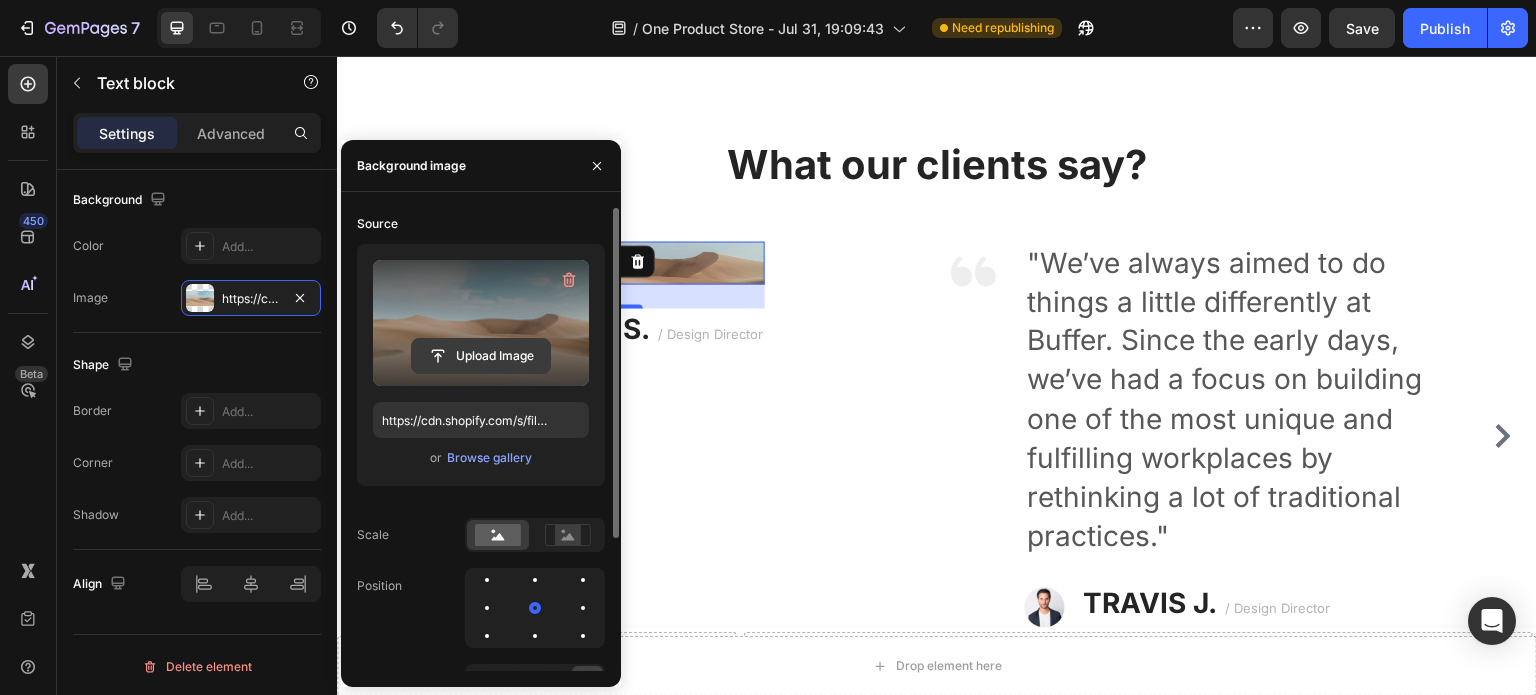 click 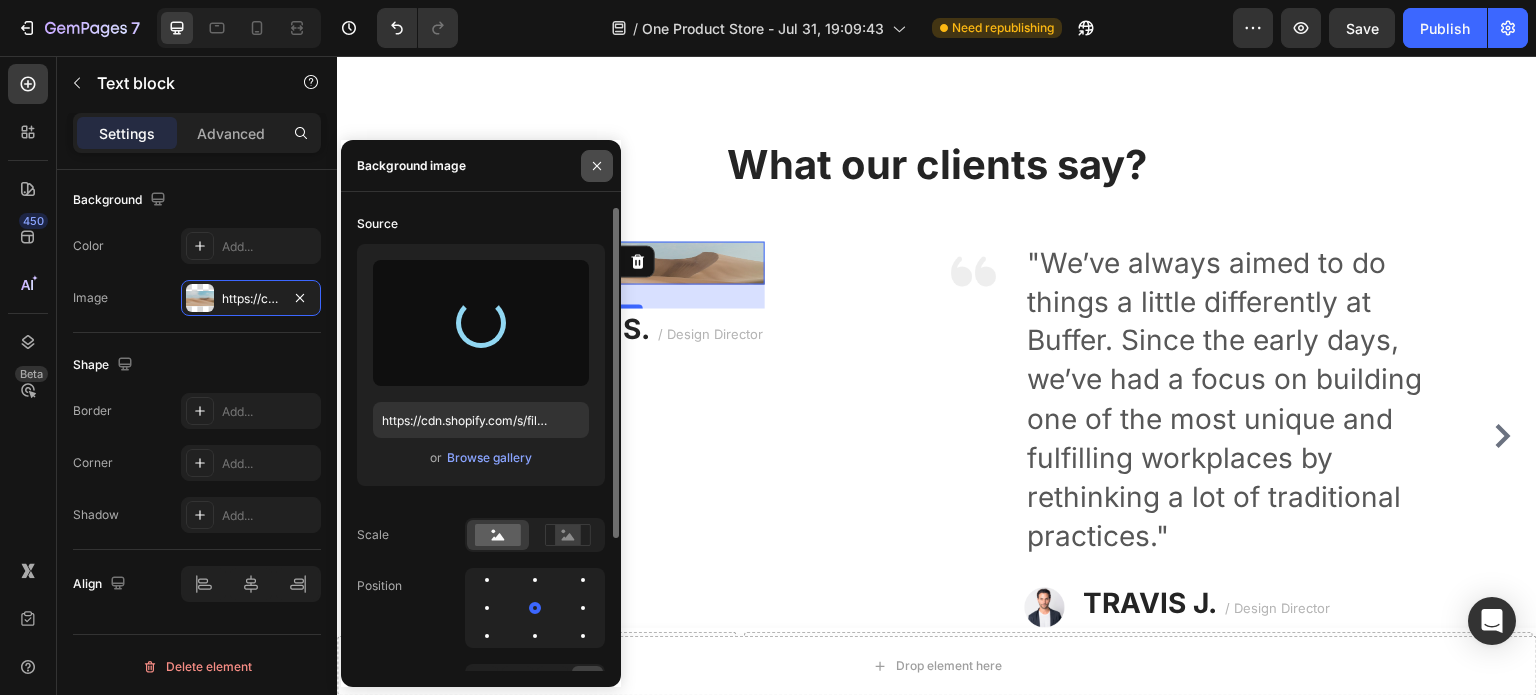 type on "https://cdn.shopify.com/s/files/1/0951/8386/4138/files/gempages_577736124319925010-b82129f4-d5e6-4df5-bcef-f1f3b88e733c.png" 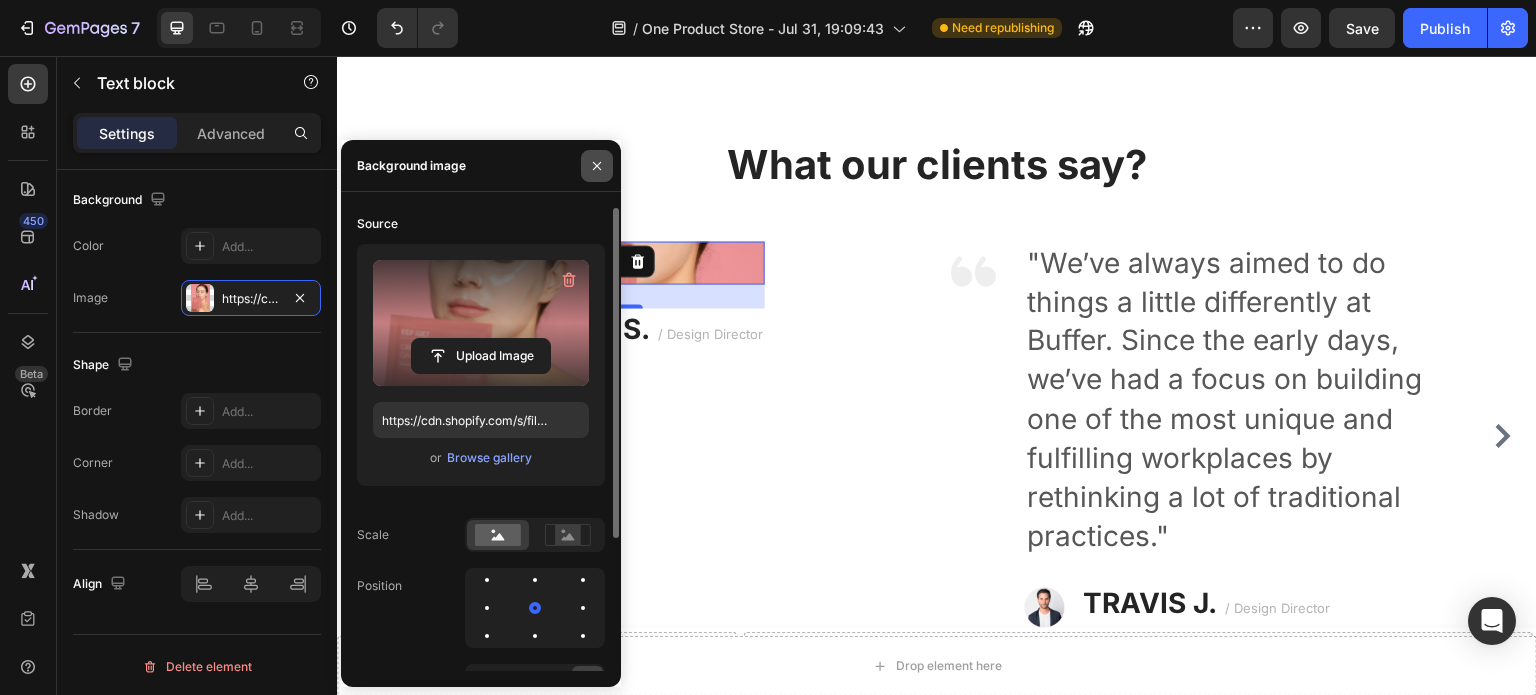 click 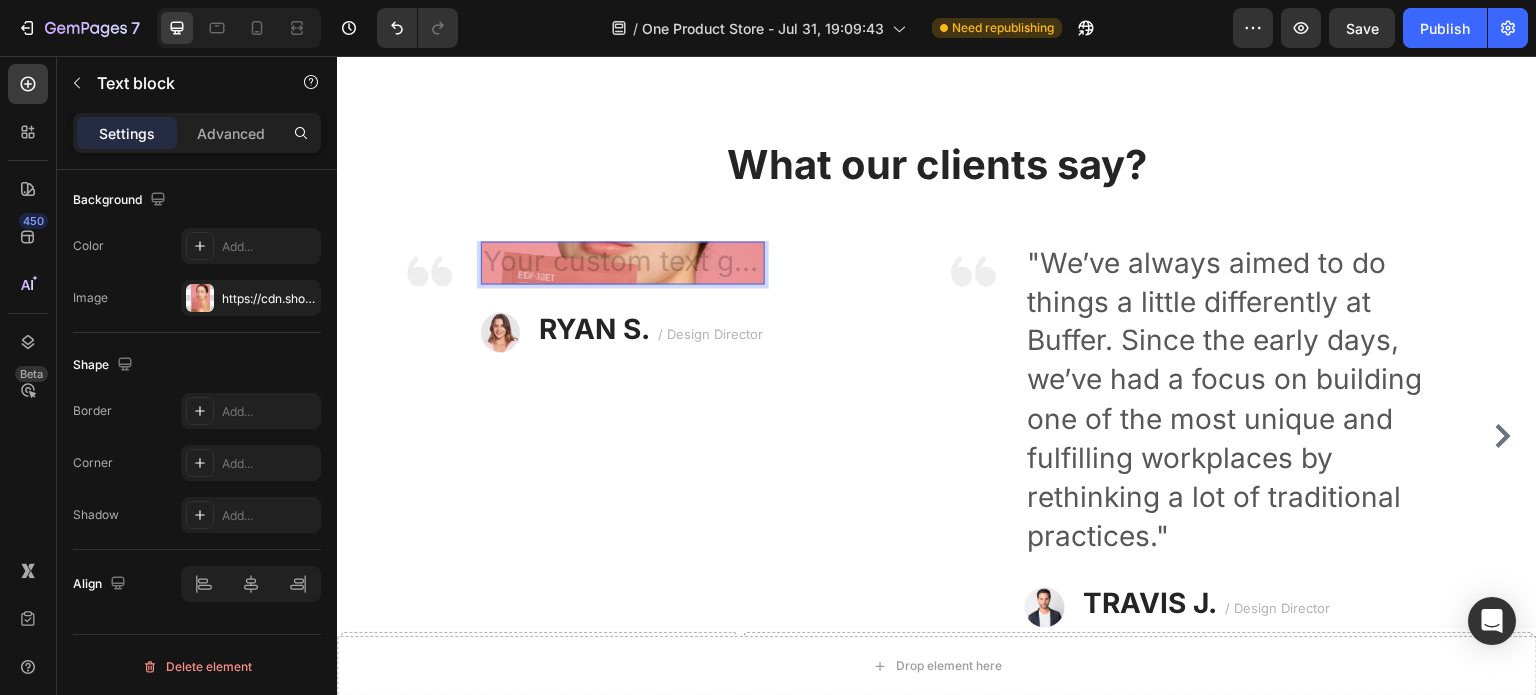 click at bounding box center (623, 262) 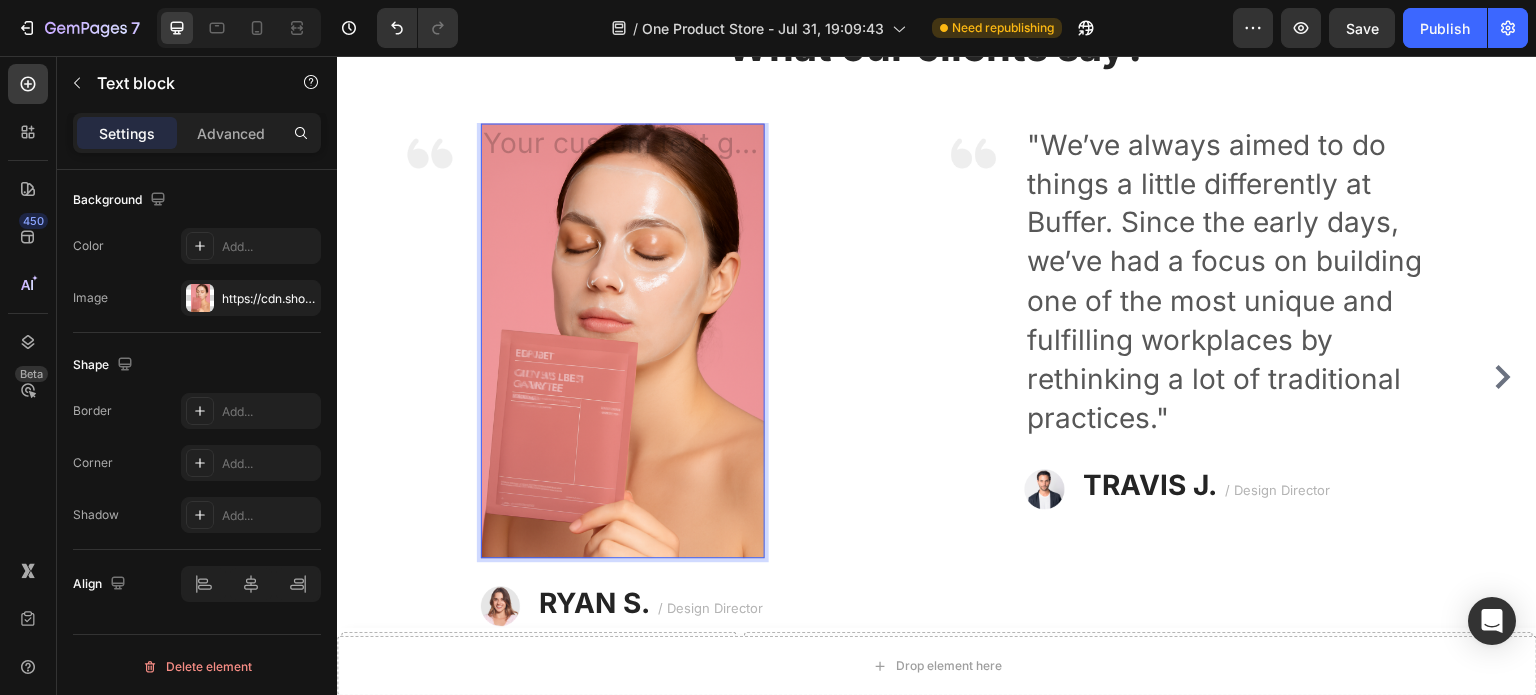 scroll, scrollTop: 1644, scrollLeft: 0, axis: vertical 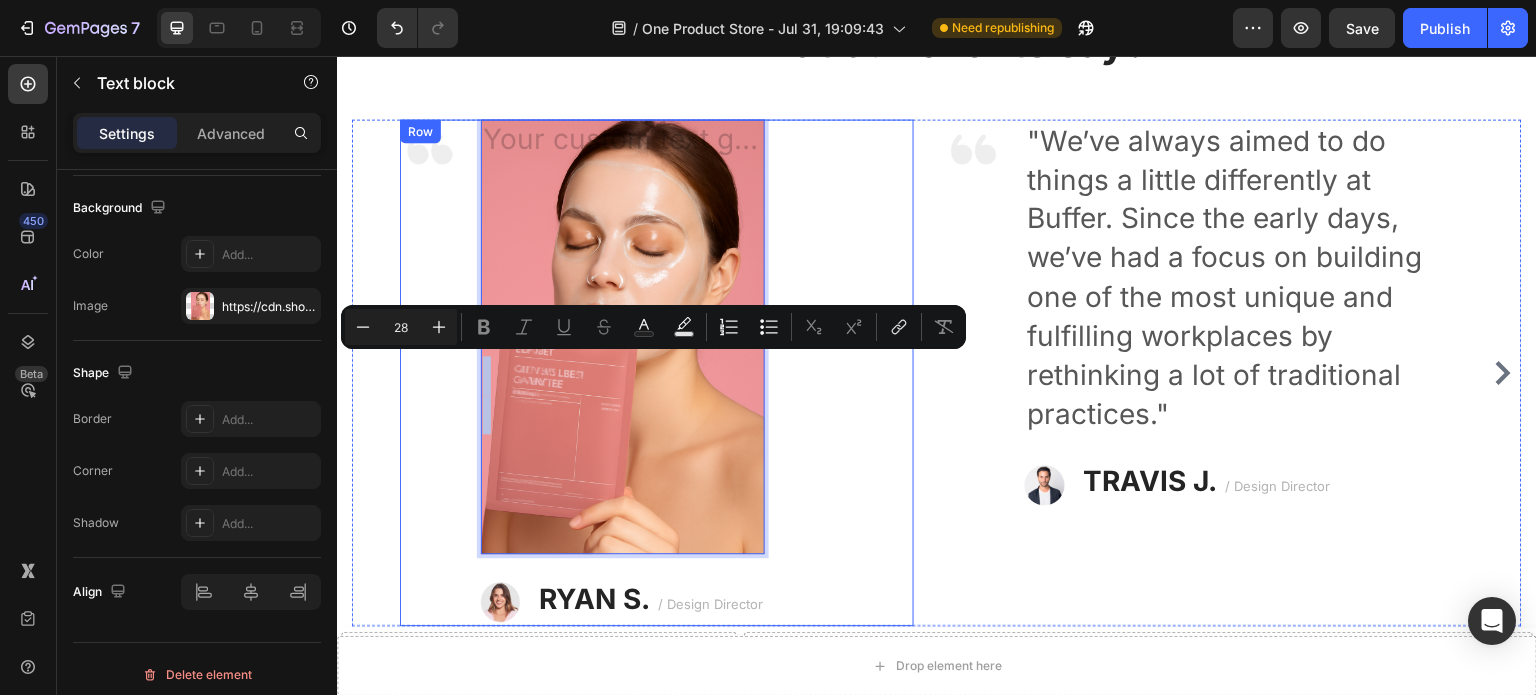 drag, startPoint x: 544, startPoint y: 403, endPoint x: 452, endPoint y: 386, distance: 93.55747 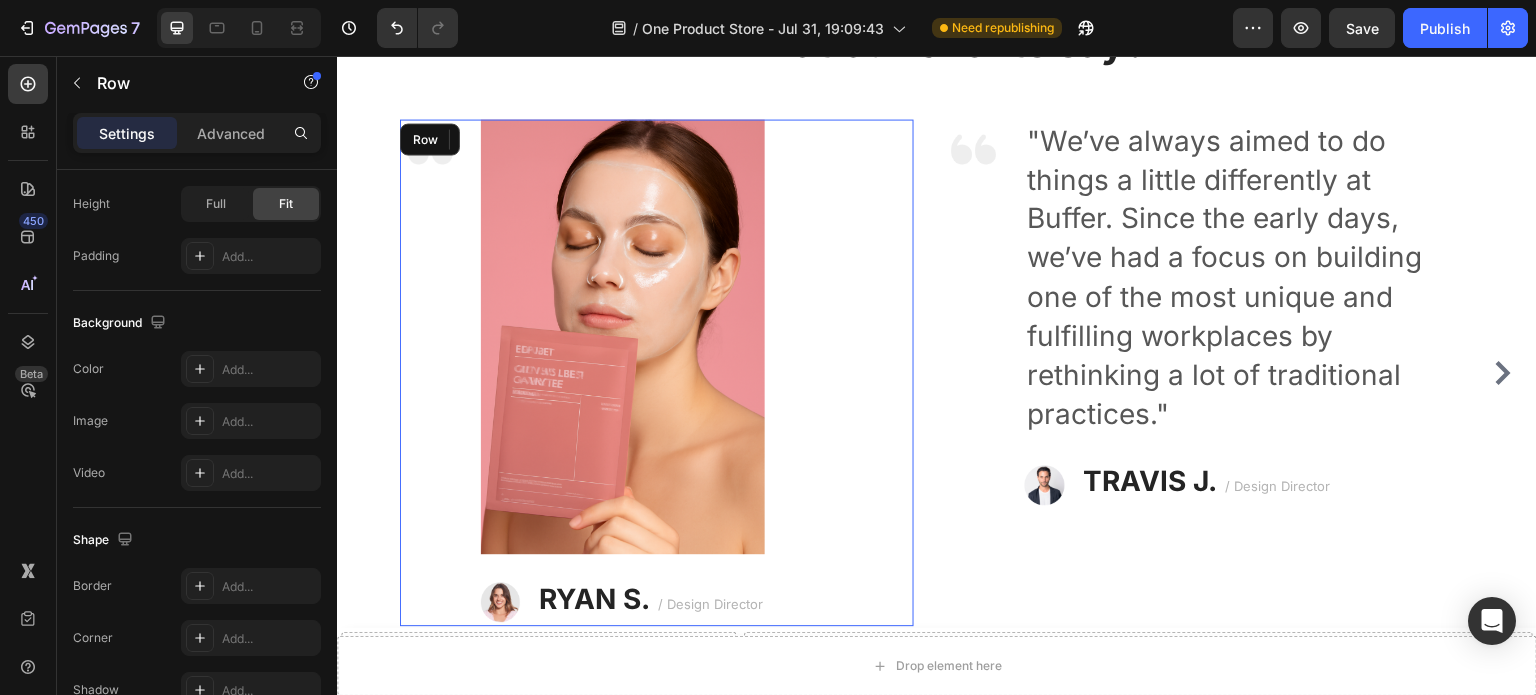 click on "Image" at bounding box center (430, 372) 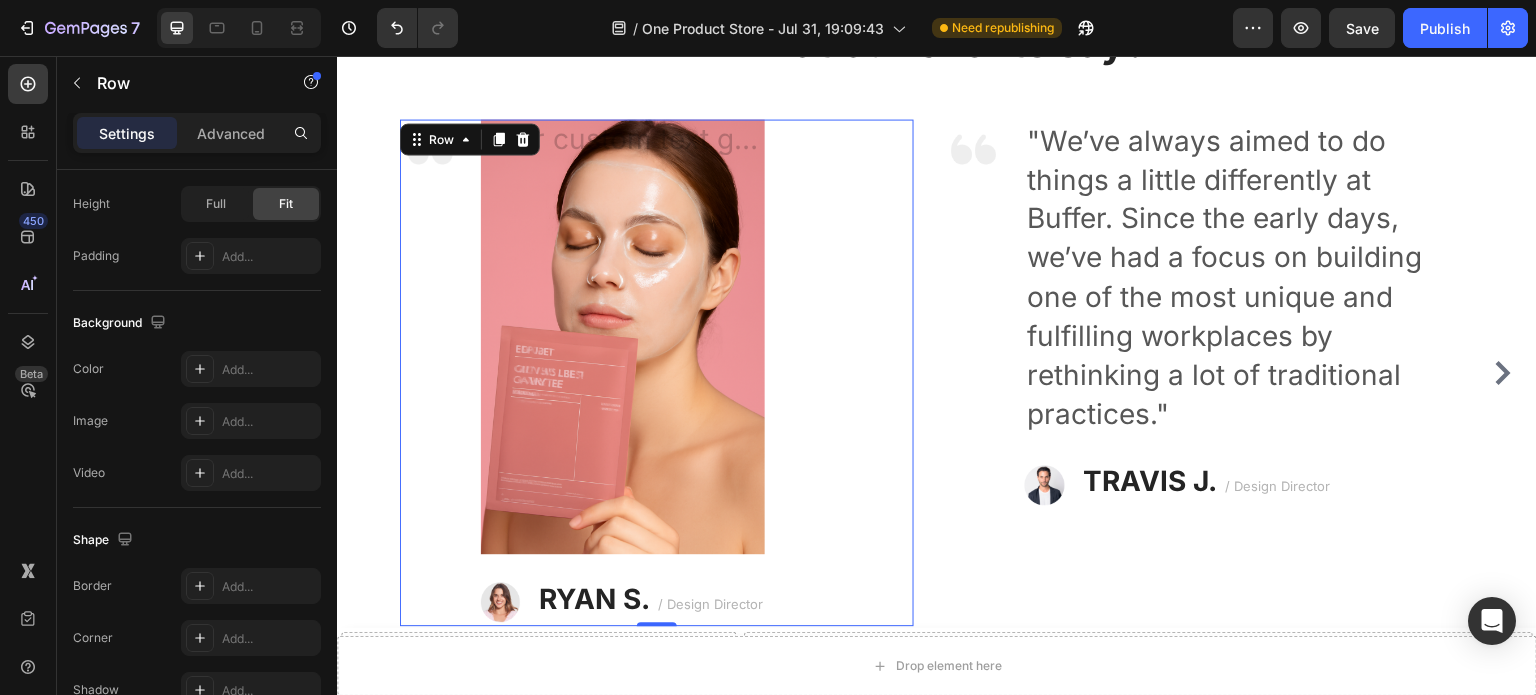 scroll, scrollTop: 0, scrollLeft: 0, axis: both 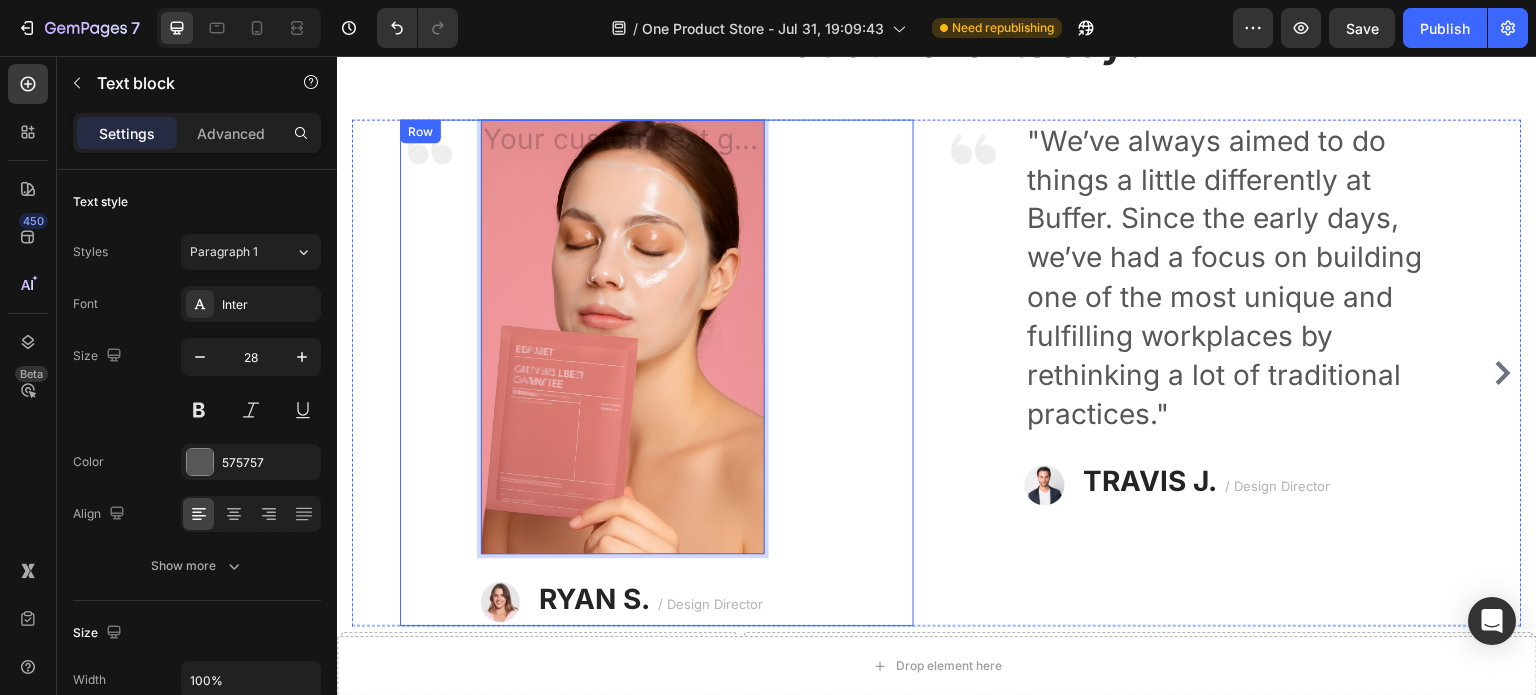 drag, startPoint x: 484, startPoint y: 392, endPoint x: 422, endPoint y: 379, distance: 63.348244 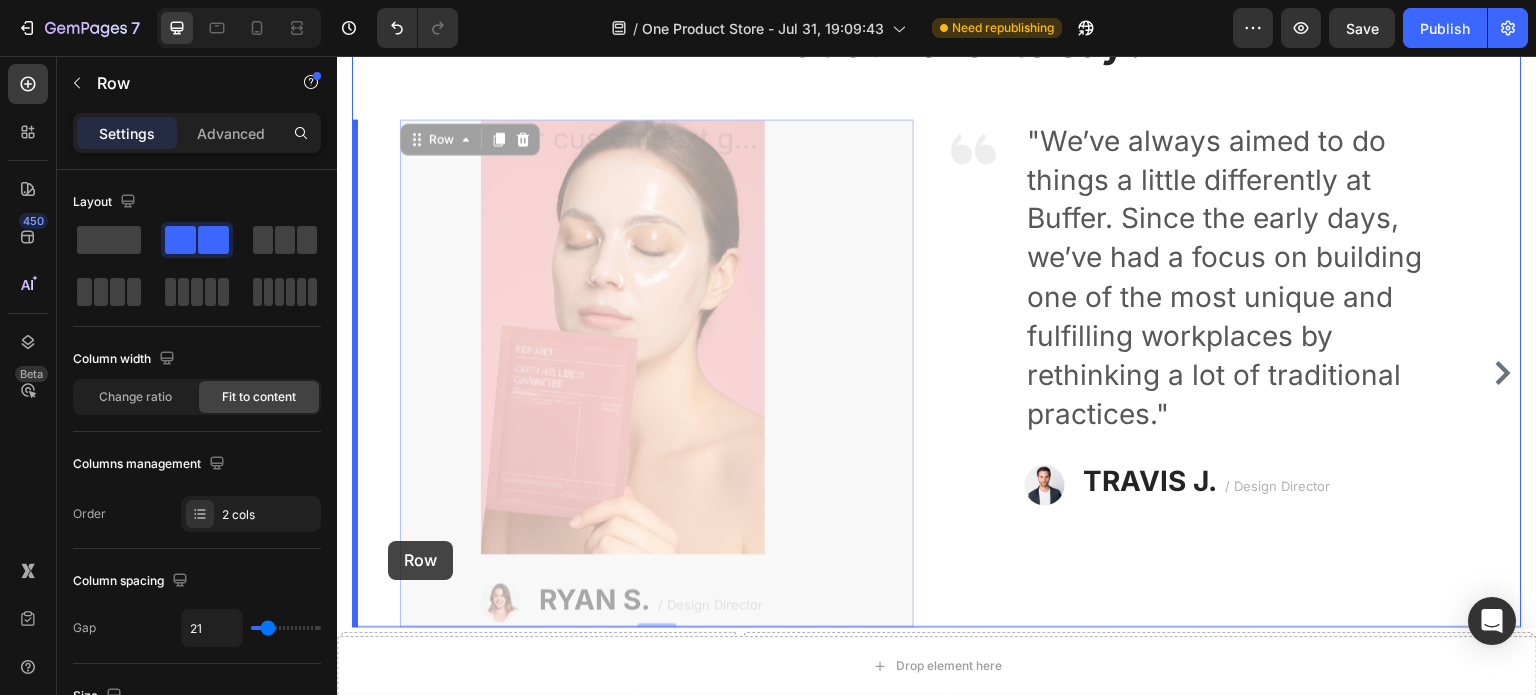 drag, startPoint x: 408, startPoint y: 541, endPoint x: 388, endPoint y: 541, distance: 20 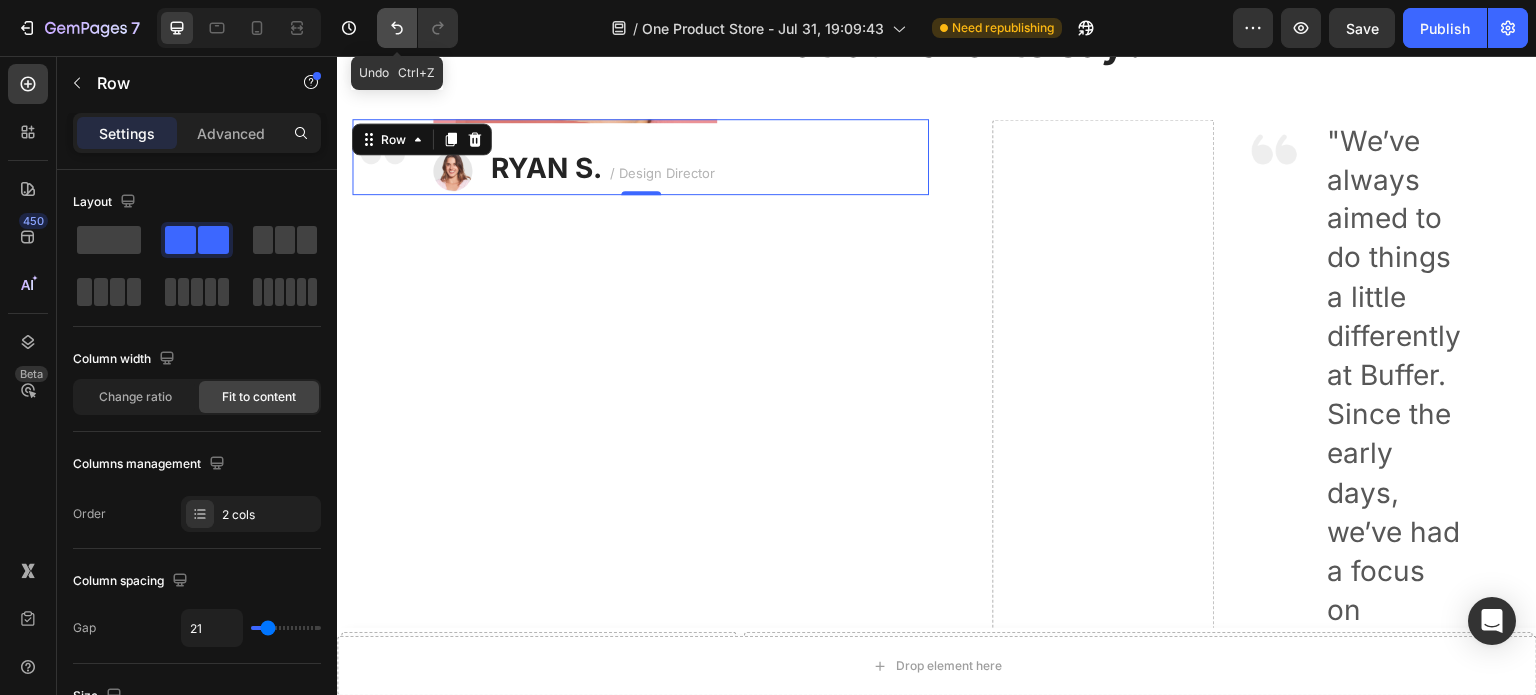 click 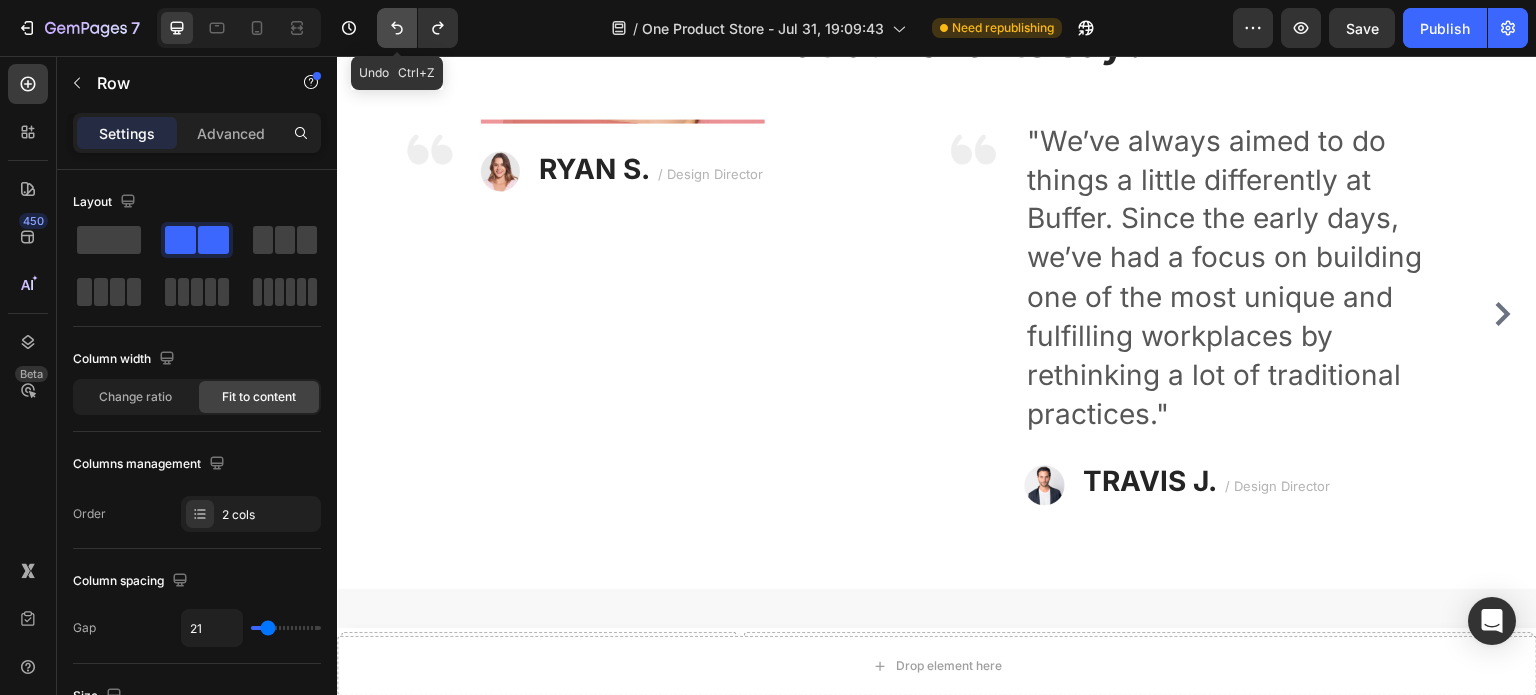 click 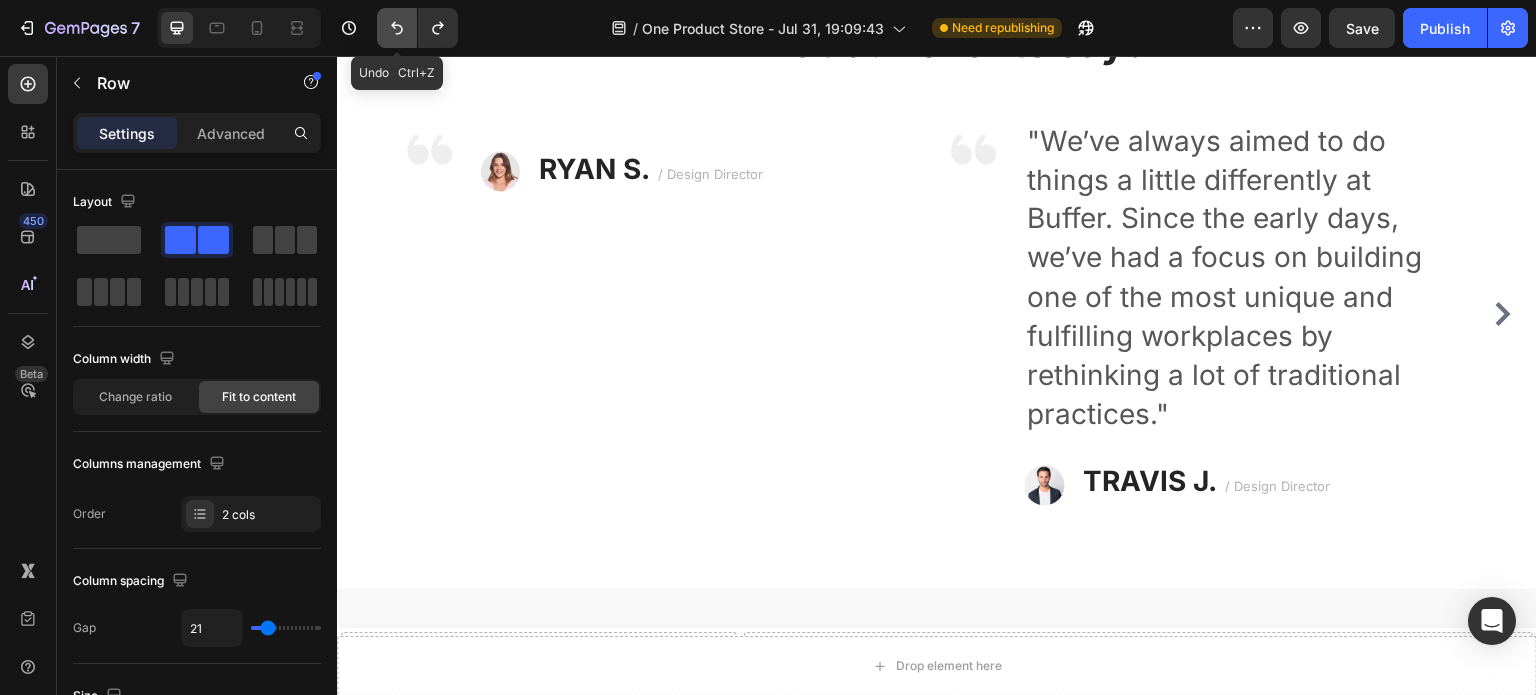 click 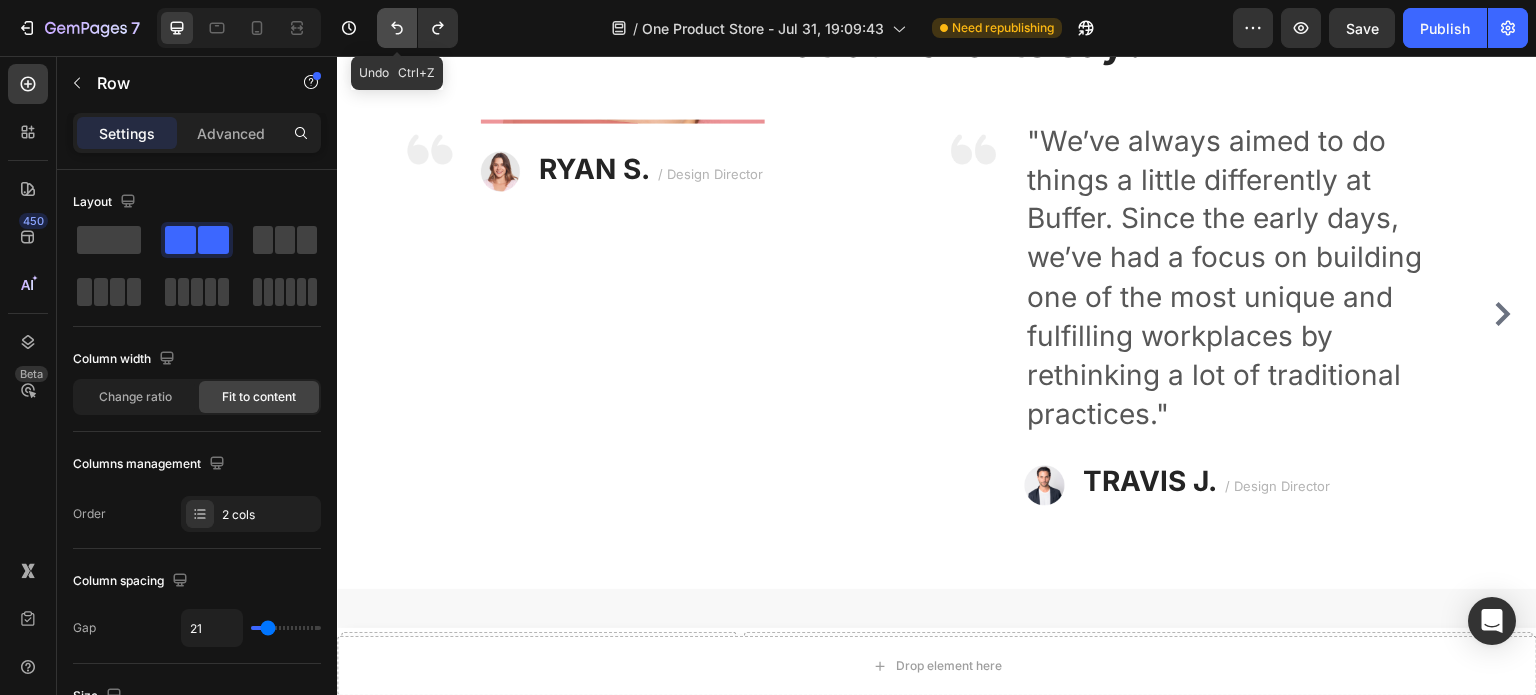 click 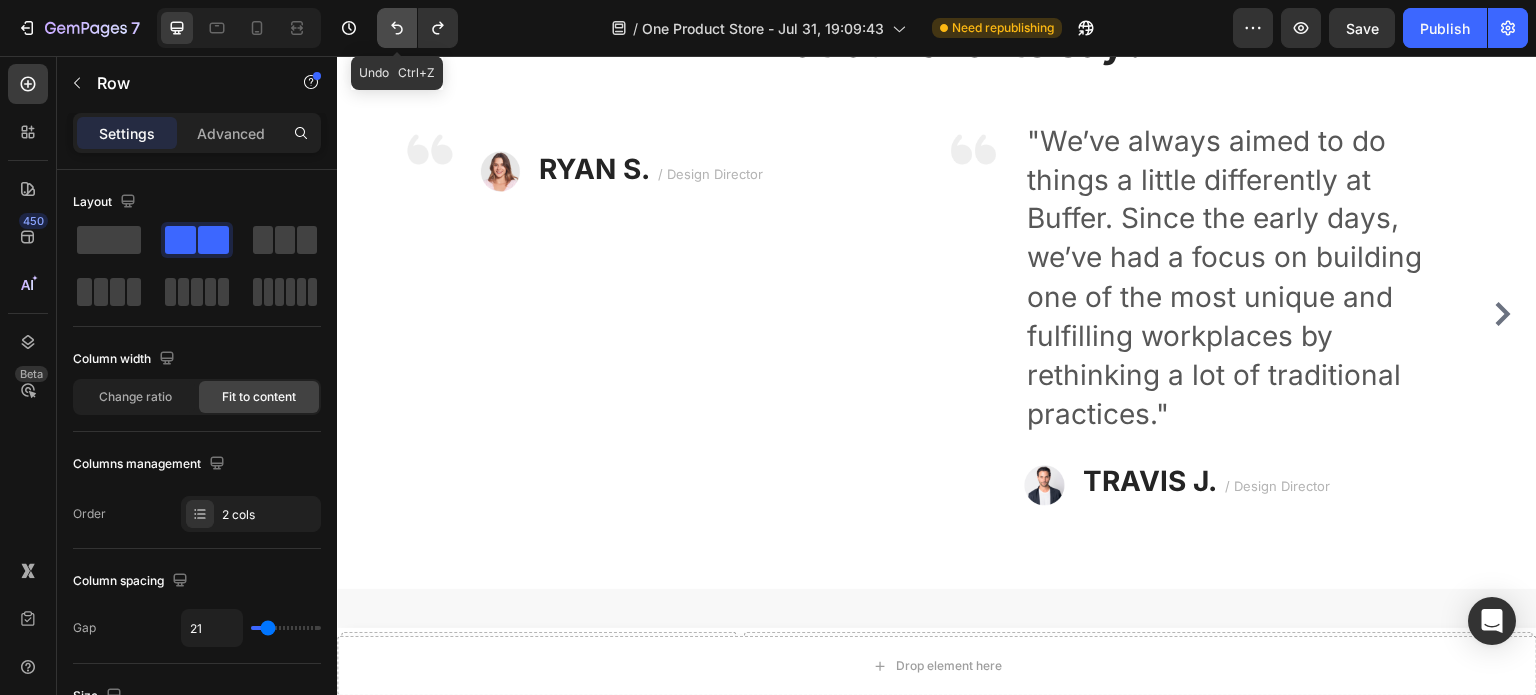 click 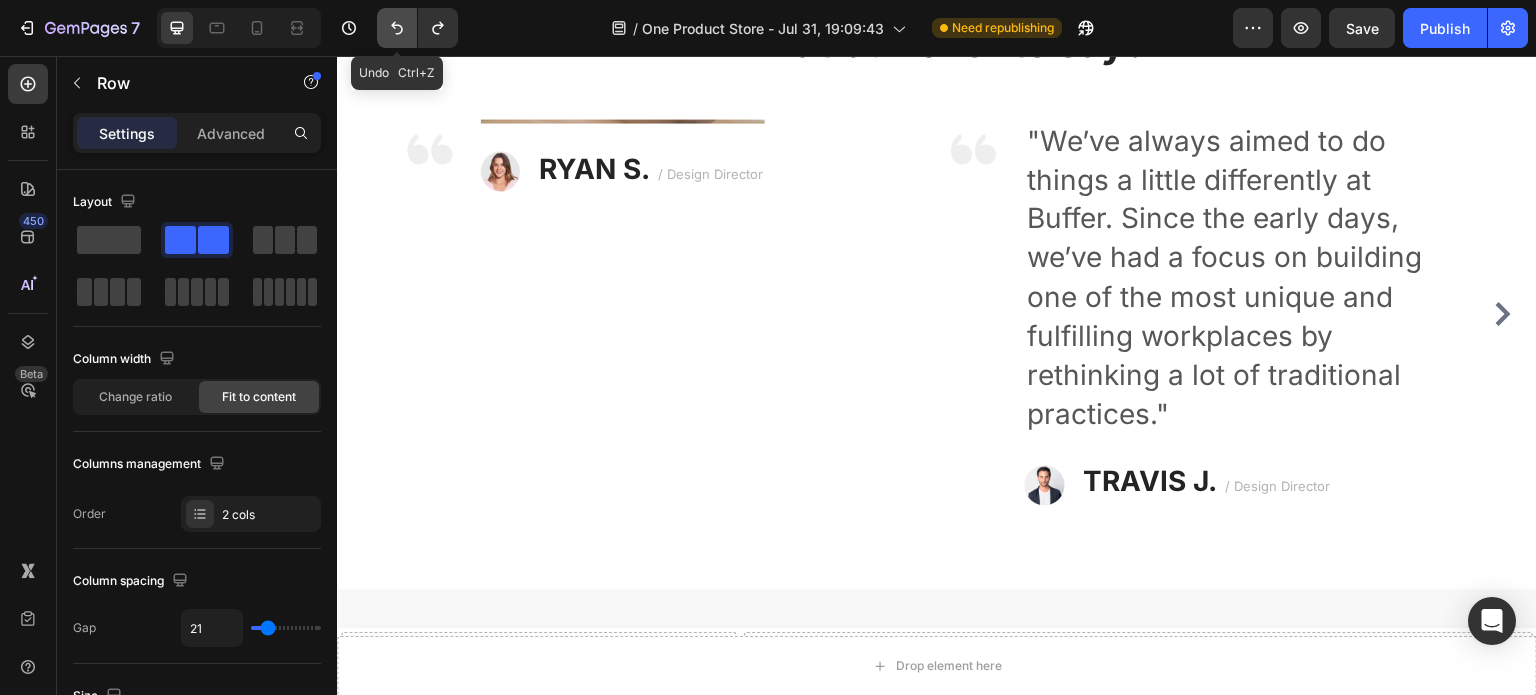click 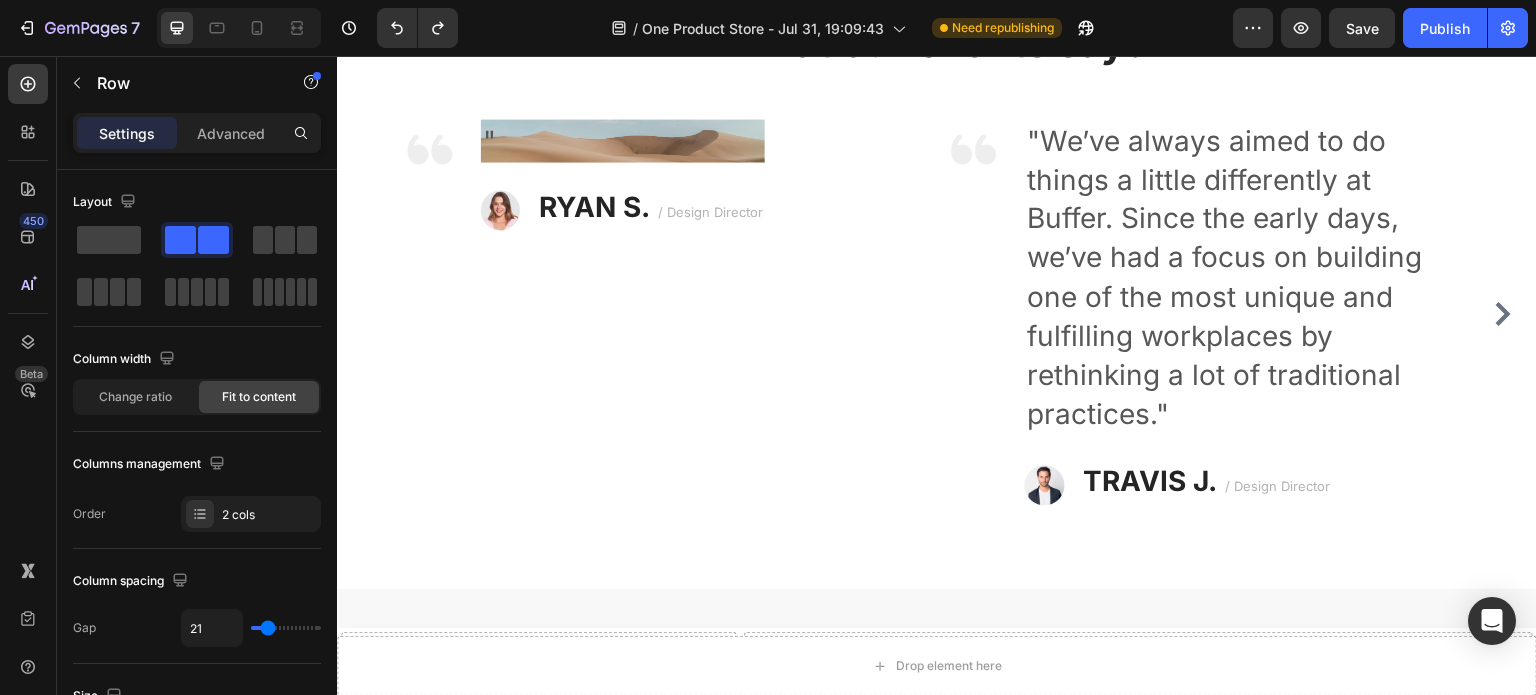 scroll, scrollTop: 1560, scrollLeft: 0, axis: vertical 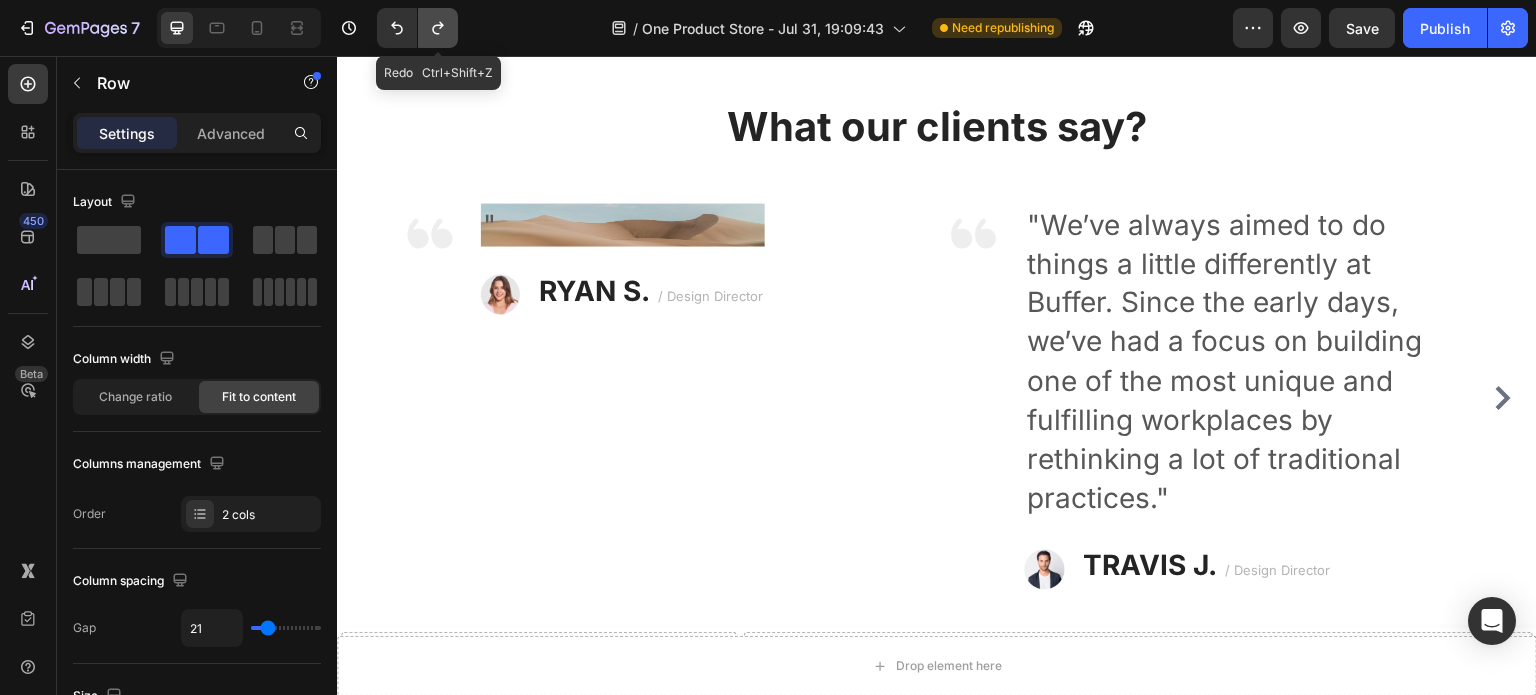 click 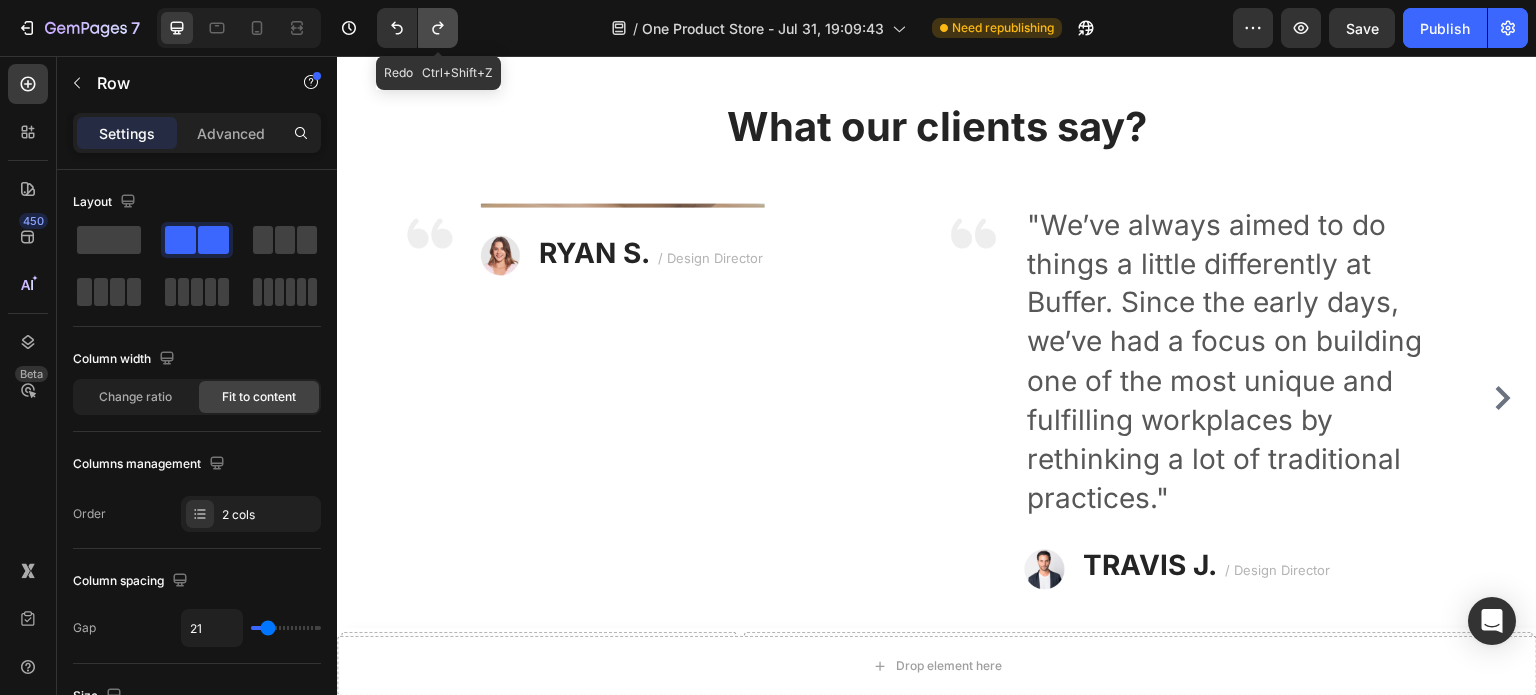 click 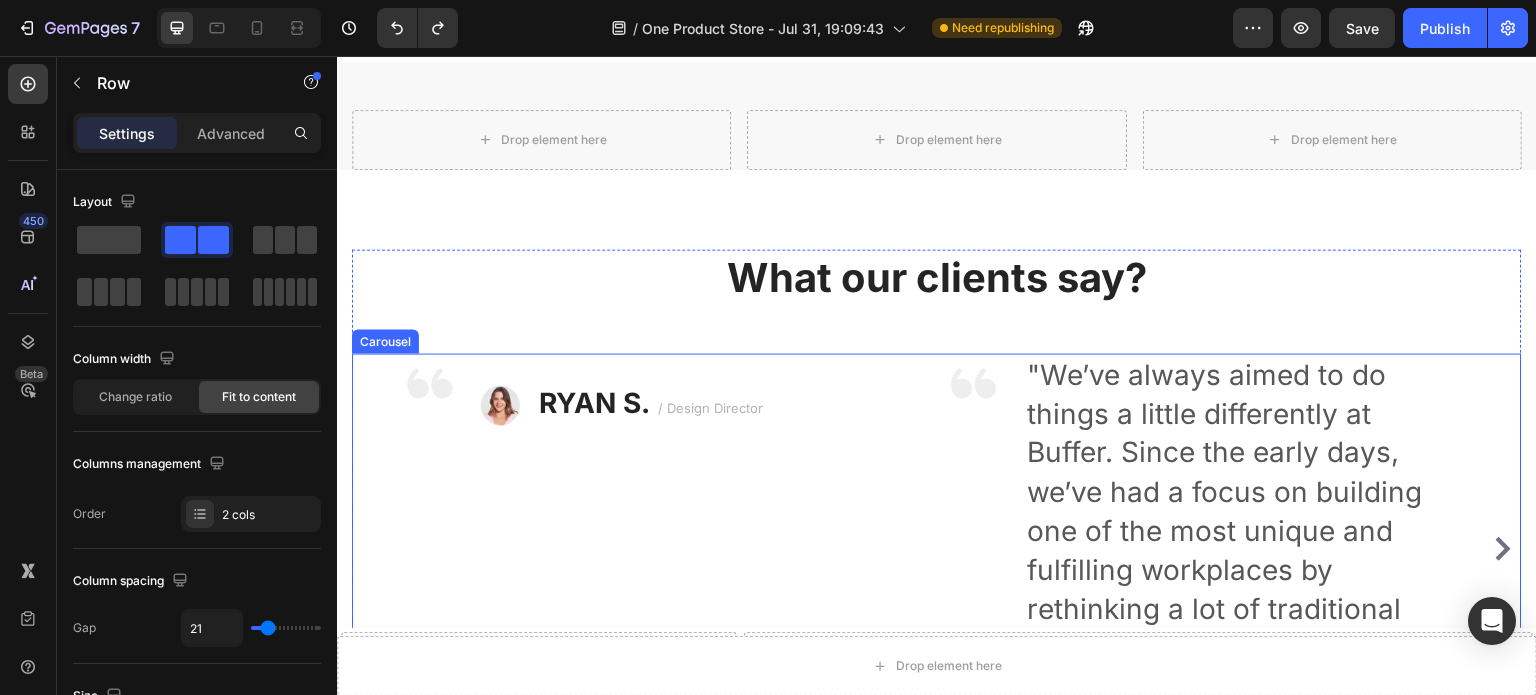scroll, scrollTop: 1404, scrollLeft: 0, axis: vertical 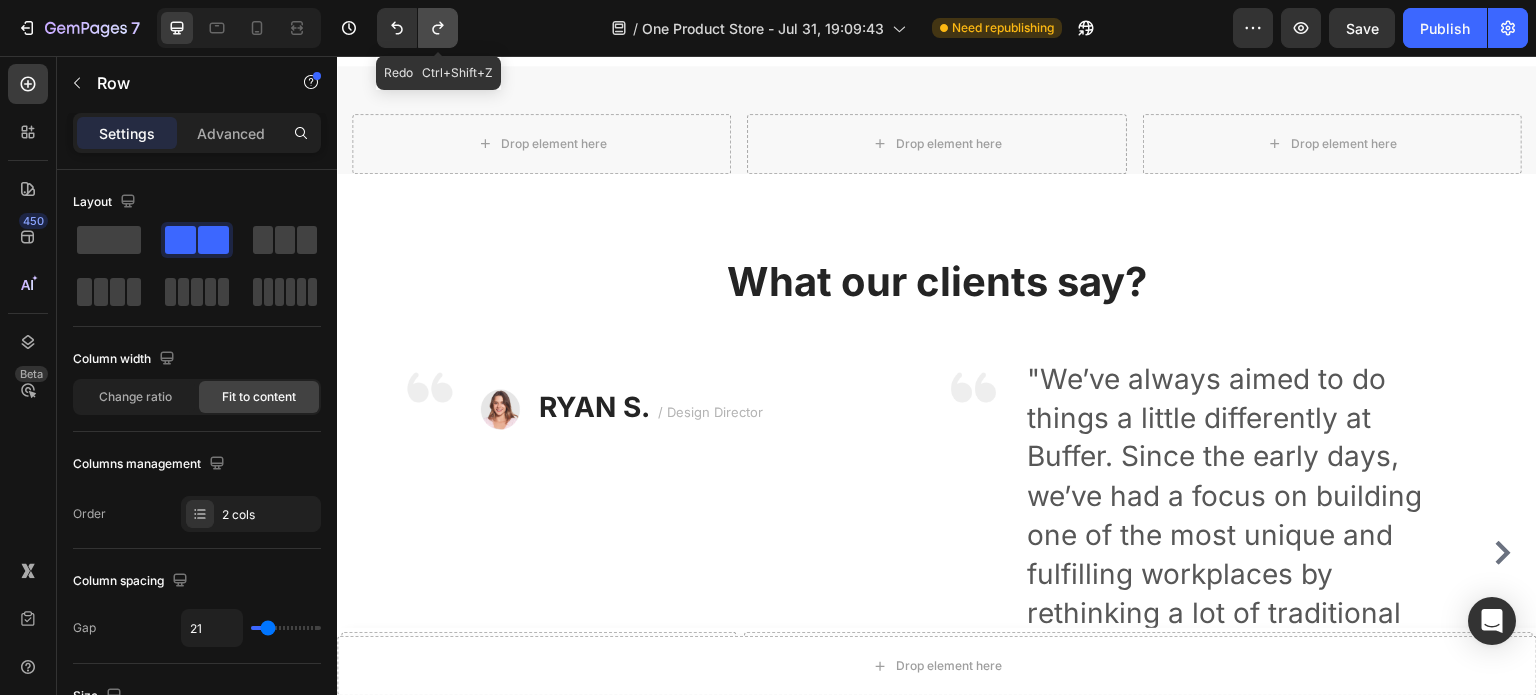 click 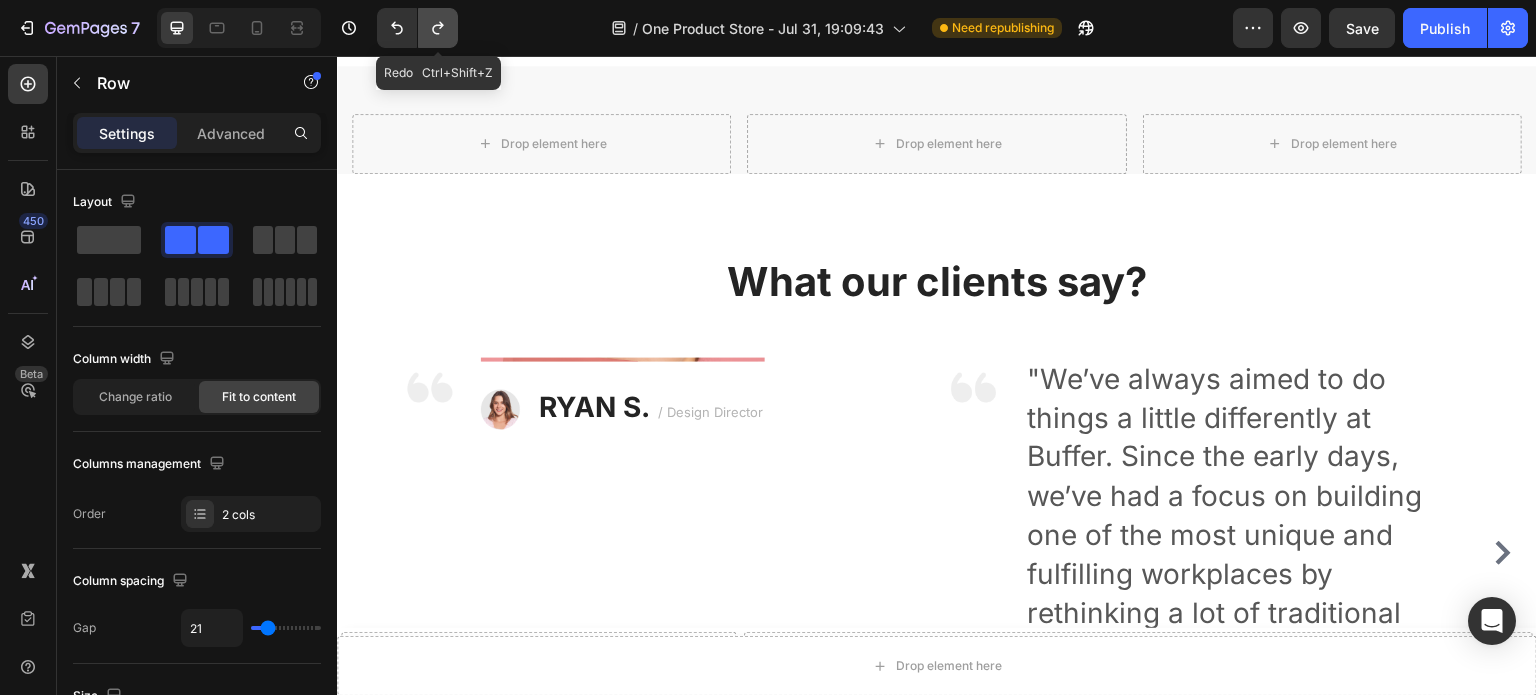 click 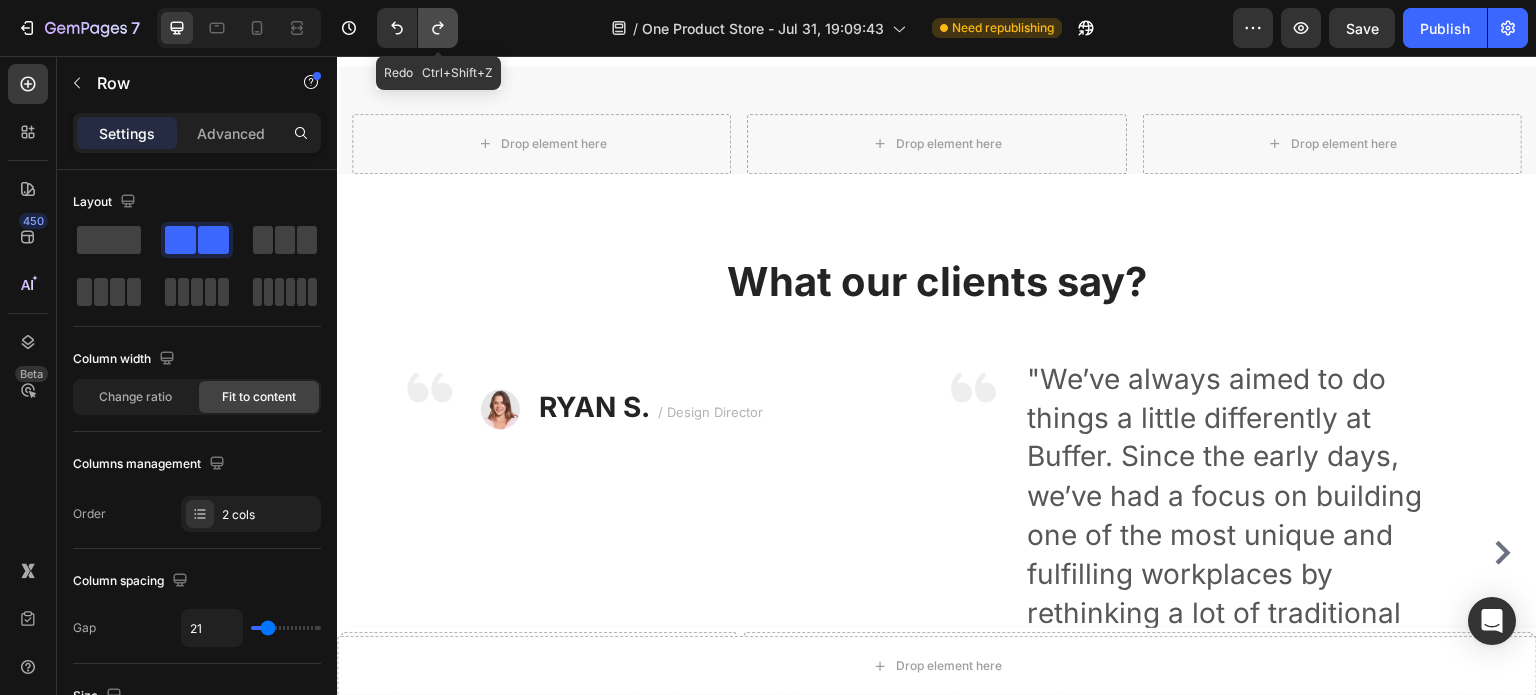 click 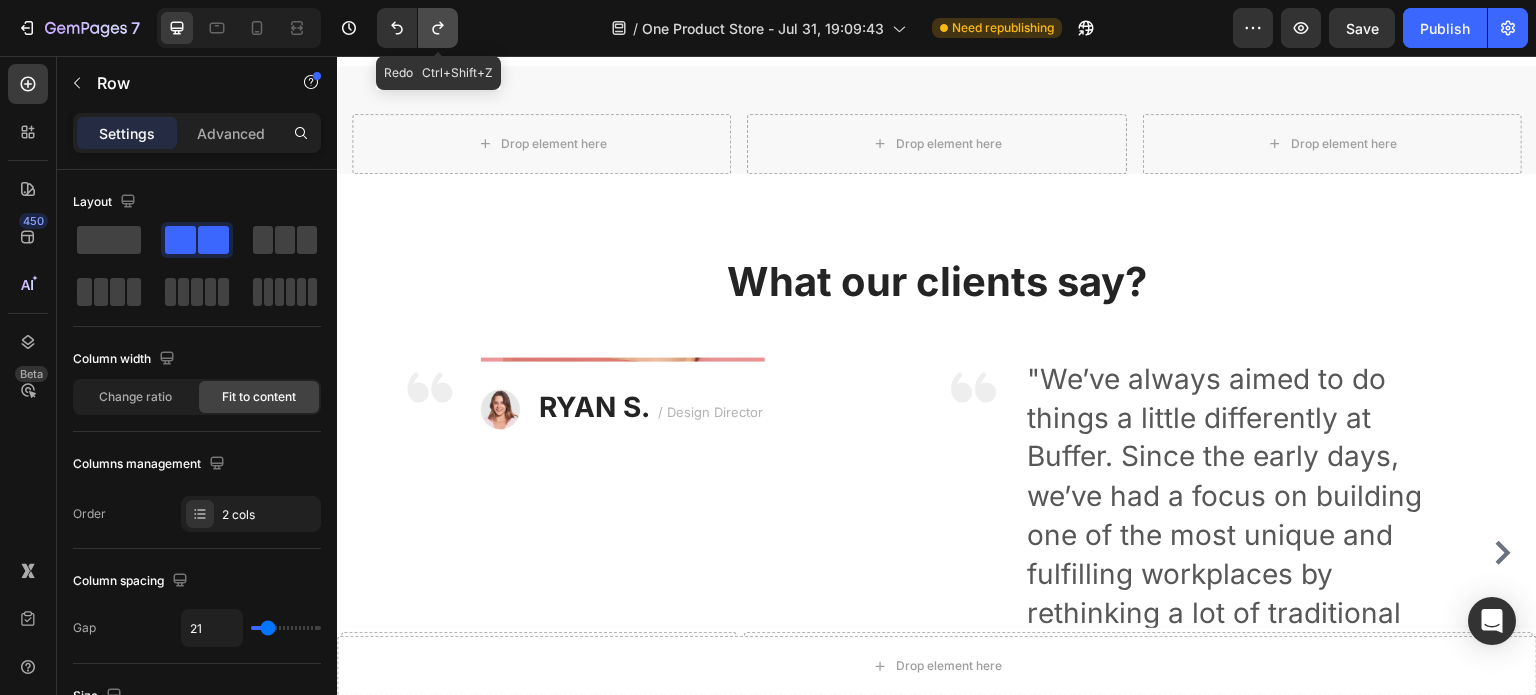 click 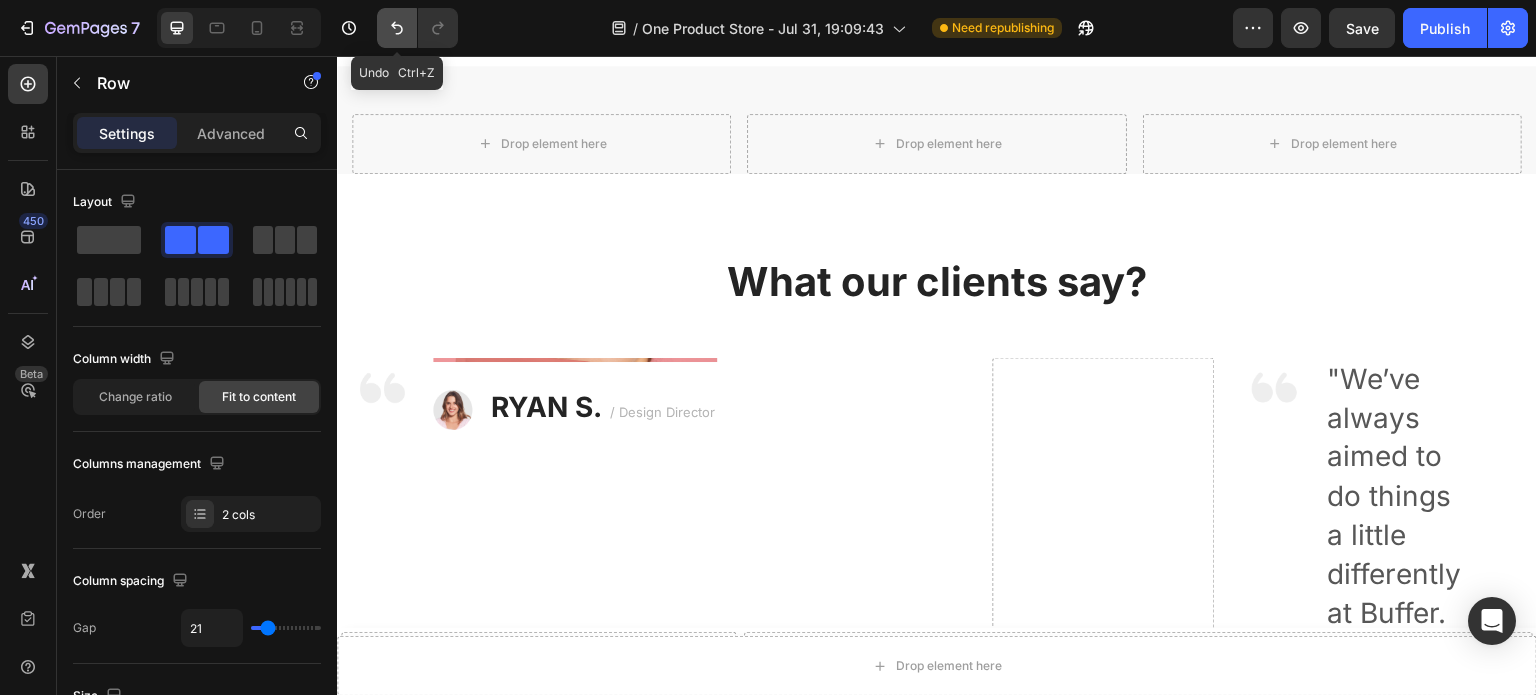 click 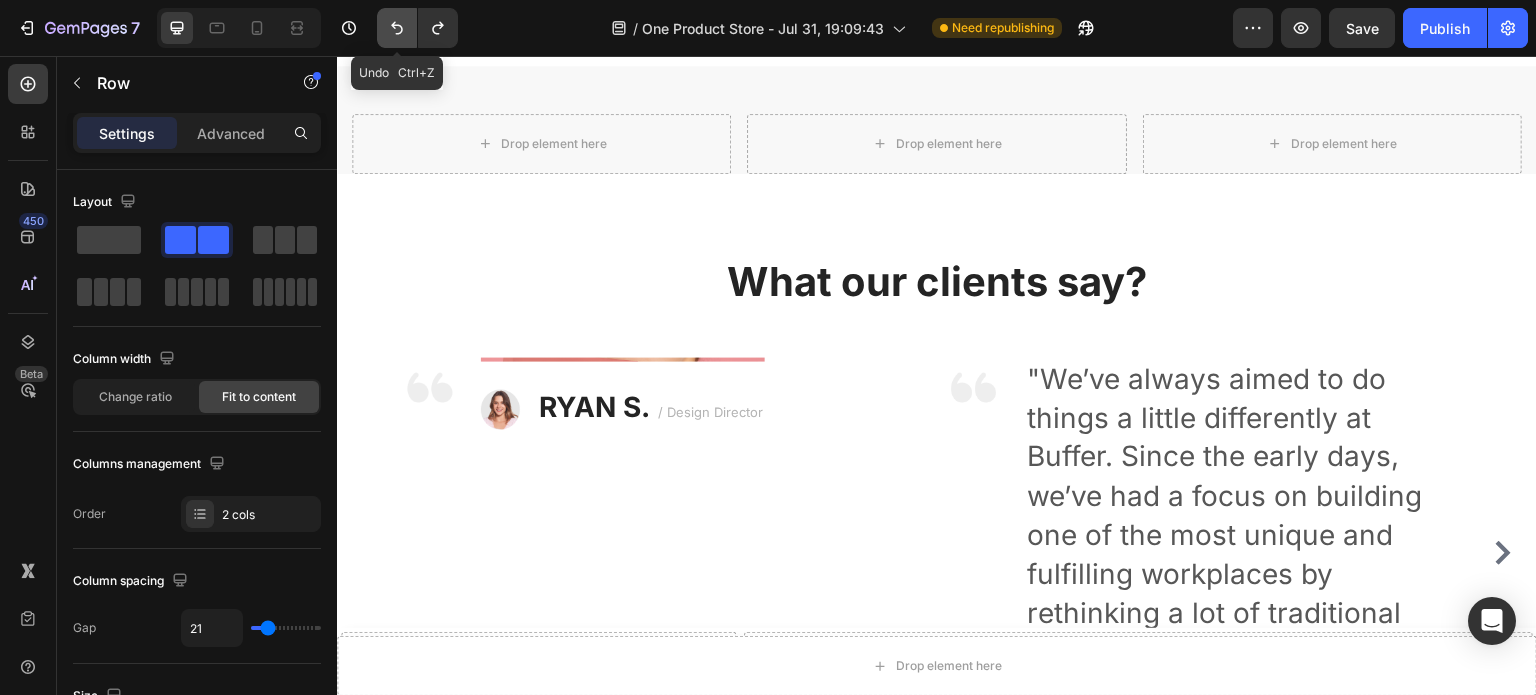click 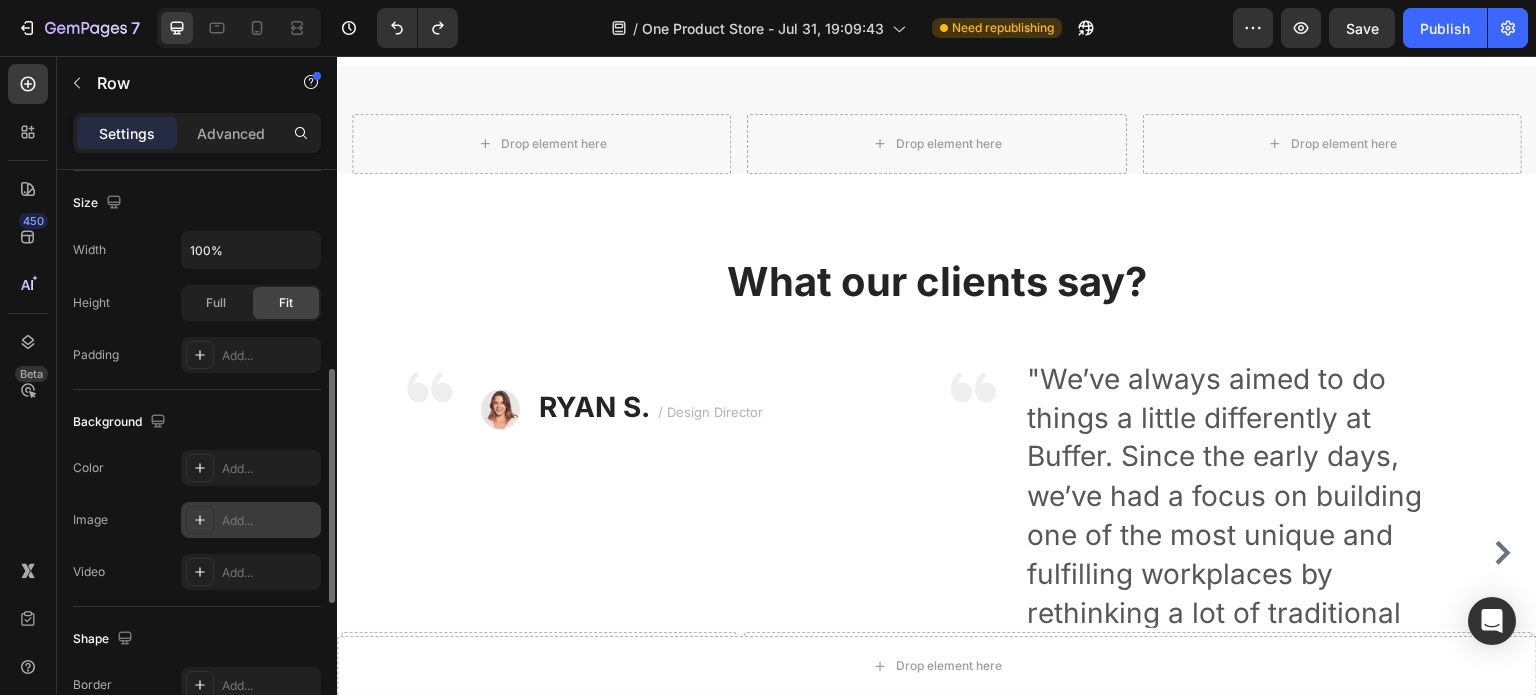 scroll, scrollTop: 494, scrollLeft: 0, axis: vertical 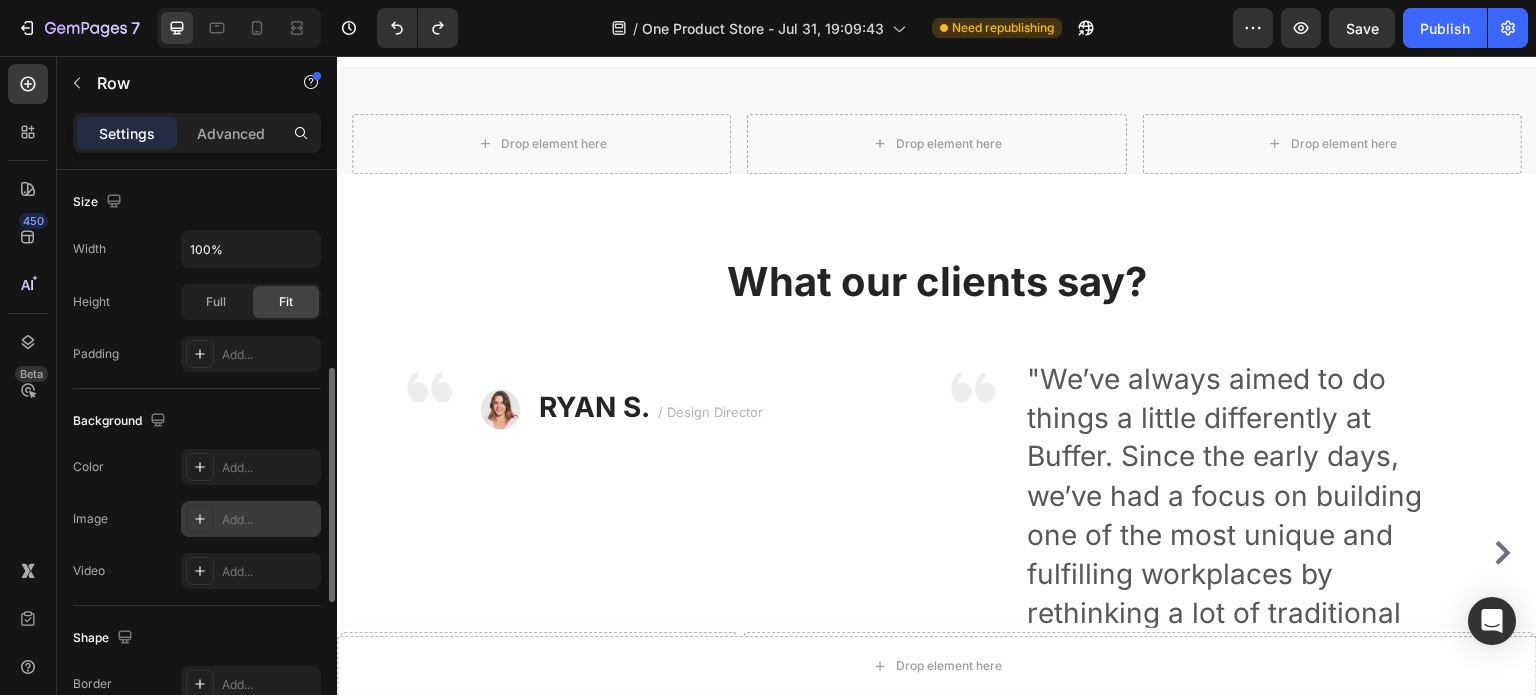click on "Add..." at bounding box center [269, 520] 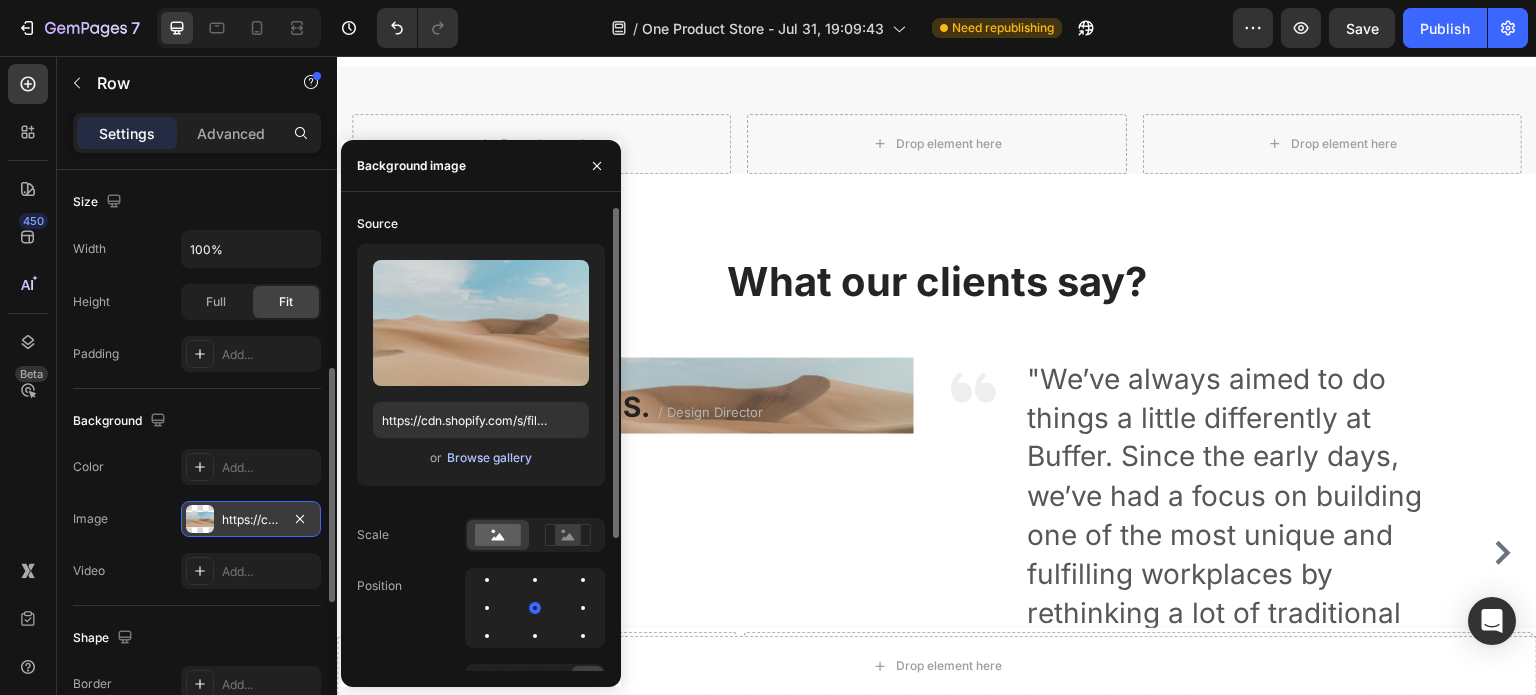 click on "Browse gallery" at bounding box center (489, 458) 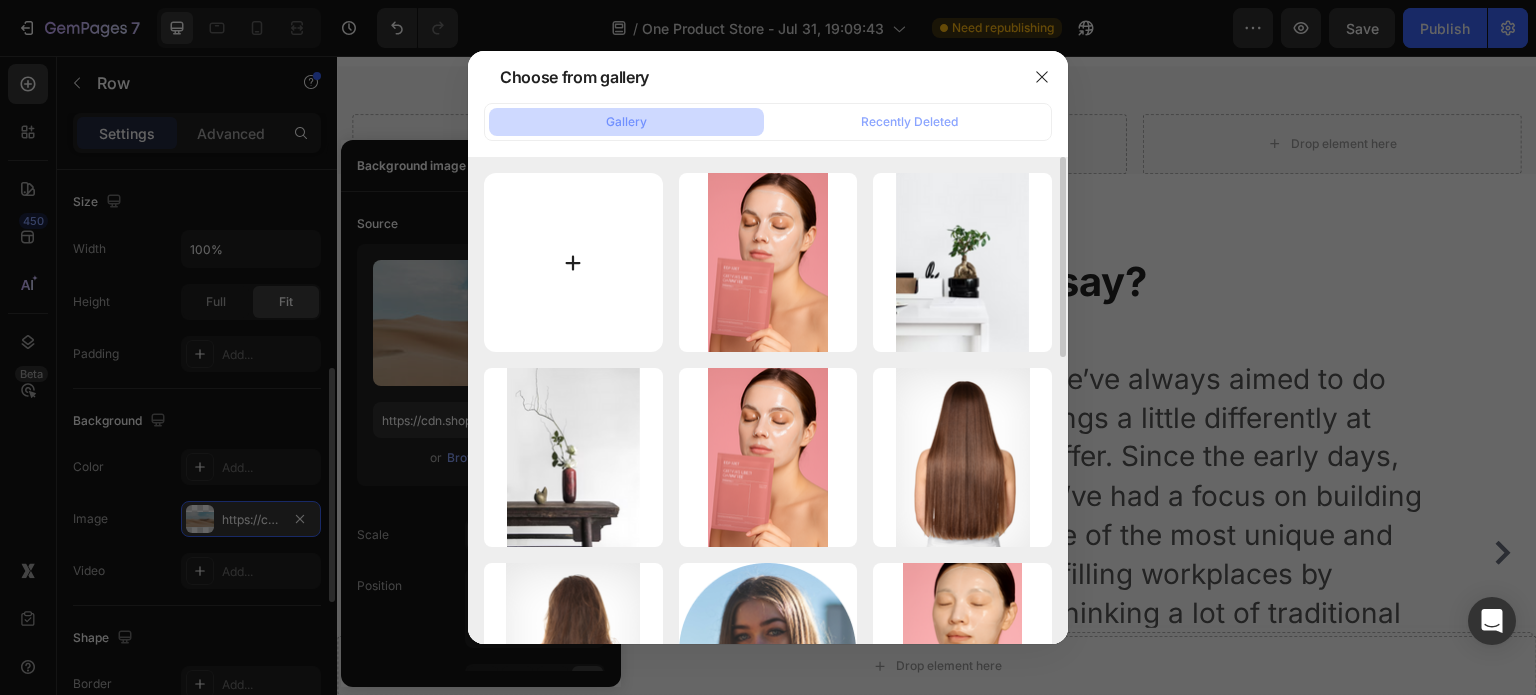 click at bounding box center (573, 262) 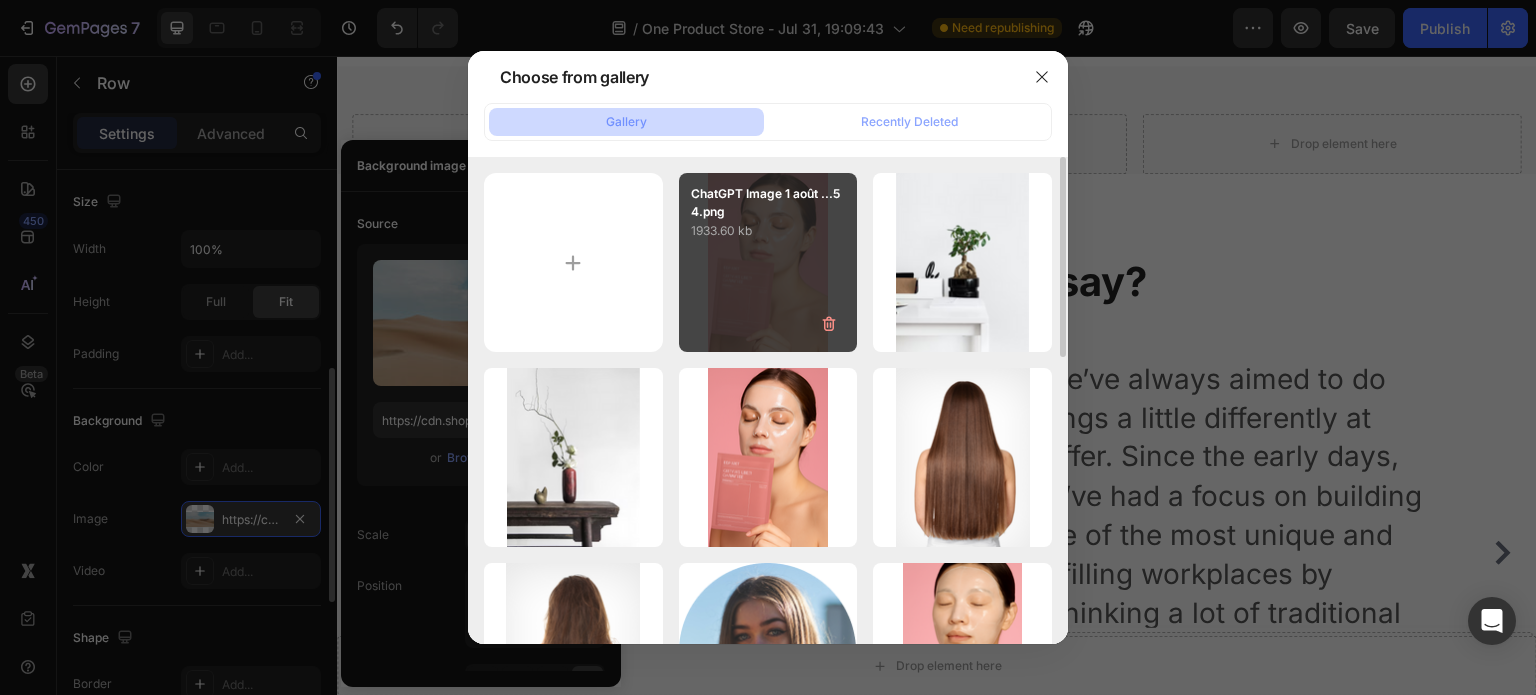 click on "ChatGPT Image 1 août ...54.png 1933.60 kb" at bounding box center (768, 262) 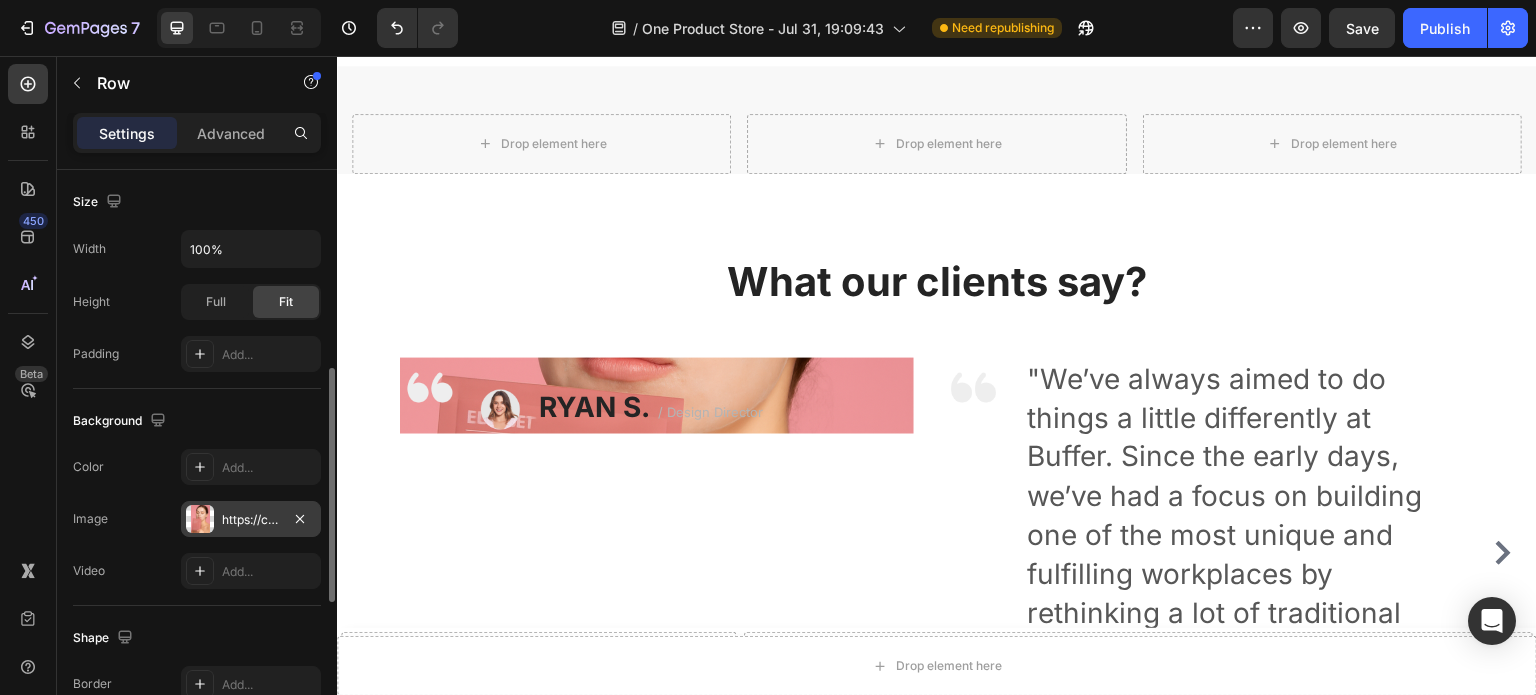 click on "Image Text block Image [FIRST] [LAST]   / Design Director Text block Row Row" at bounding box center (657, 396) 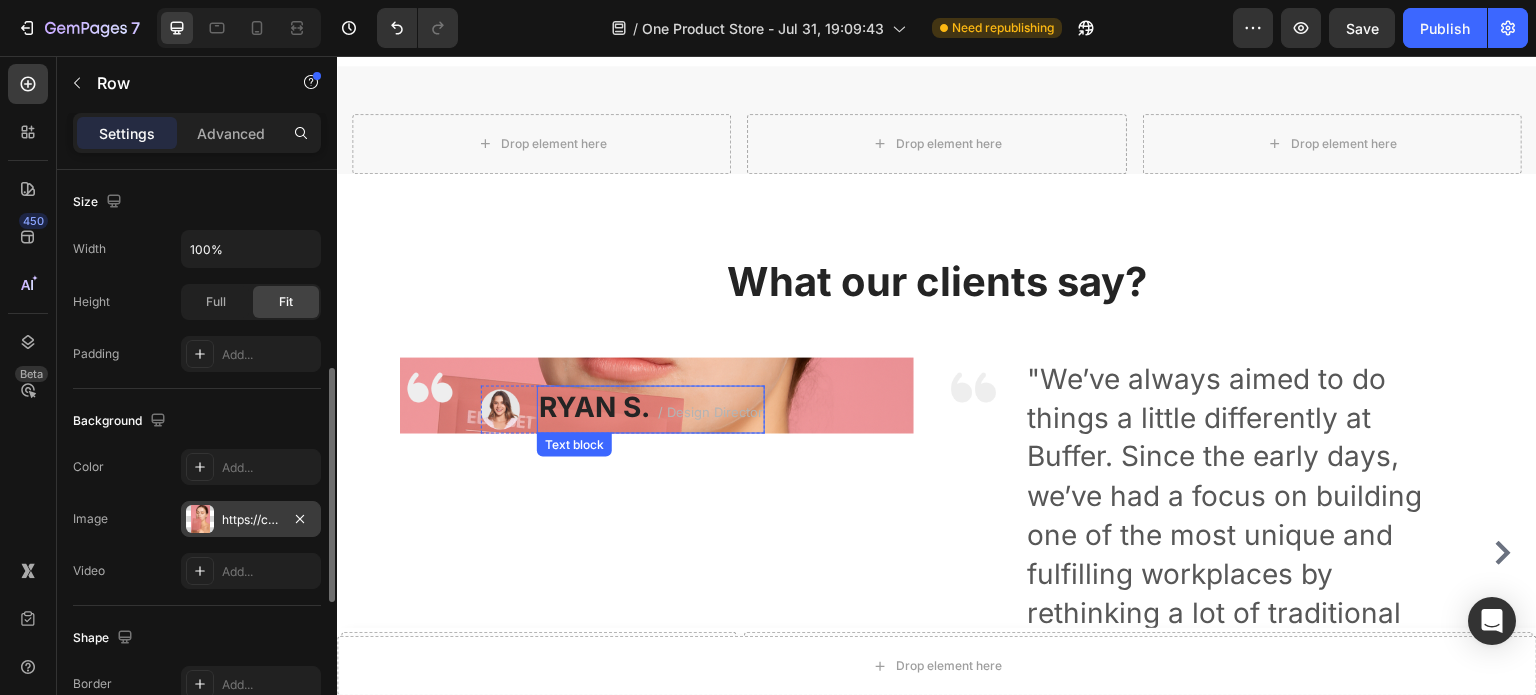 click on "RYAN S.   / Design Director" at bounding box center (651, 410) 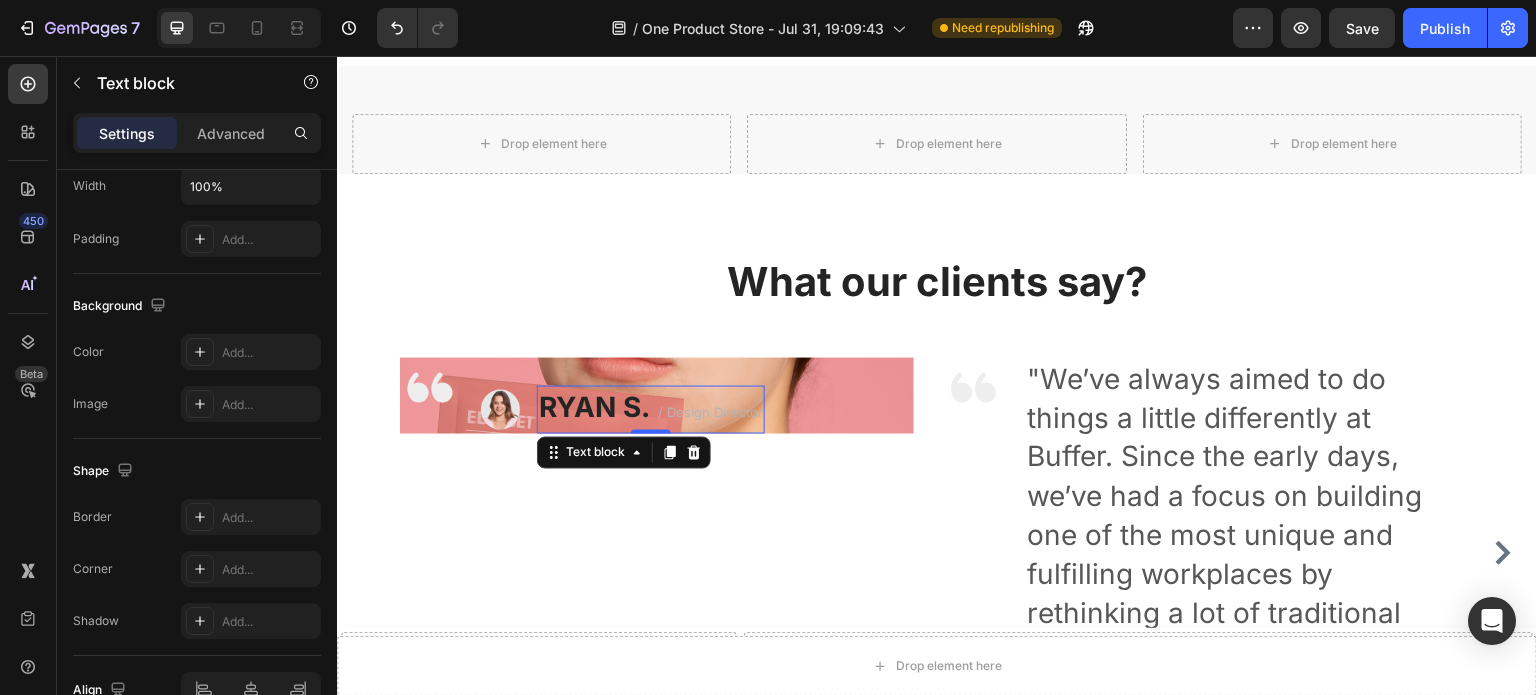 scroll, scrollTop: 0, scrollLeft: 0, axis: both 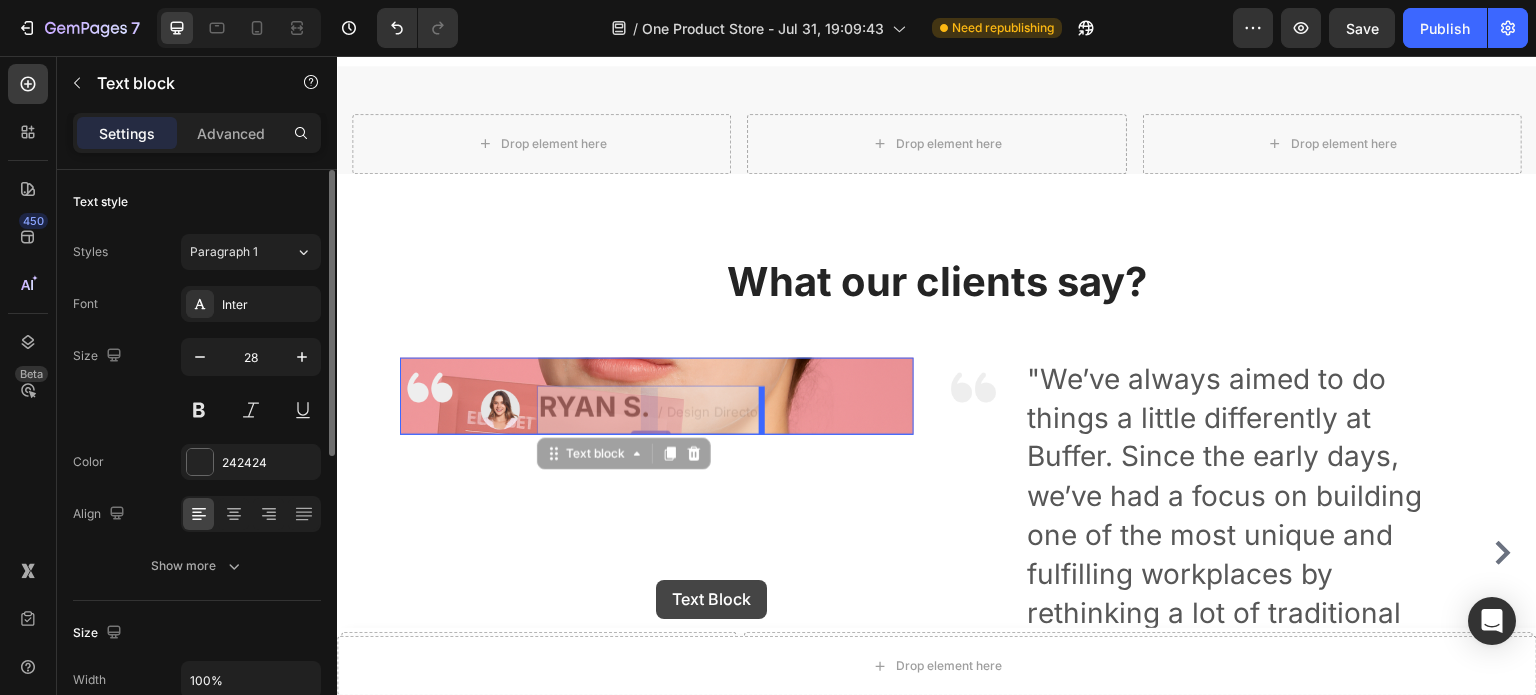 drag, startPoint x: 637, startPoint y: 408, endPoint x: 654, endPoint y: 619, distance: 211.68373 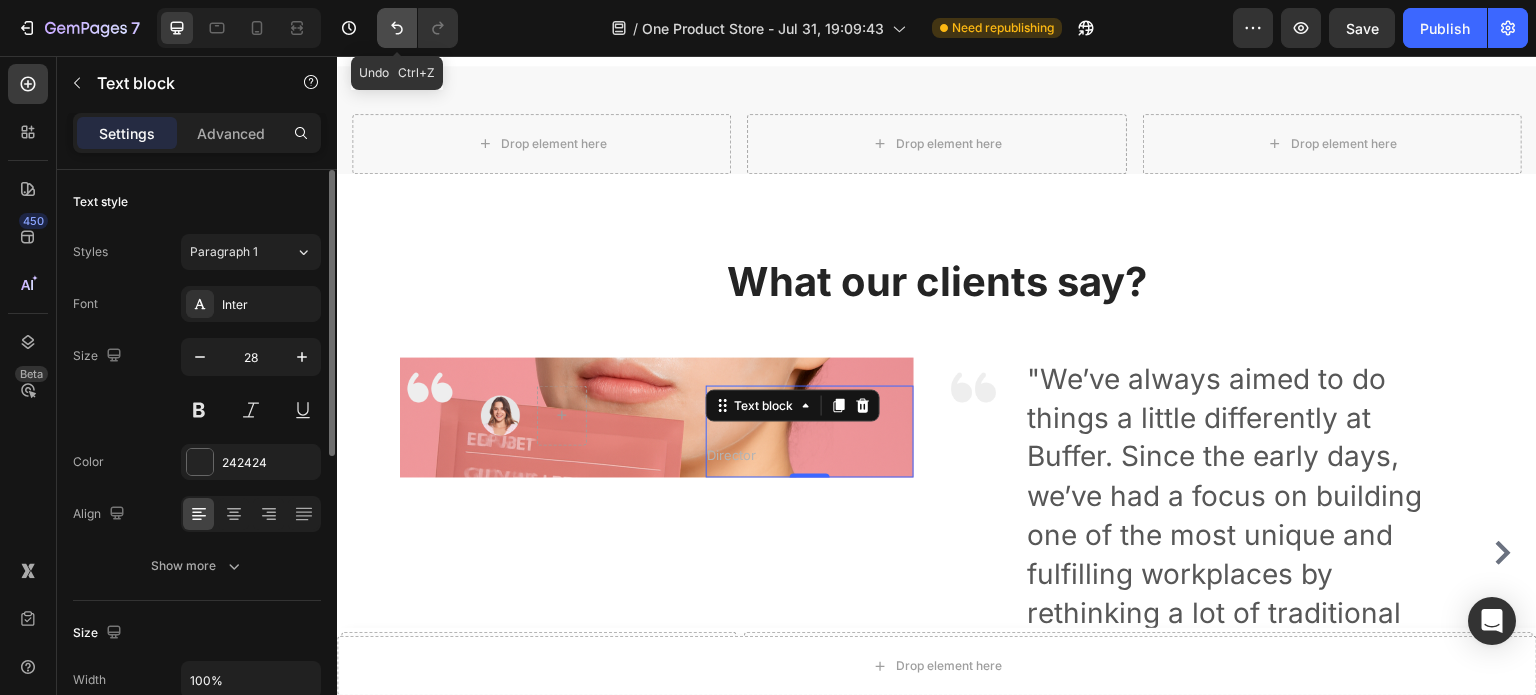 click 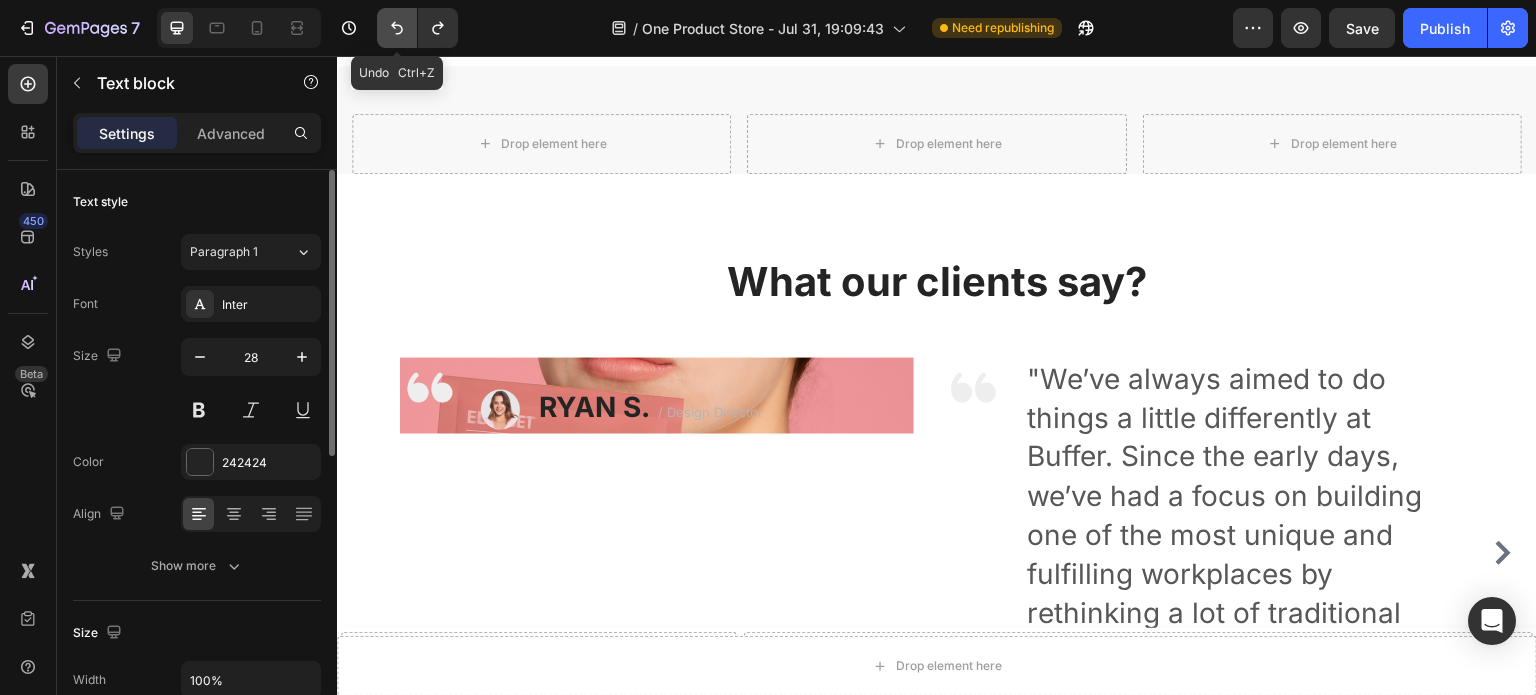 click 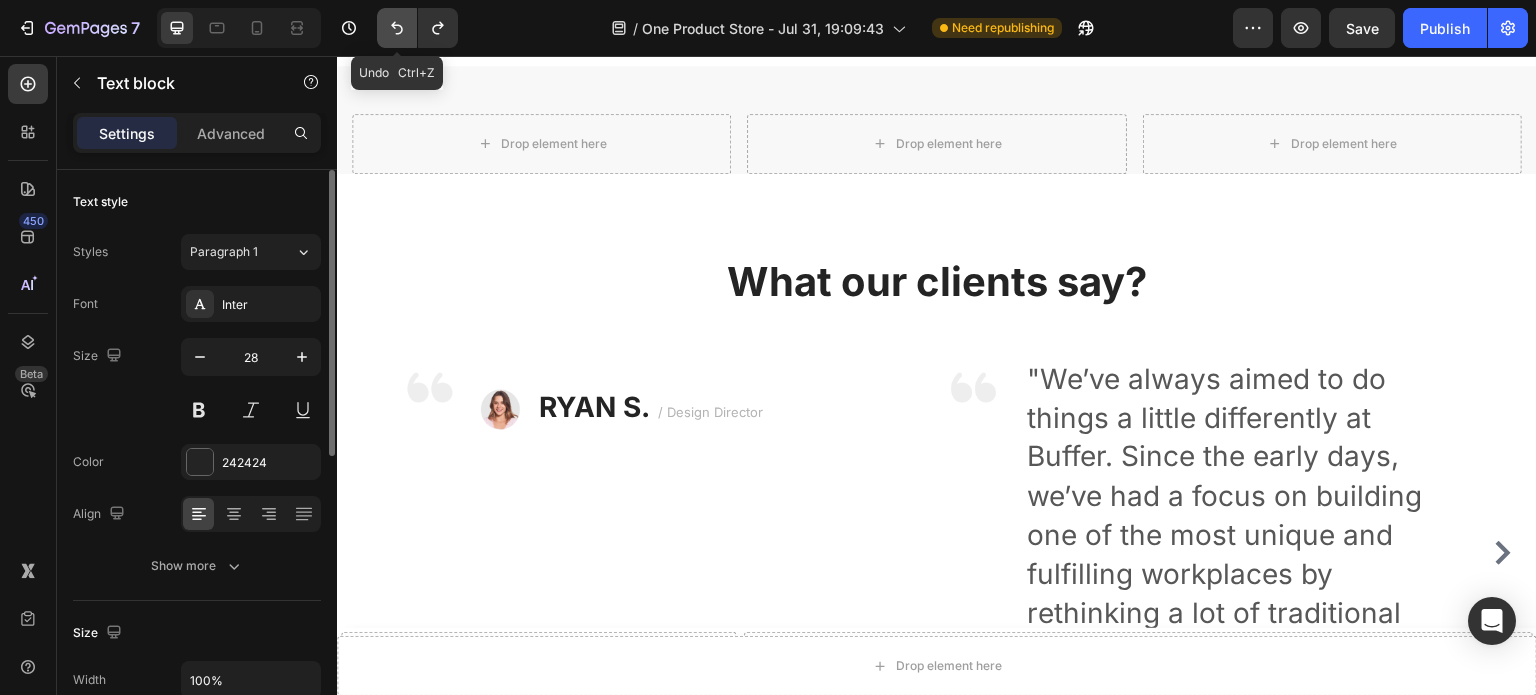 click 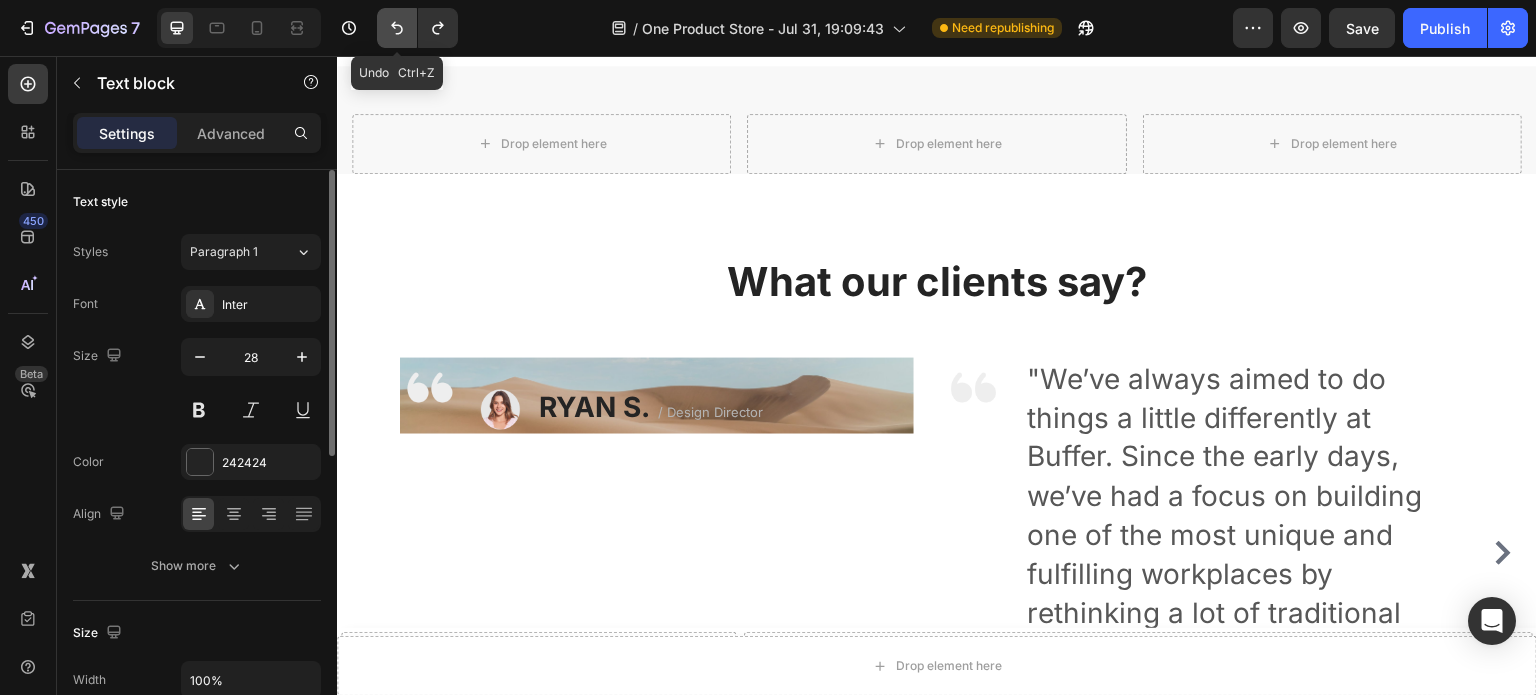 click 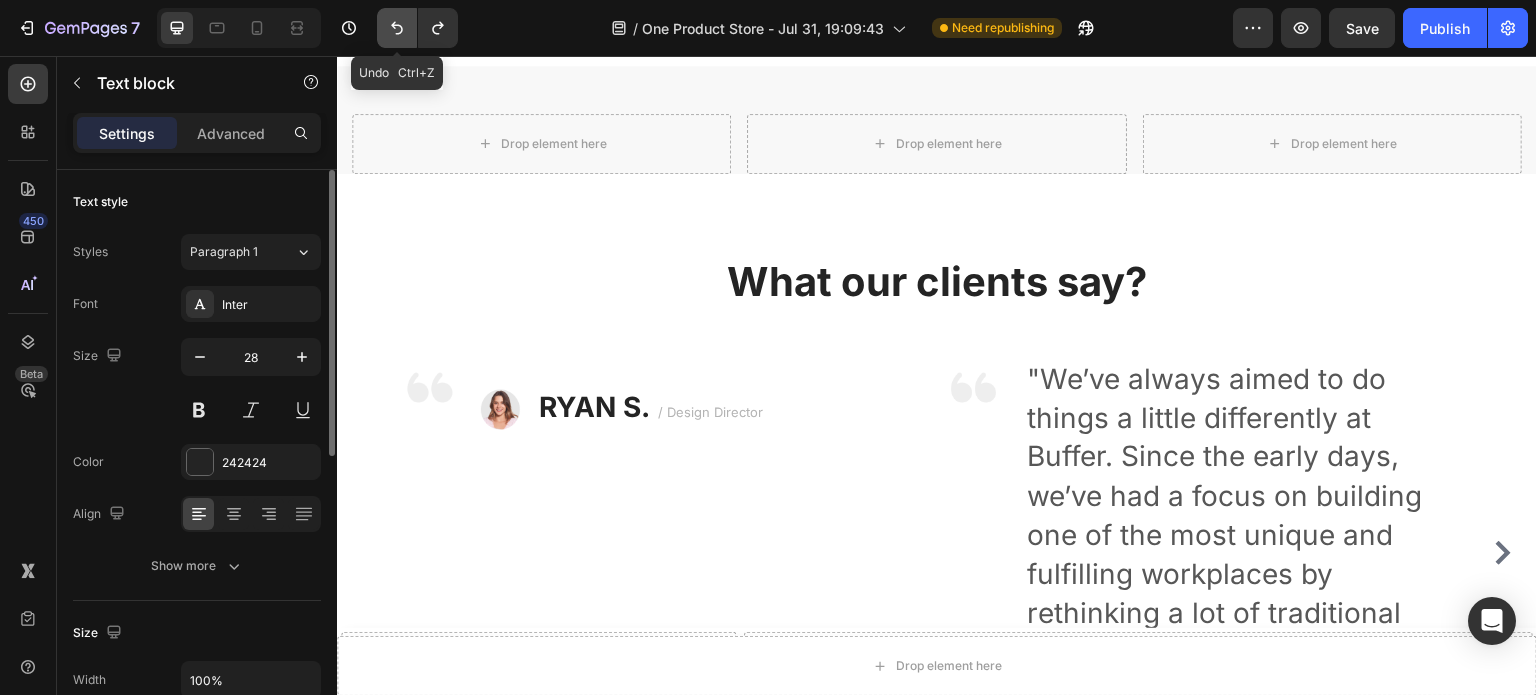 click 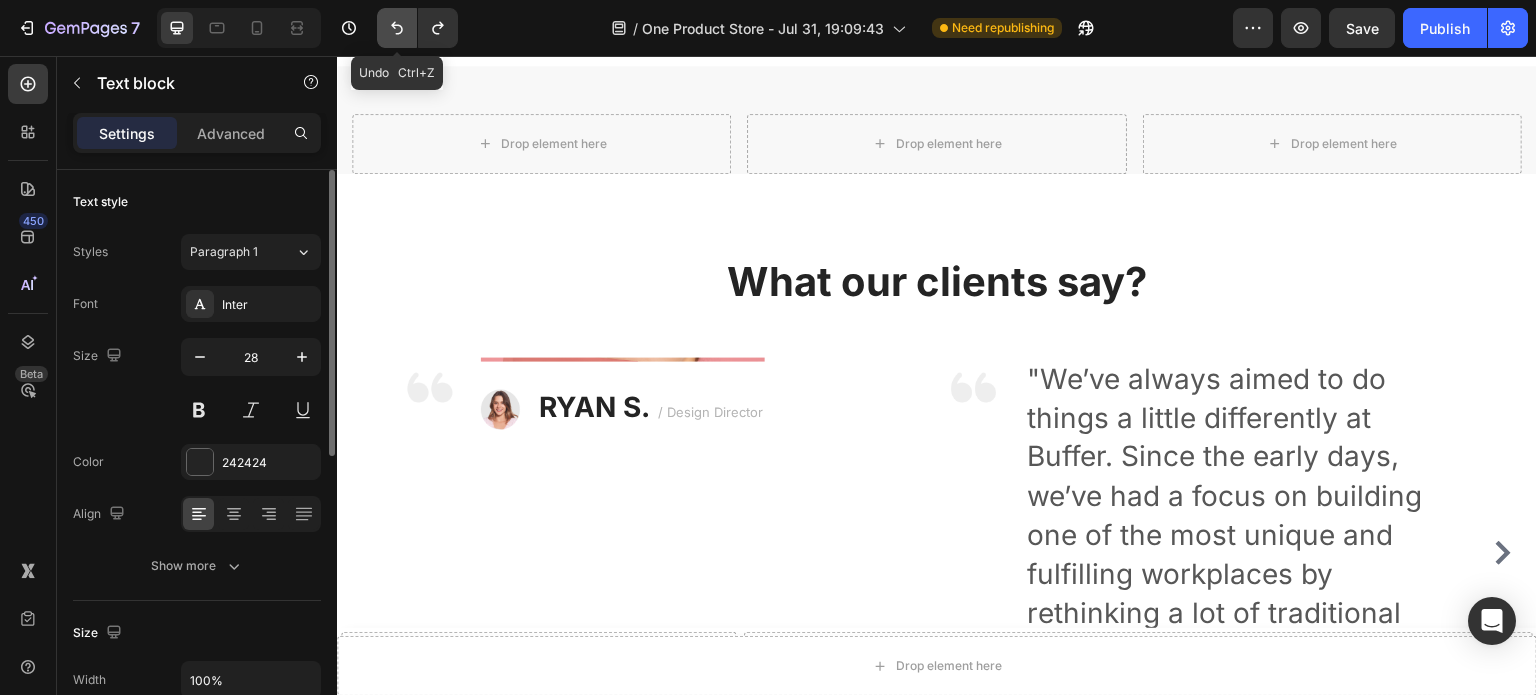 click 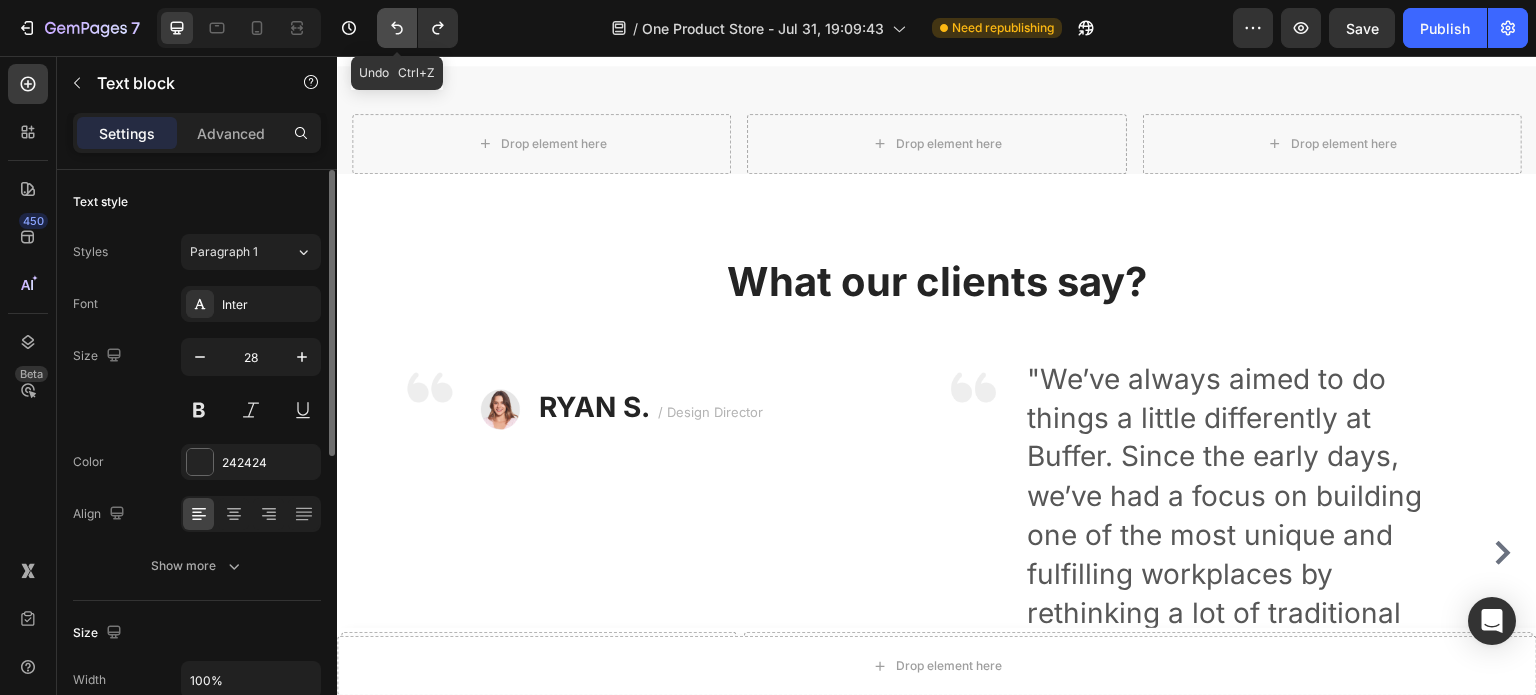 click 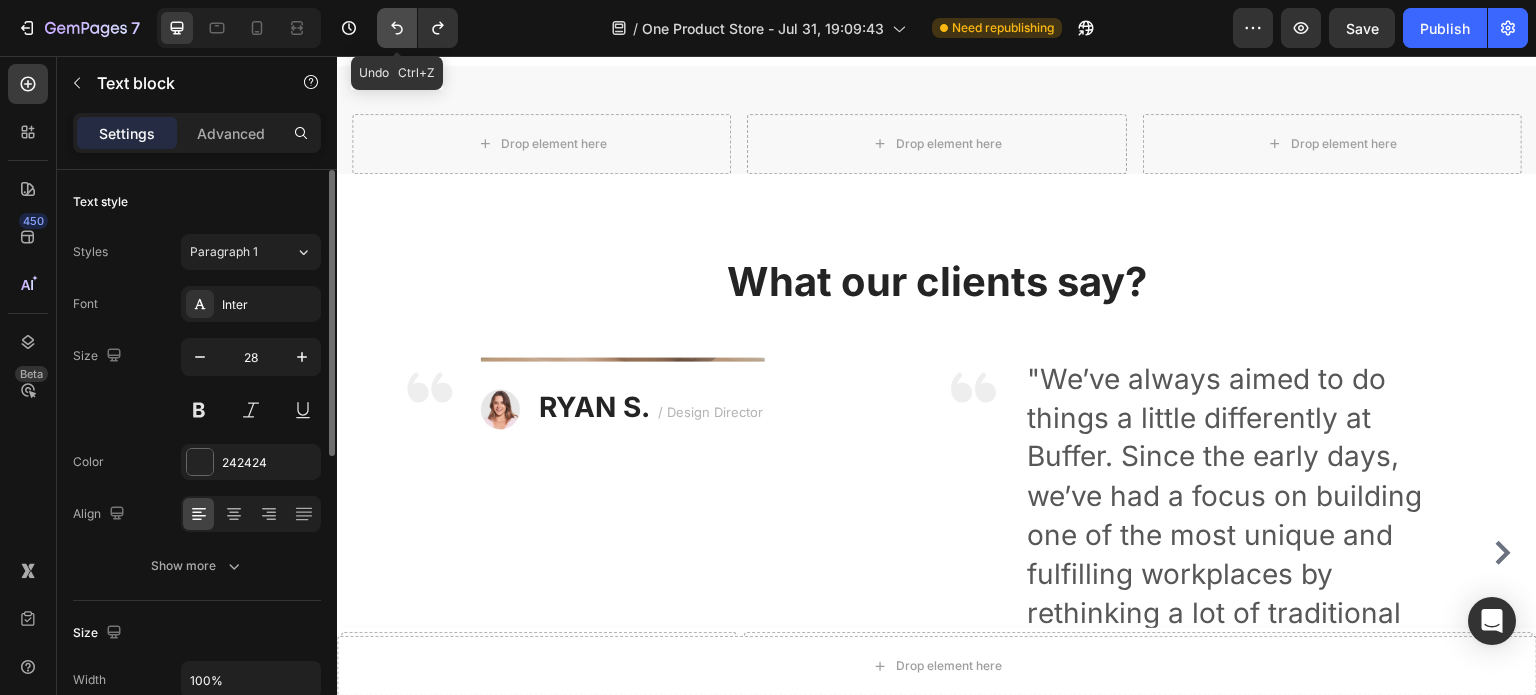 click 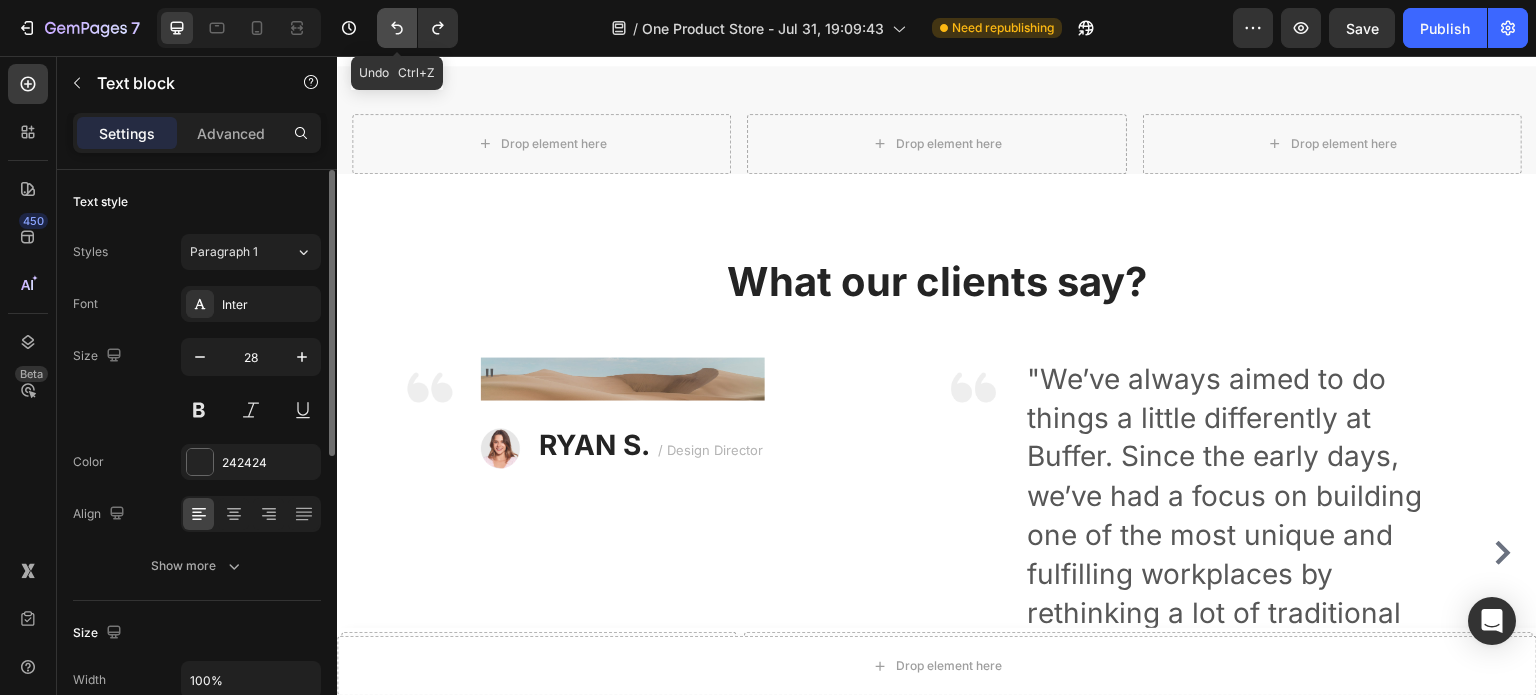 click 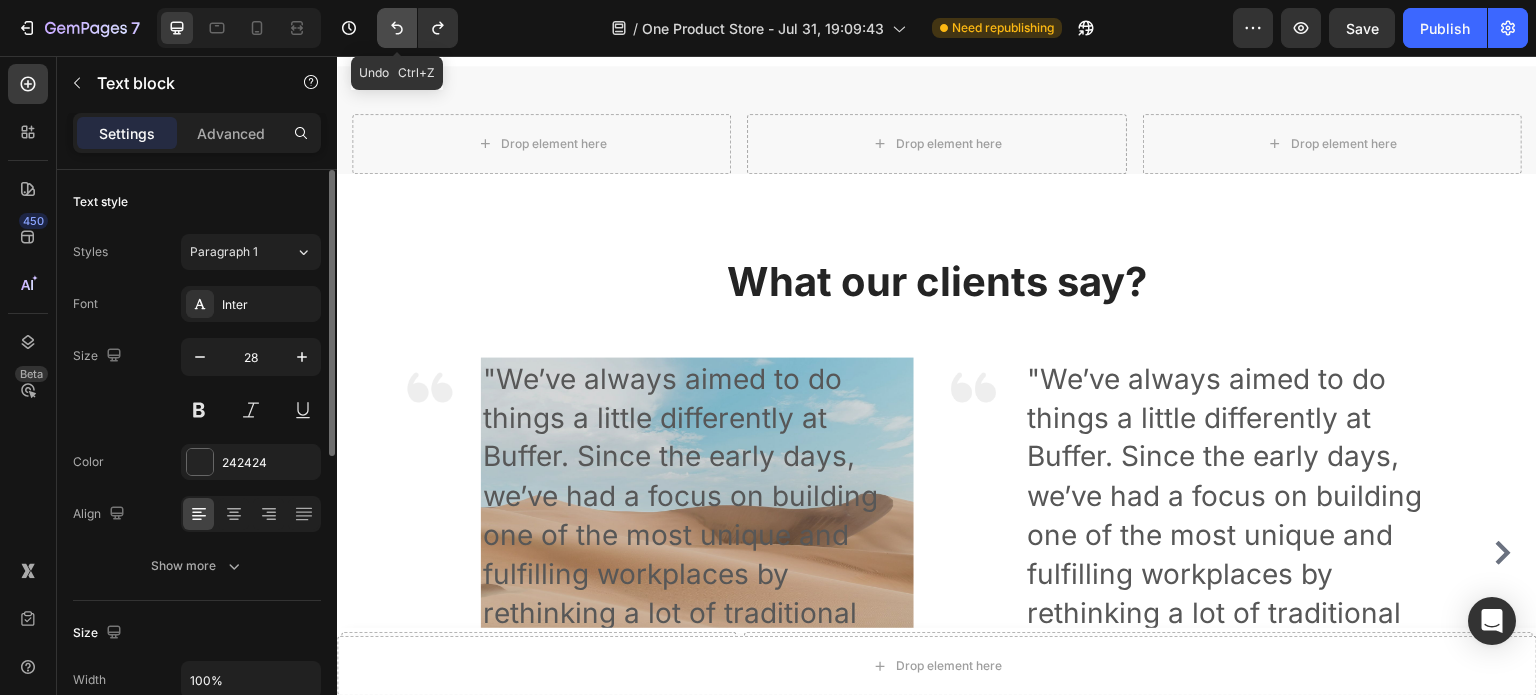 click 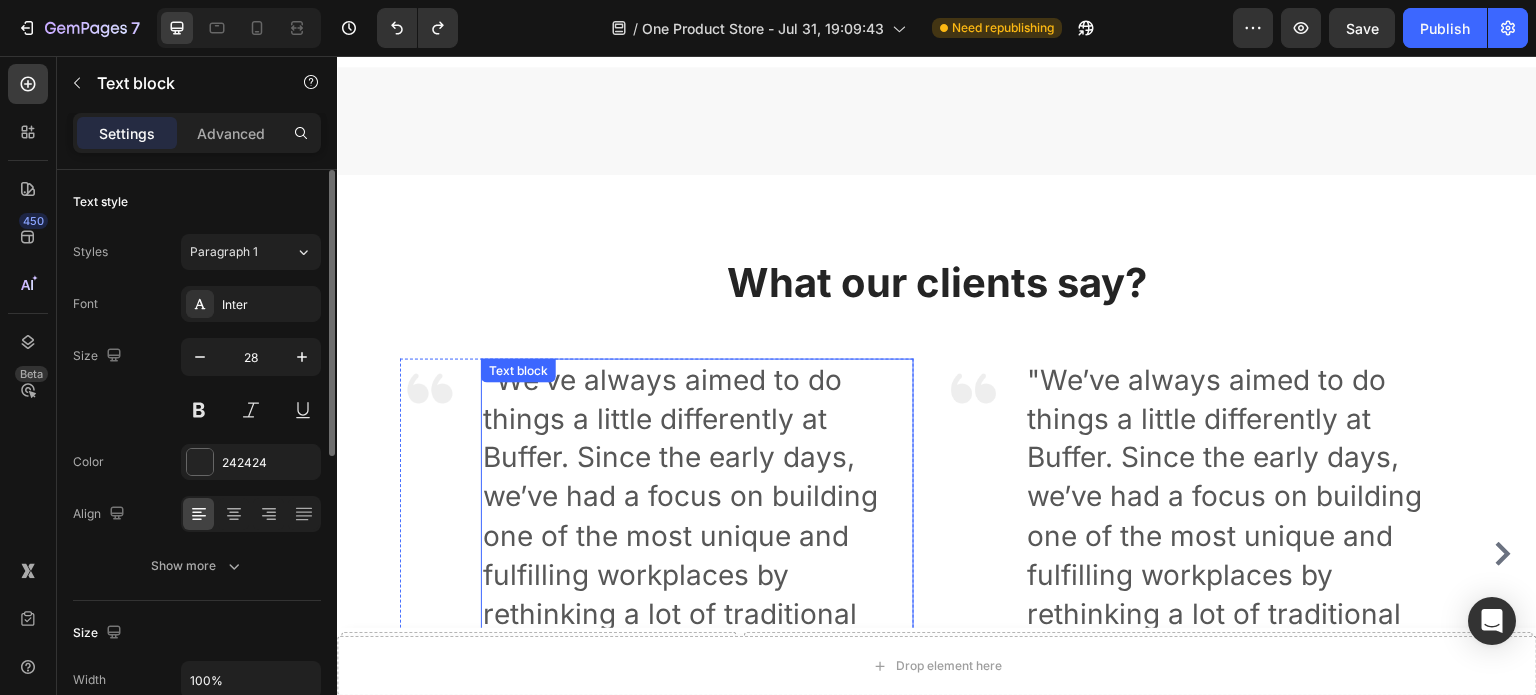 scroll, scrollTop: 1683, scrollLeft: 0, axis: vertical 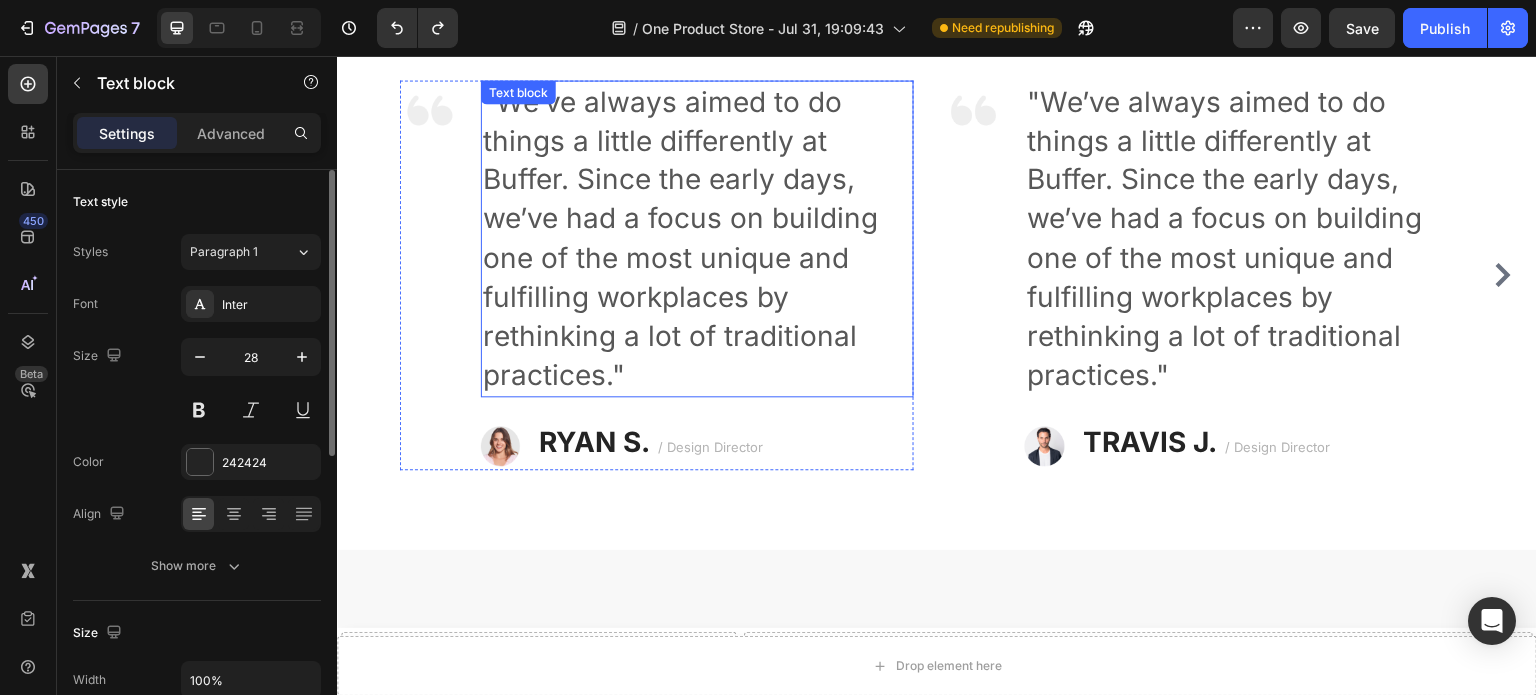 click on ""We’ve always aimed to do things a little differently at Buffer. Since the early days, we’ve had a focus on building one of the most unique and fulfilling workplaces by rethinking a lot of traditional practices."" at bounding box center [697, 239] 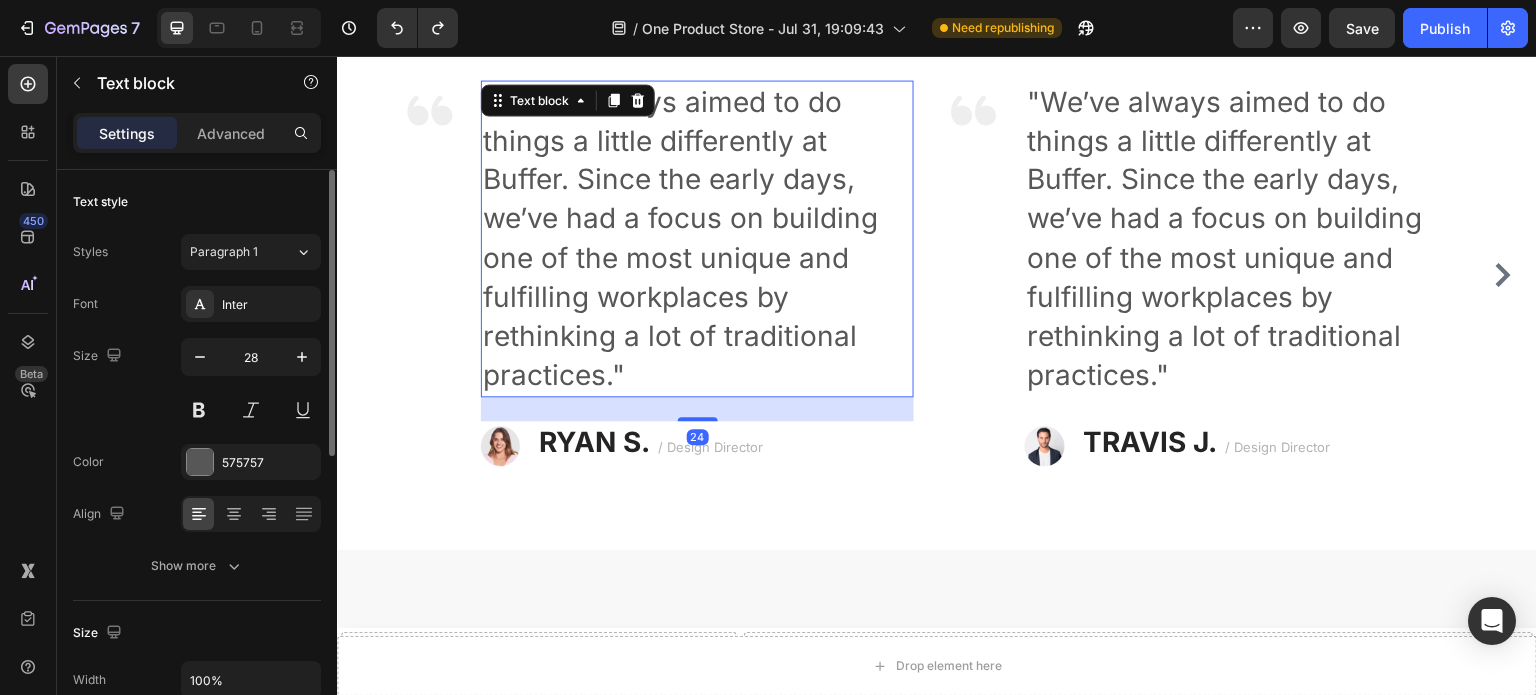click on ""We’ve always aimed to do things a little differently at Buffer. Since the early days, we’ve had a focus on building one of the most unique and fulfilling workplaces by rethinking a lot of traditional practices."" at bounding box center (697, 239) 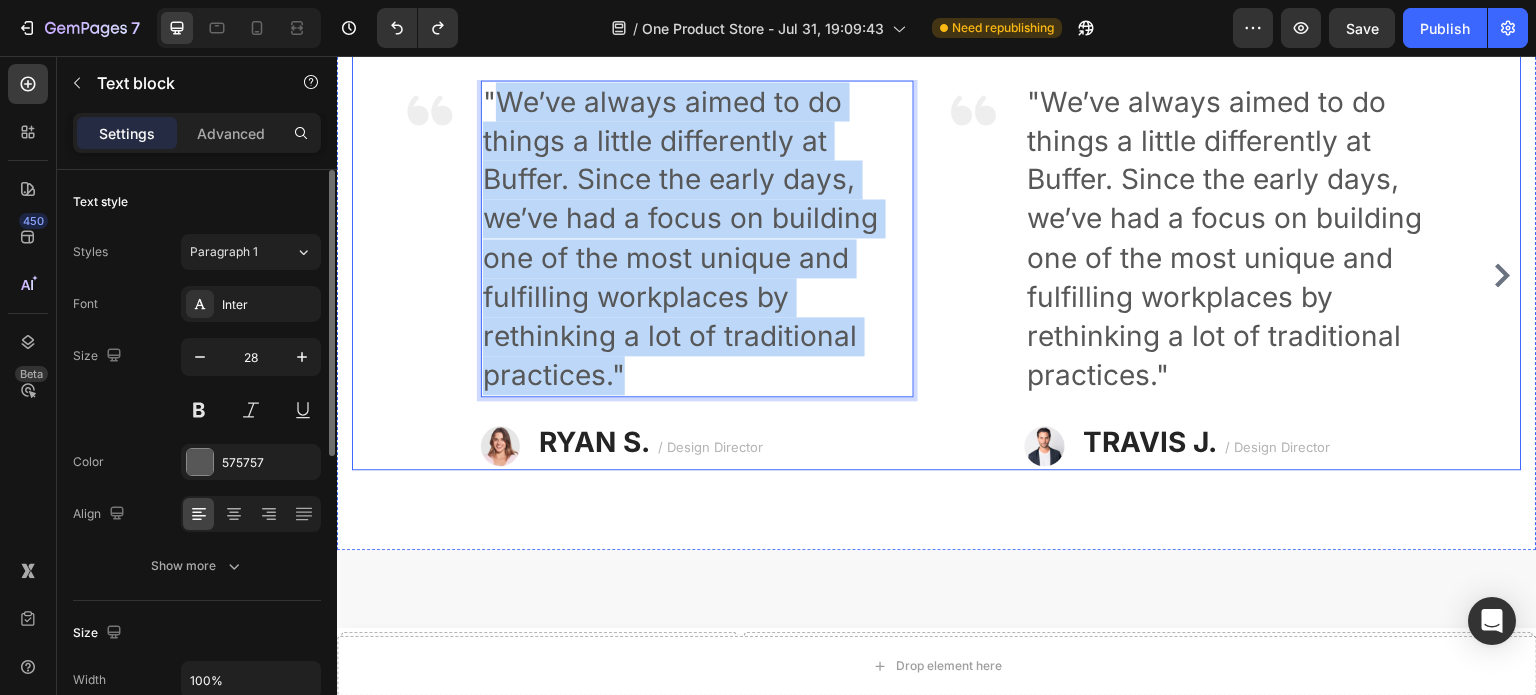 drag, startPoint x: 648, startPoint y: 367, endPoint x: 500, endPoint y: 73, distance: 329.15042 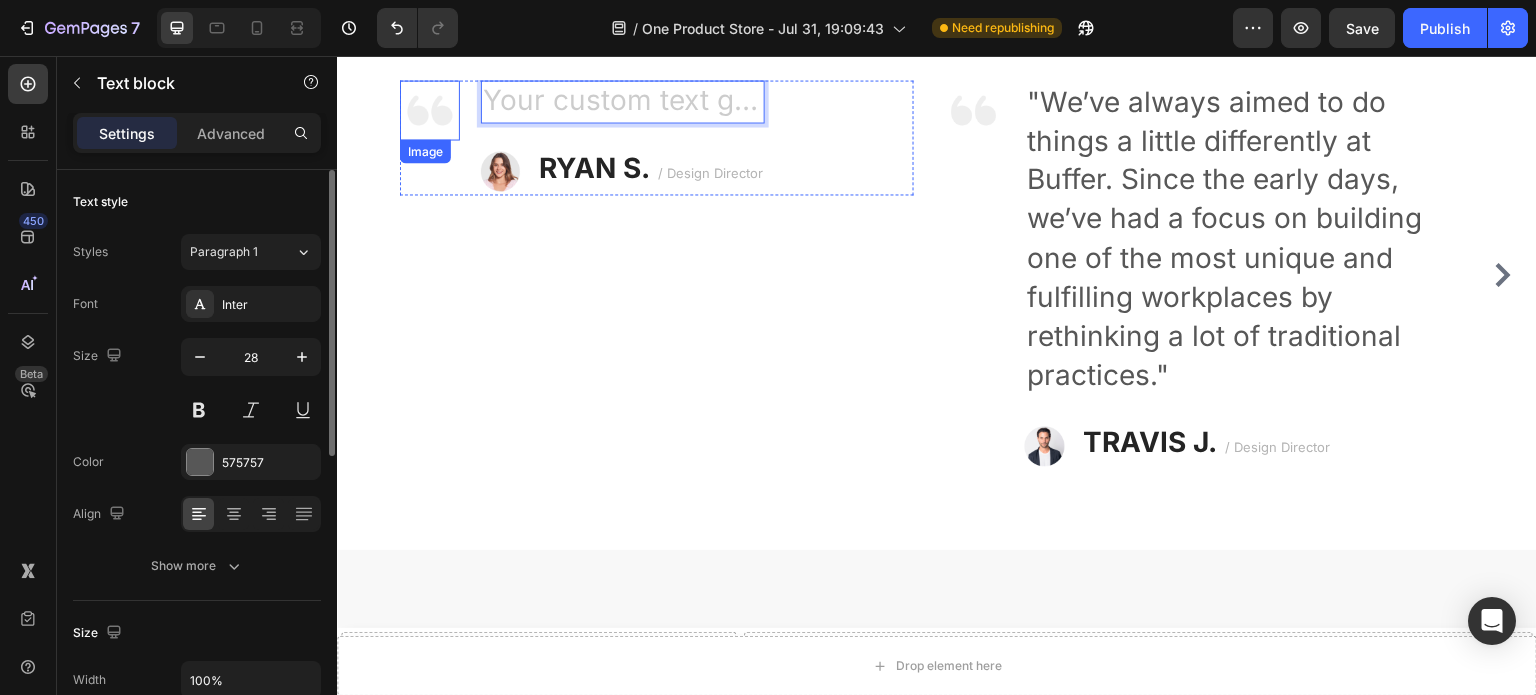 click at bounding box center [430, 110] 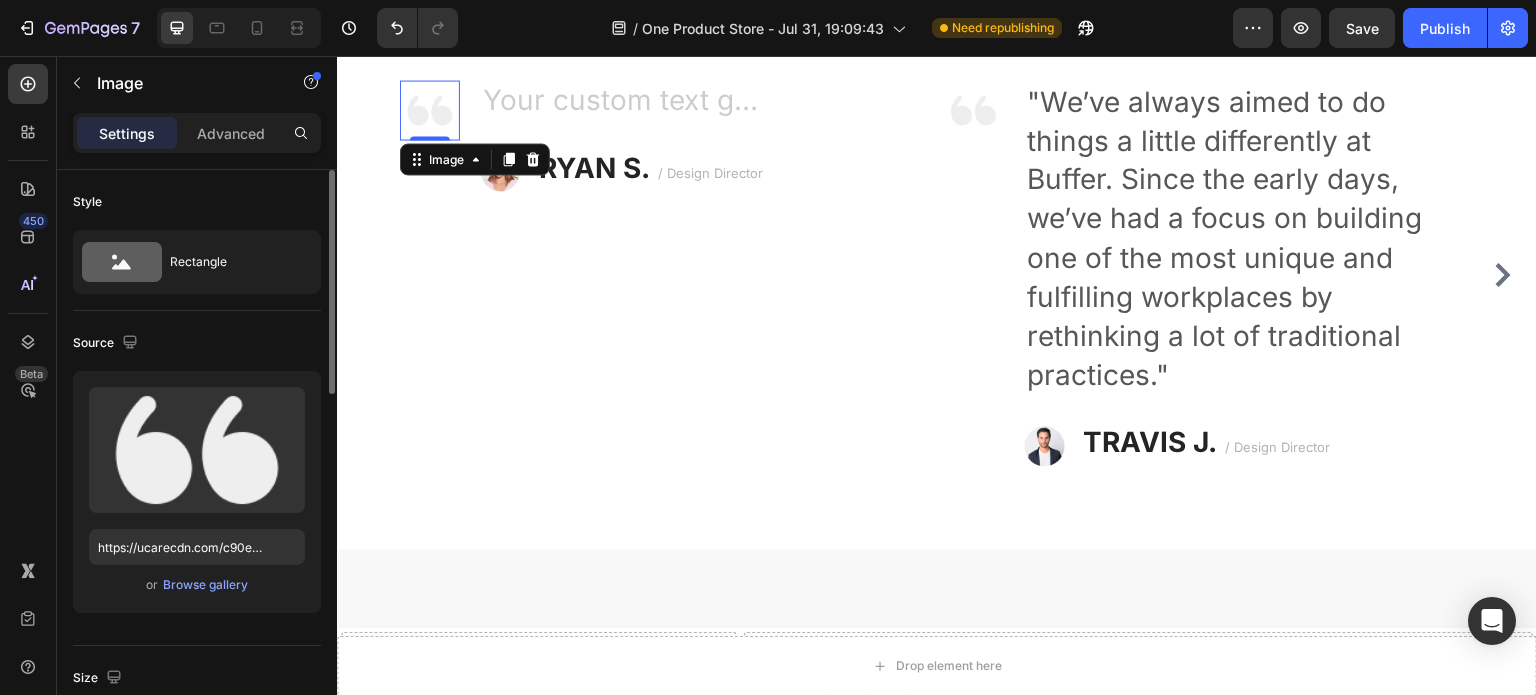 click at bounding box center (430, 110) 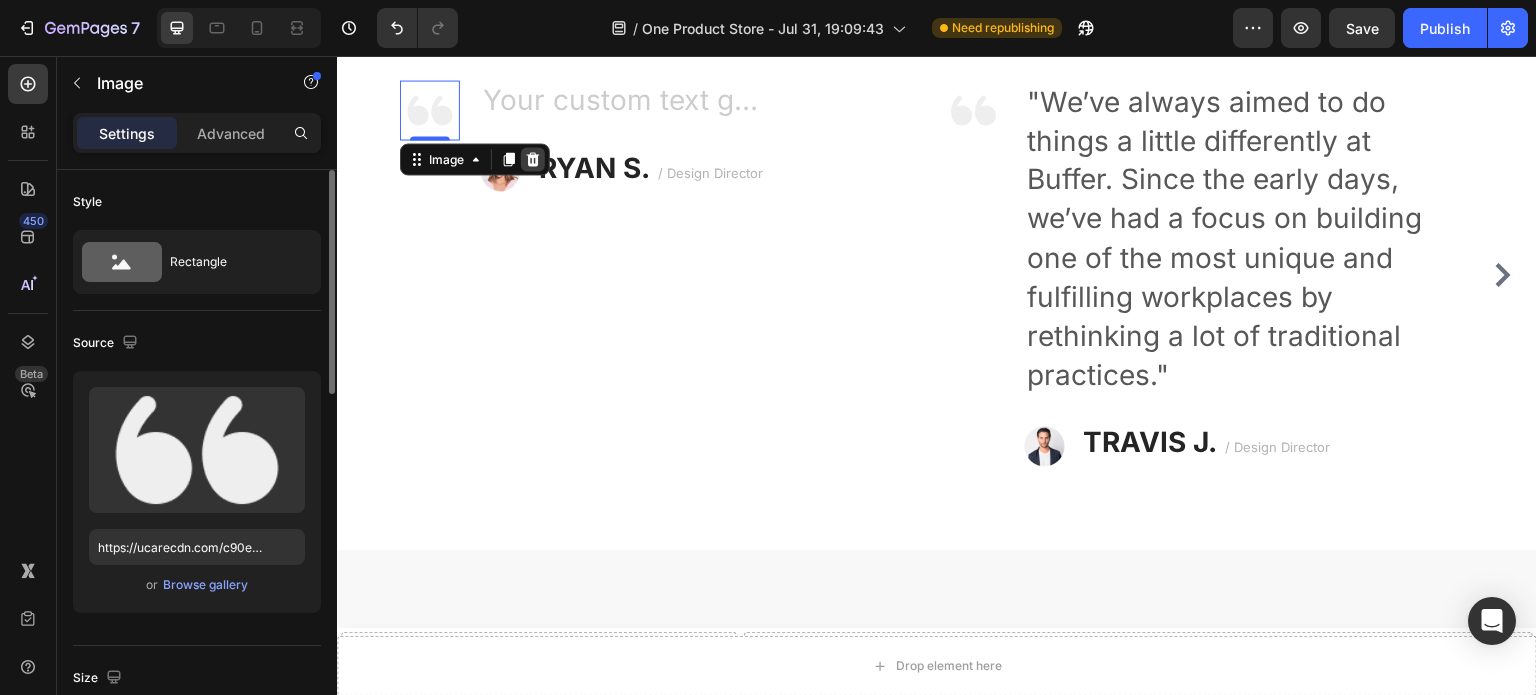 click 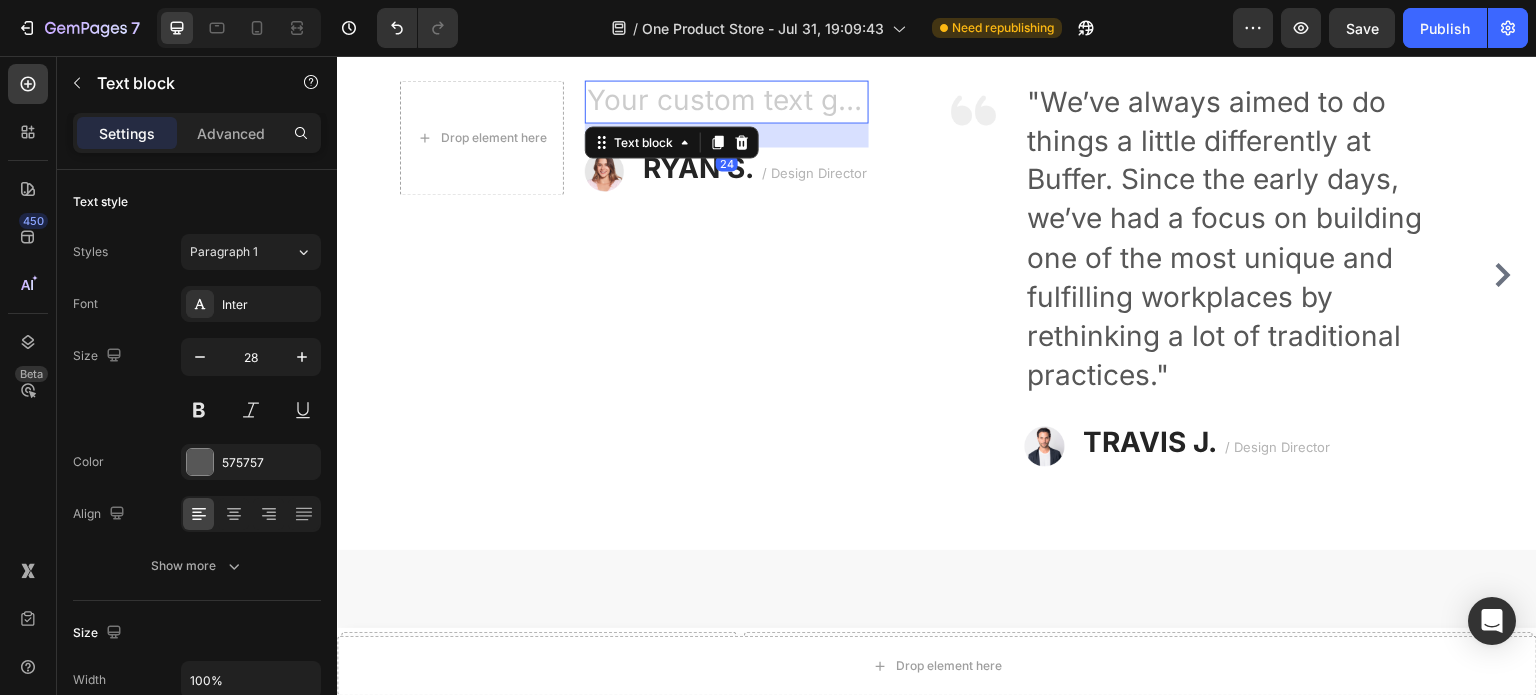 click at bounding box center [727, 101] 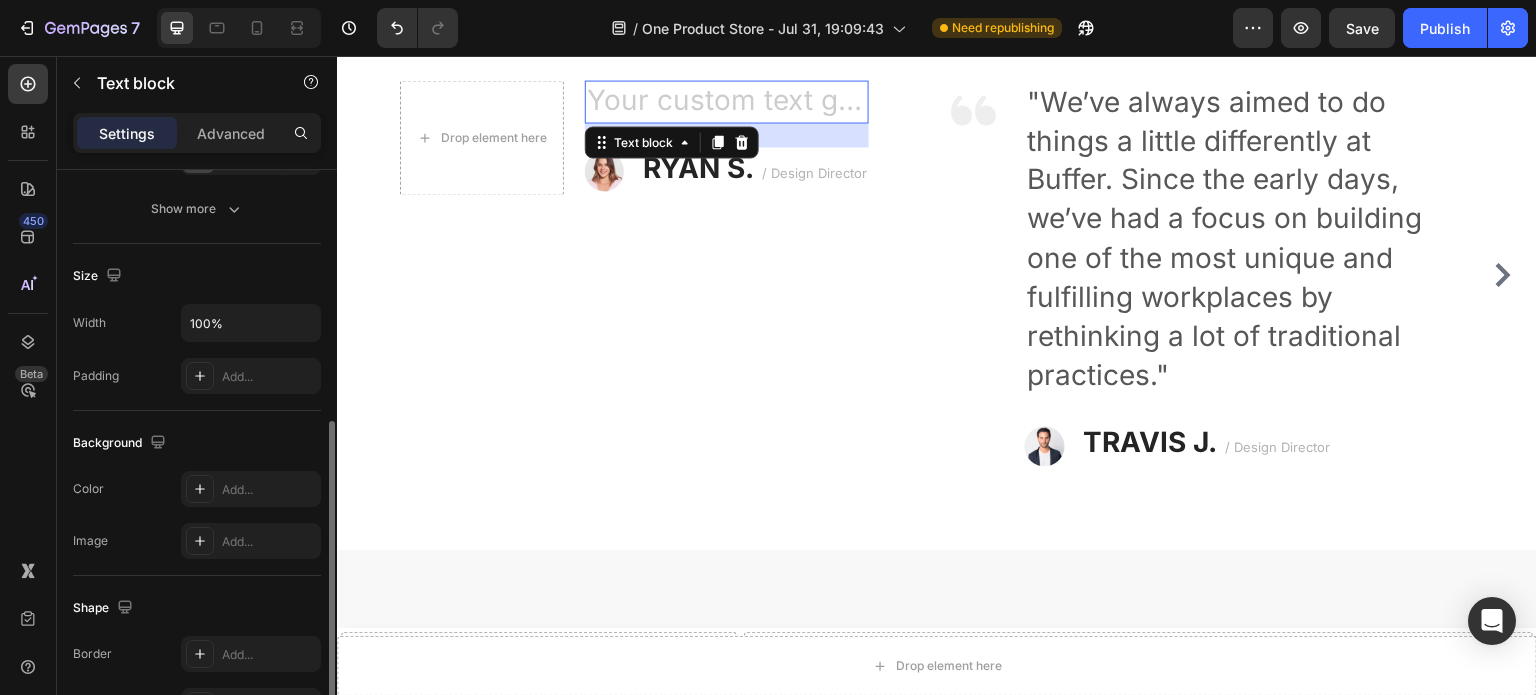 scroll, scrollTop: 429, scrollLeft: 0, axis: vertical 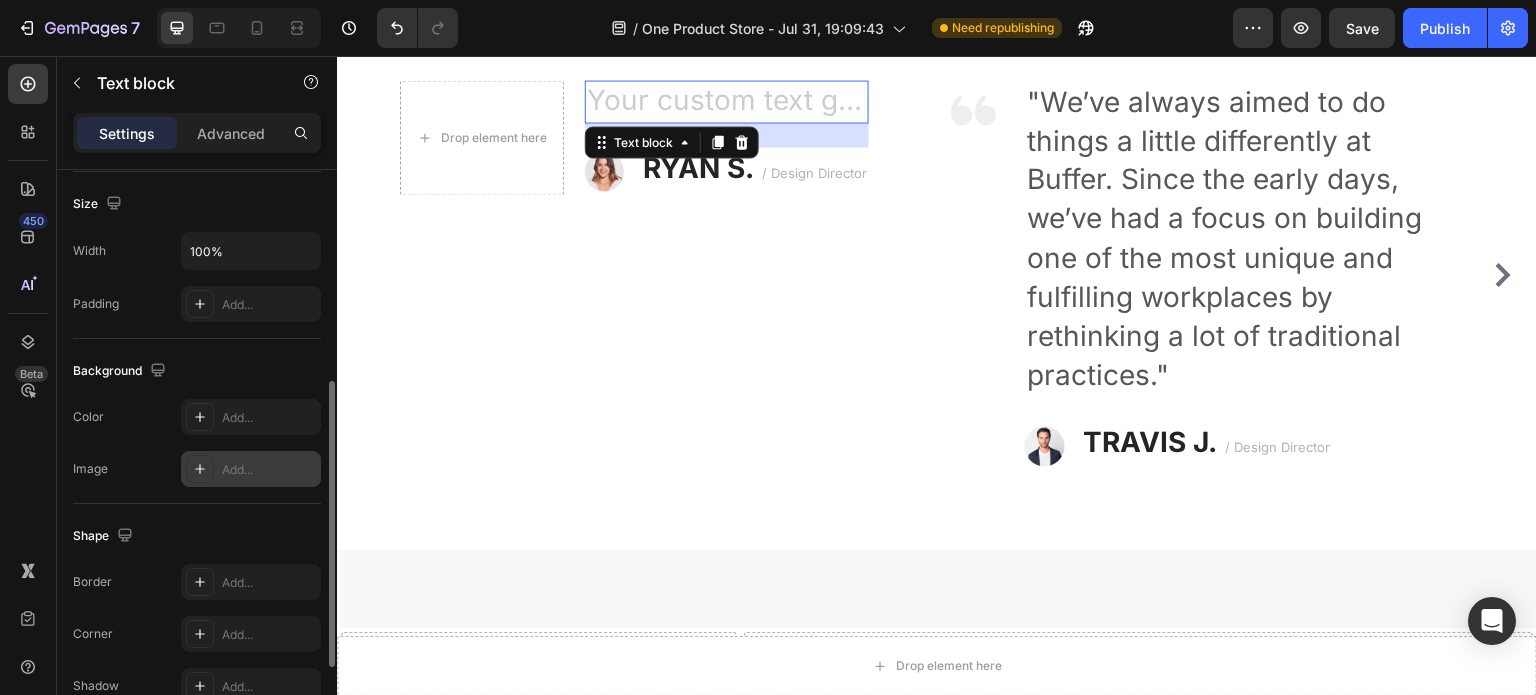 click on "Add..." at bounding box center [269, 470] 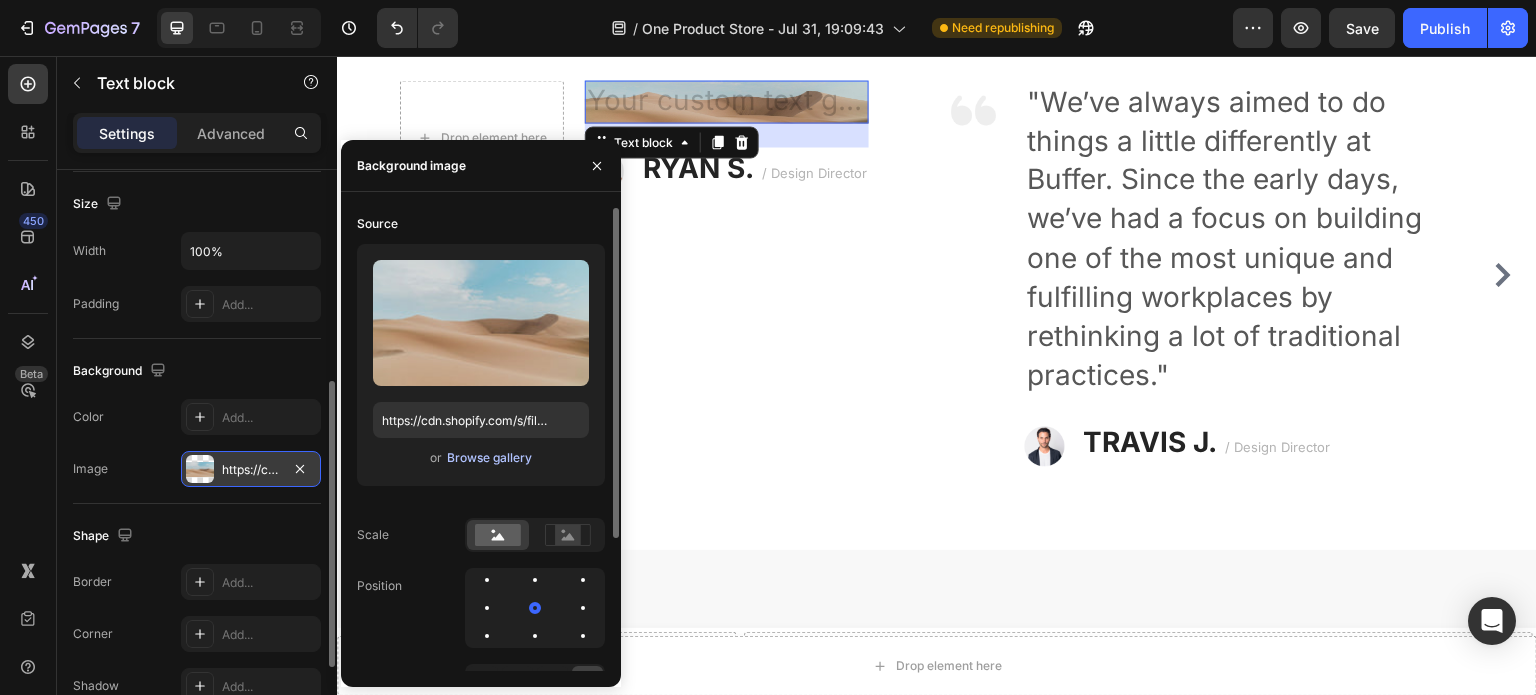 click on "Browse gallery" at bounding box center (489, 458) 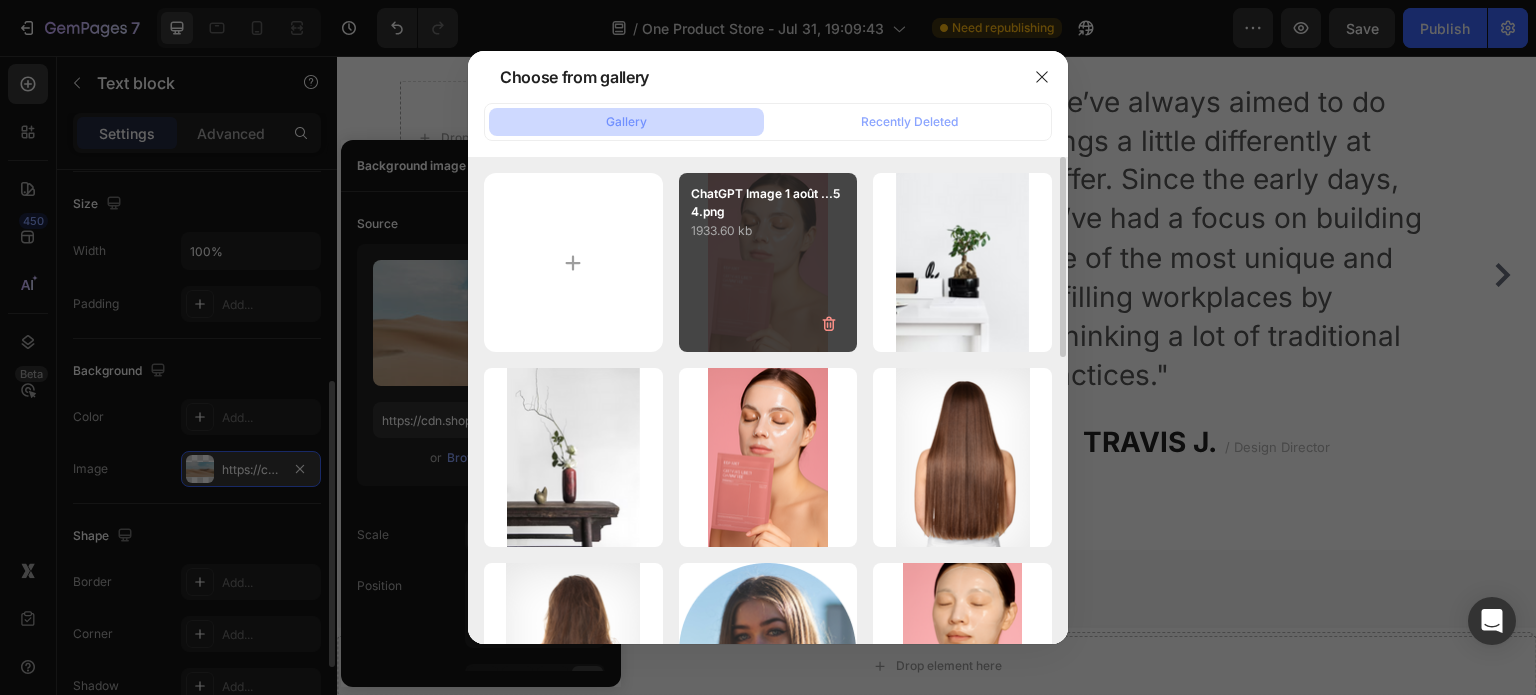 click on "ChatGPT Image 1 août ...54.png 1933.60 kb" at bounding box center (768, 262) 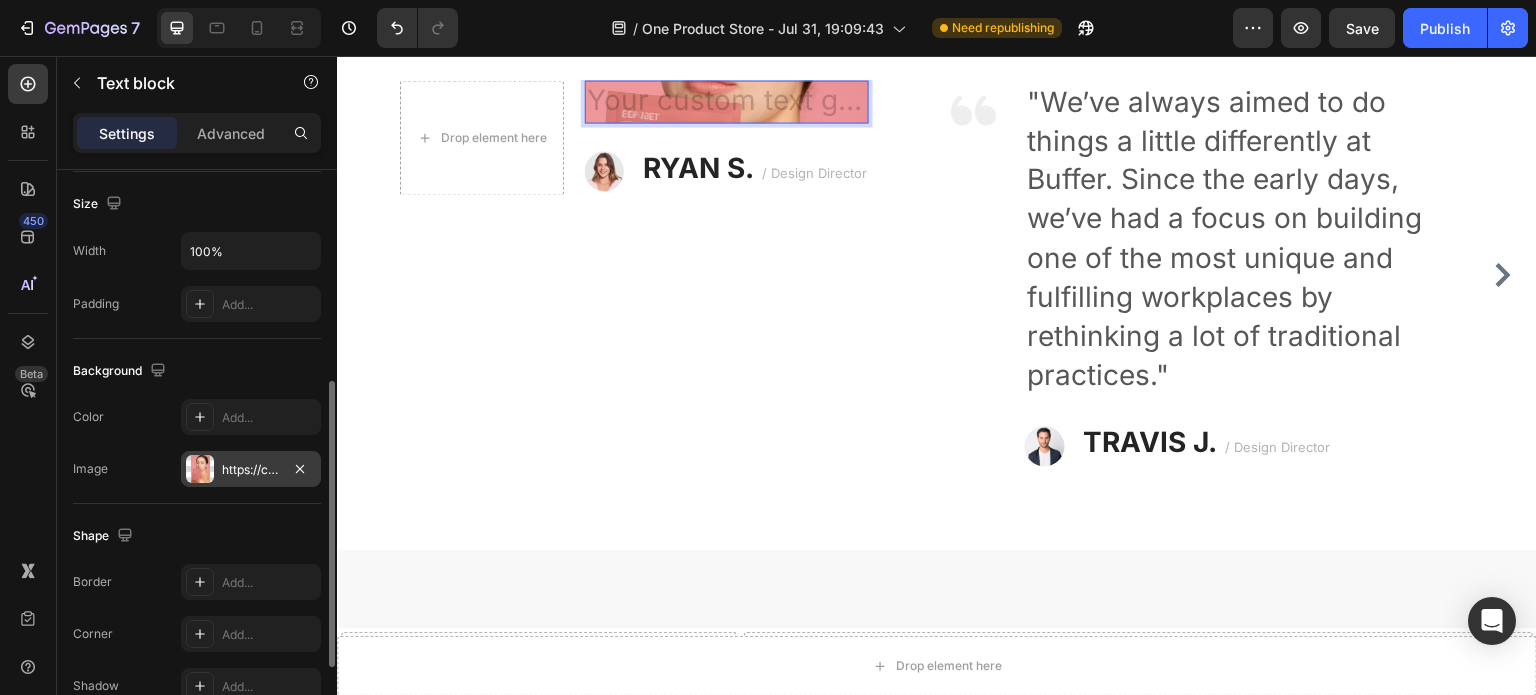 click at bounding box center [727, 101] 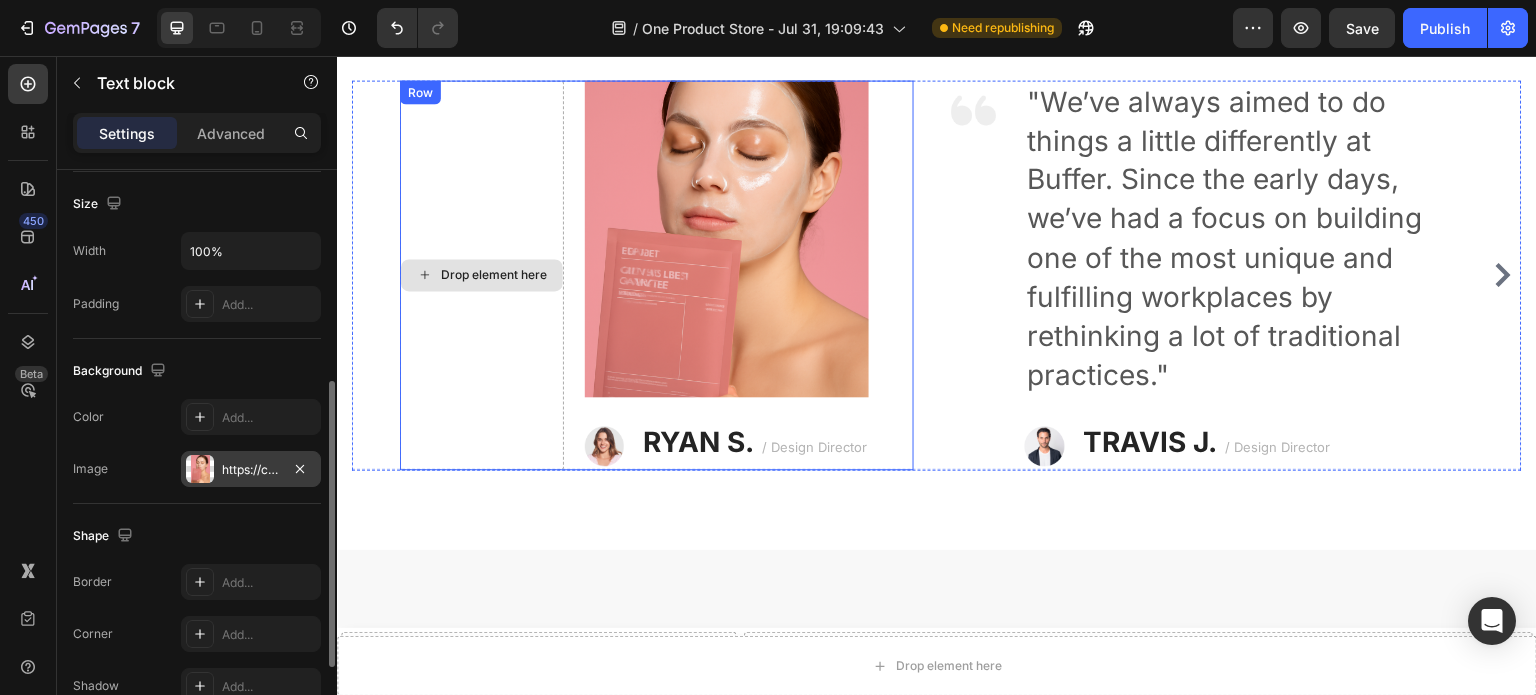 click on "Drop element here" at bounding box center [494, 275] 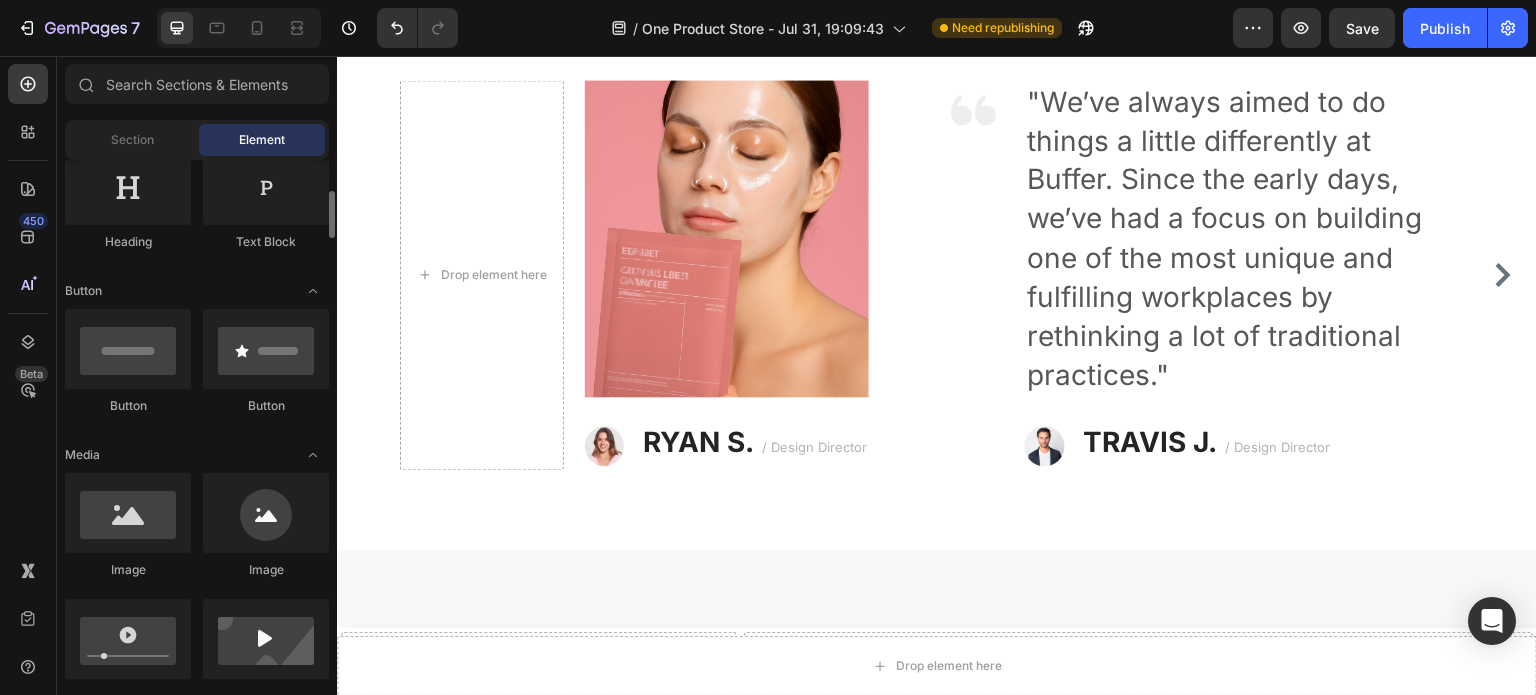 scroll, scrollTop: 350, scrollLeft: 0, axis: vertical 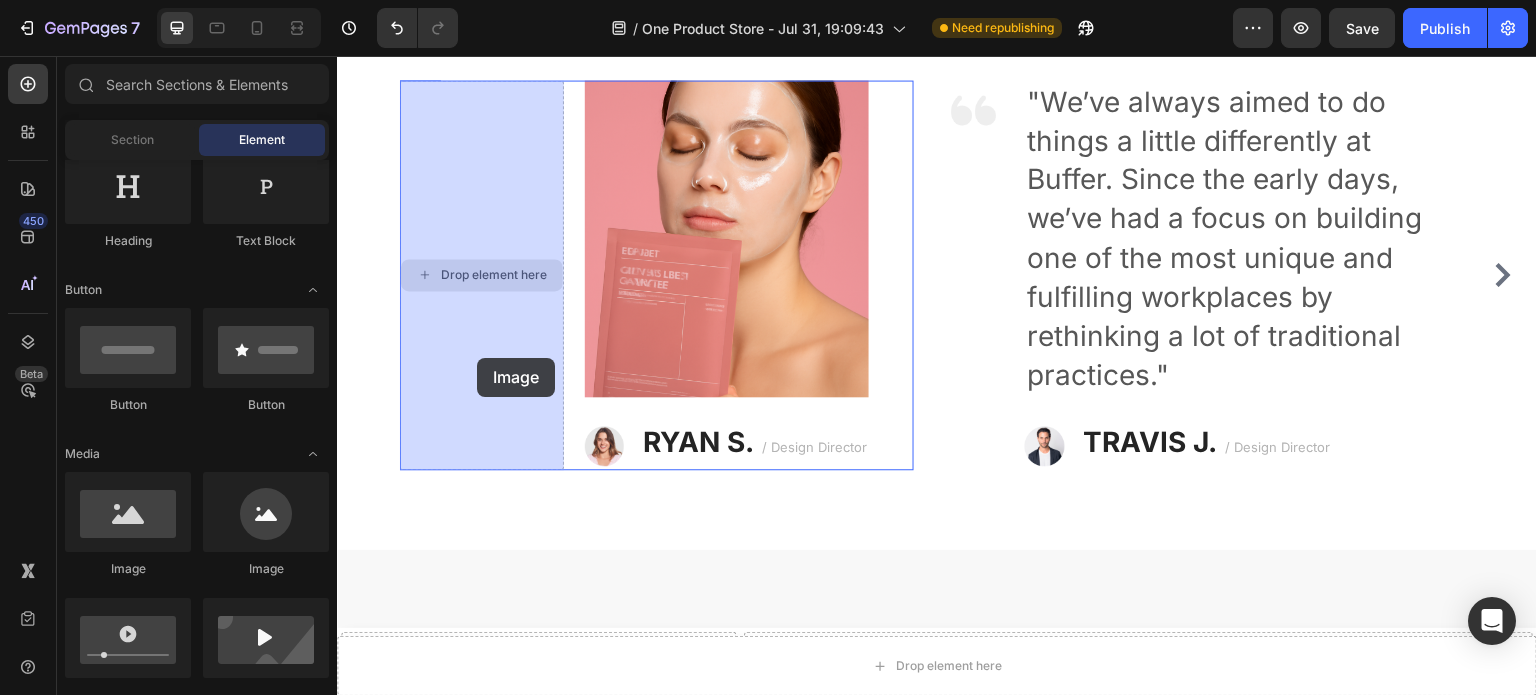 drag, startPoint x: 480, startPoint y: 576, endPoint x: 481, endPoint y: 354, distance: 222.00226 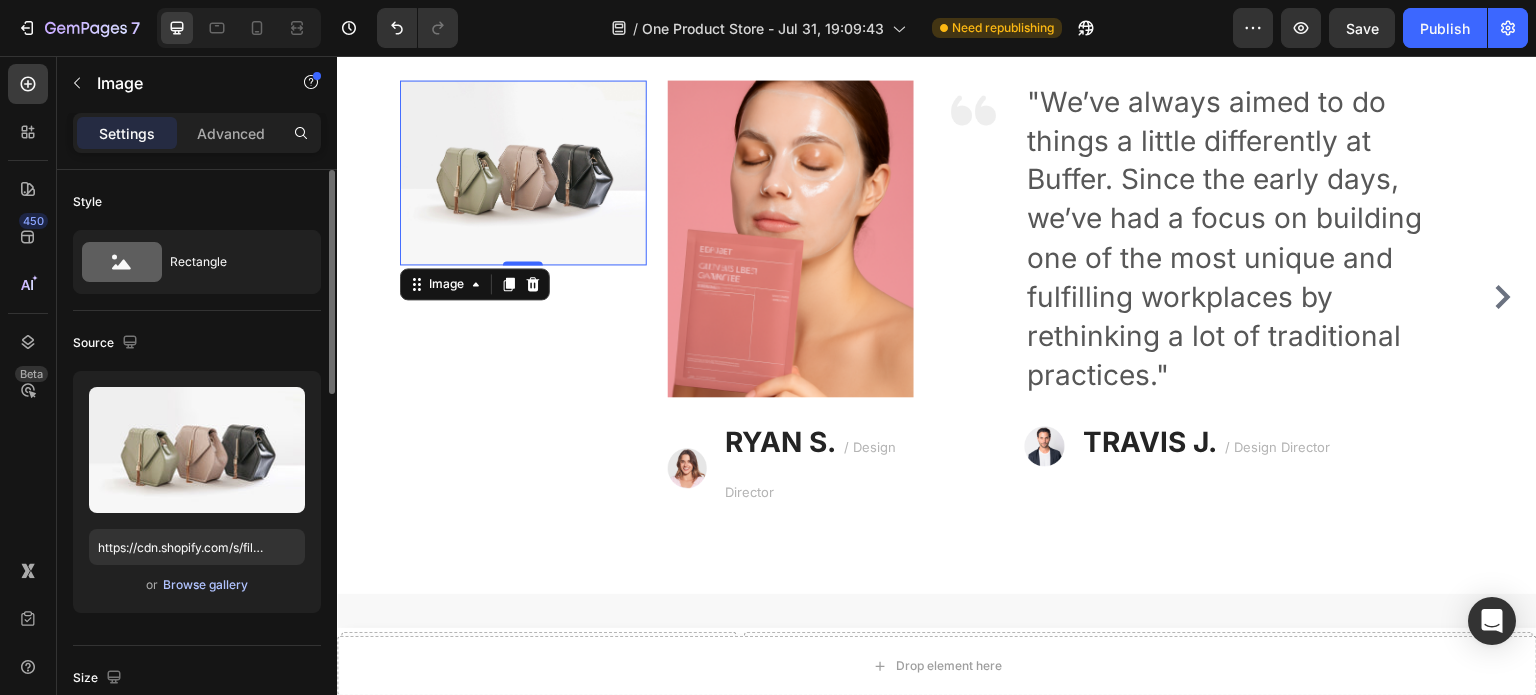 click on "Browse gallery" at bounding box center (205, 585) 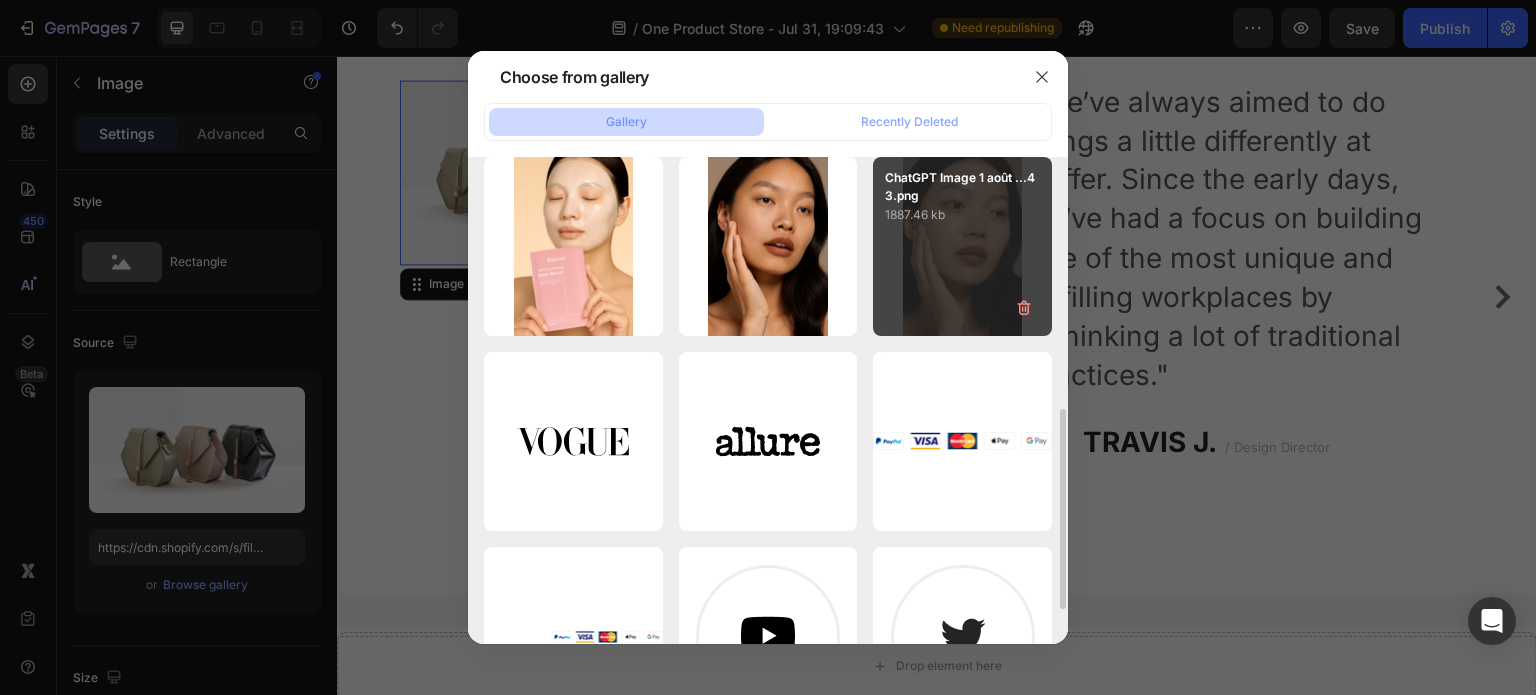 scroll, scrollTop: 594, scrollLeft: 0, axis: vertical 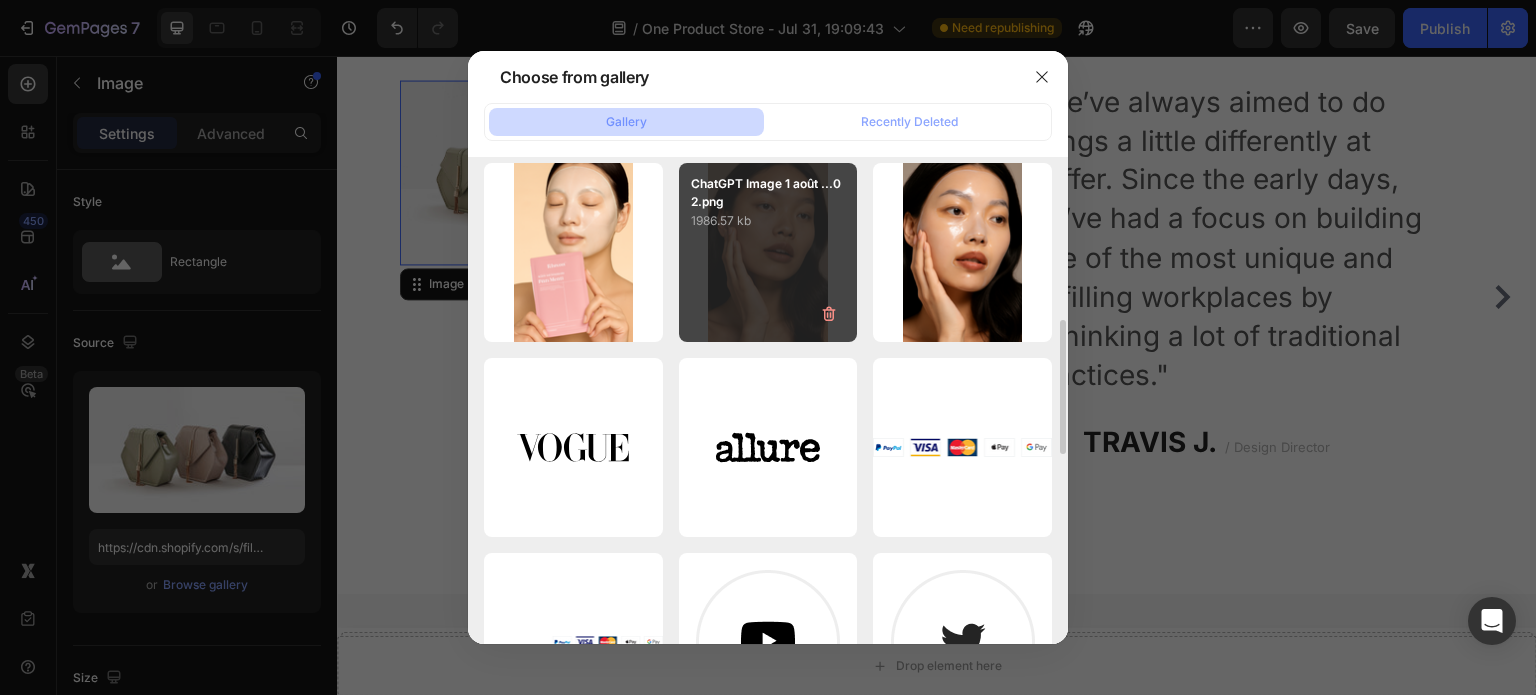 click on "ChatGPT Image 1 août ...02.png 1986.57 kb" at bounding box center (768, 252) 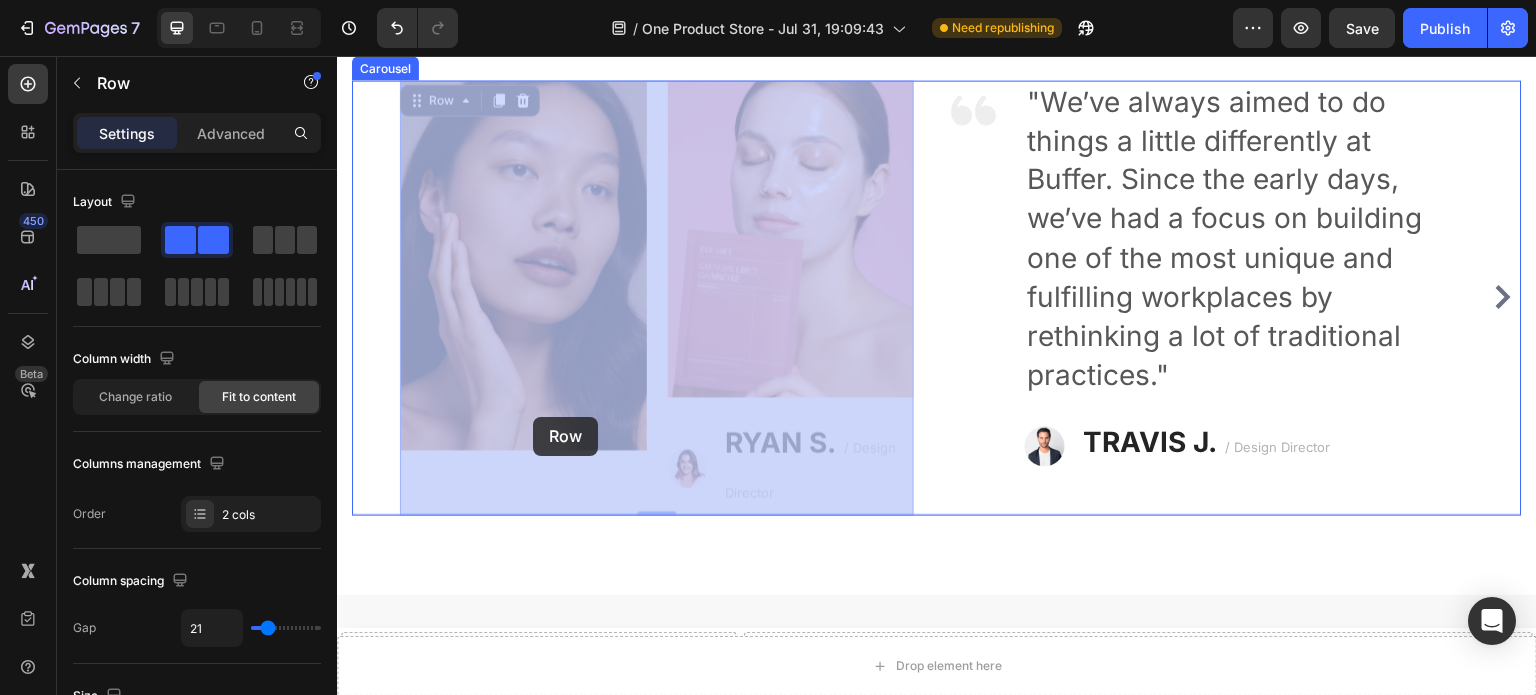 drag, startPoint x: 532, startPoint y: 450, endPoint x: 533, endPoint y: 419, distance: 31.016125 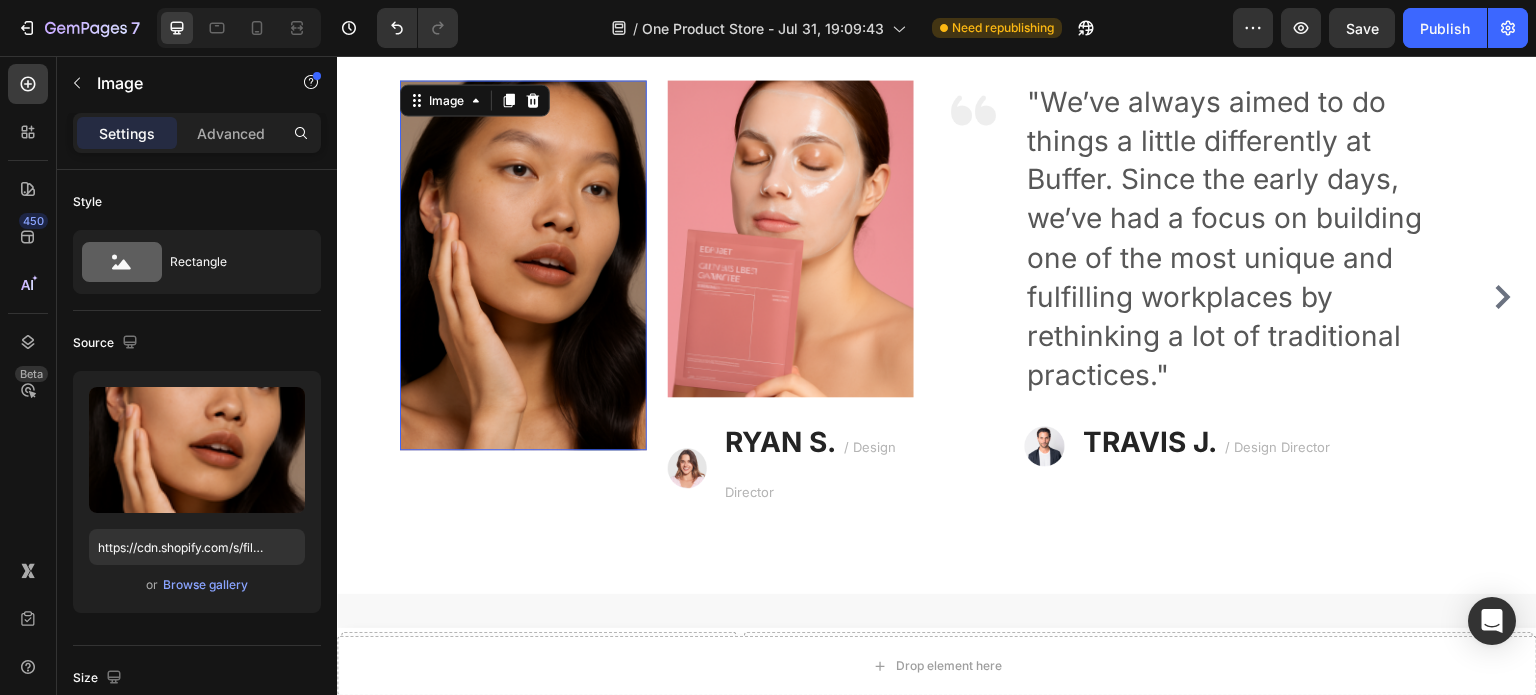 click on "Image   0" at bounding box center [523, 265] 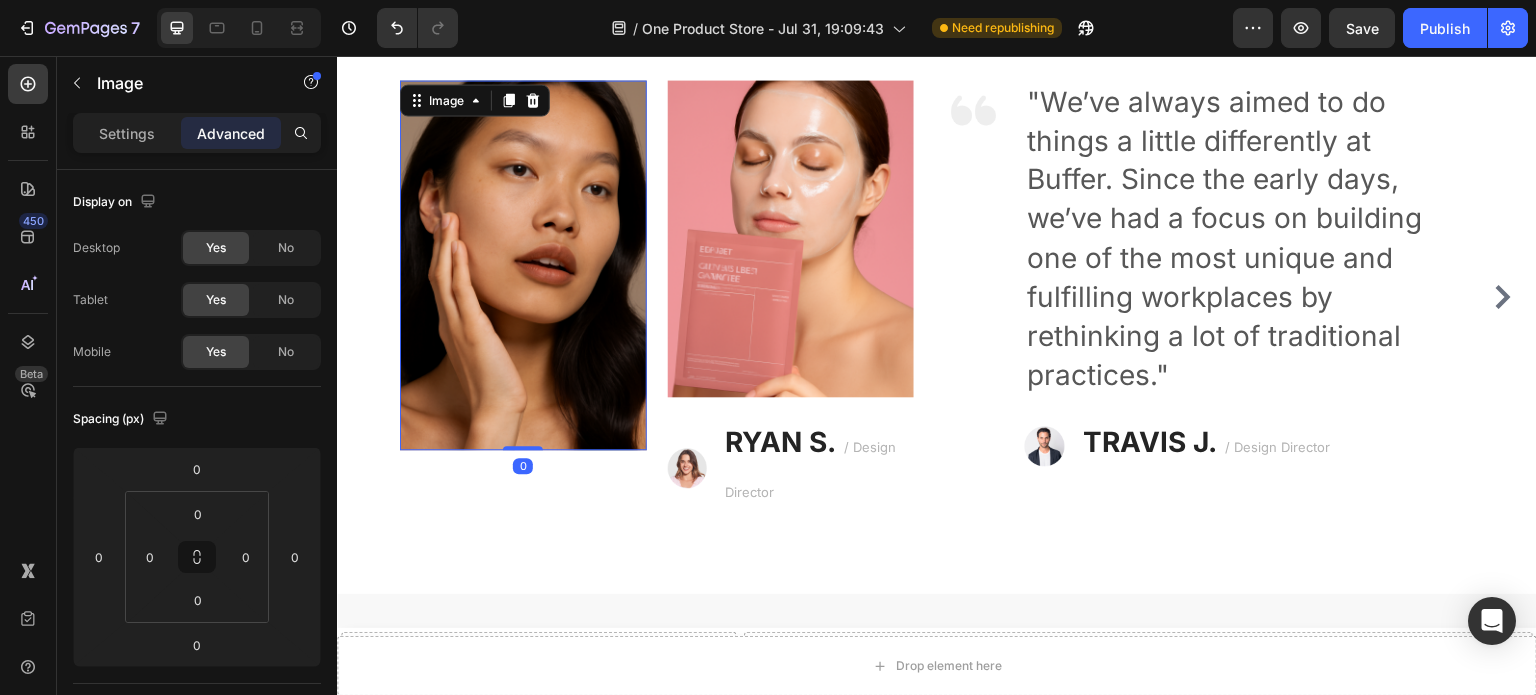 drag, startPoint x: 532, startPoint y: 448, endPoint x: 529, endPoint y: 420, distance: 28.160255 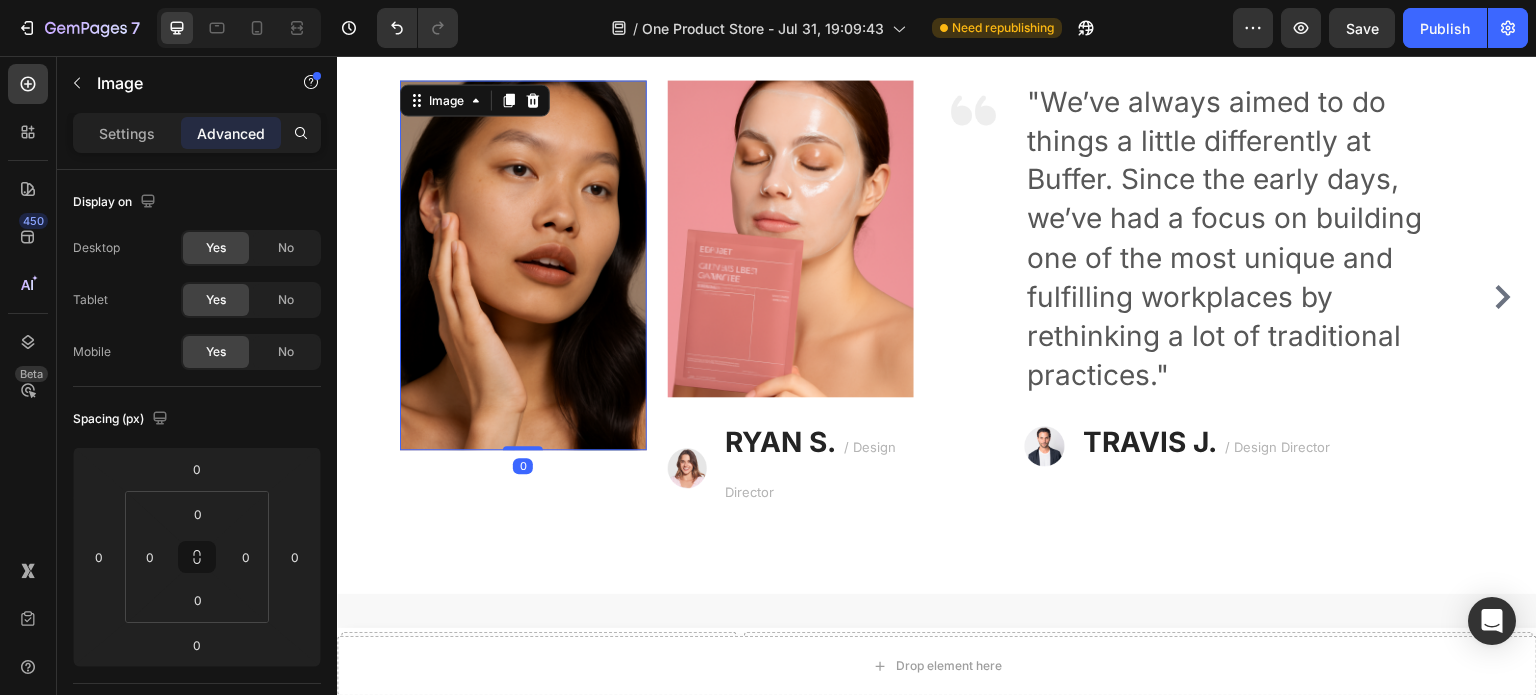 click on "Image   0" at bounding box center (523, 265) 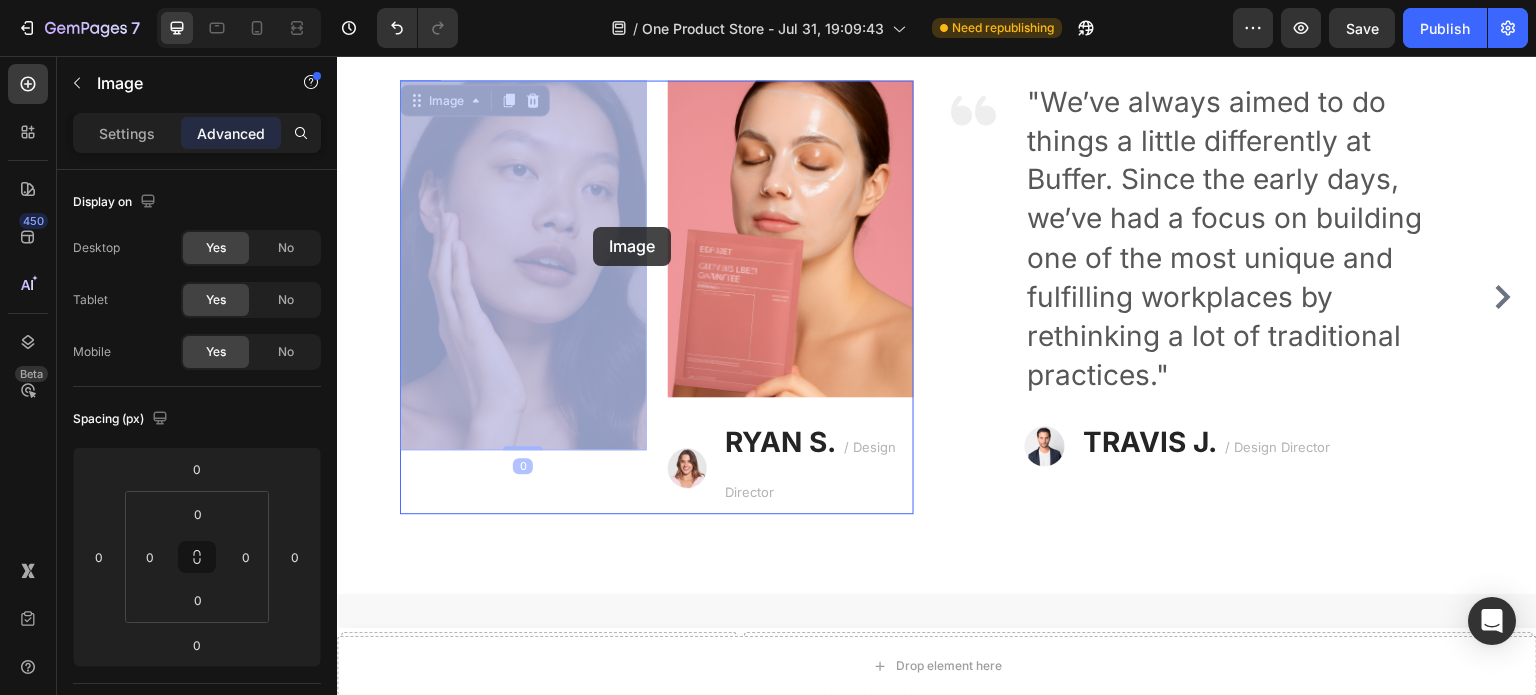drag, startPoint x: 576, startPoint y: 275, endPoint x: 593, endPoint y: 227, distance: 50.92151 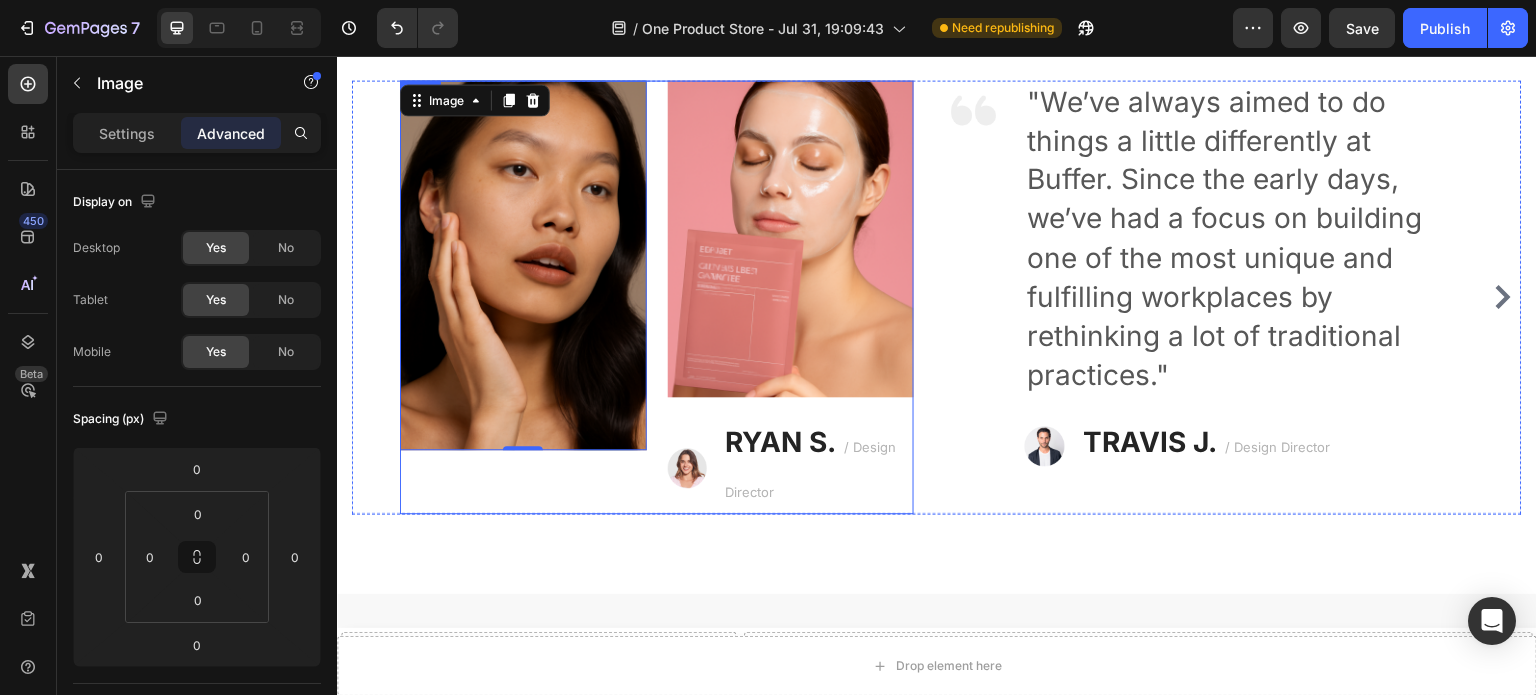 click on "Image   0" at bounding box center (523, 297) 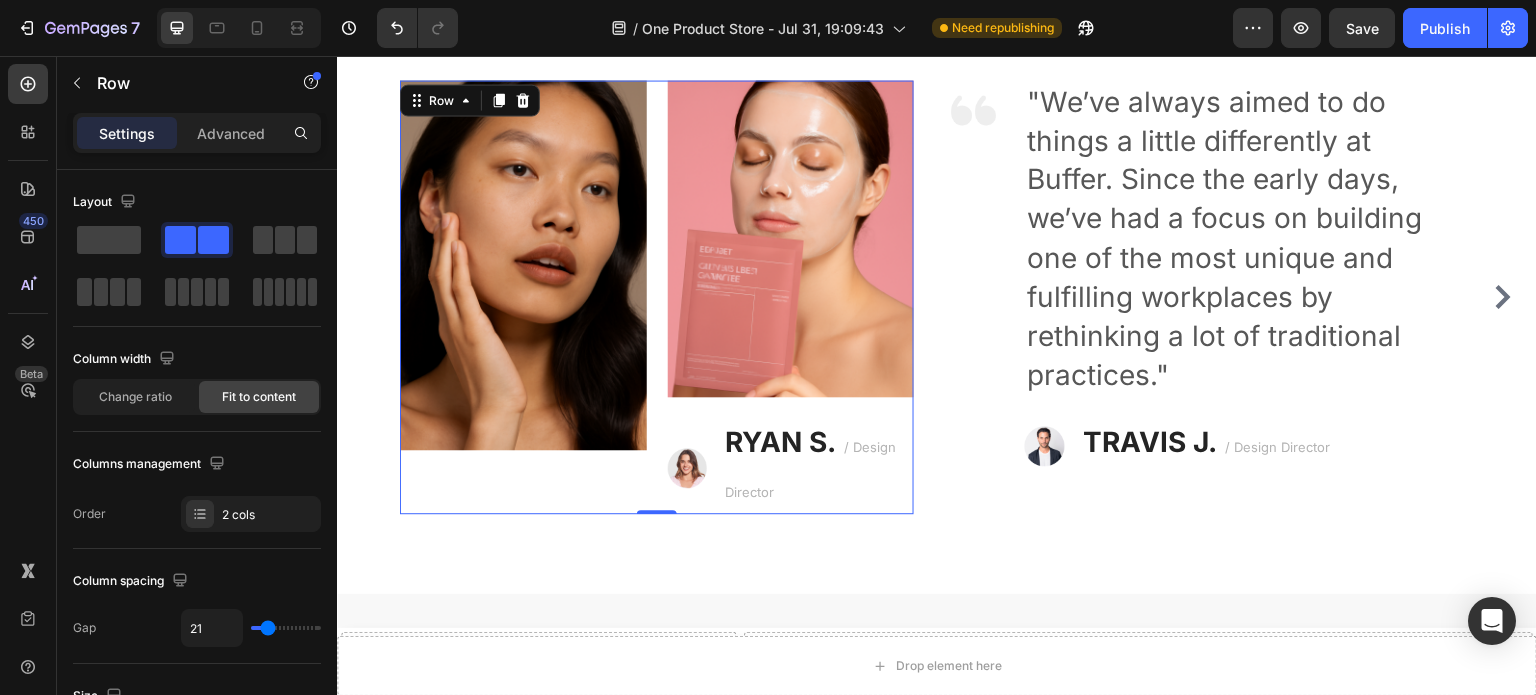 drag, startPoint x: 656, startPoint y: 512, endPoint x: 645, endPoint y: 426, distance: 86.70064 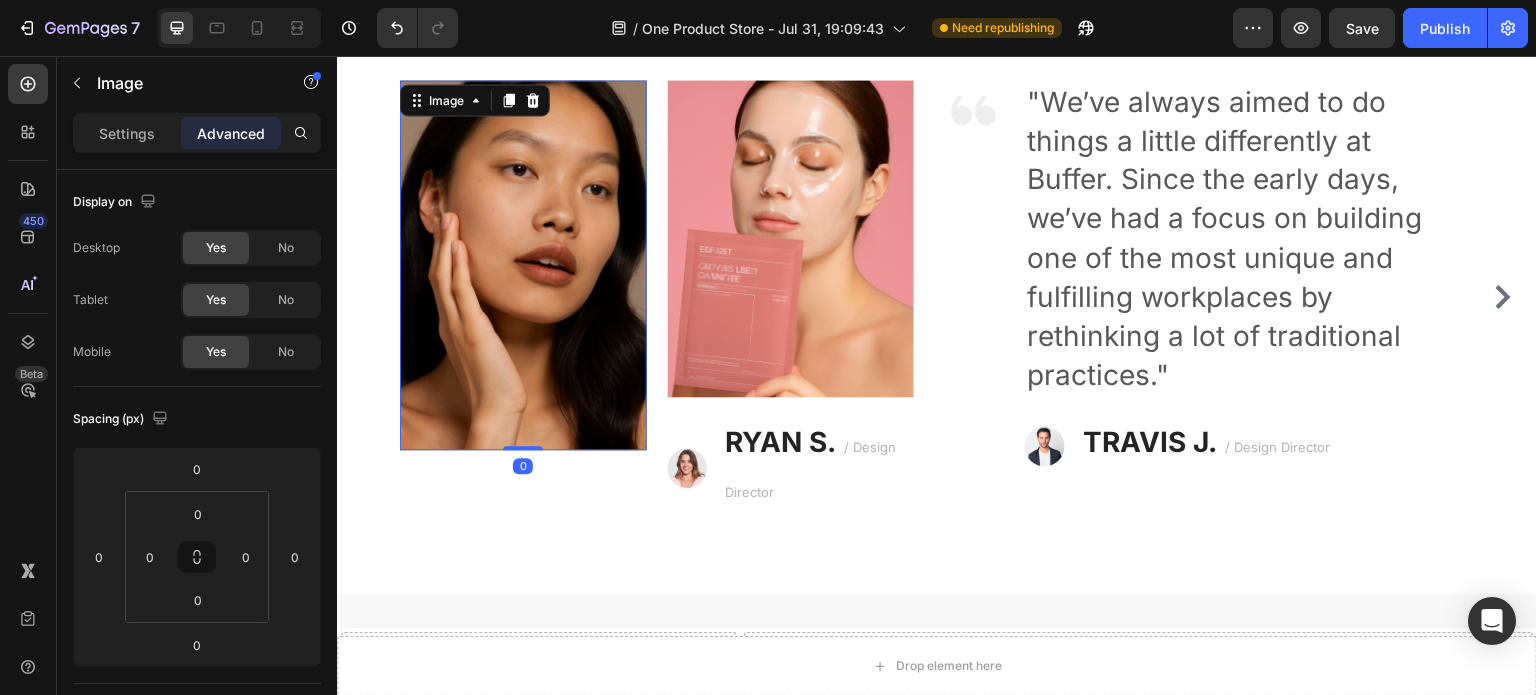 click at bounding box center (523, 265) 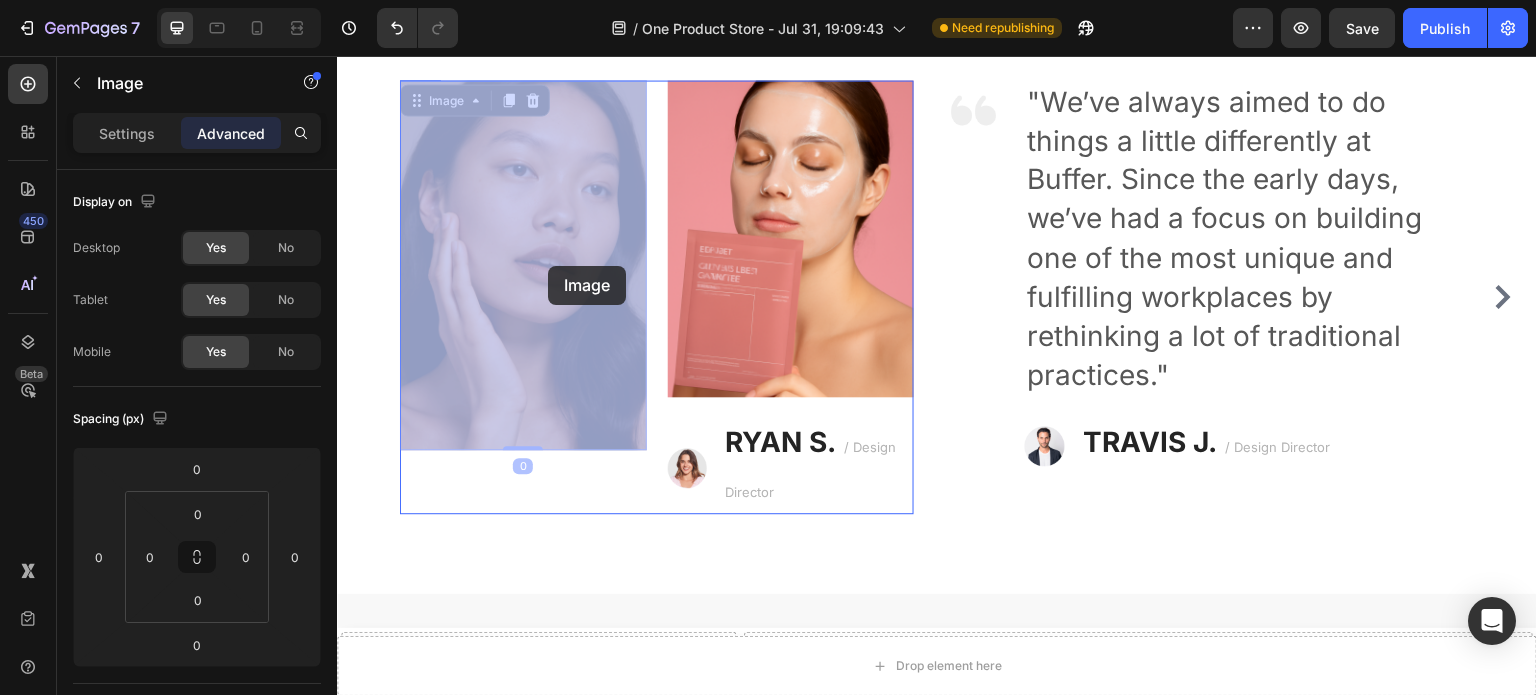 drag, startPoint x: 548, startPoint y: 399, endPoint x: 548, endPoint y: 267, distance: 132 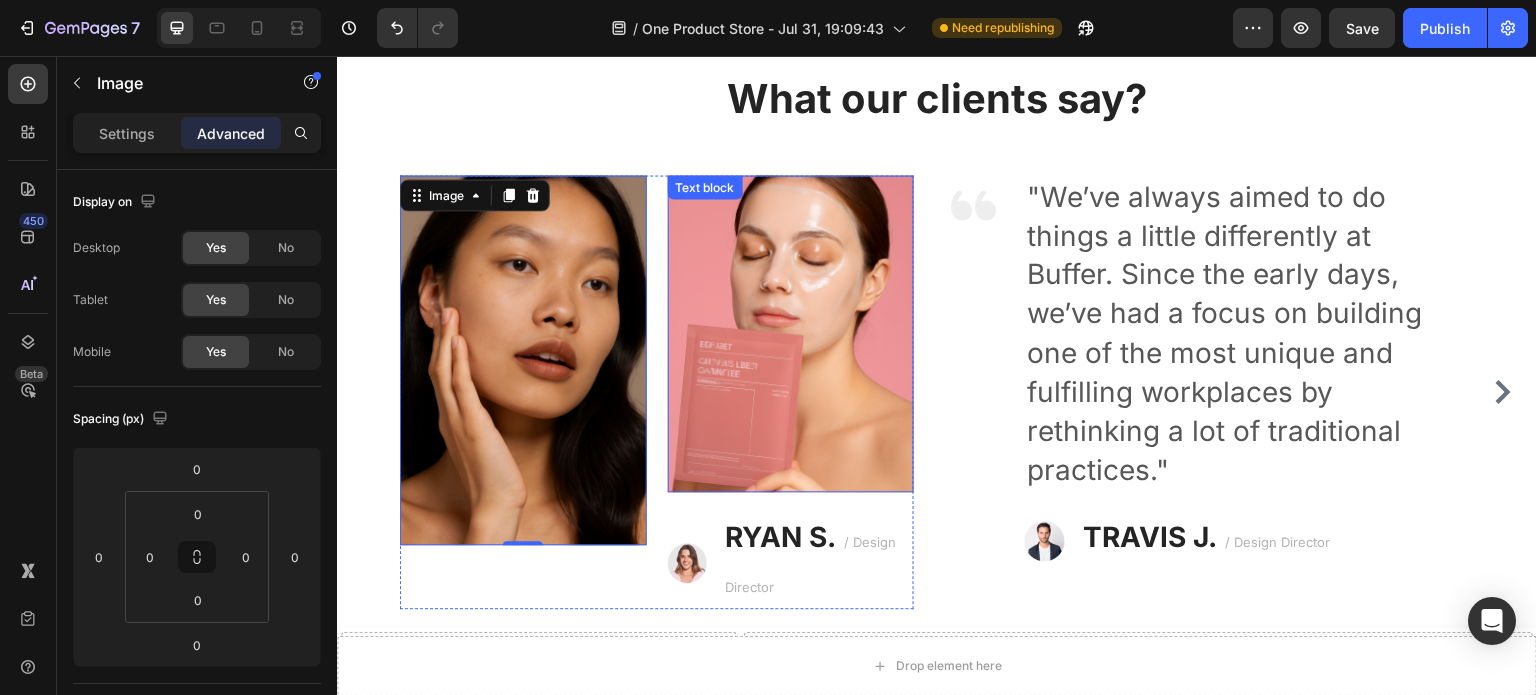 scroll, scrollTop: 1671, scrollLeft: 0, axis: vertical 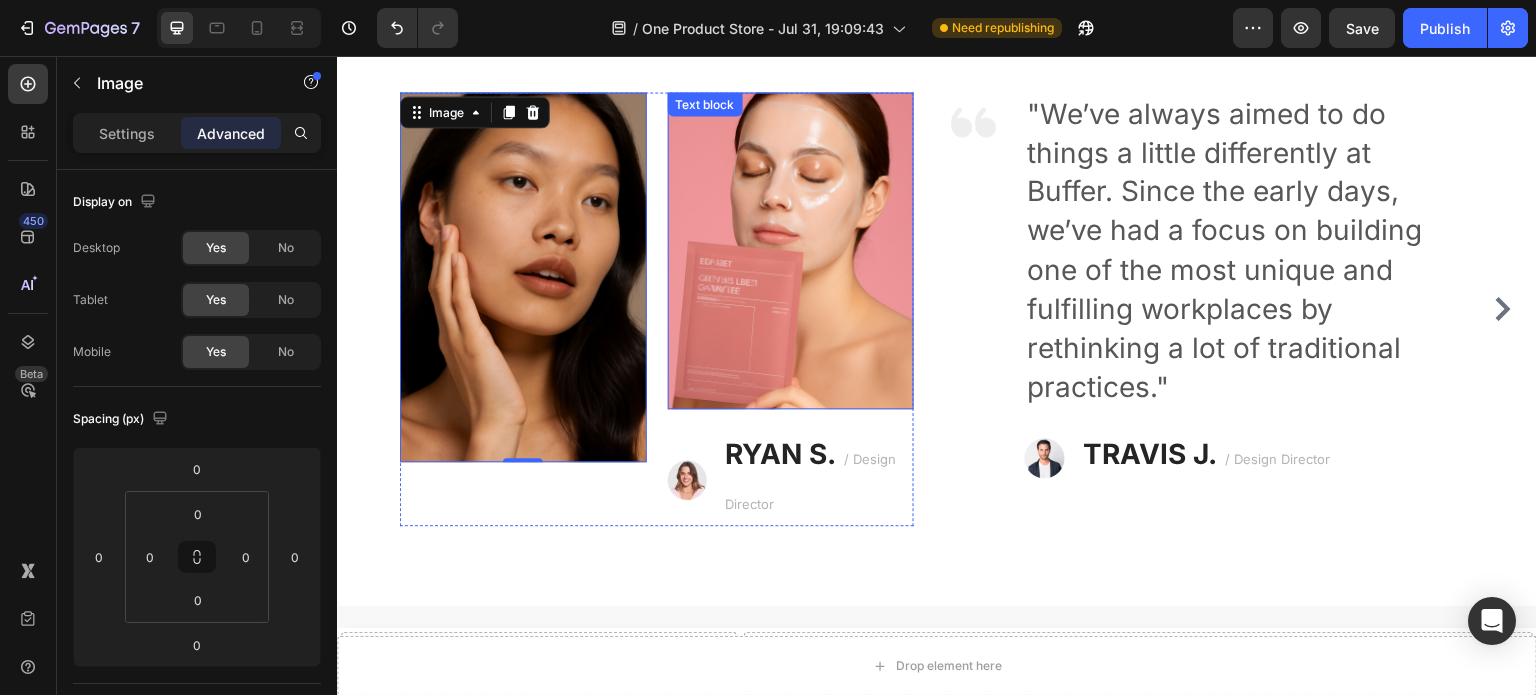 click at bounding box center [791, 387] 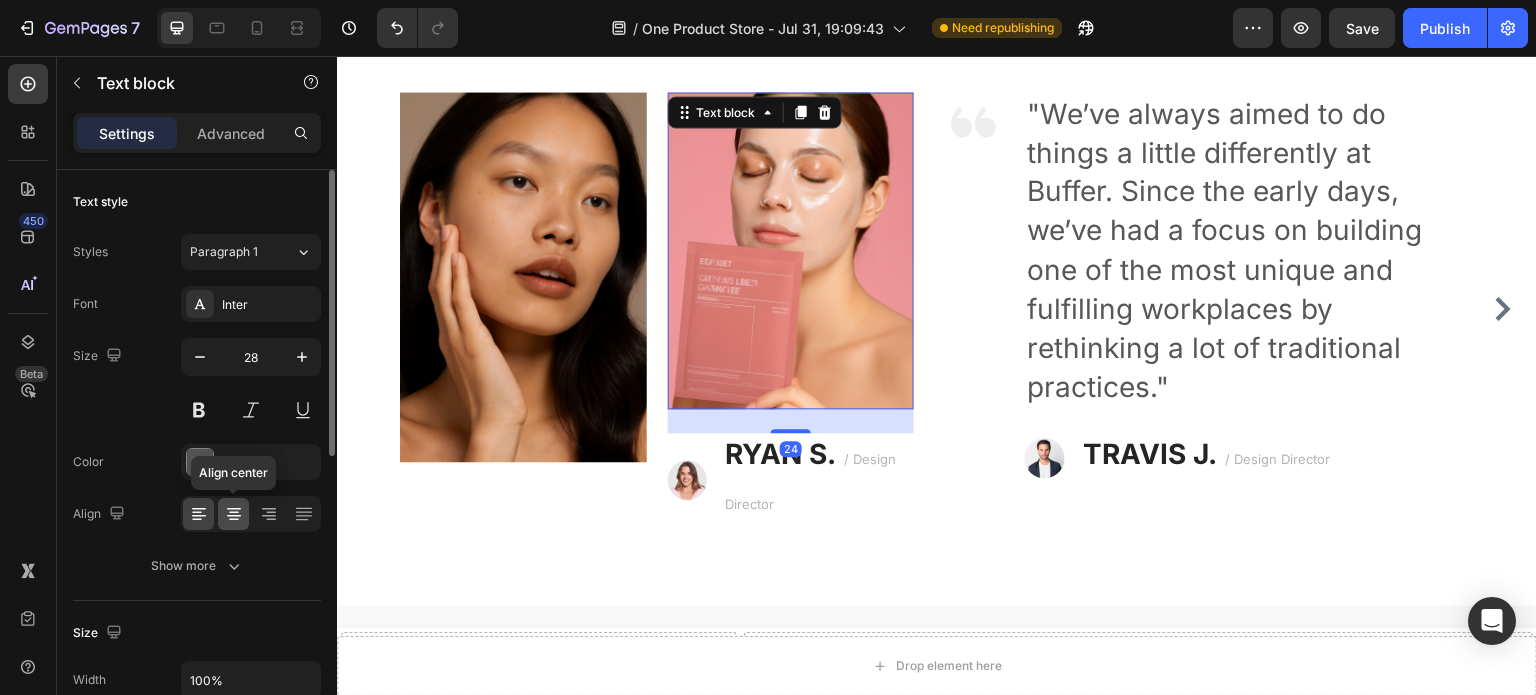 click 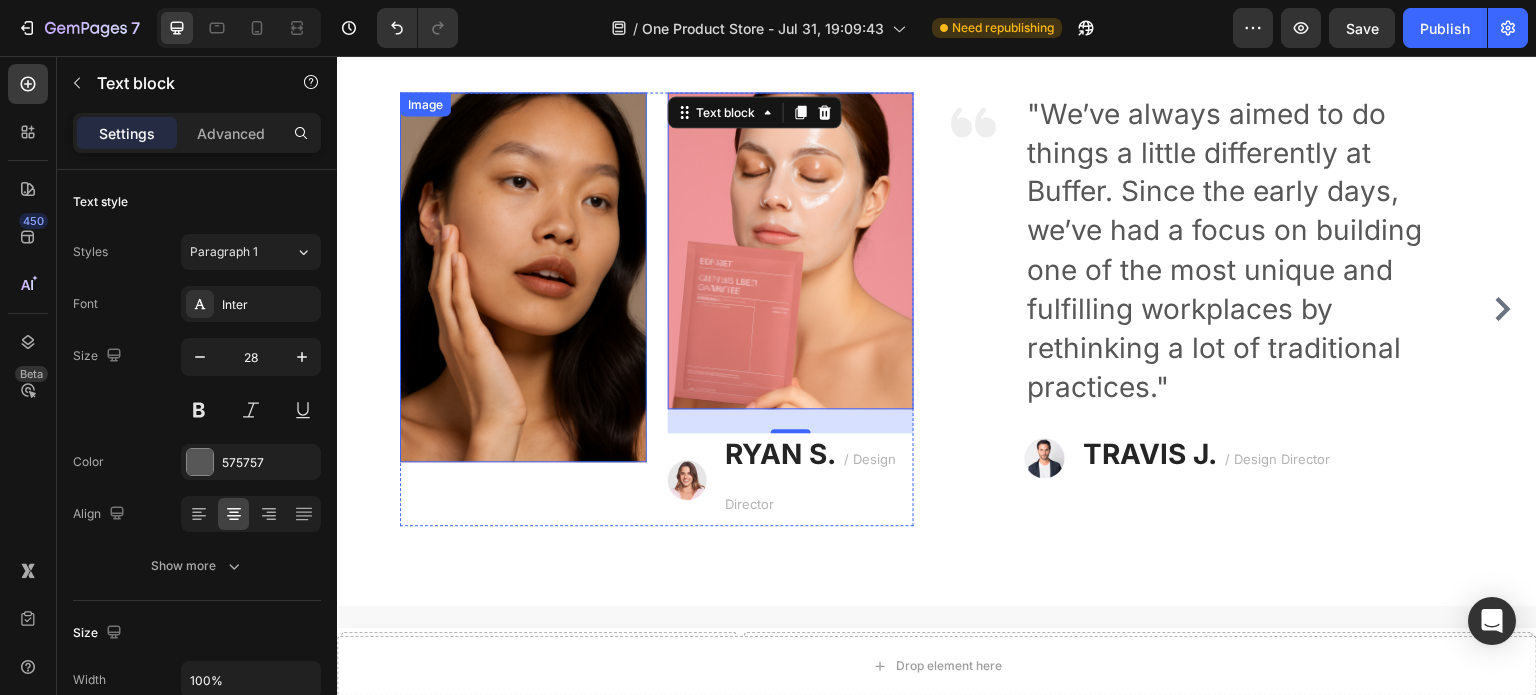 click at bounding box center [523, 277] 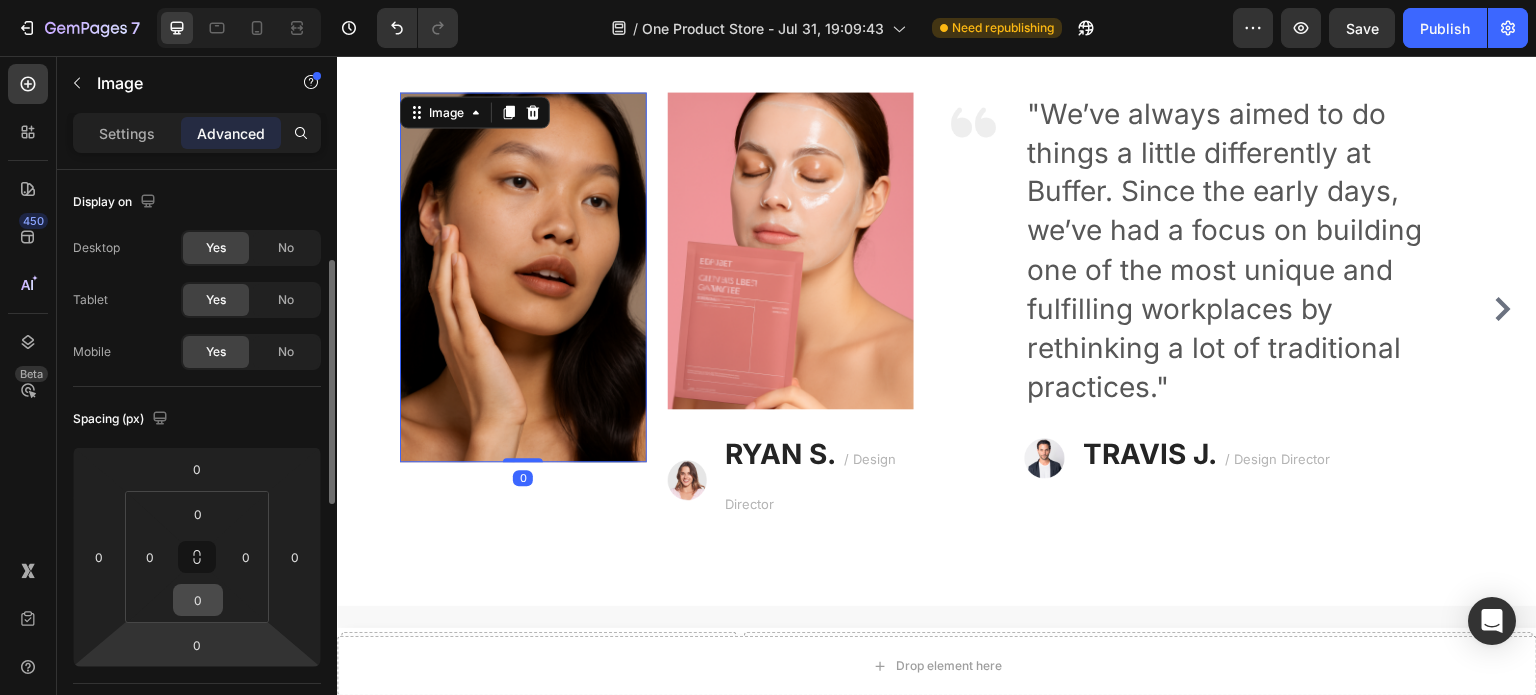 scroll, scrollTop: 120, scrollLeft: 0, axis: vertical 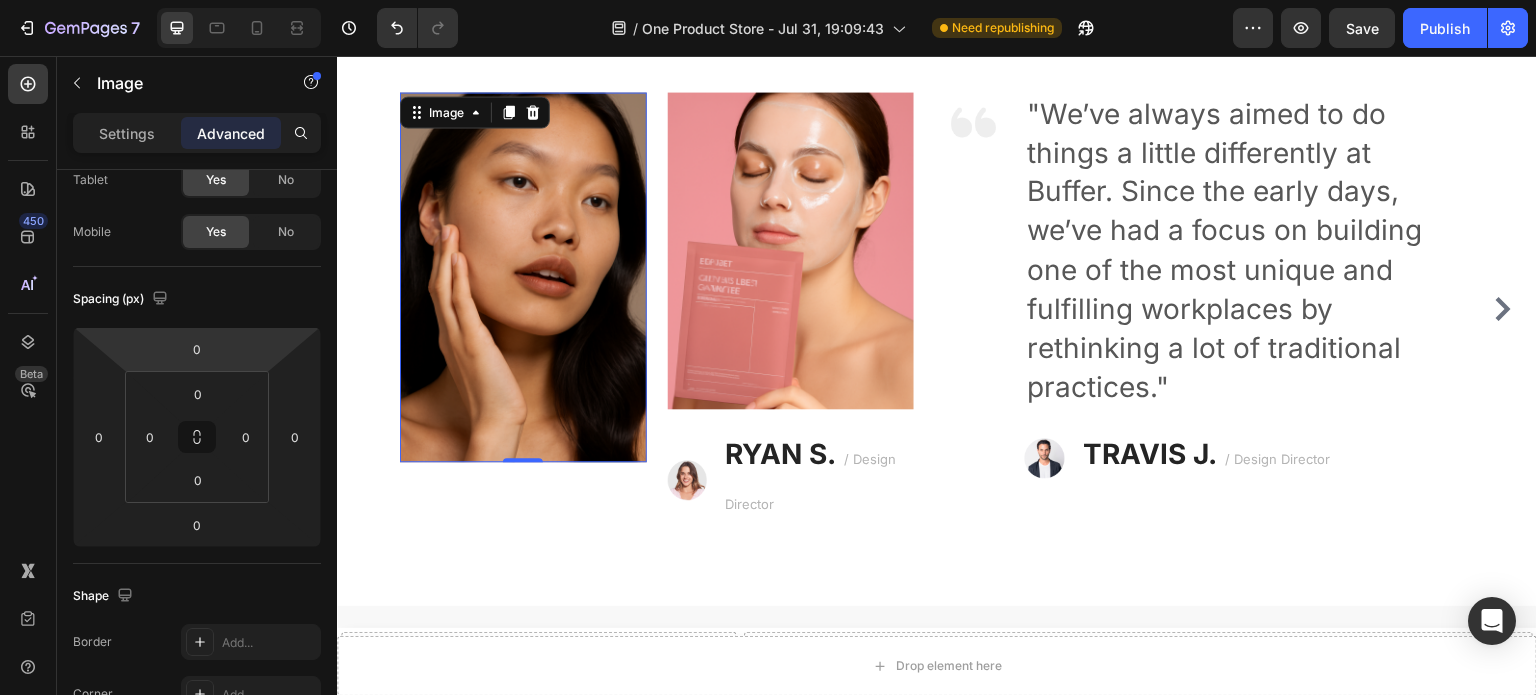 click on "Settings Advanced" at bounding box center (197, 133) 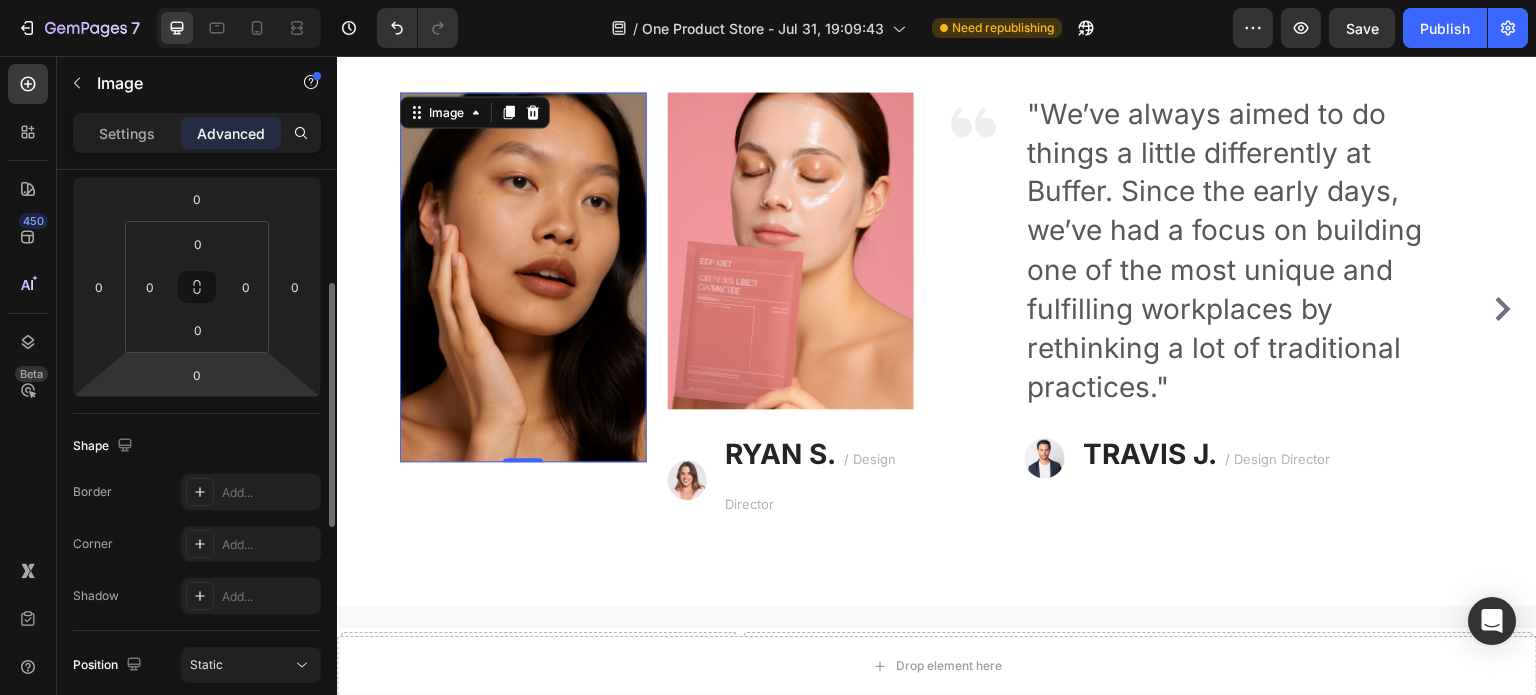 scroll, scrollTop: 0, scrollLeft: 0, axis: both 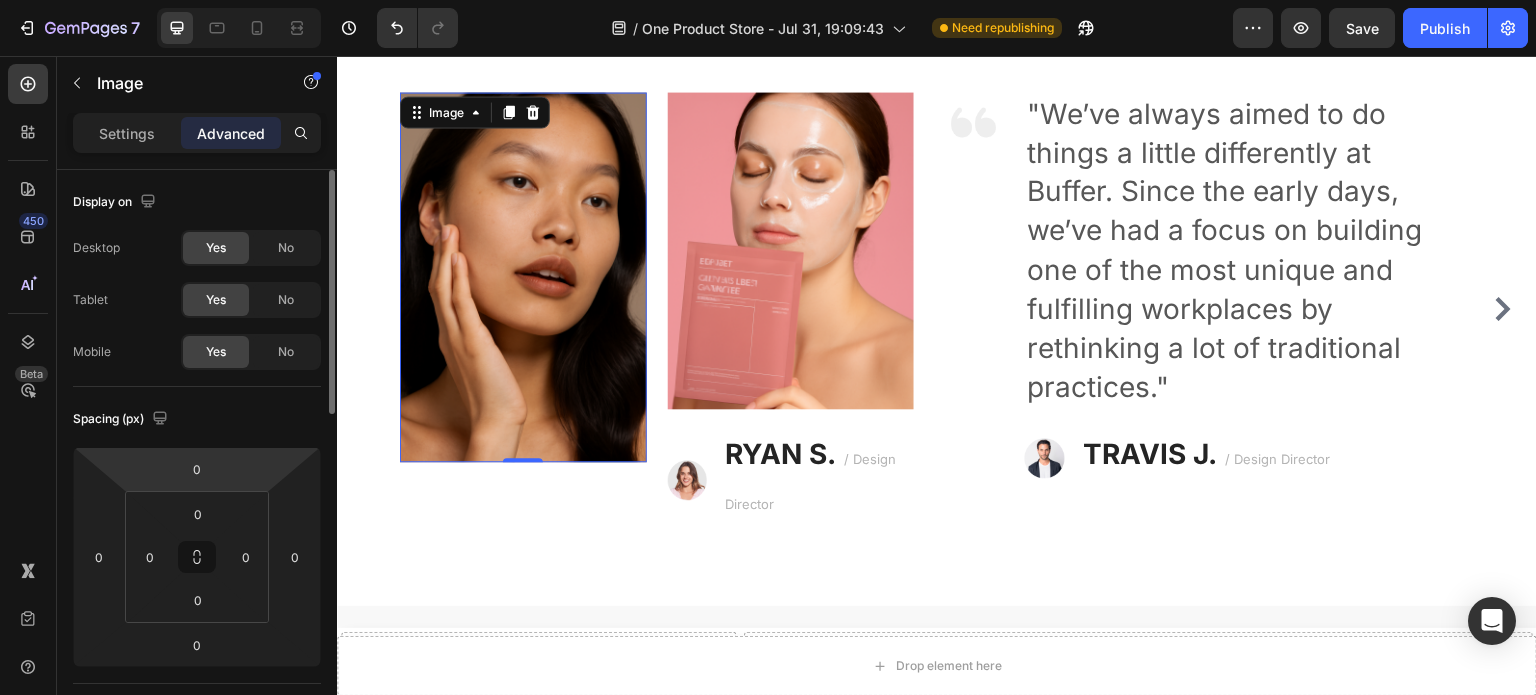 click on "Settings Advanced" at bounding box center (197, 141) 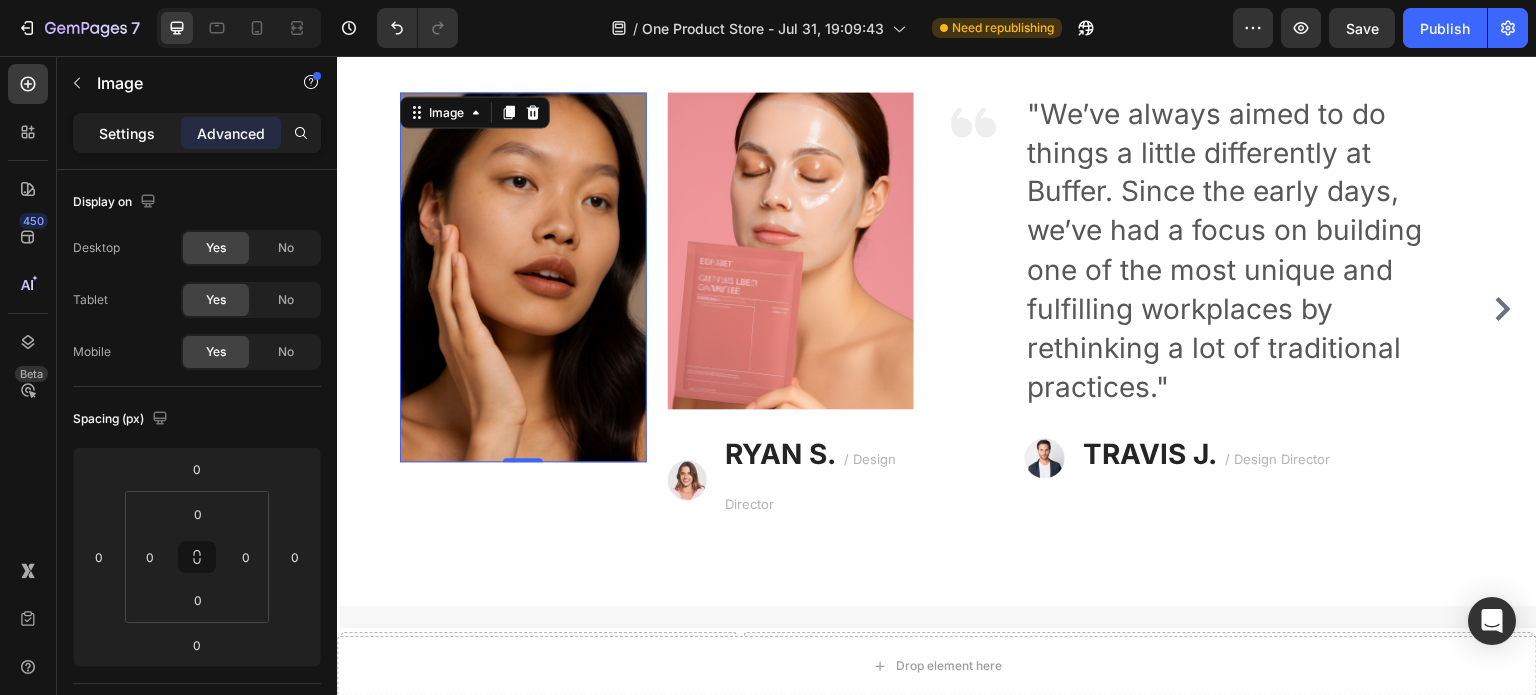click on "Settings" at bounding box center [127, 133] 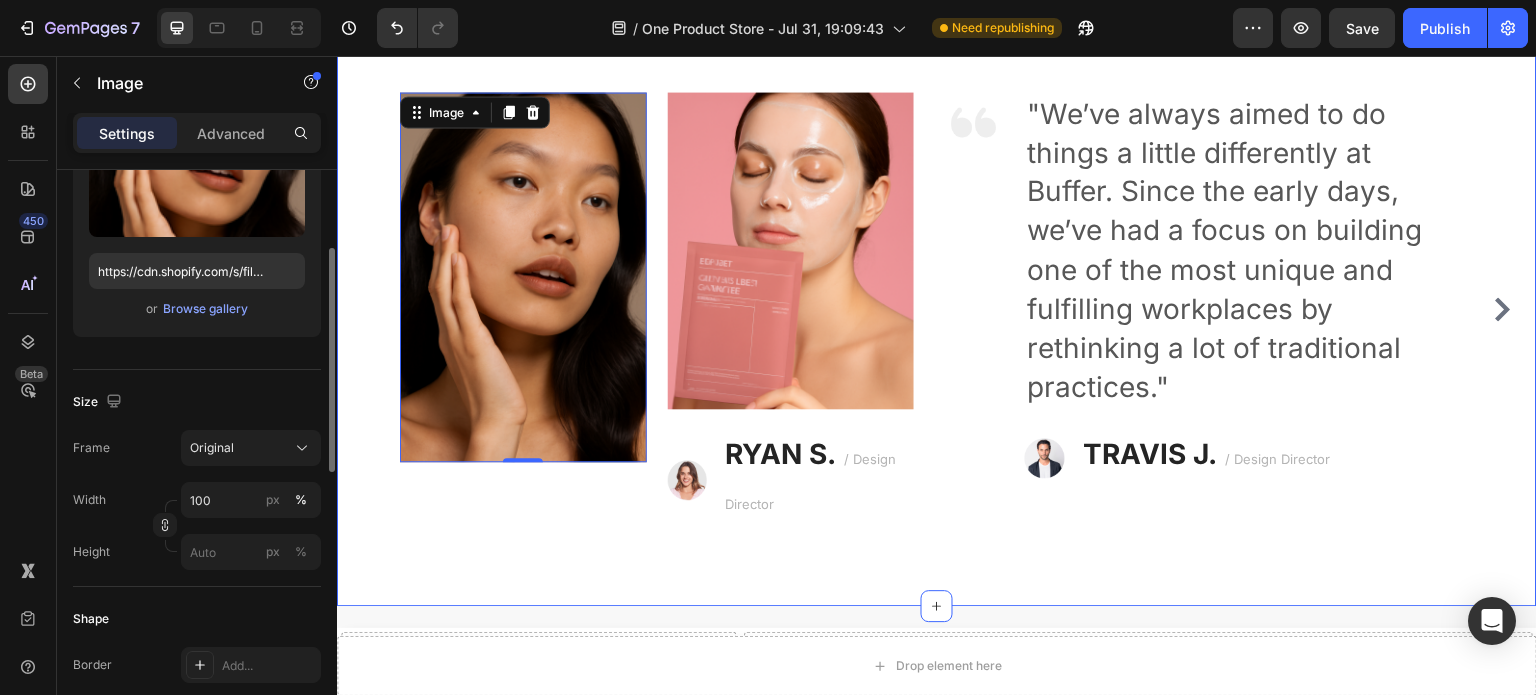 scroll, scrollTop: 279, scrollLeft: 0, axis: vertical 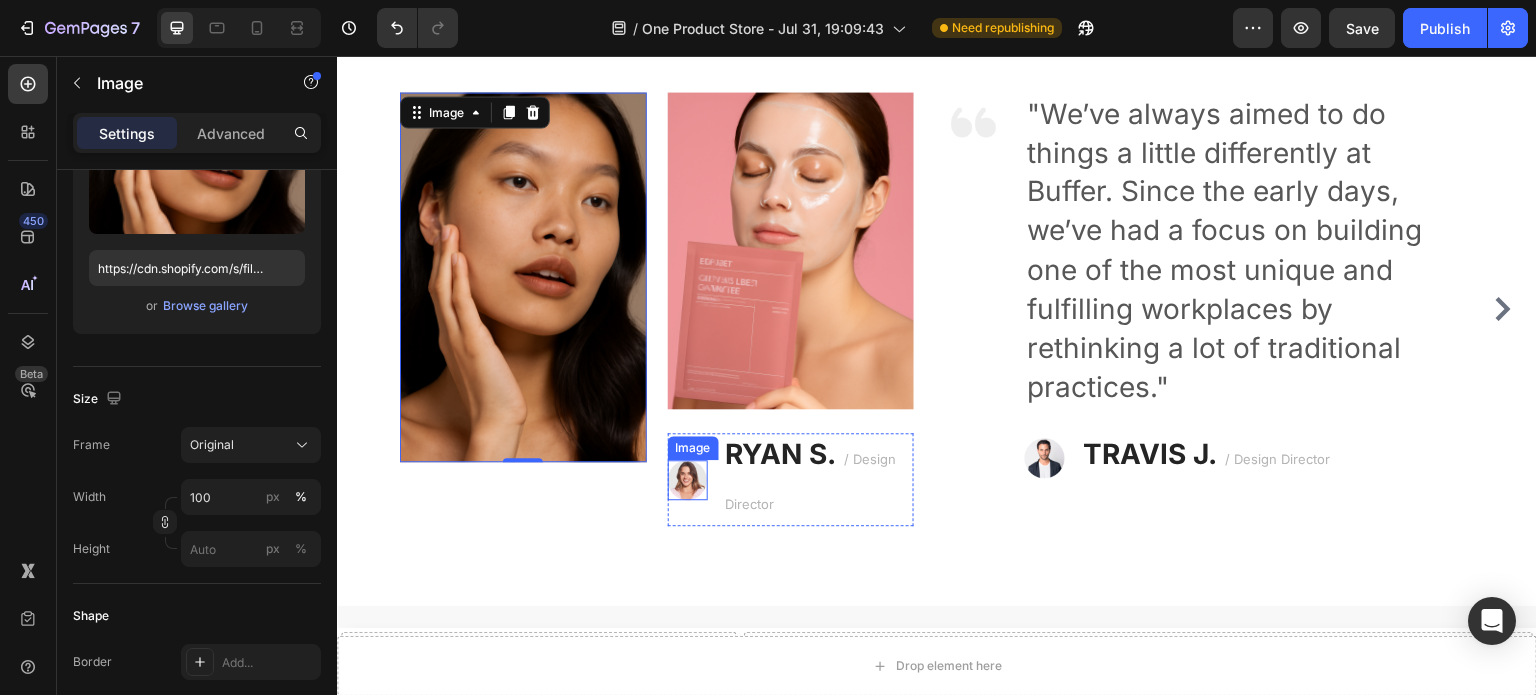 click at bounding box center (688, 480) 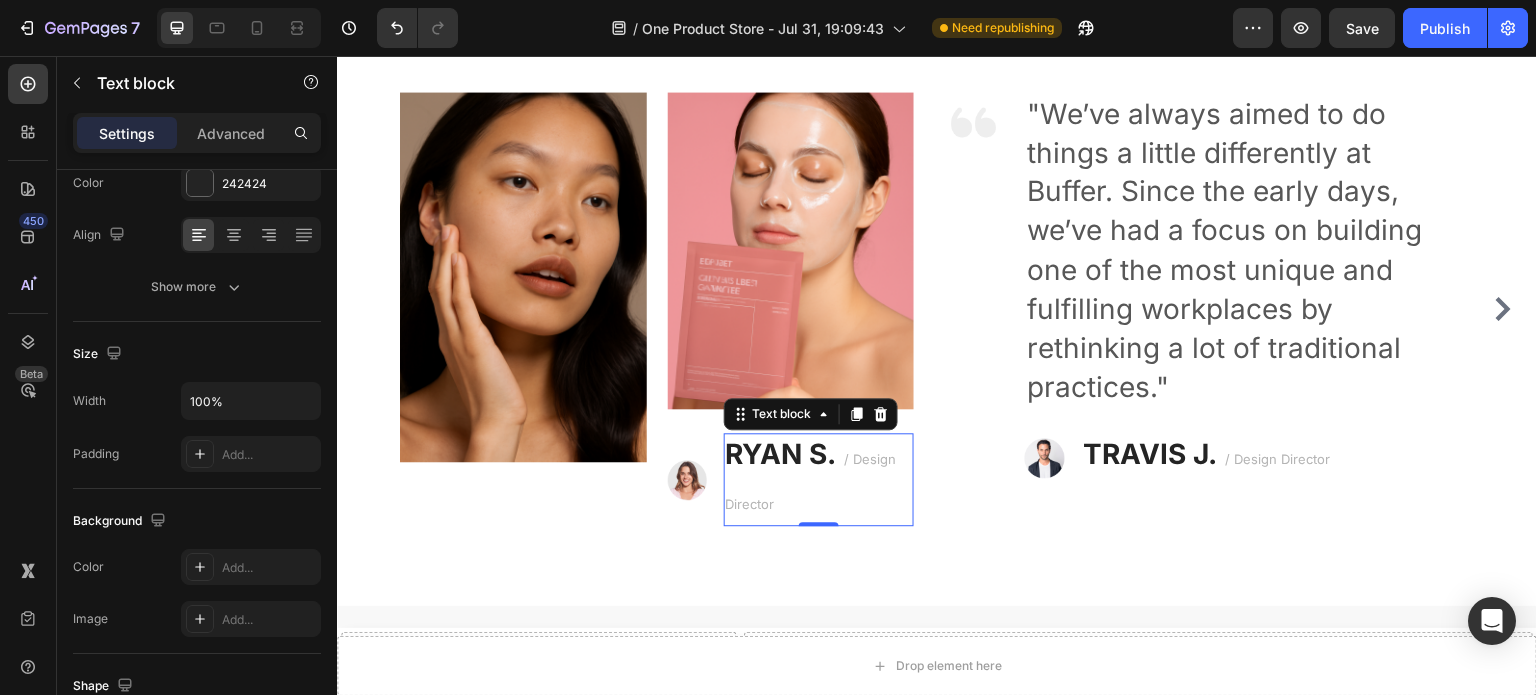 click on "RYAN S.   / Design Director" at bounding box center (819, 479) 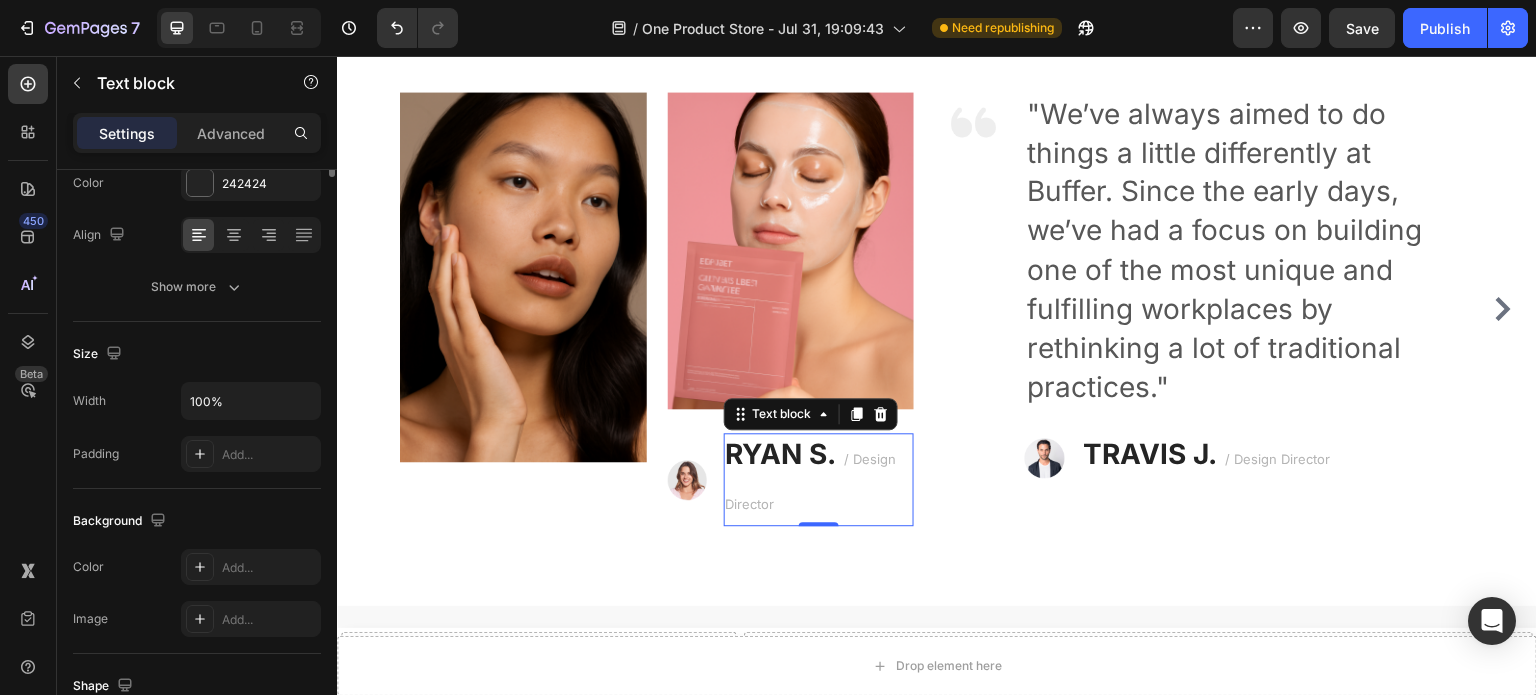 scroll, scrollTop: 0, scrollLeft: 0, axis: both 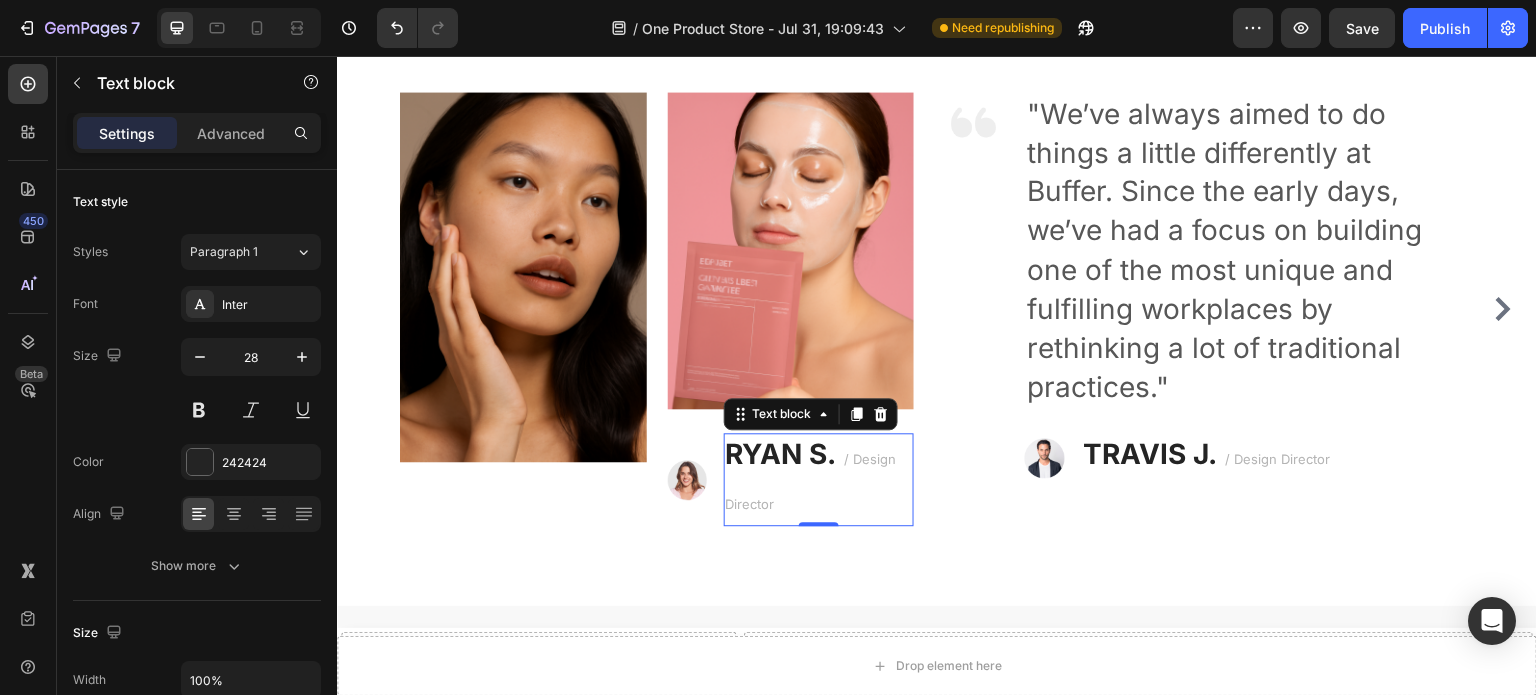click on "/ Design Director" at bounding box center [811, 481] 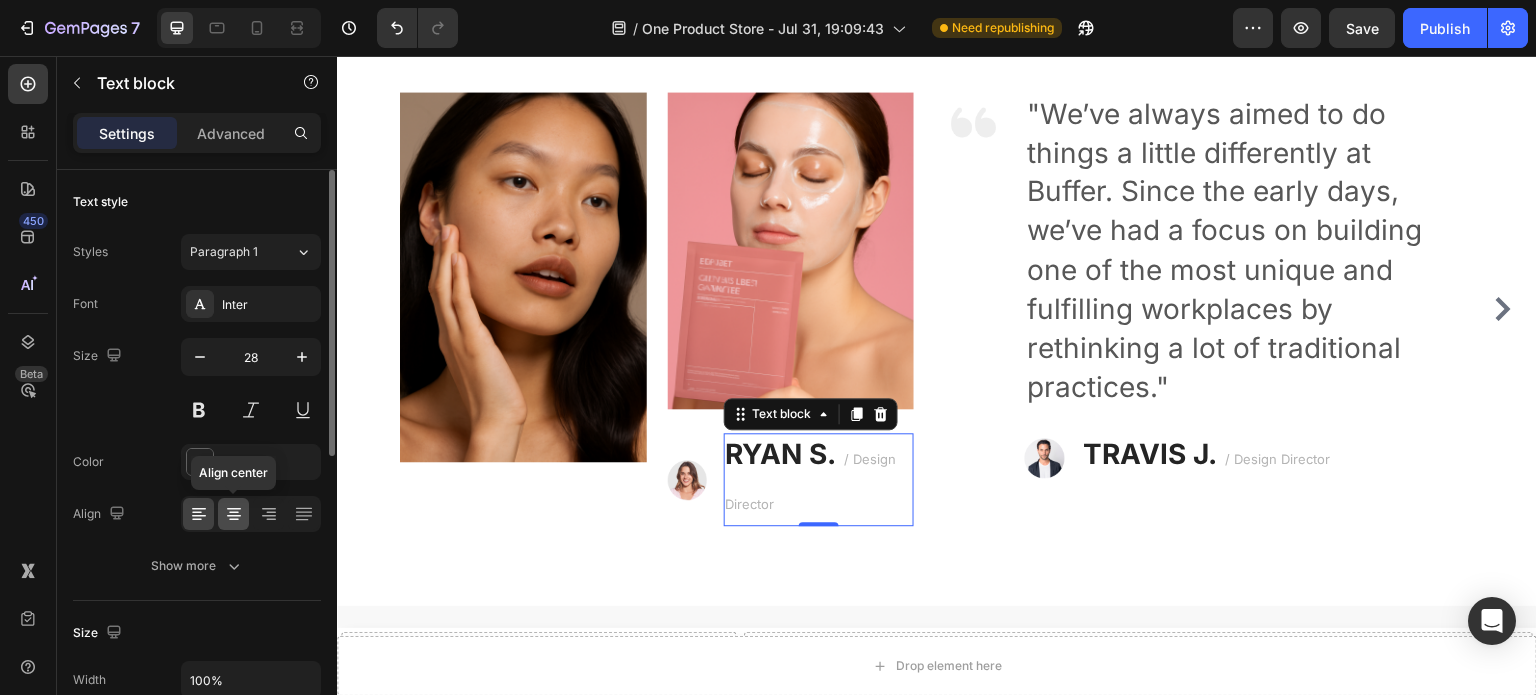 click 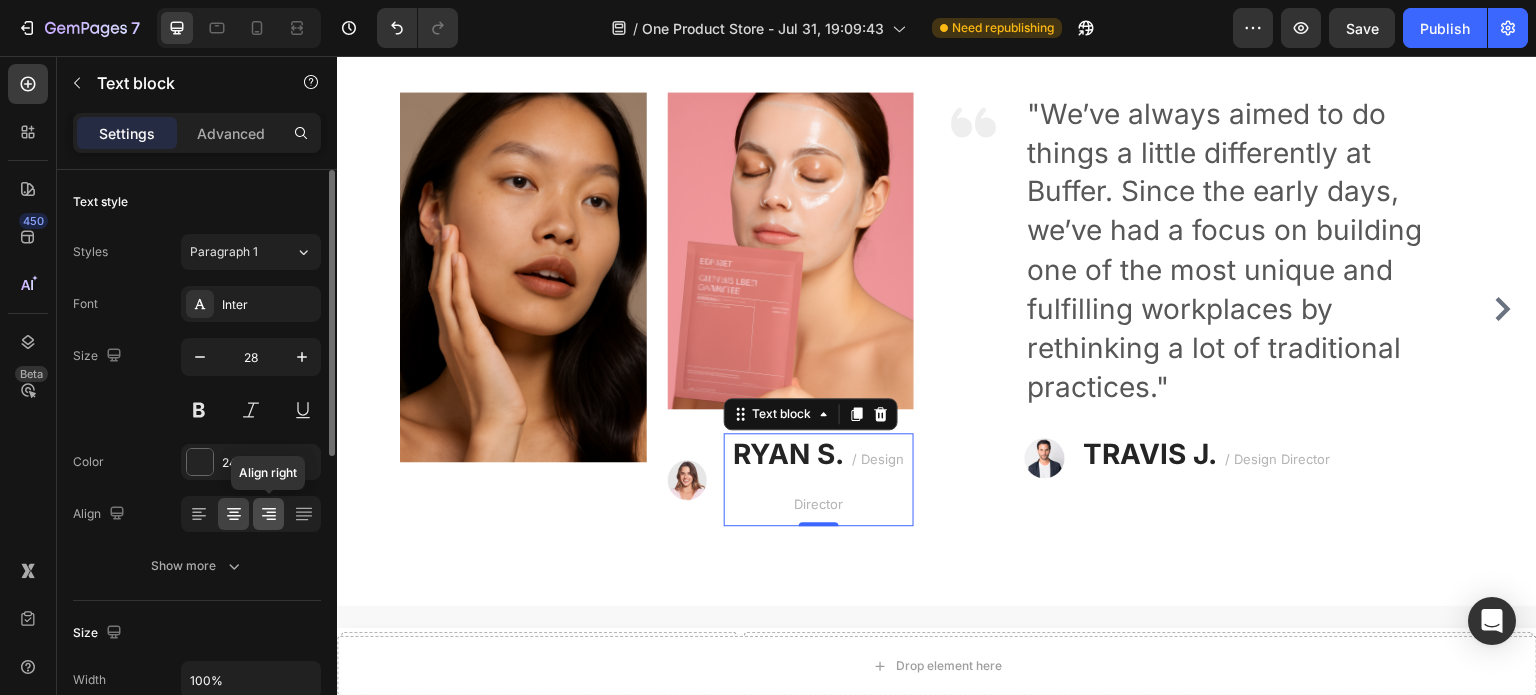 click 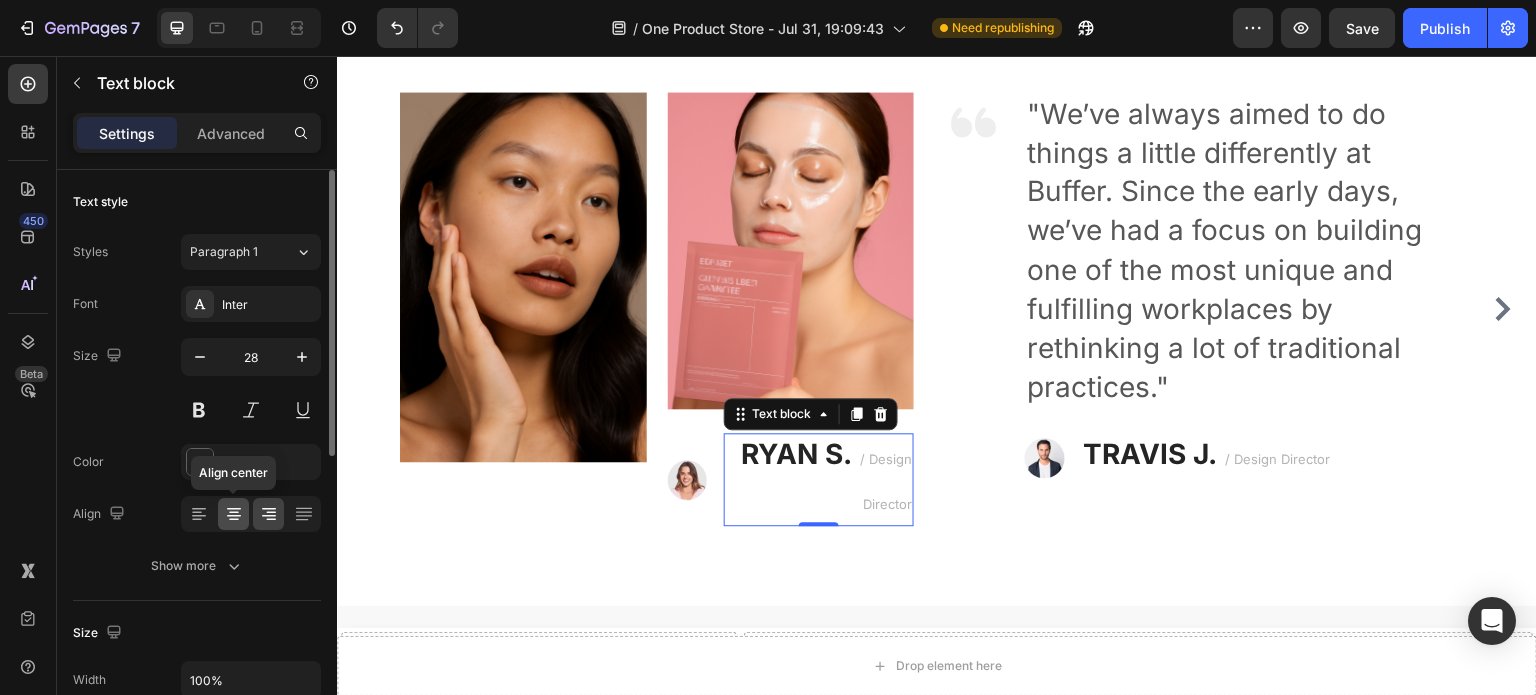 click 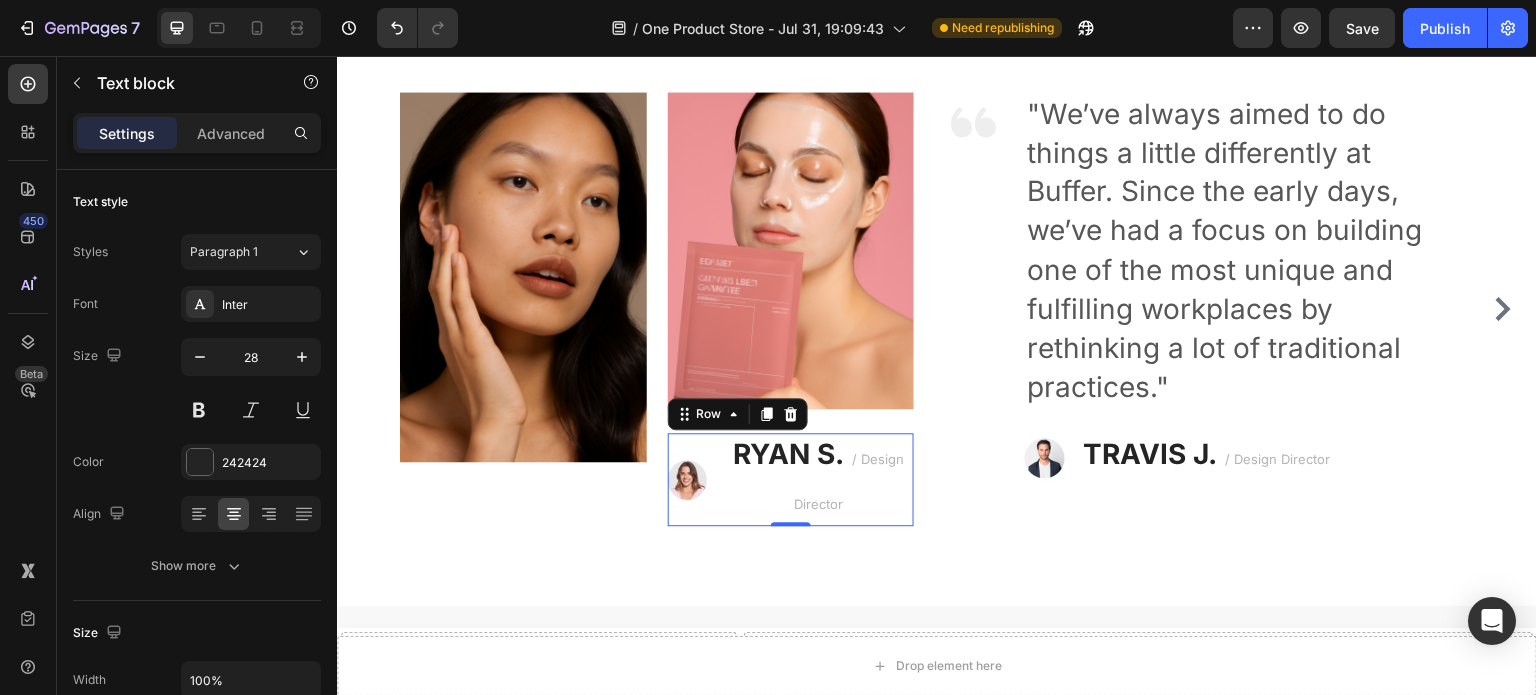 click on "Image" at bounding box center (688, 479) 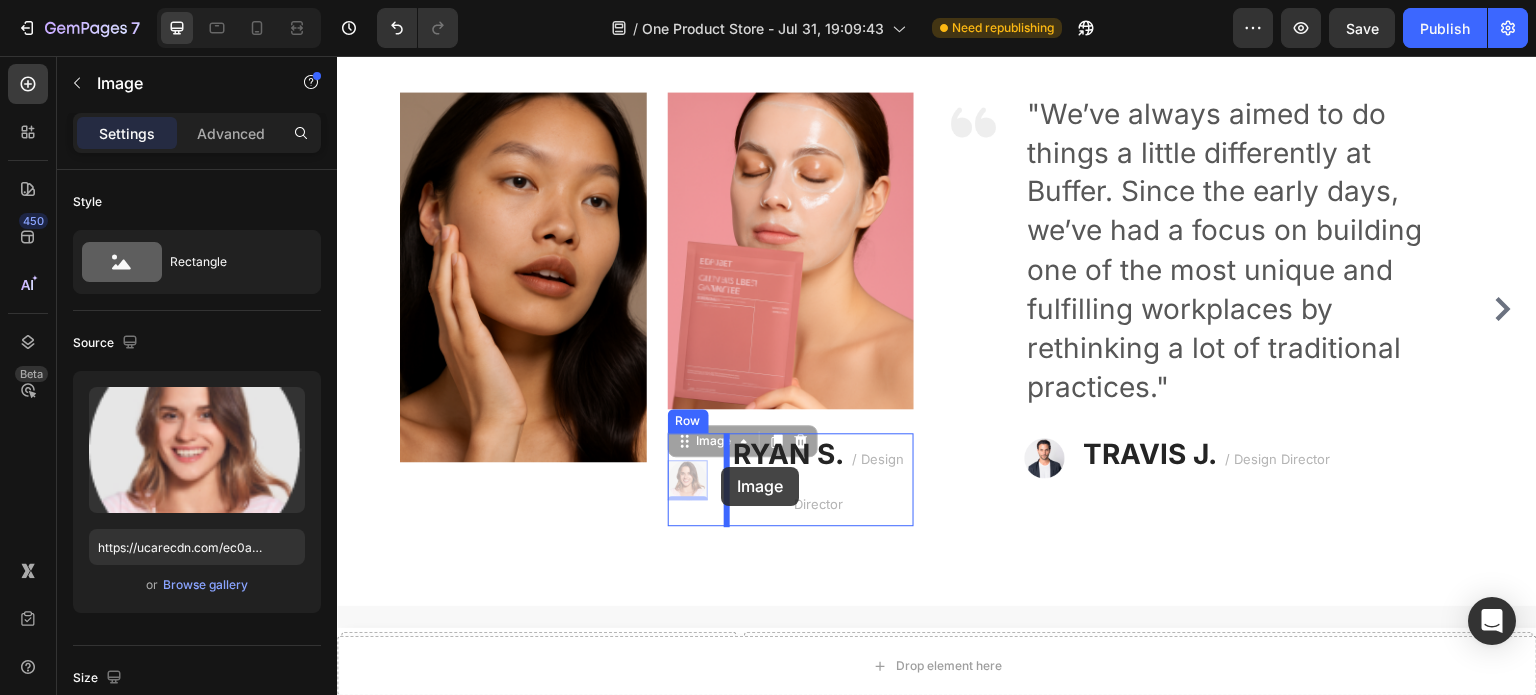 drag, startPoint x: 693, startPoint y: 497, endPoint x: 721, endPoint y: 468, distance: 40.311287 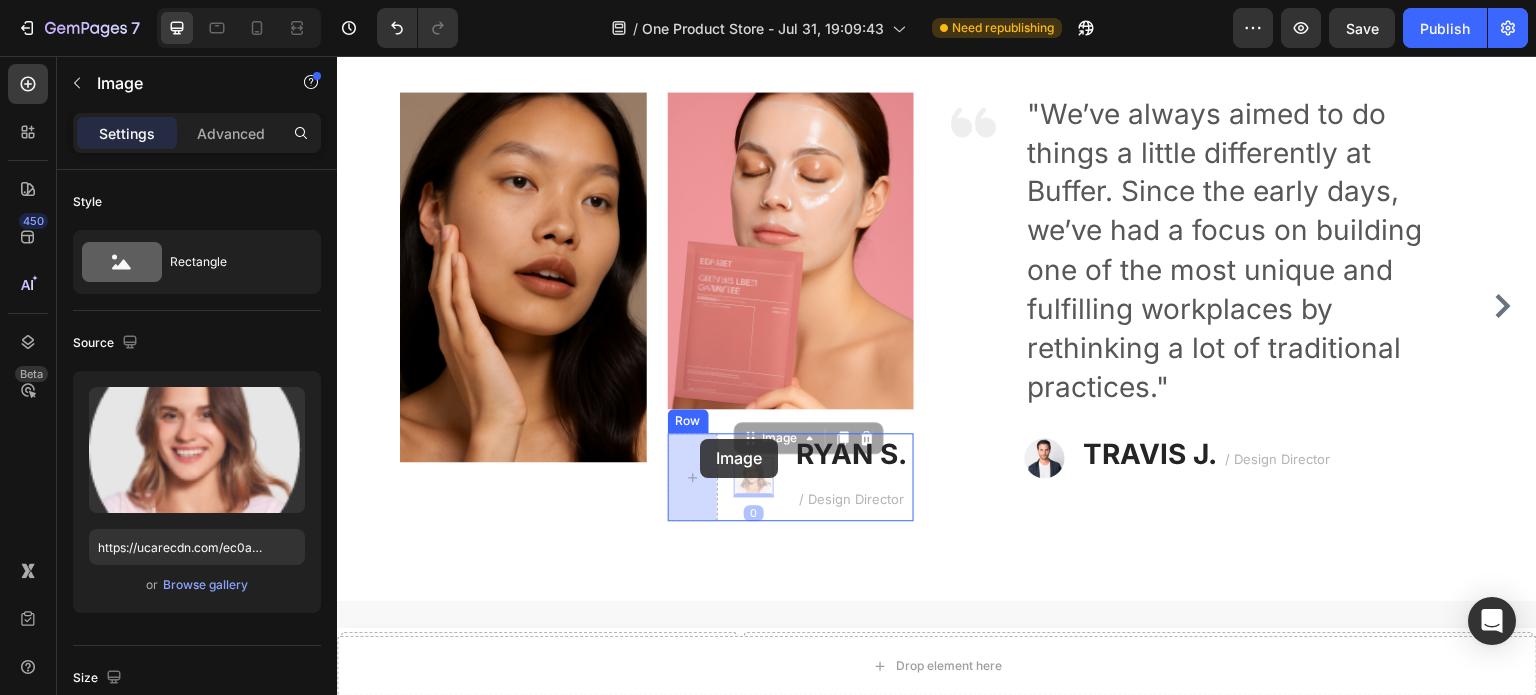 drag, startPoint x: 745, startPoint y: 472, endPoint x: 701, endPoint y: 439, distance: 55 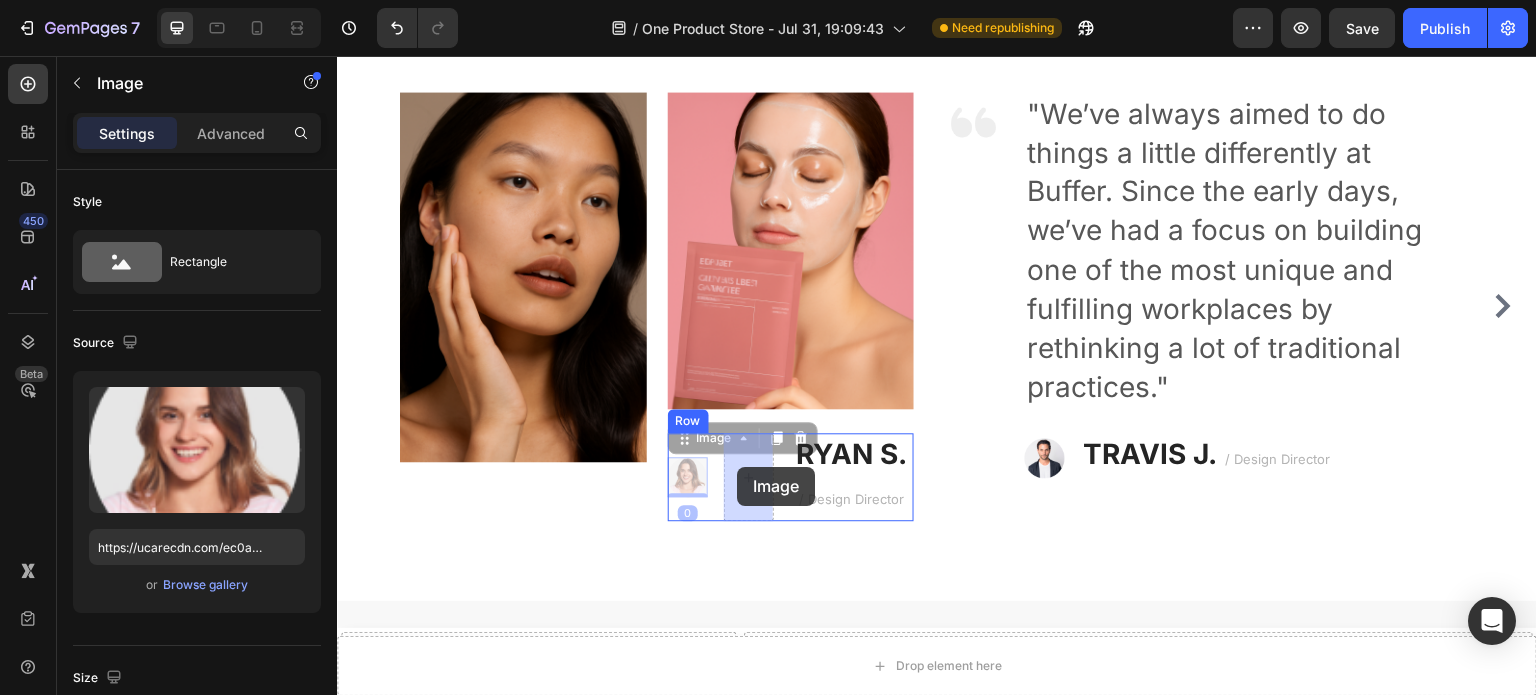 drag, startPoint x: 675, startPoint y: 473, endPoint x: 737, endPoint y: 467, distance: 62.289646 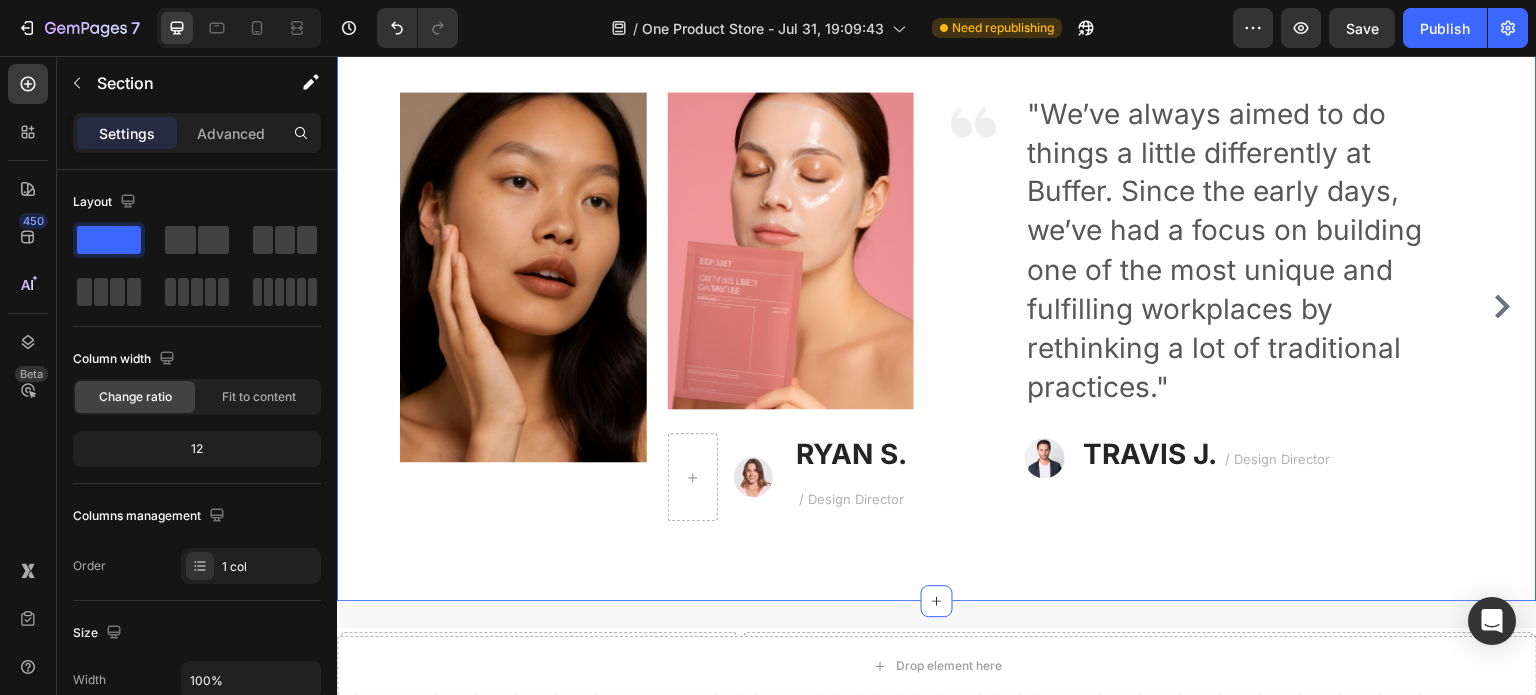 click on "What our clients say? Heading Image Text block
Image [FIRST] [LAST]   / Design Director Text block Row Row Image "We’ve always aimed to do things a little differently at Buffer. Since the early days, we’ve had a focus on building one of the most unique and fulfilling workplaces by rethinking a lot of traditional practices." Text block Image [FIRST] [LAST]   / Design Director Text block Row Row Image "We’ve always aimed to do things a little differently at Buffer. Since the early days, we’ve had a focus on building one of the most unique and fulfilling workplaces by rethinking a lot of traditional practices." Text block Image [FIRST] [LAST]   / Design Director Text block Row Row Image "We’ve always aimed to do things a little differently at Buffer. Since the early days, we’ve had a focus on building one of the most unique and fulfilling workplaces by rethinking a lot of traditional practices." Text block Image [FIRST] [LAST]   / Design Director Text block Row Row Carousel Row Section 7   AI Content" at bounding box center [937, 254] 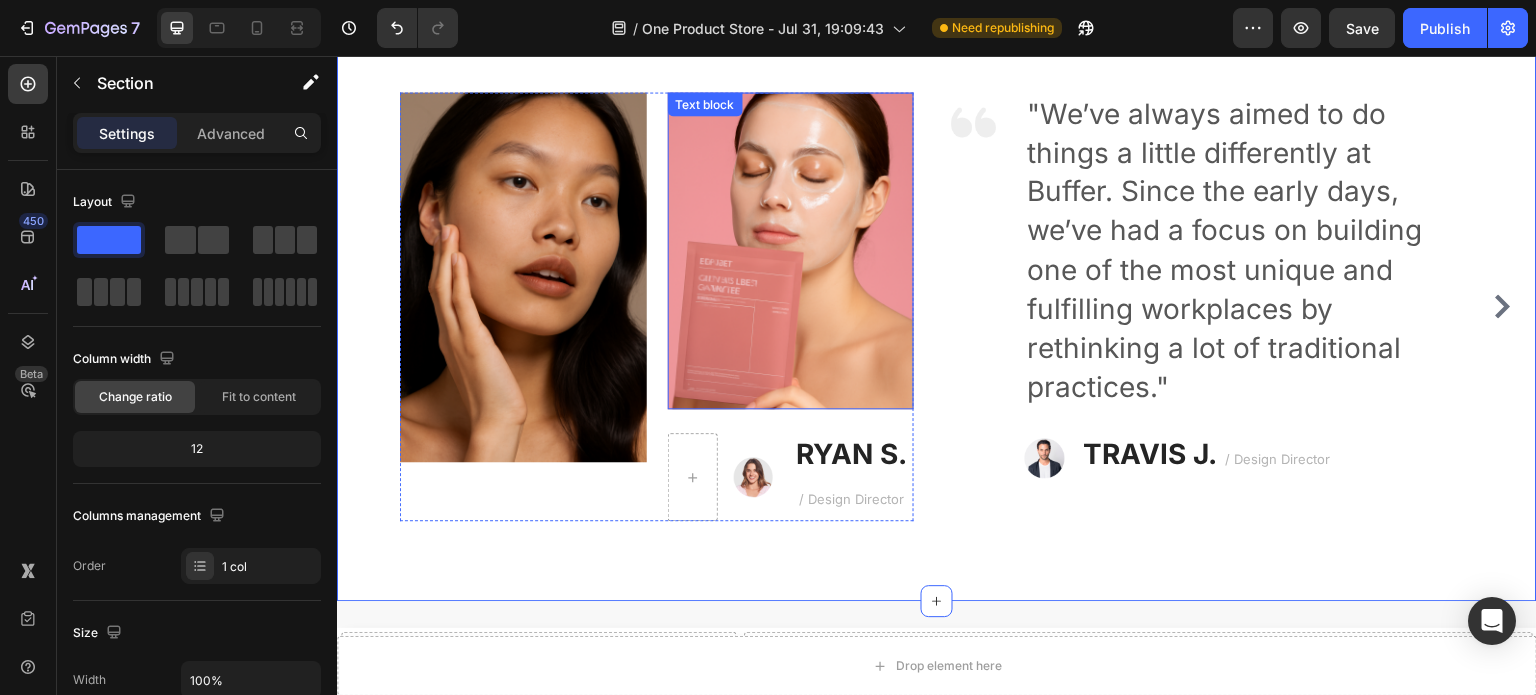 click at bounding box center (791, 270) 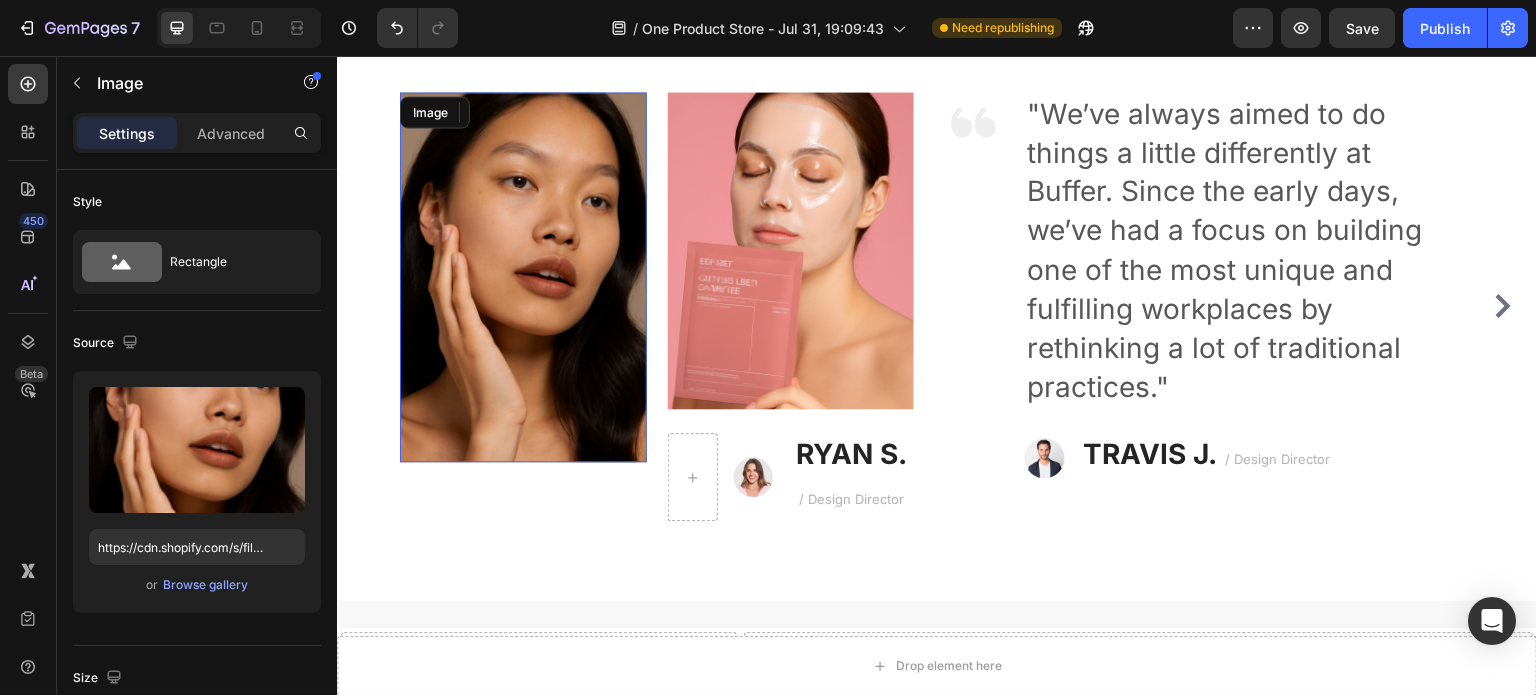 click at bounding box center (523, 277) 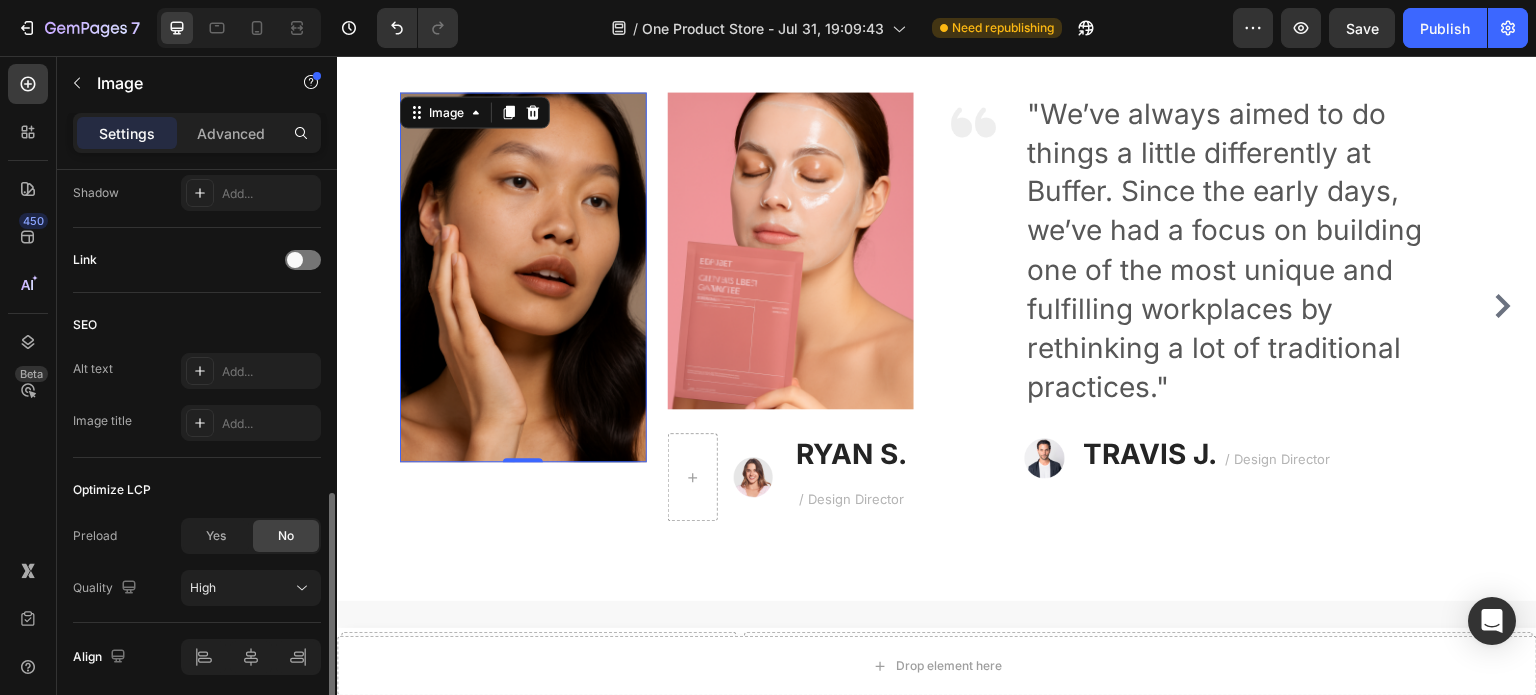 scroll, scrollTop: 926, scrollLeft: 0, axis: vertical 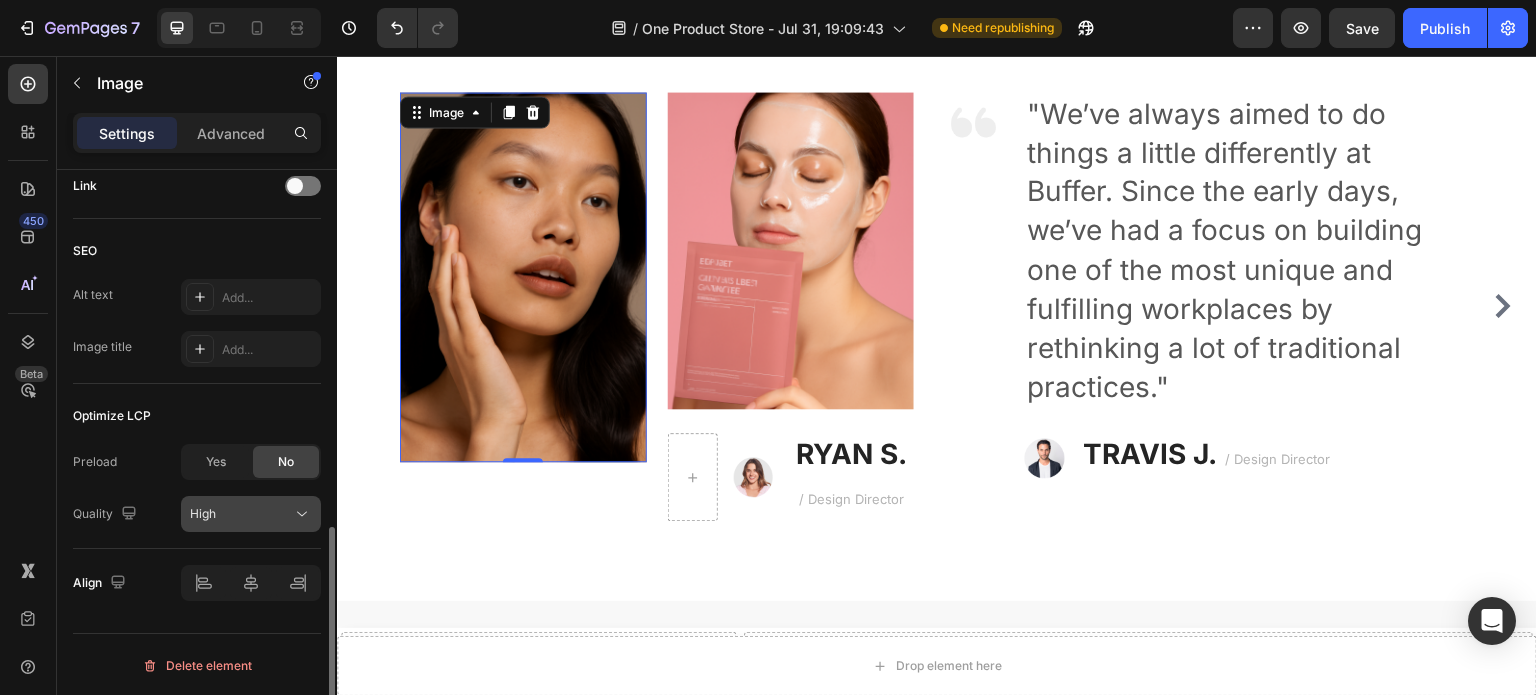 click on "High" at bounding box center [241, 514] 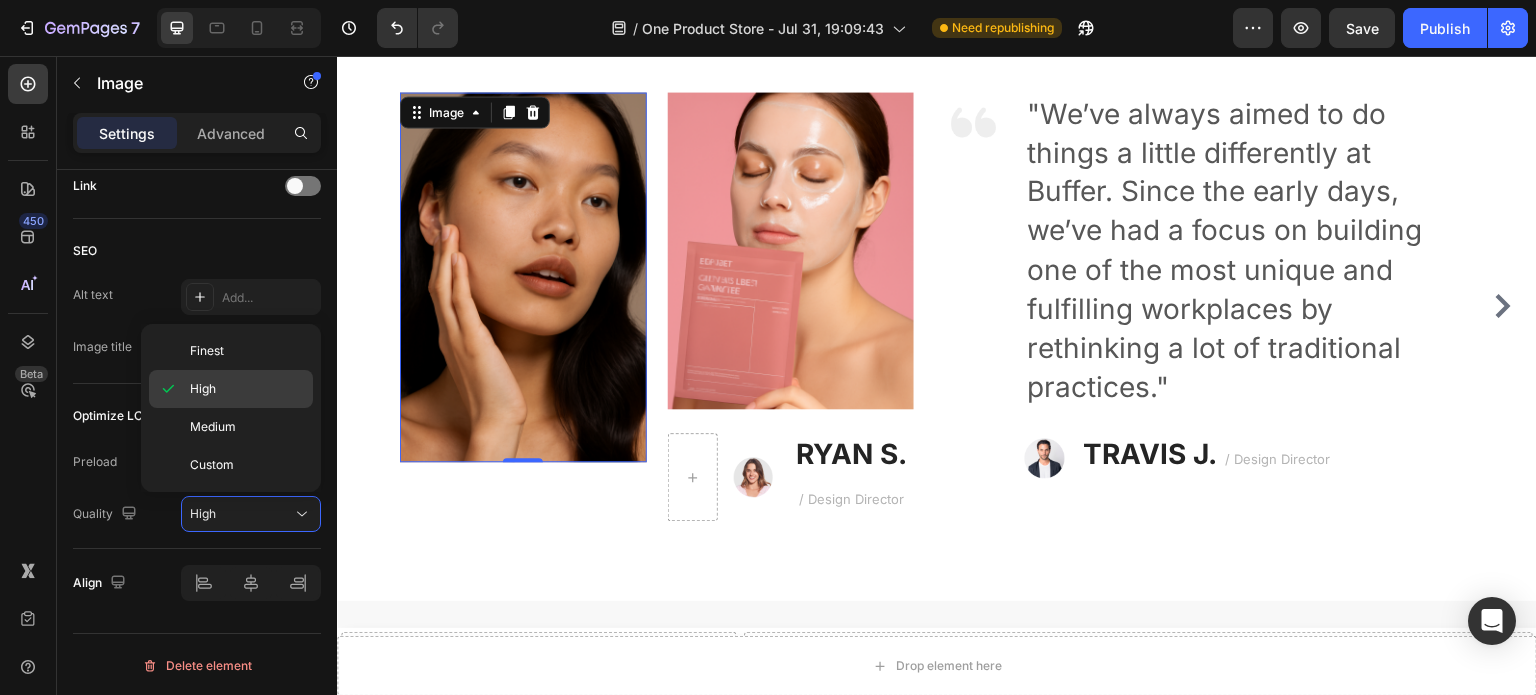 click 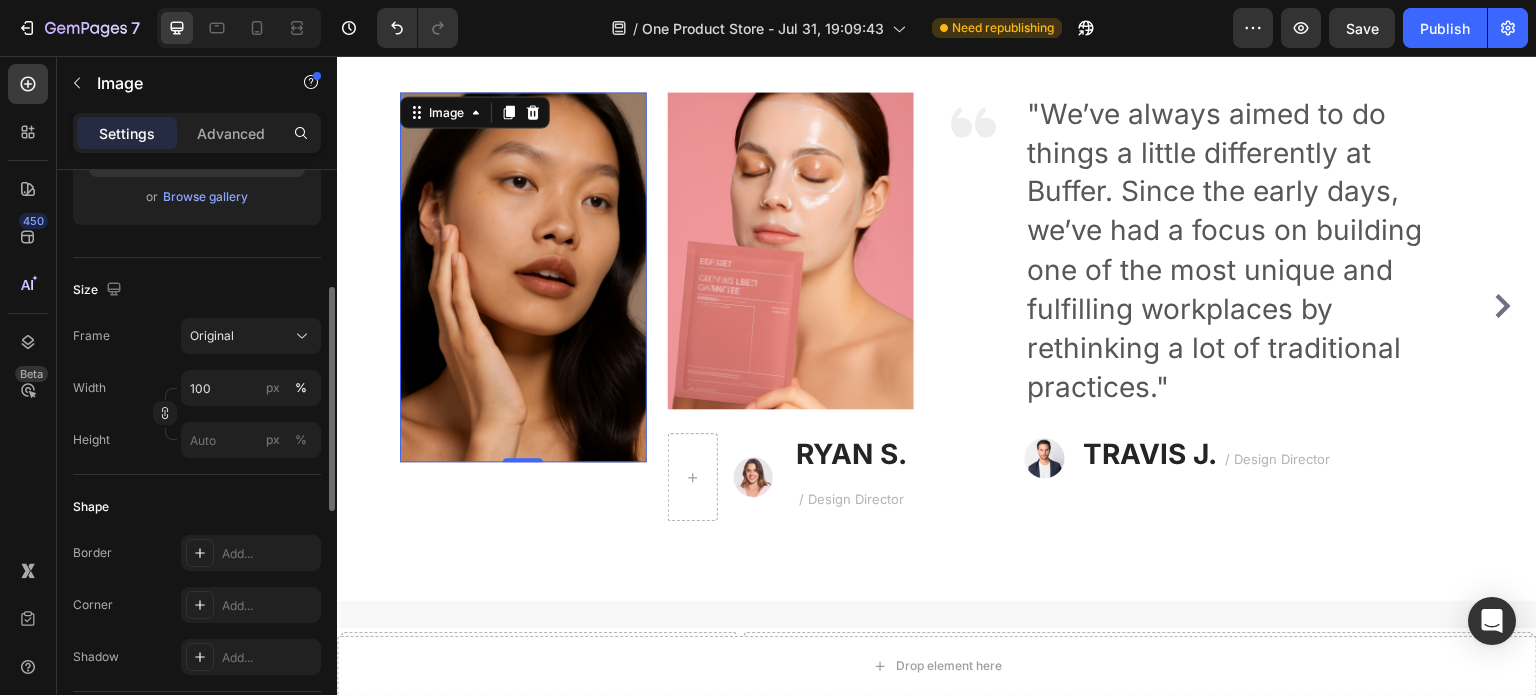 scroll, scrollTop: 360, scrollLeft: 0, axis: vertical 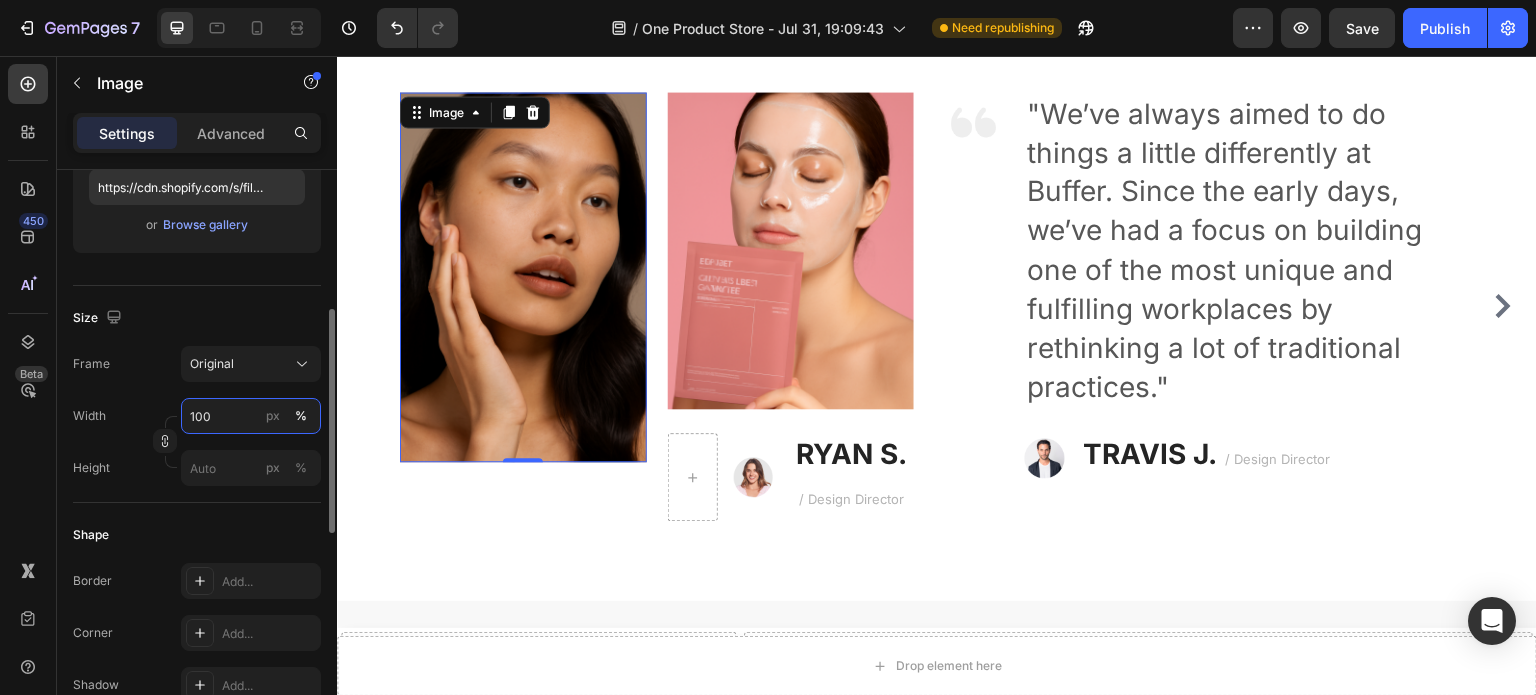 click on "100" at bounding box center (251, 416) 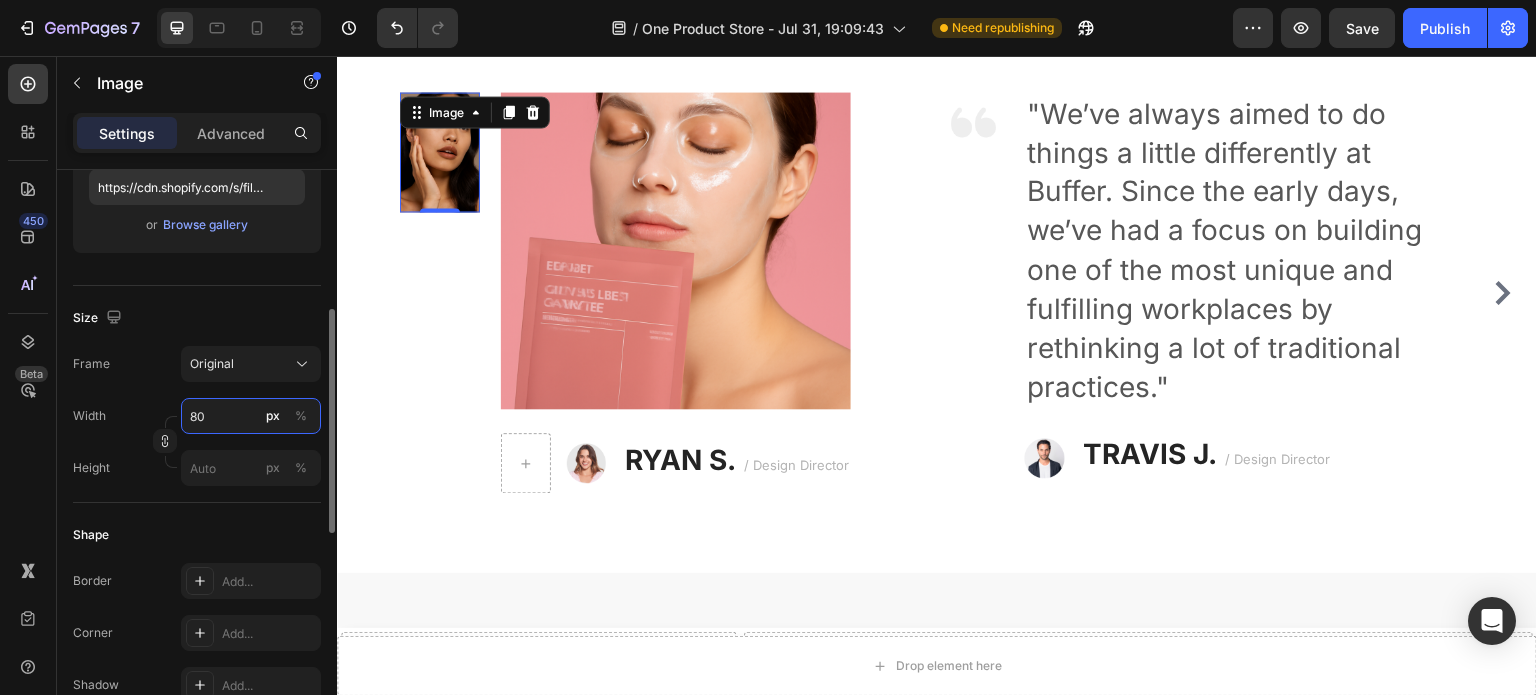 type on "8" 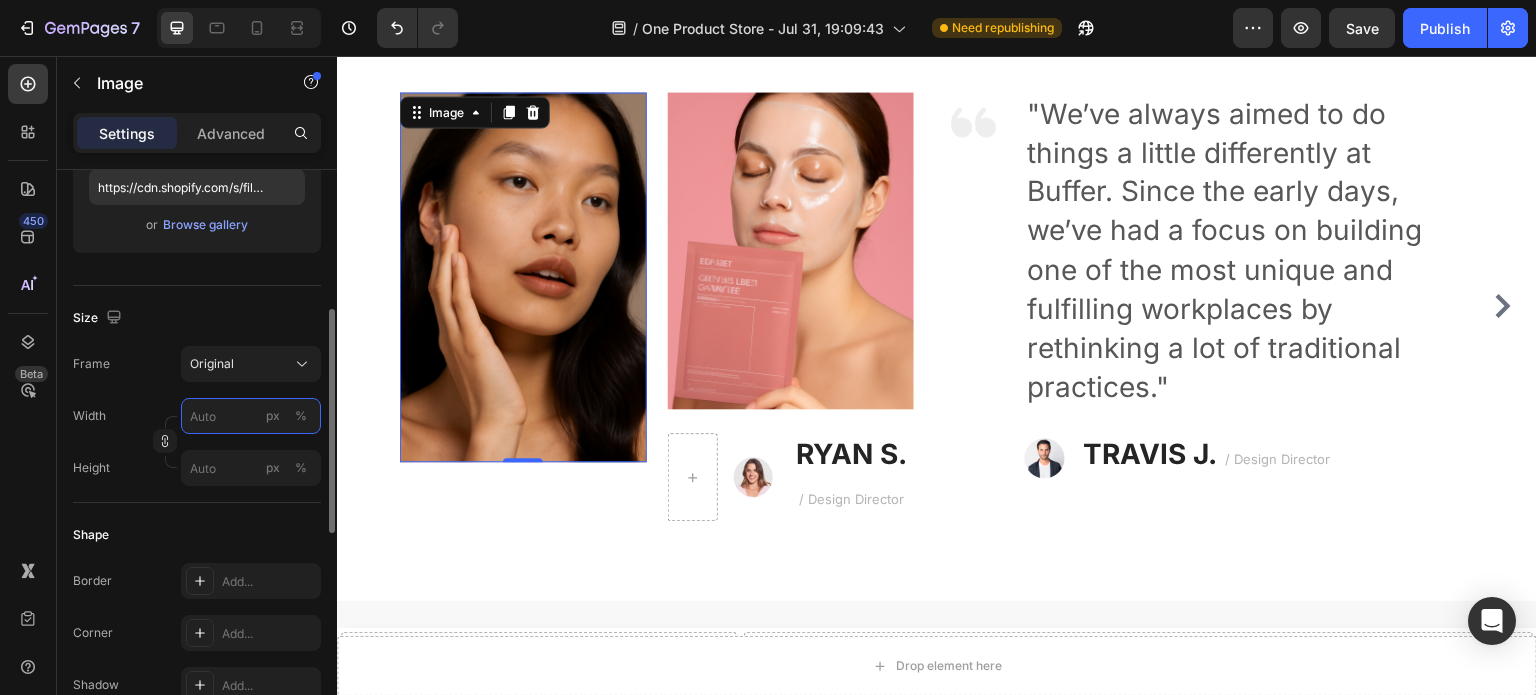 type on "8" 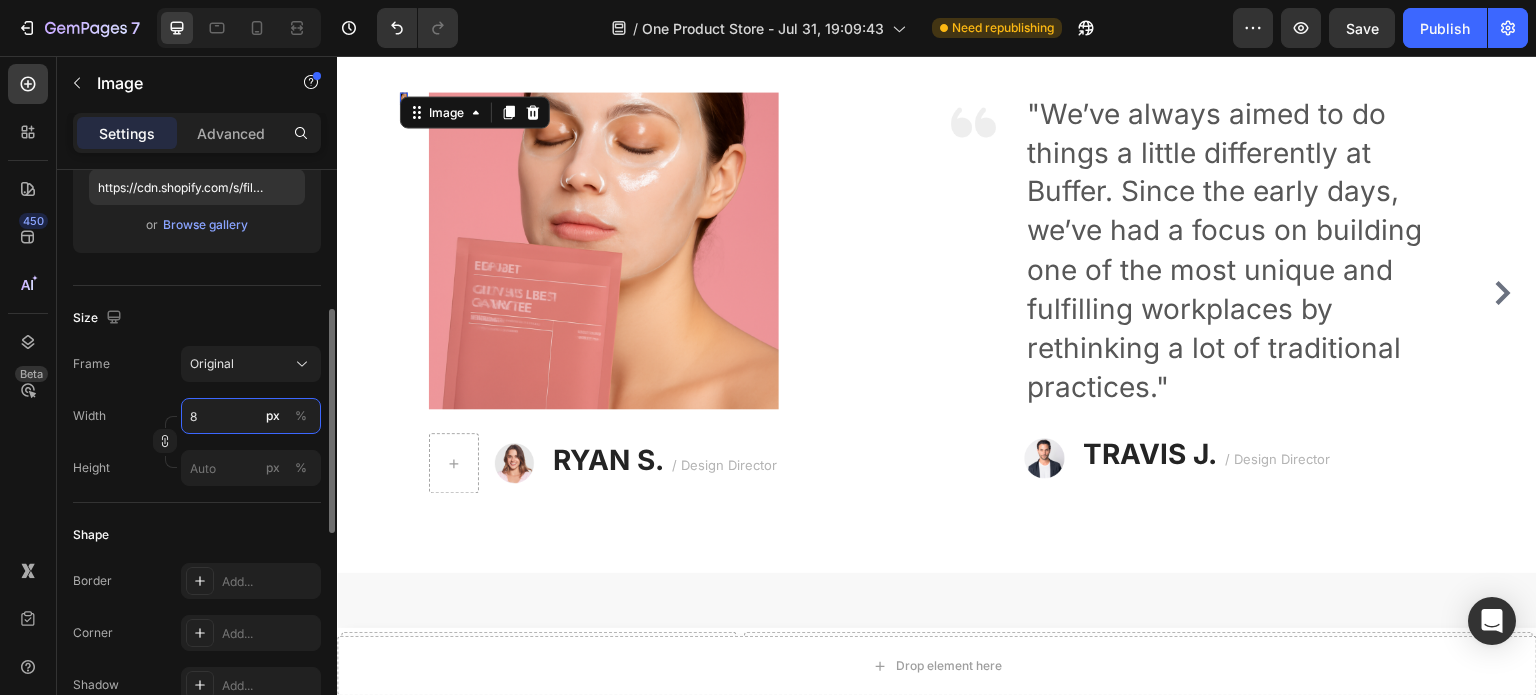 type 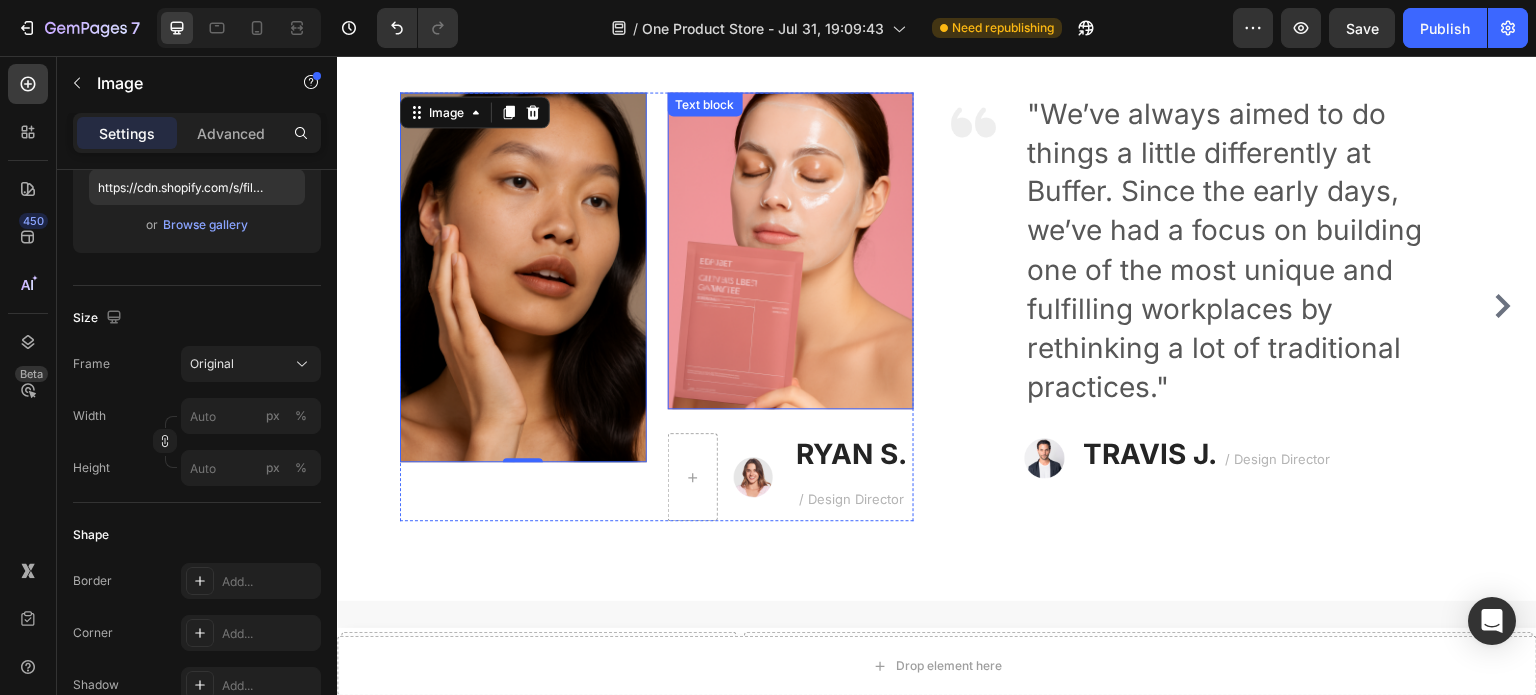 click at bounding box center (791, 309) 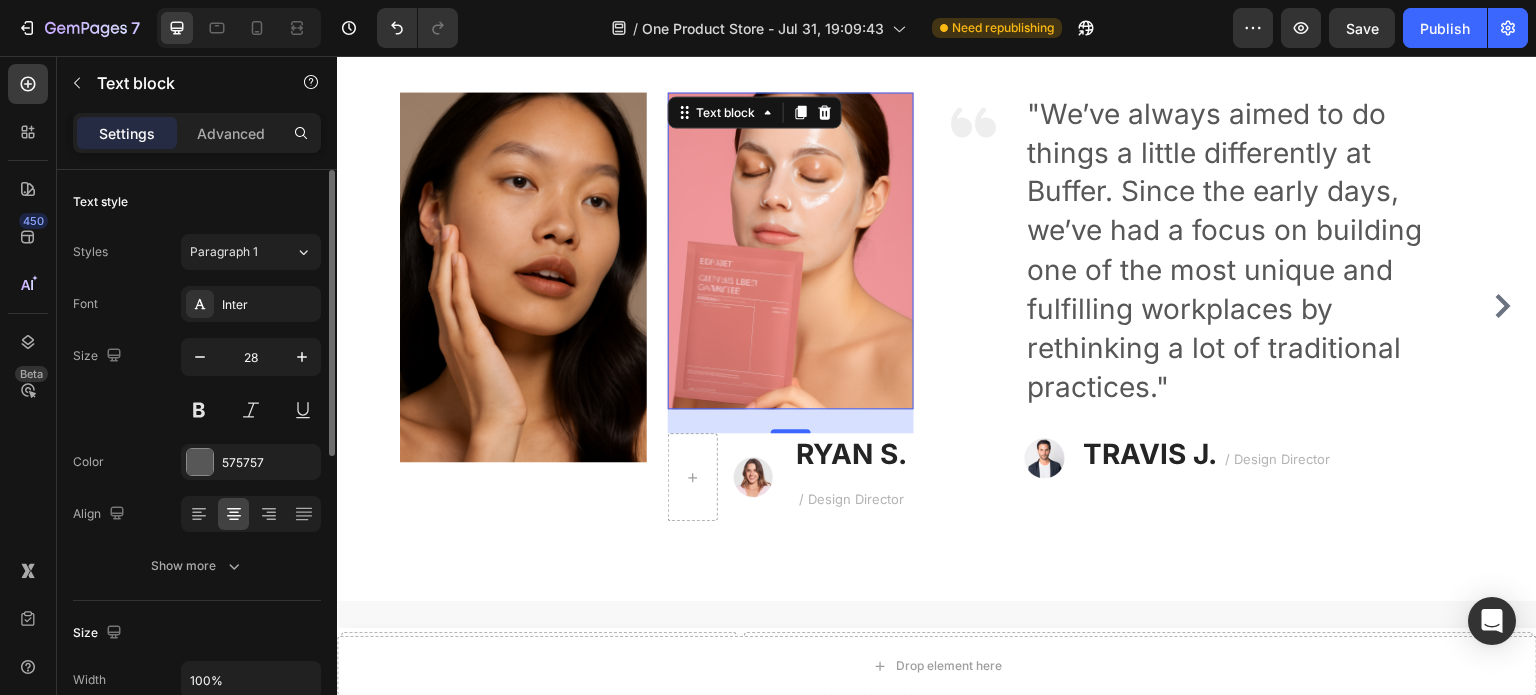scroll, scrollTop: 0, scrollLeft: 0, axis: both 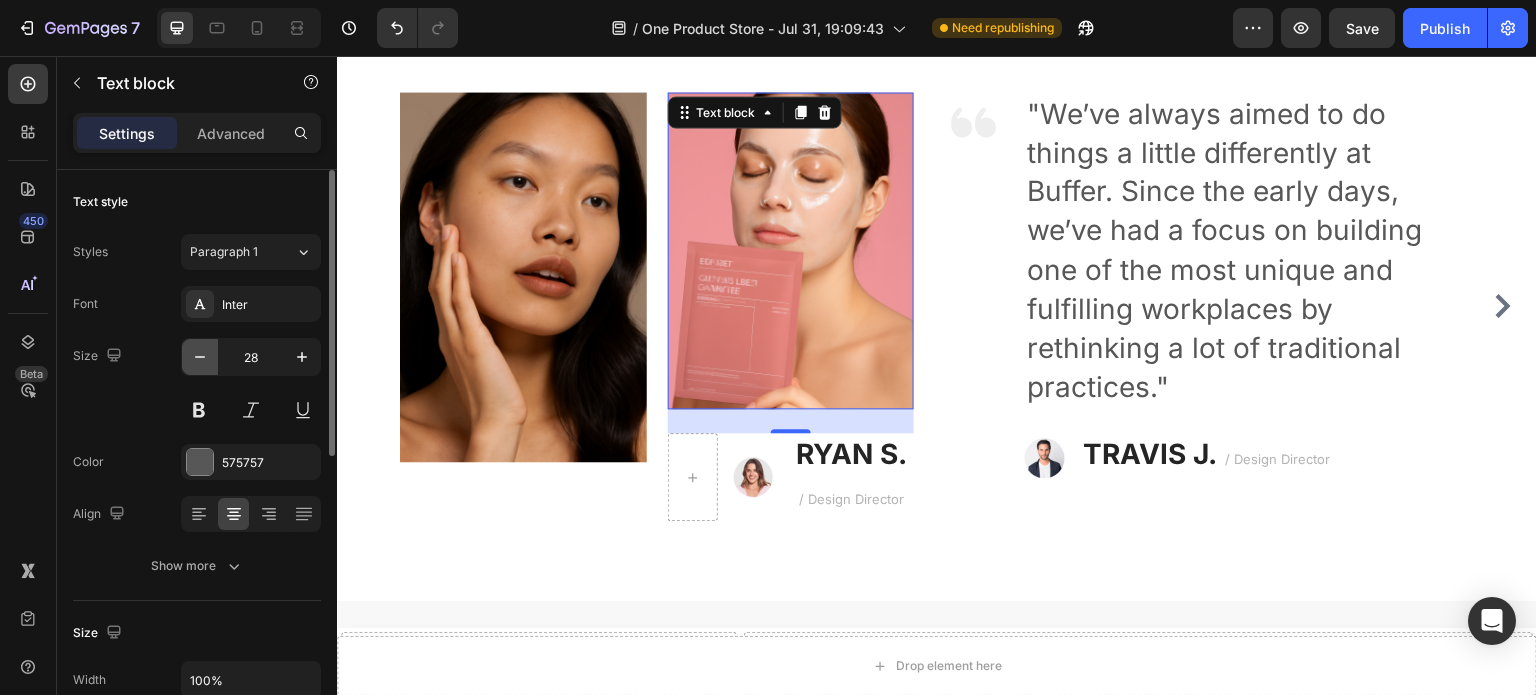 click at bounding box center (200, 357) 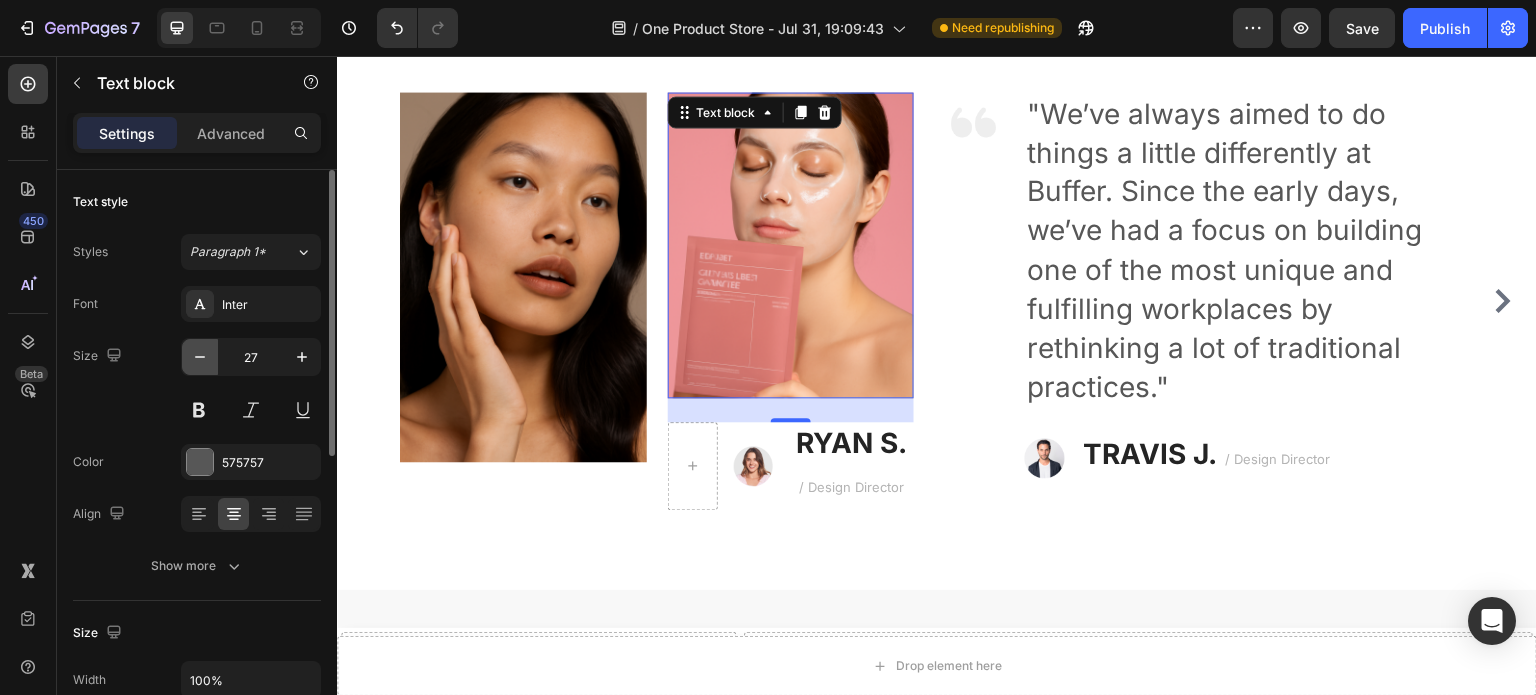 click 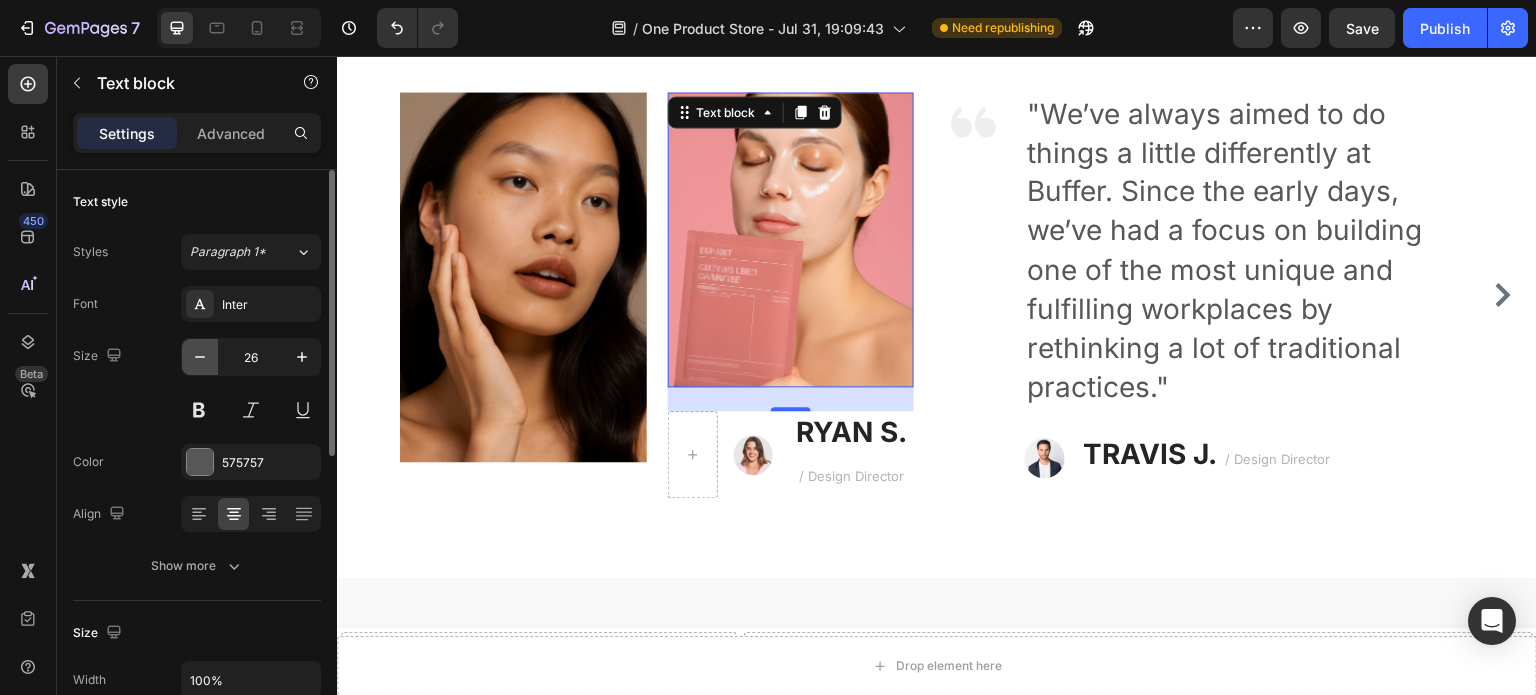 click 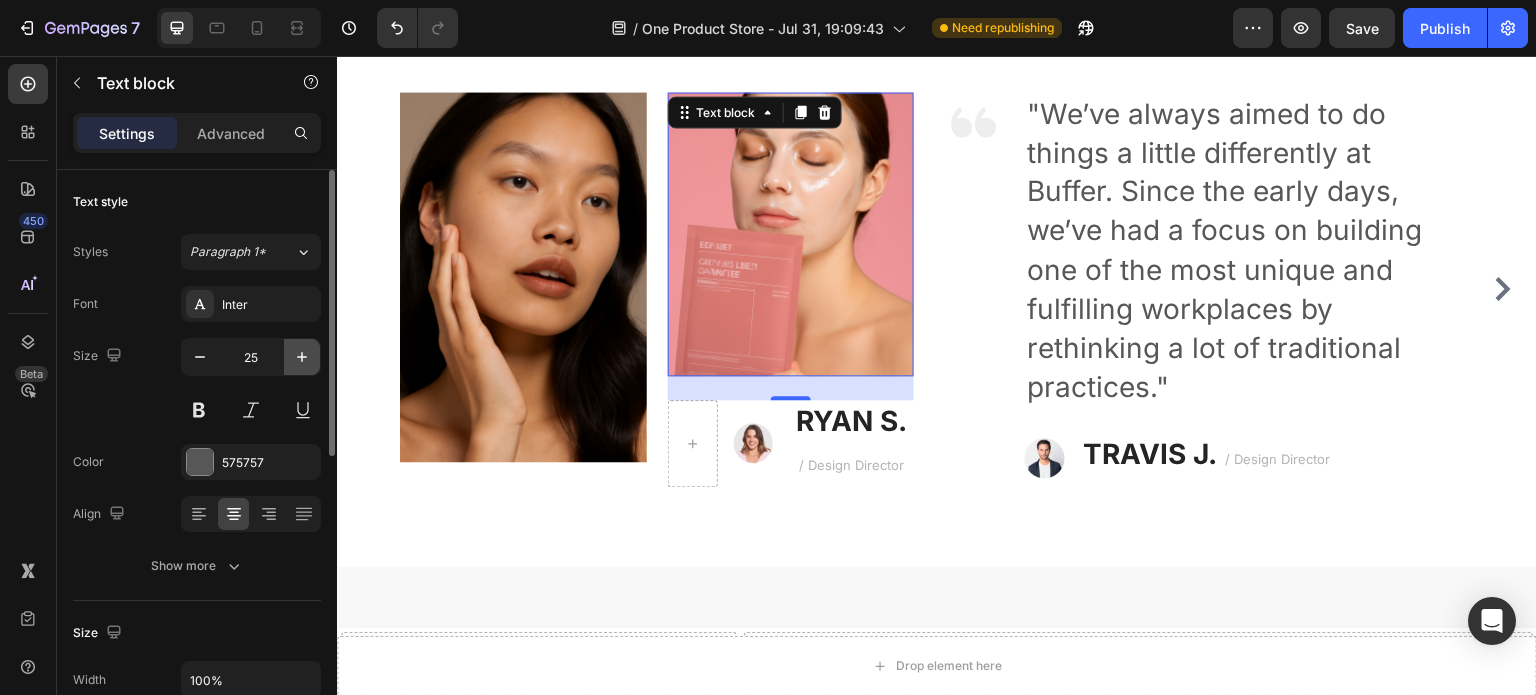 click at bounding box center [302, 357] 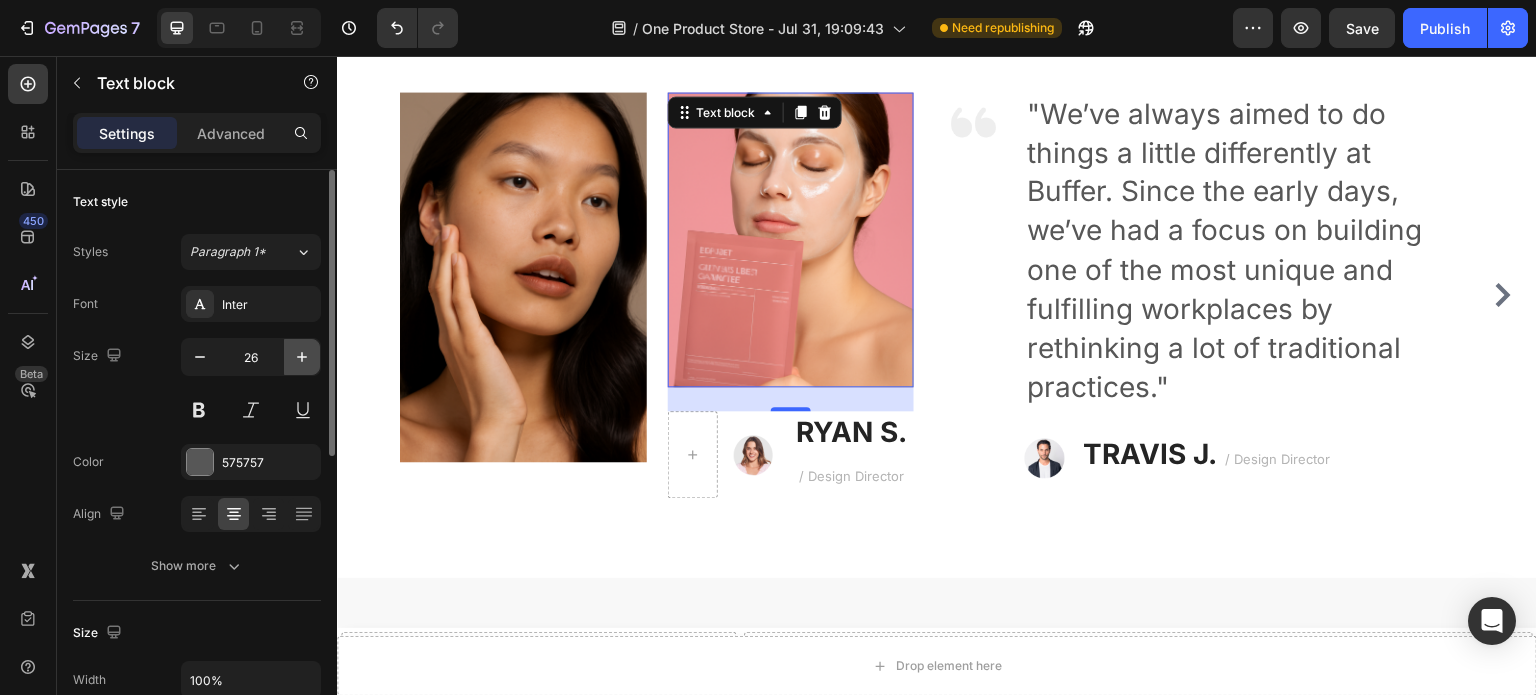 click at bounding box center (302, 357) 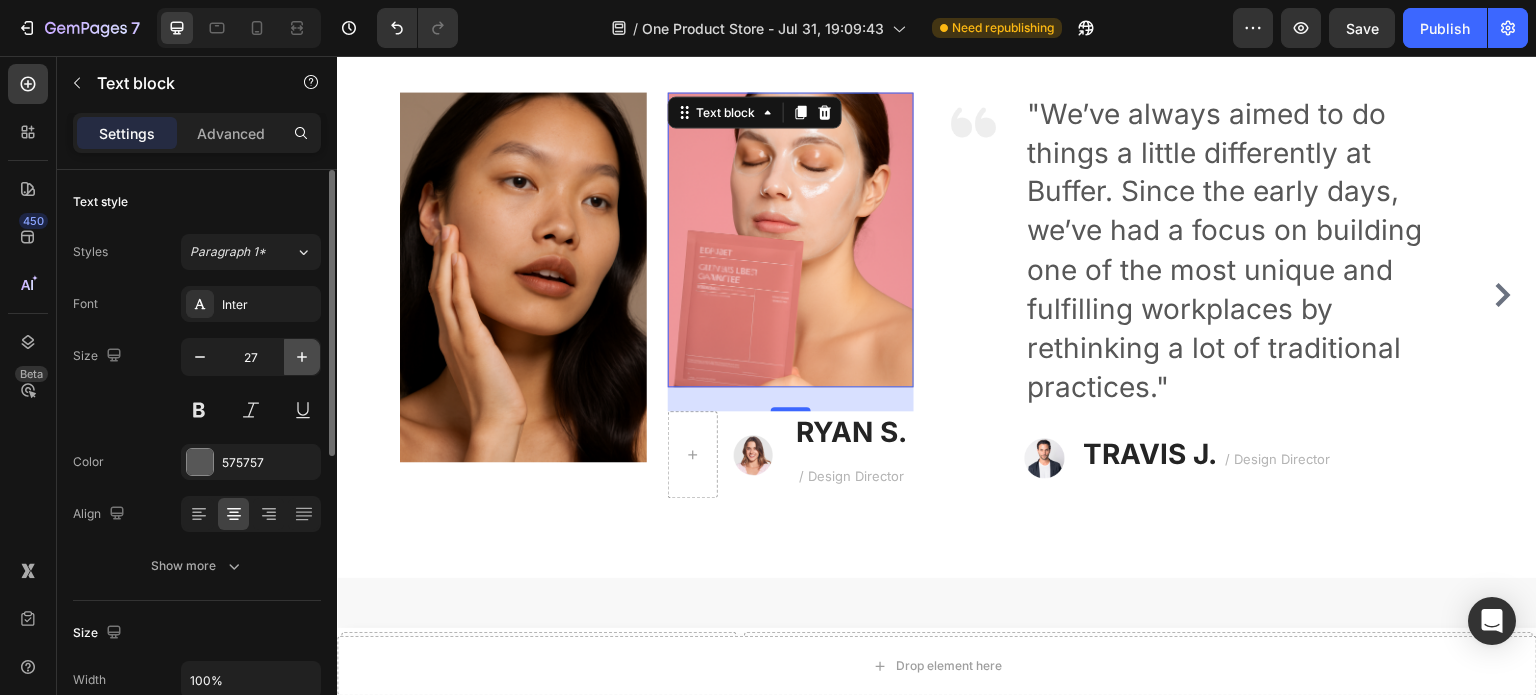 click at bounding box center (302, 357) 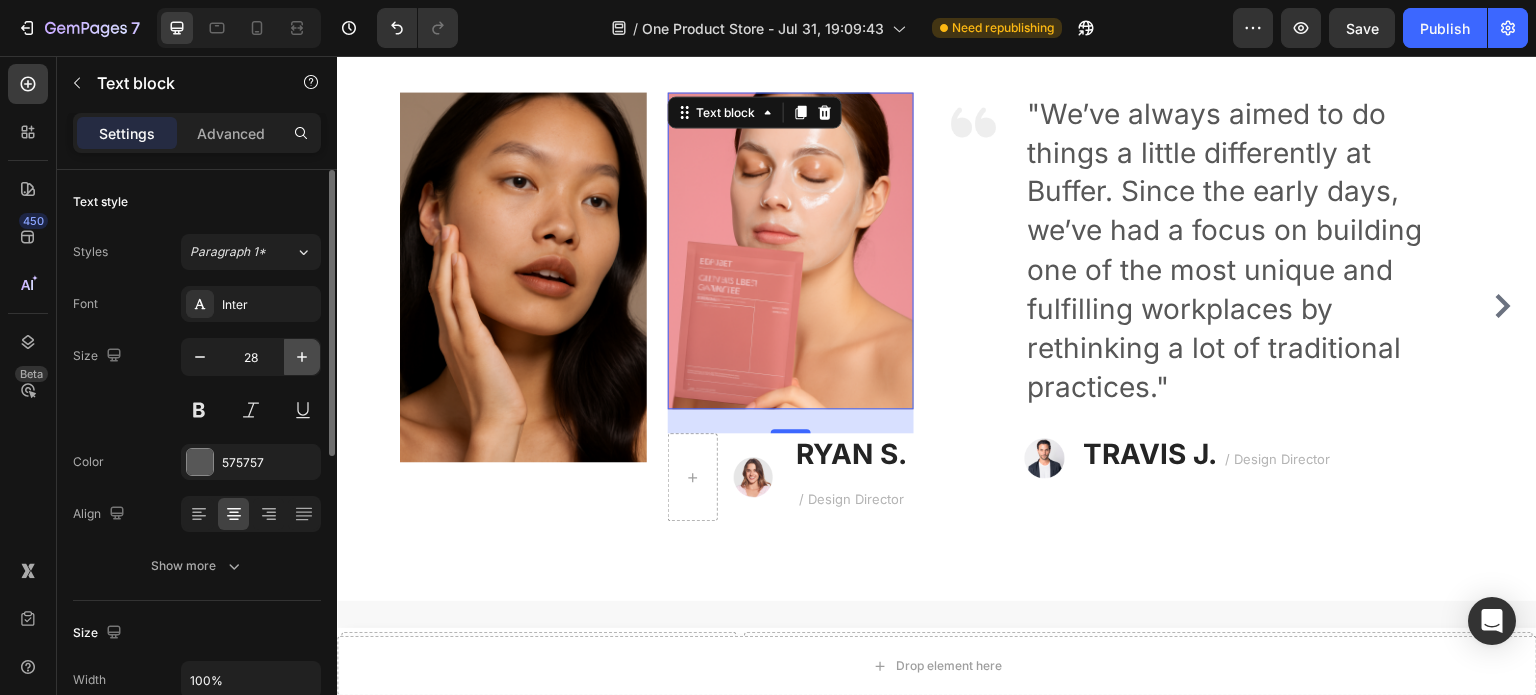 click at bounding box center [302, 357] 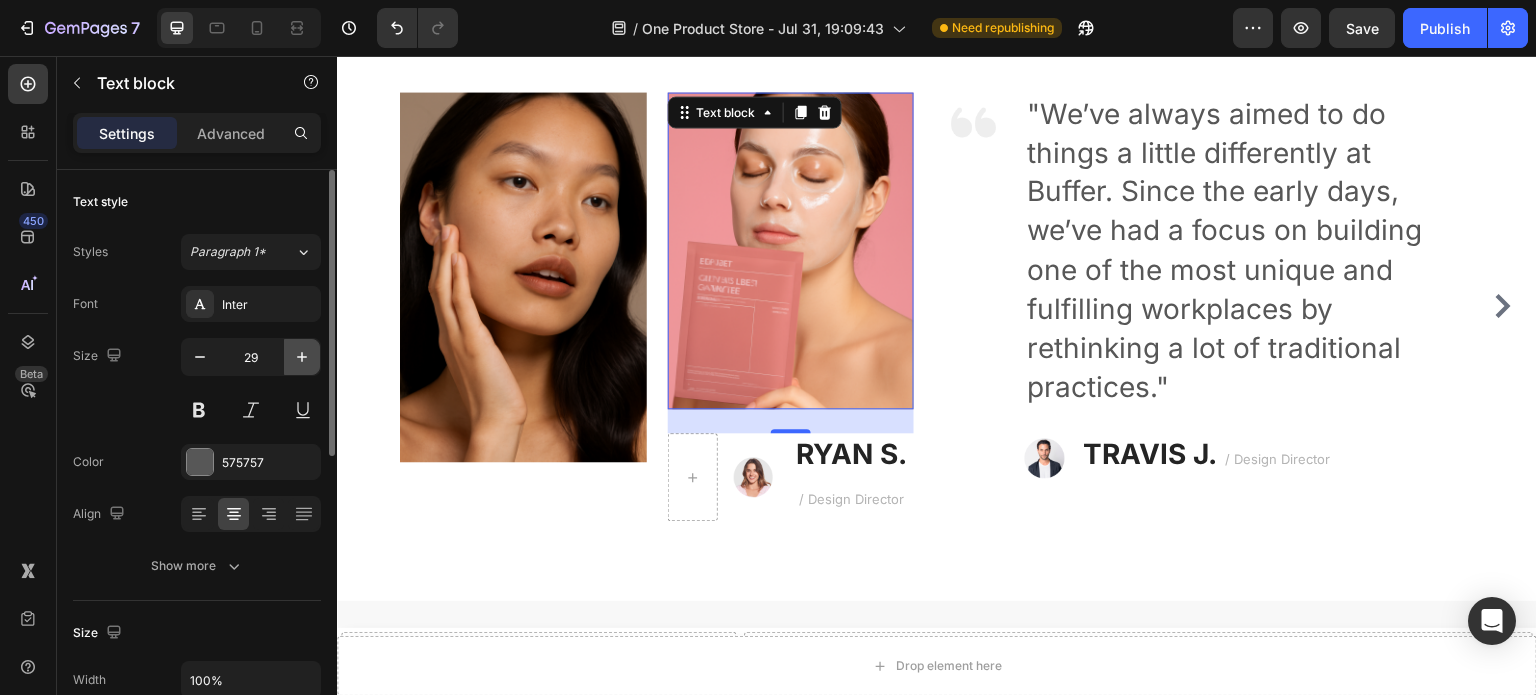 click at bounding box center (302, 357) 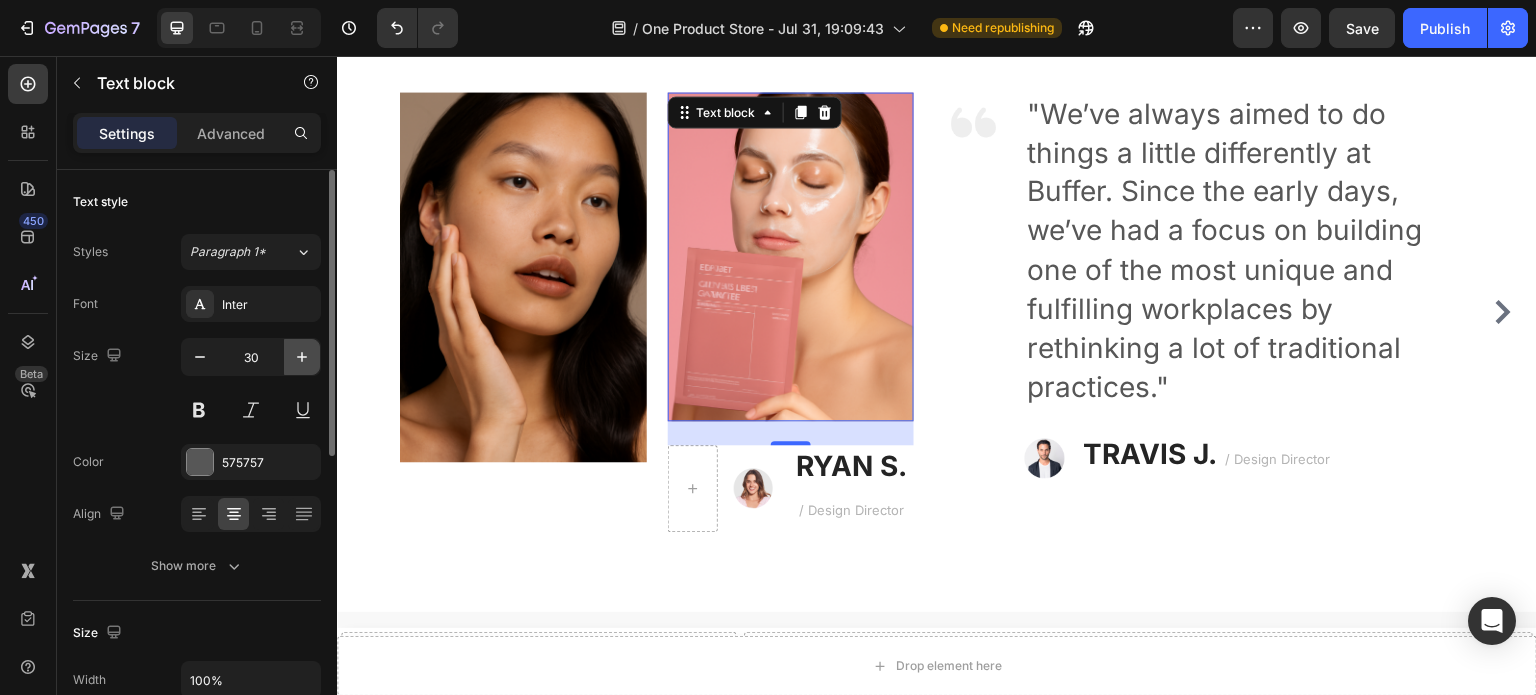 click at bounding box center [302, 357] 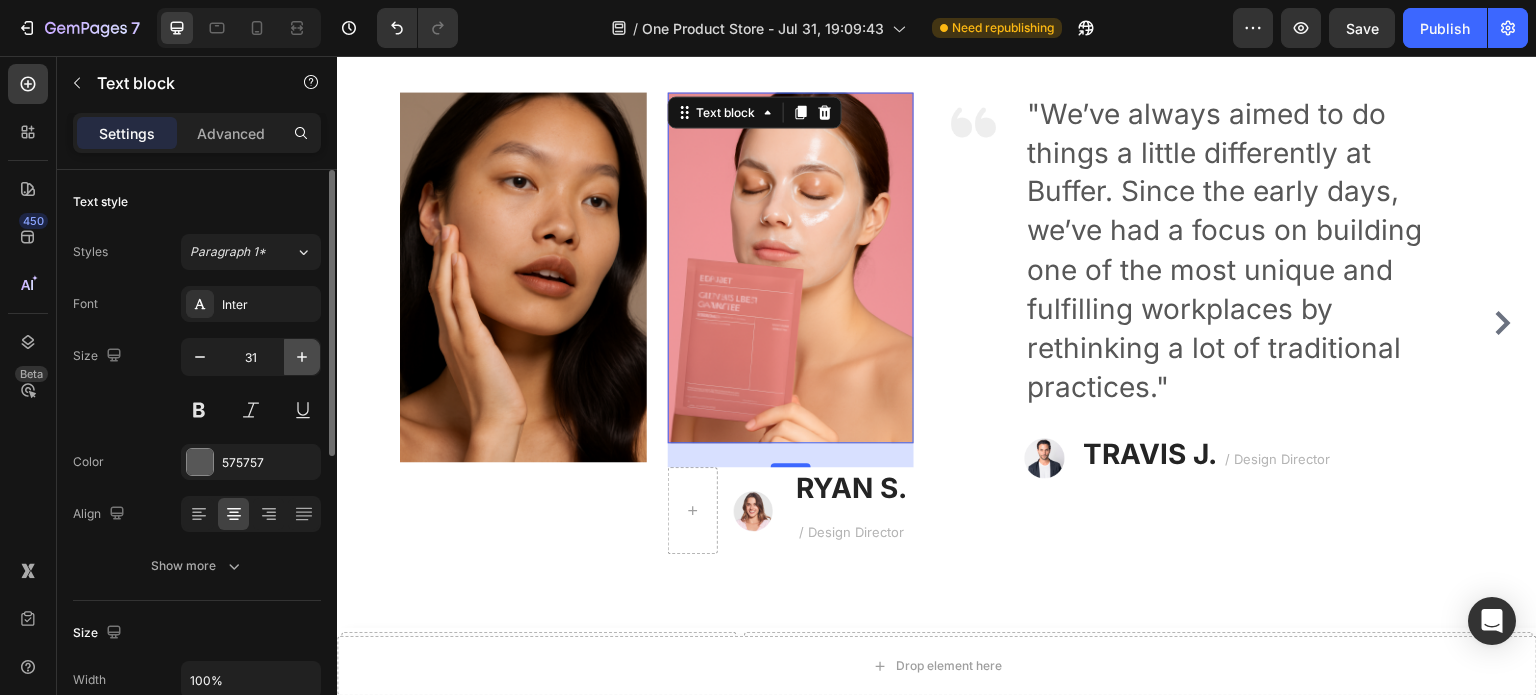 click at bounding box center [302, 357] 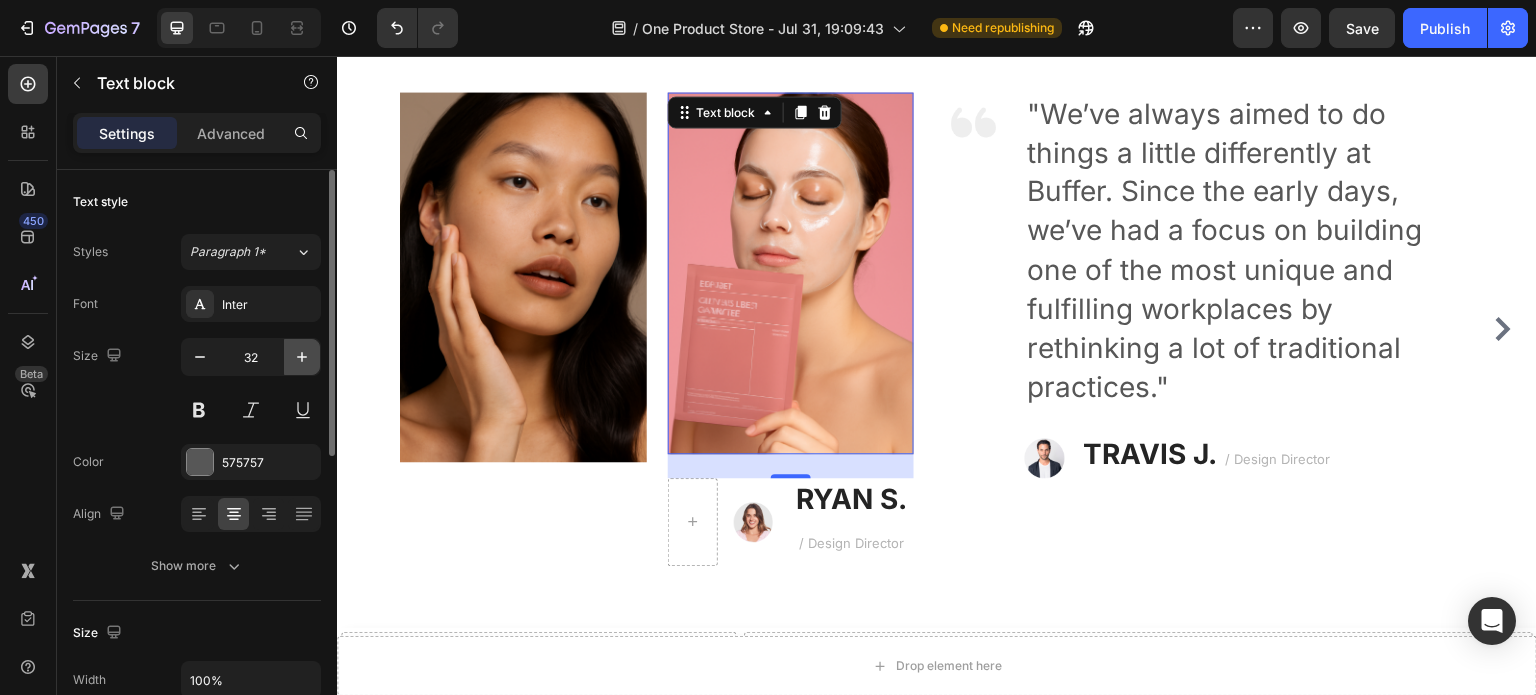 click at bounding box center [302, 357] 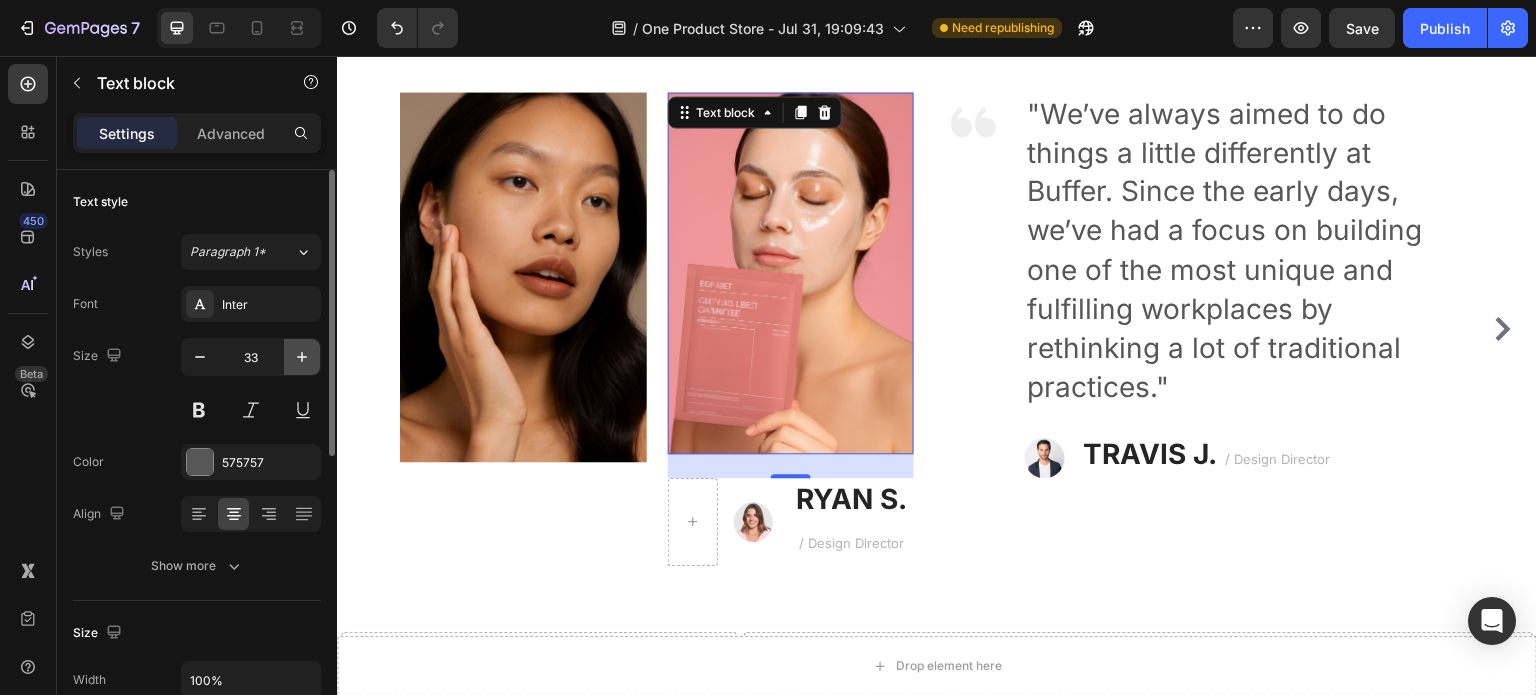 click at bounding box center (302, 357) 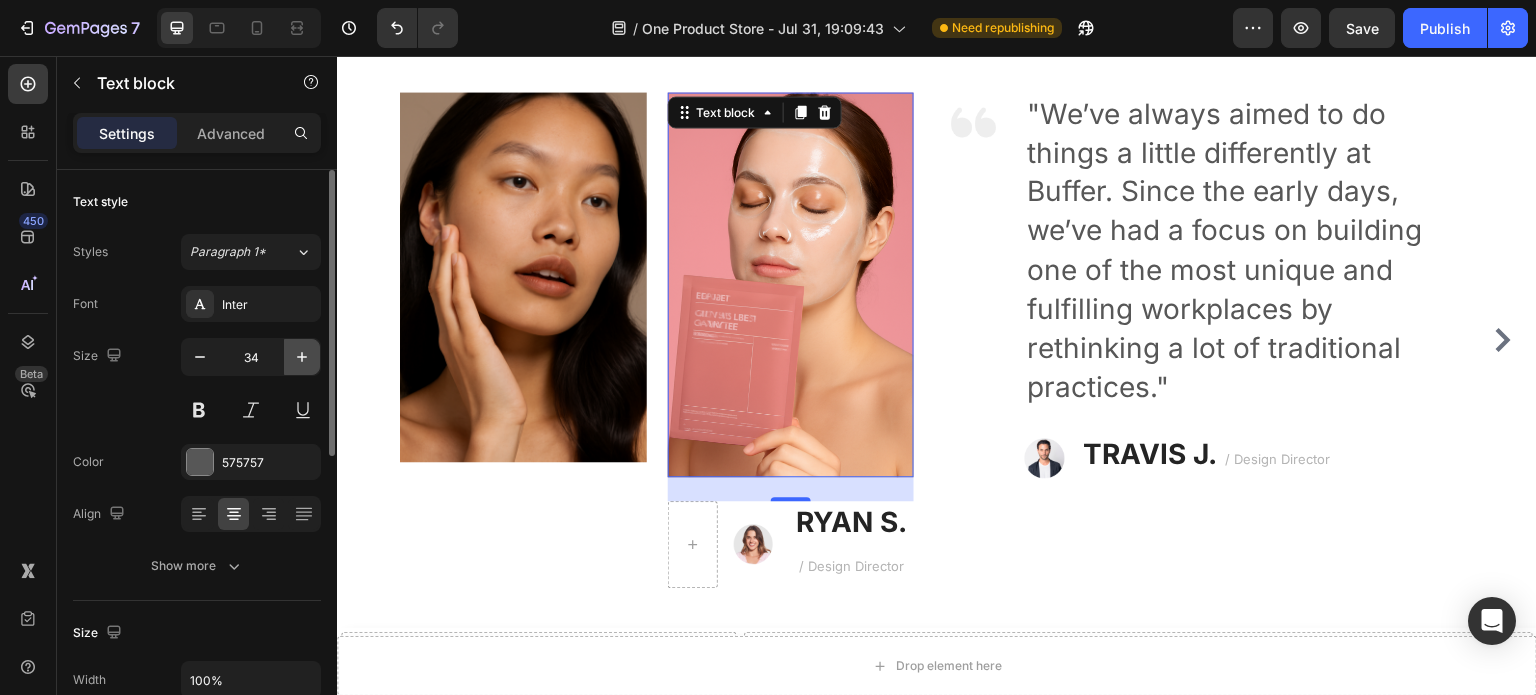 click at bounding box center (302, 357) 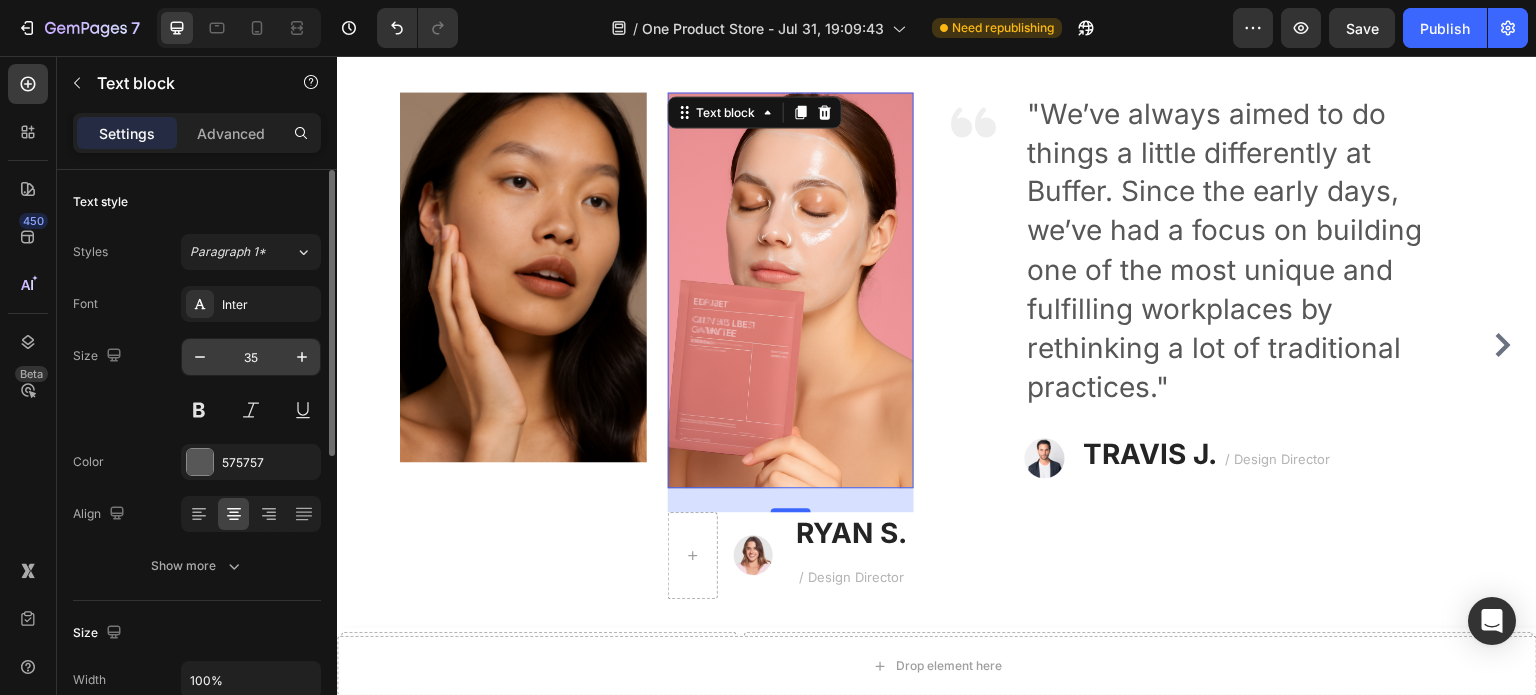 click on "35" at bounding box center [251, 357] 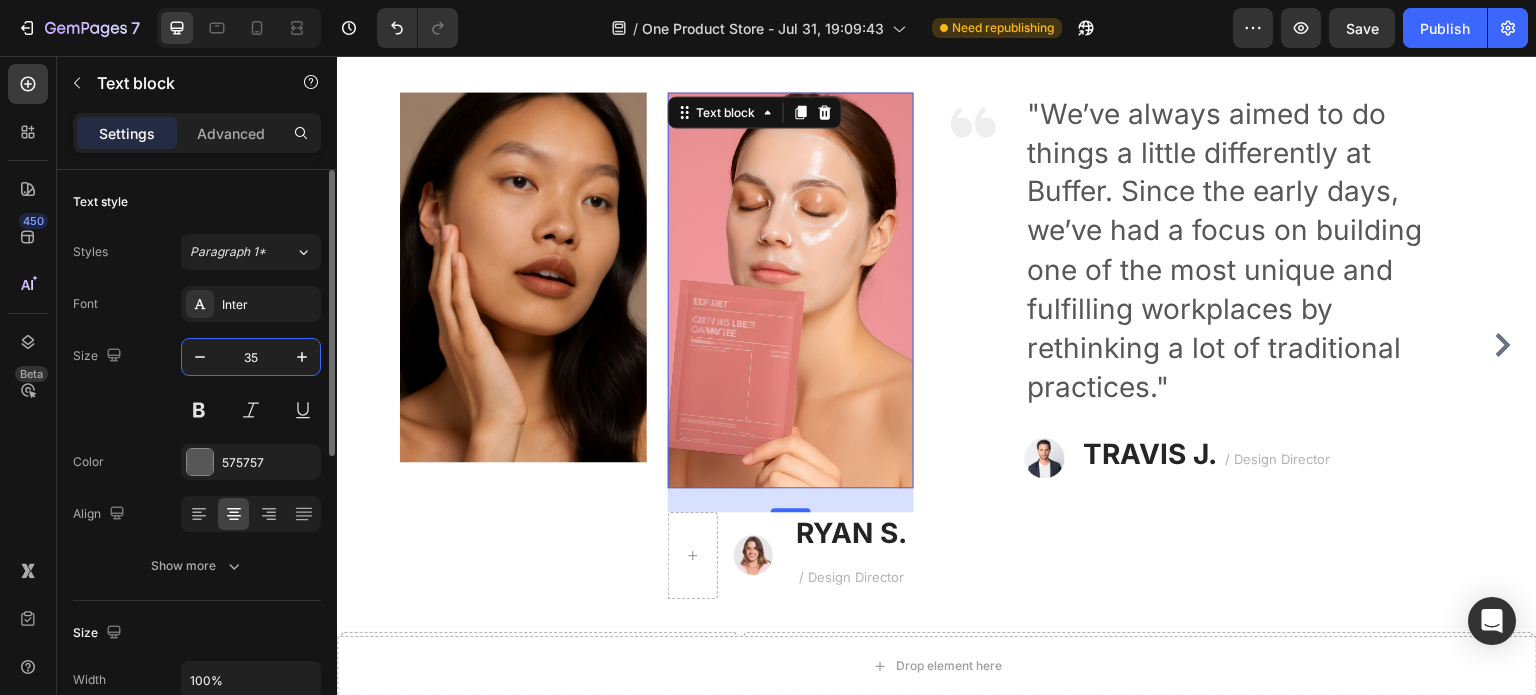 click on "35" at bounding box center [251, 357] 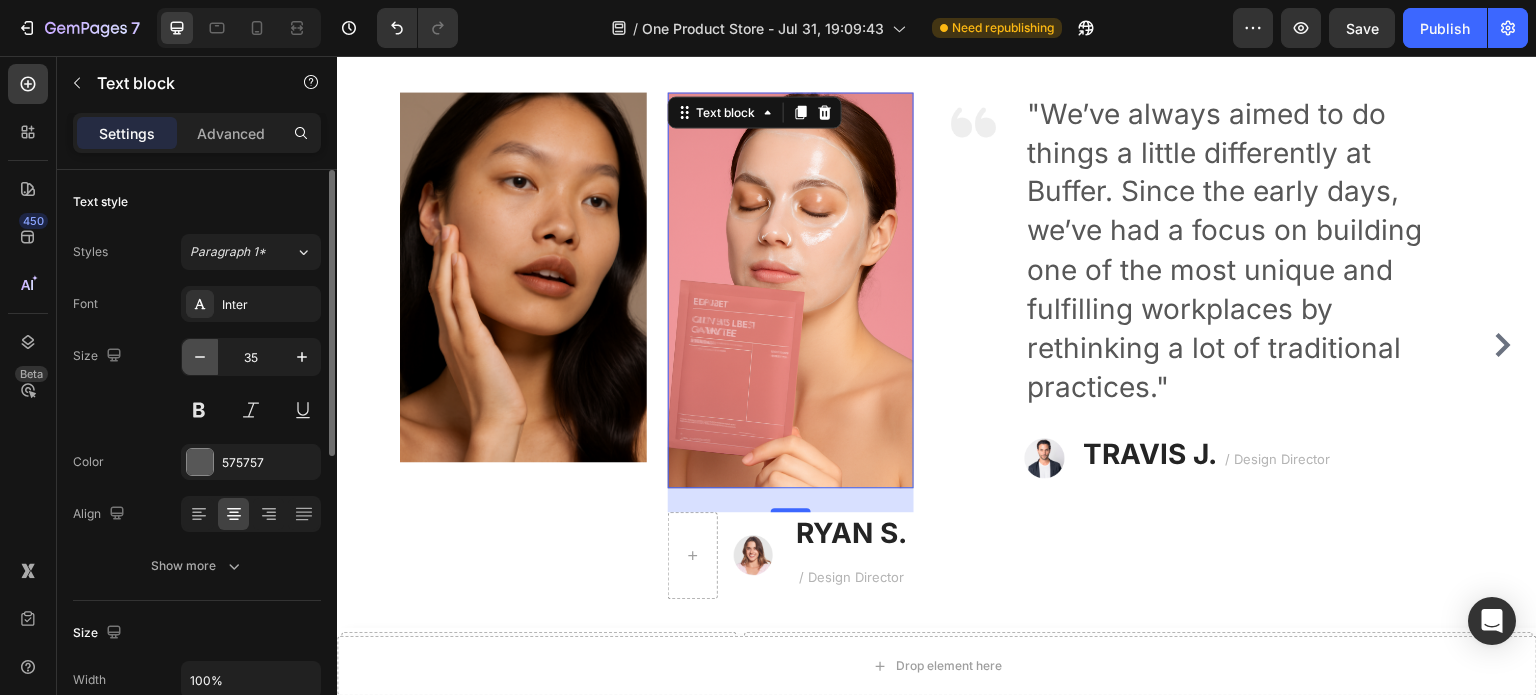 click at bounding box center (200, 357) 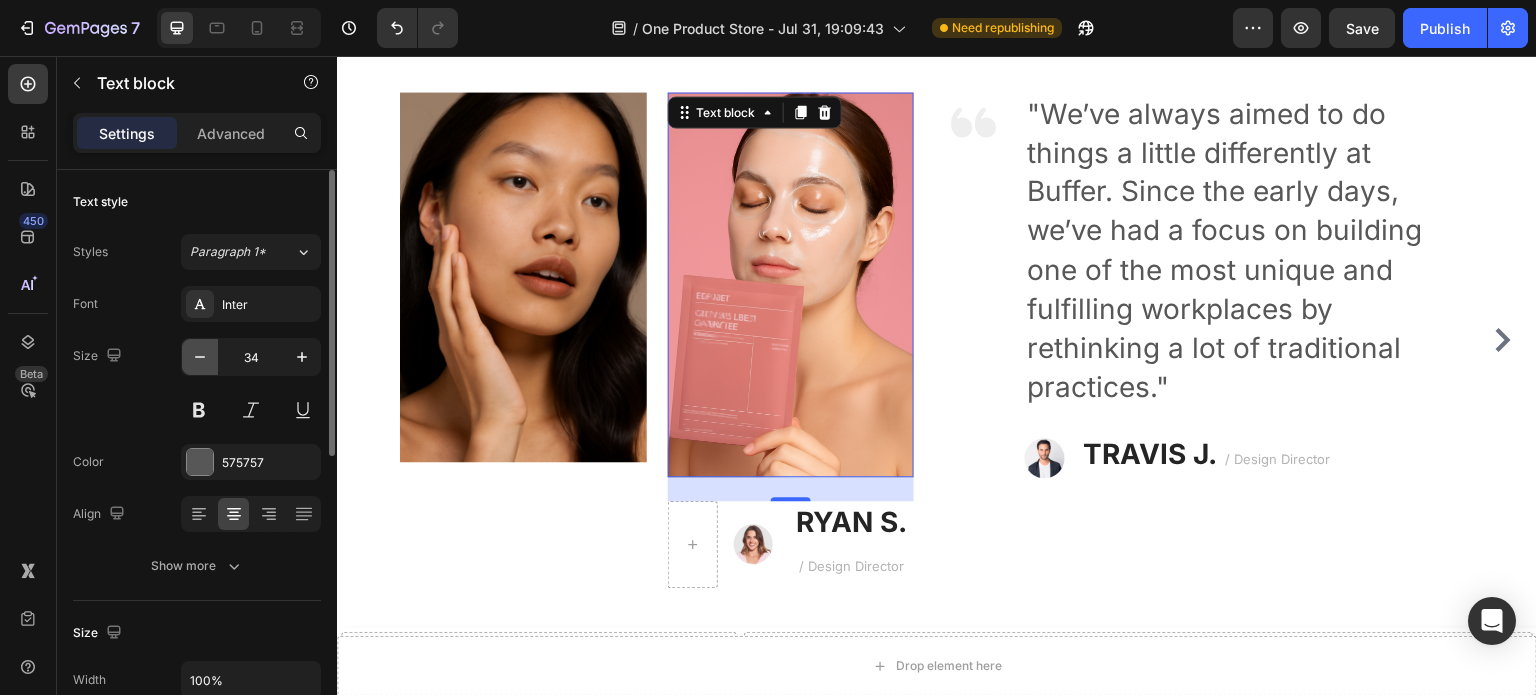 click at bounding box center (200, 357) 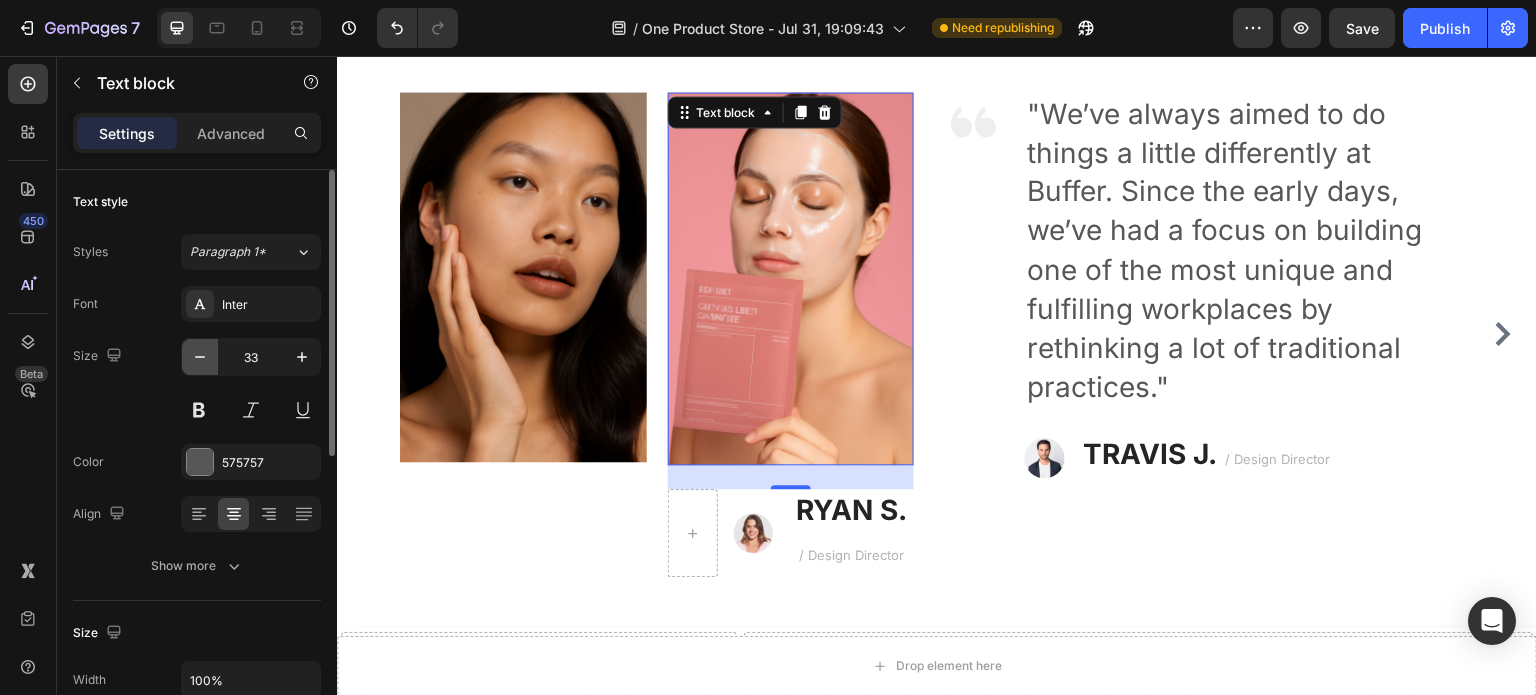 click at bounding box center (200, 357) 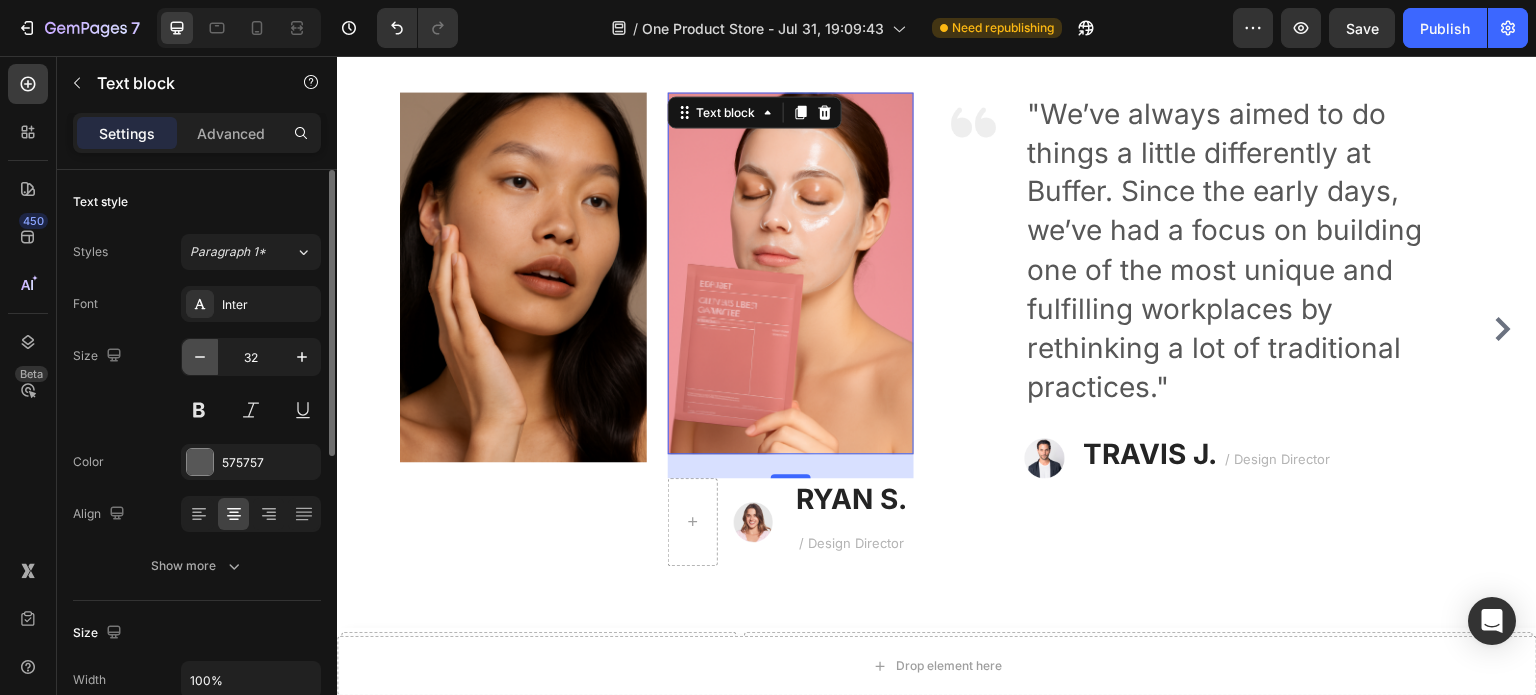 click at bounding box center (200, 357) 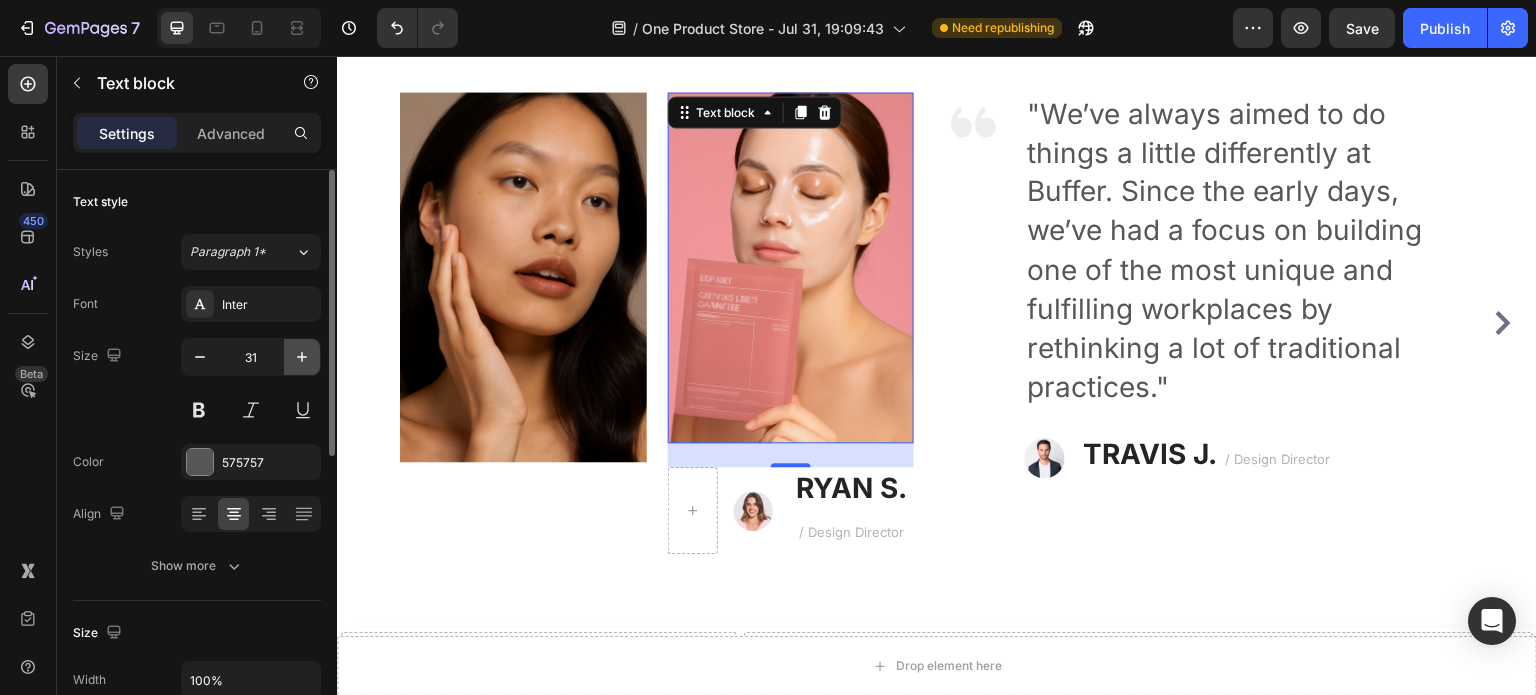 click 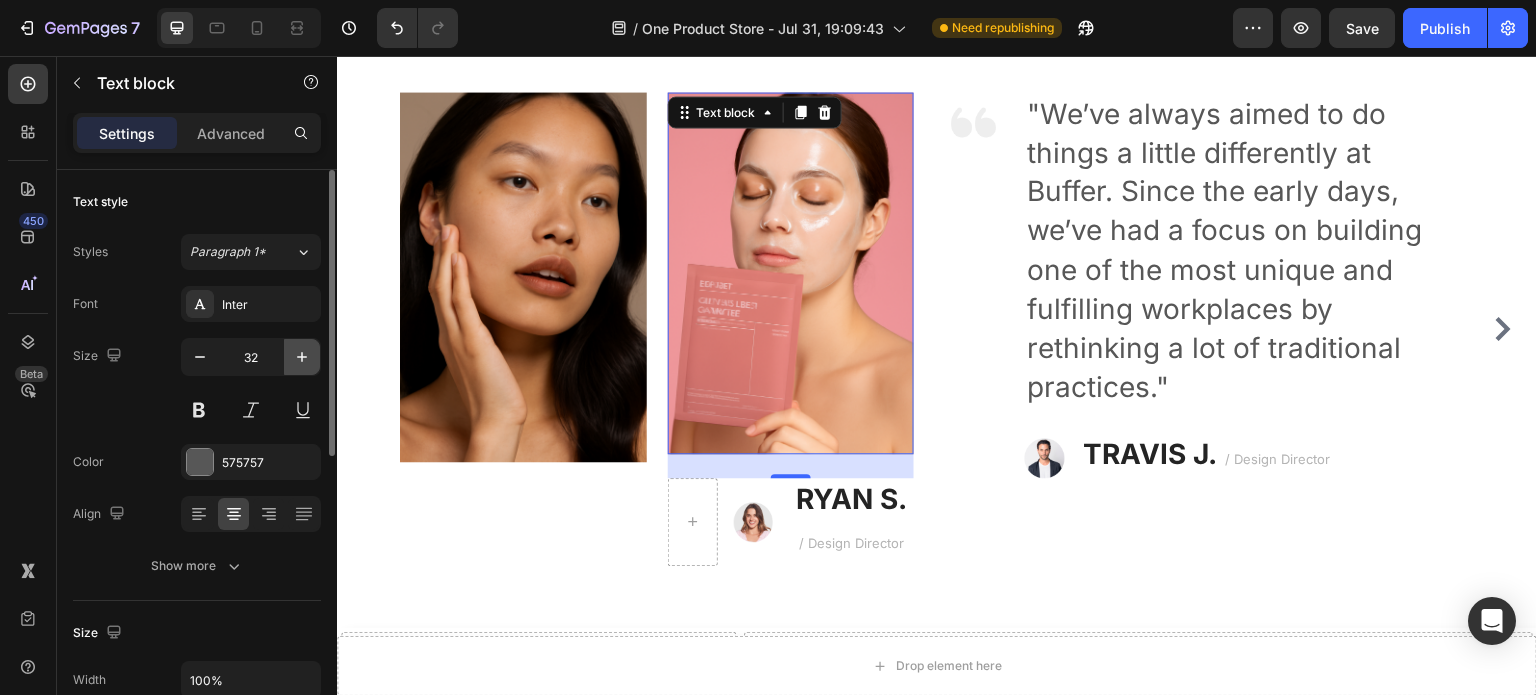 click 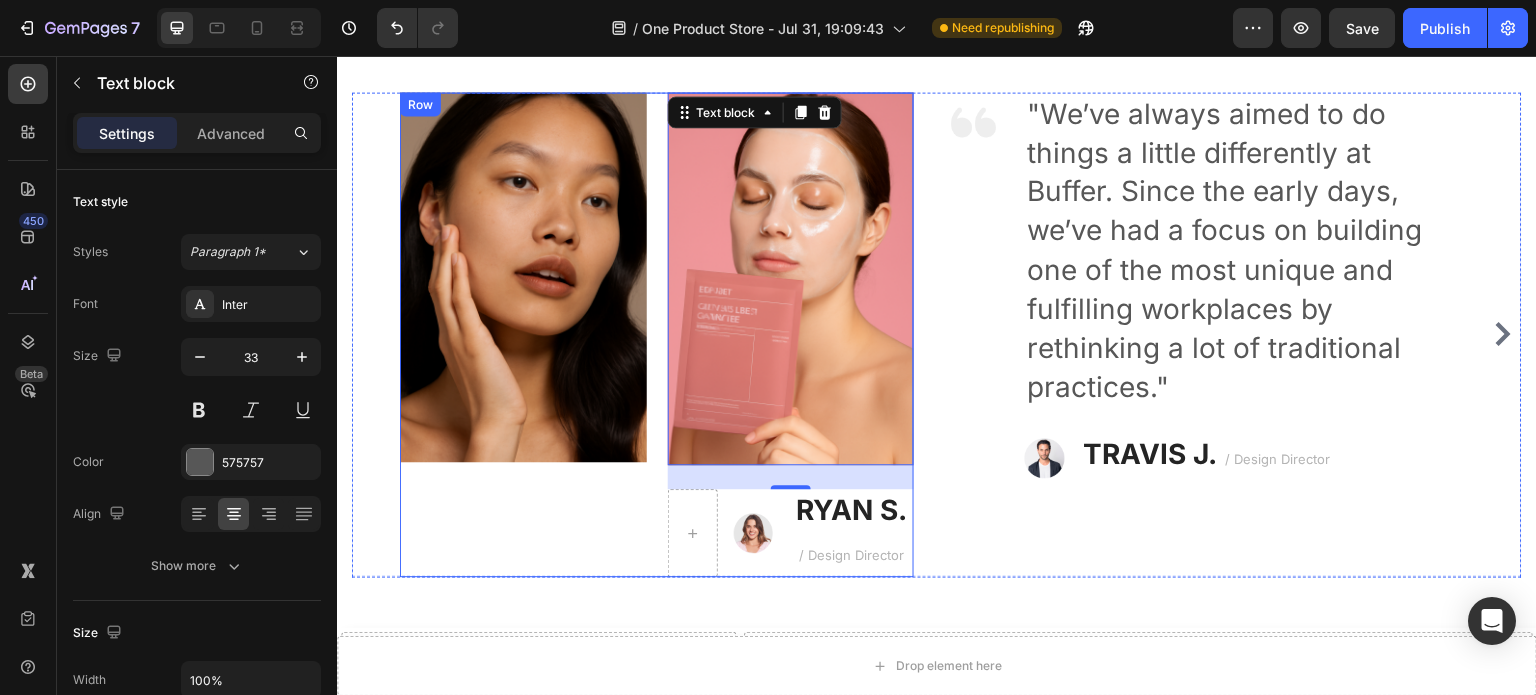 click on "Image" at bounding box center [523, 334] 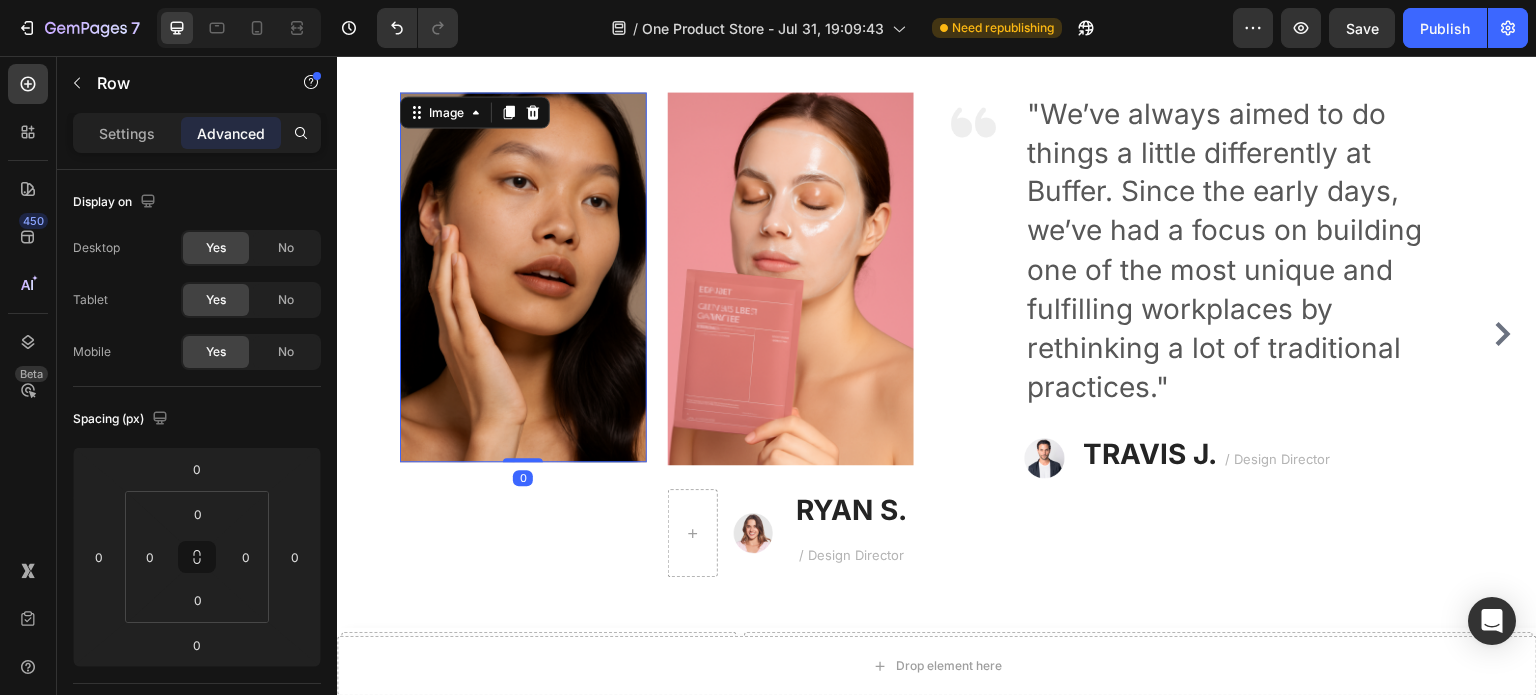 click at bounding box center (523, 277) 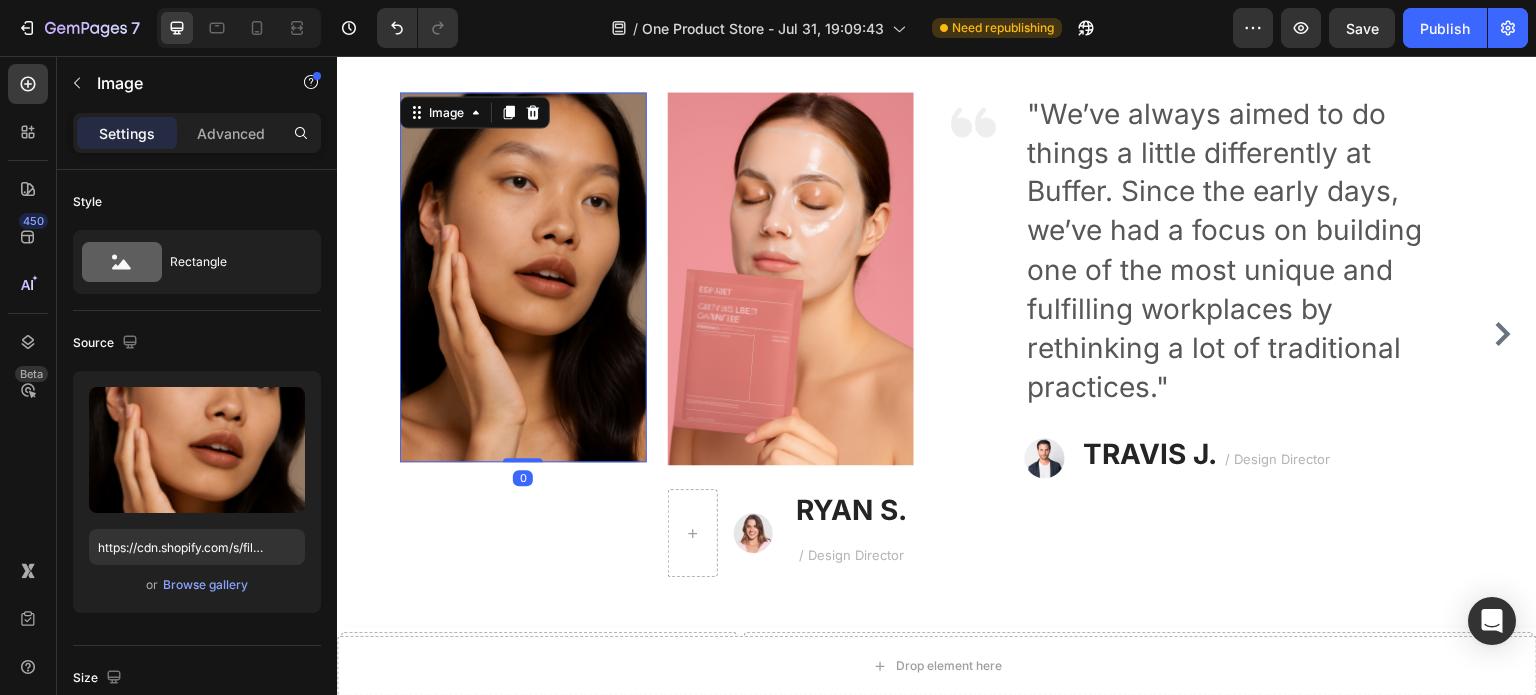 click at bounding box center (523, 277) 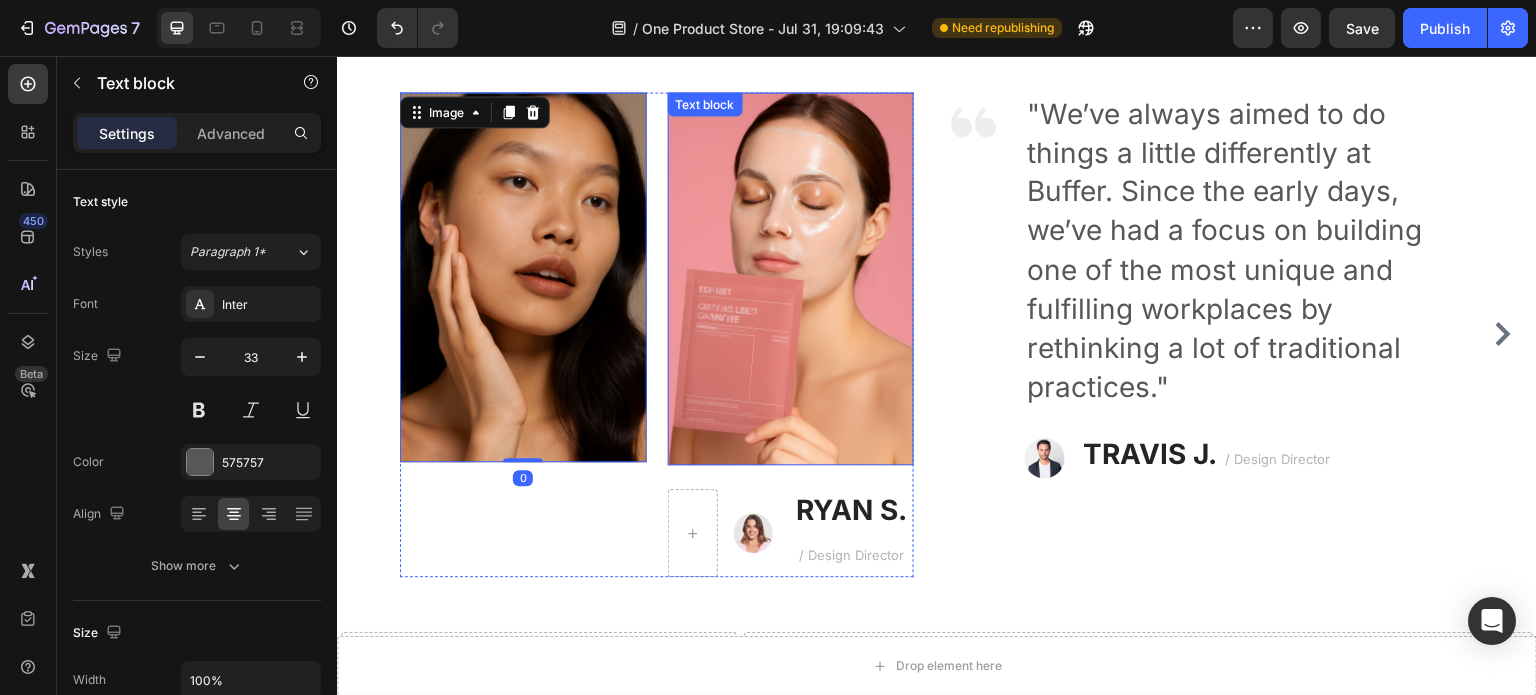 click at bounding box center (791, 440) 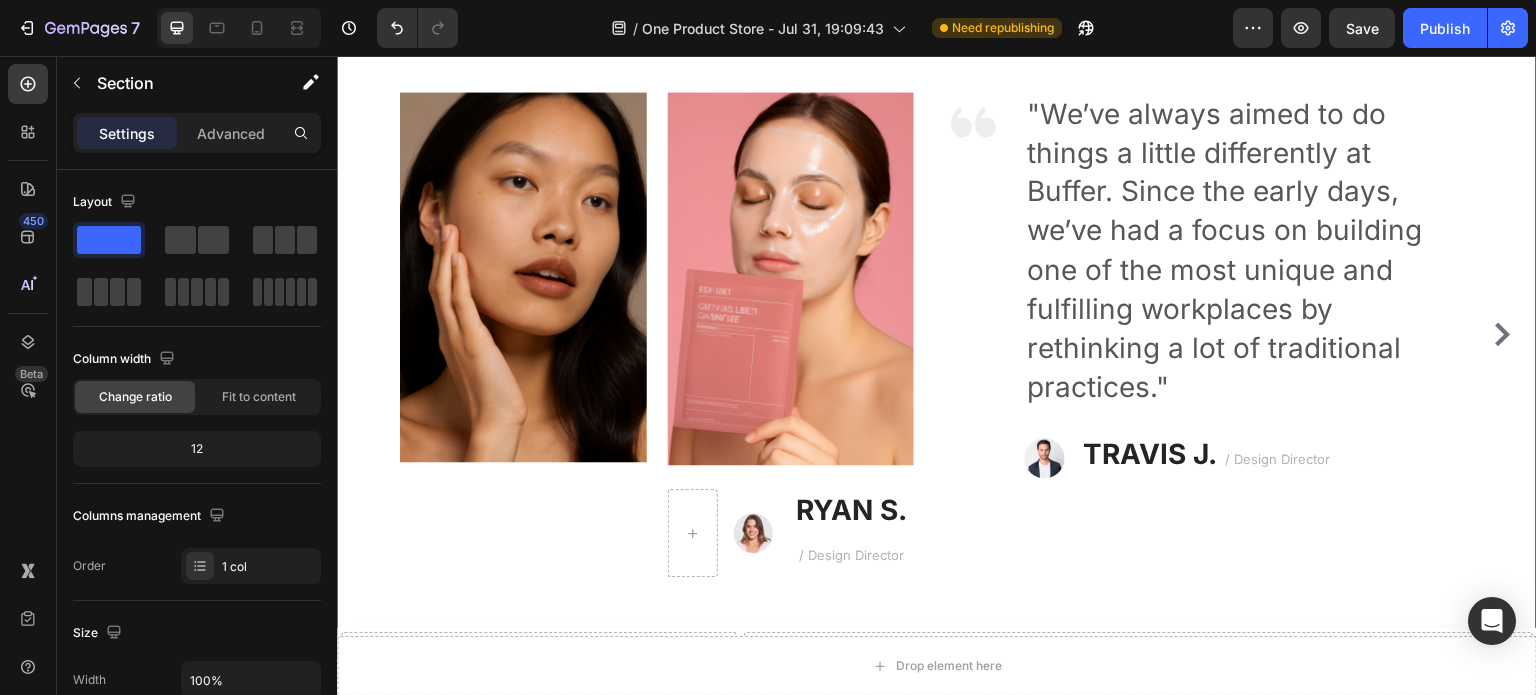 click on "What our clients say? Heading Image Text block
Image [FIRST] [LAST]   / Design Director Text block Row Row Image "We’ve always aimed to do things a little differently at Buffer. Since the early days, we’ve had a focus on building one of the most unique and fulfilling workplaces by rethinking a lot of traditional practices." Text block Image [FIRST] [LAST]   / Design Director Text block Row Row Image "We’ve always aimed to do things a little differently at Buffer. Since the early days, we’ve had a focus on building one of the most unique and fulfilling workplaces by rethinking a lot of traditional practices." Text block Image [FIRST] [LAST]   / Design Director Text block Row Row Image "We’ve always aimed to do things a little differently at Buffer. Since the early days, we’ve had a focus on building one of the most unique and fulfilling workplaces by rethinking a lot of traditional practices." Text block Image [FIRST] [LAST]   / Design Director Text block Row Row Carousel Row Section 7   AI Content" at bounding box center (937, 282) 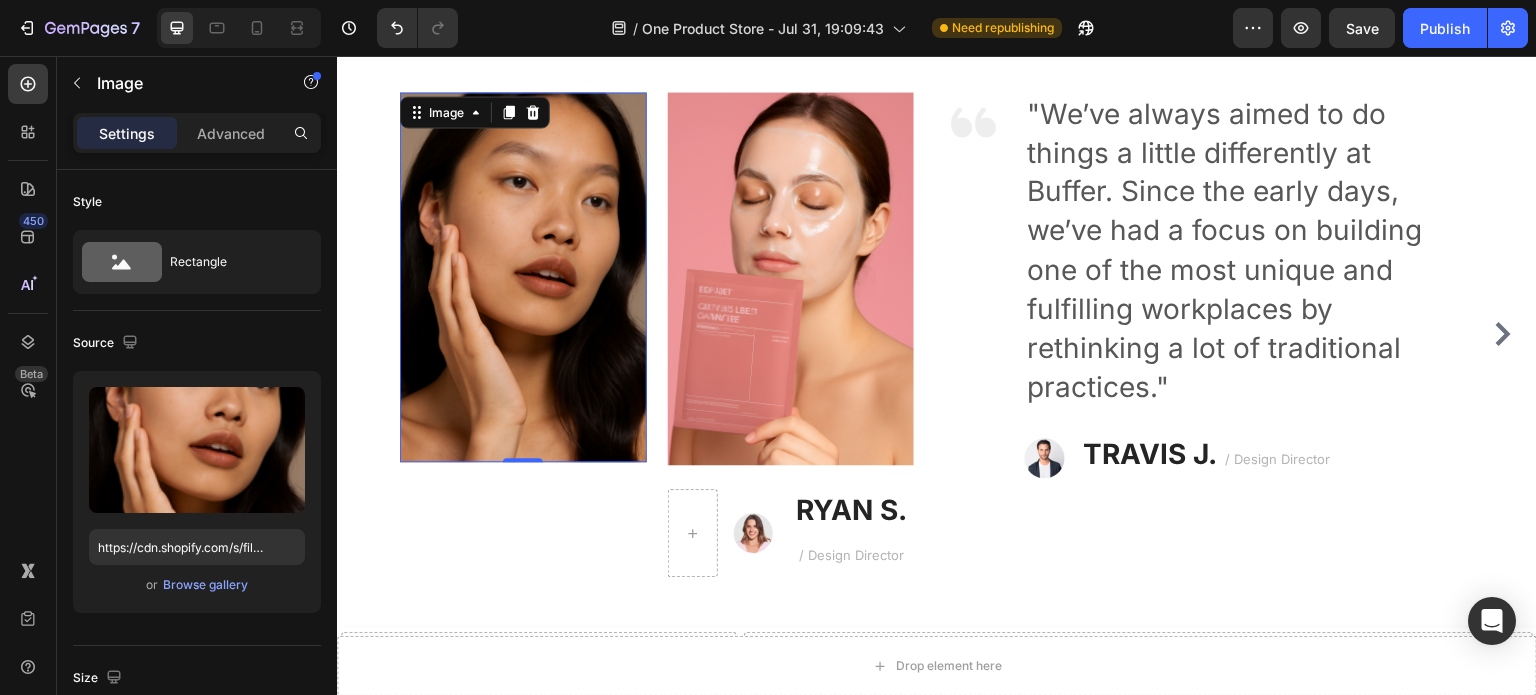 click at bounding box center (523, 277) 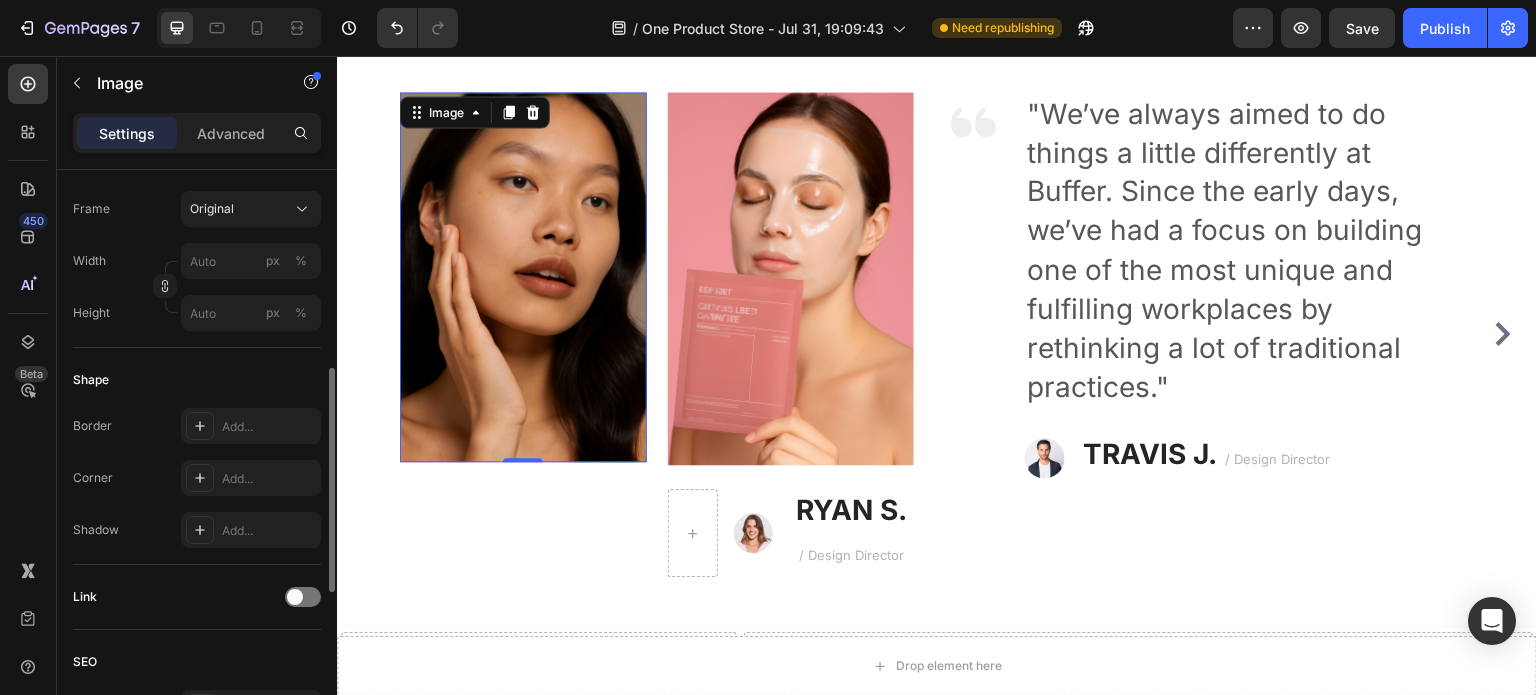 scroll, scrollTop: 926, scrollLeft: 0, axis: vertical 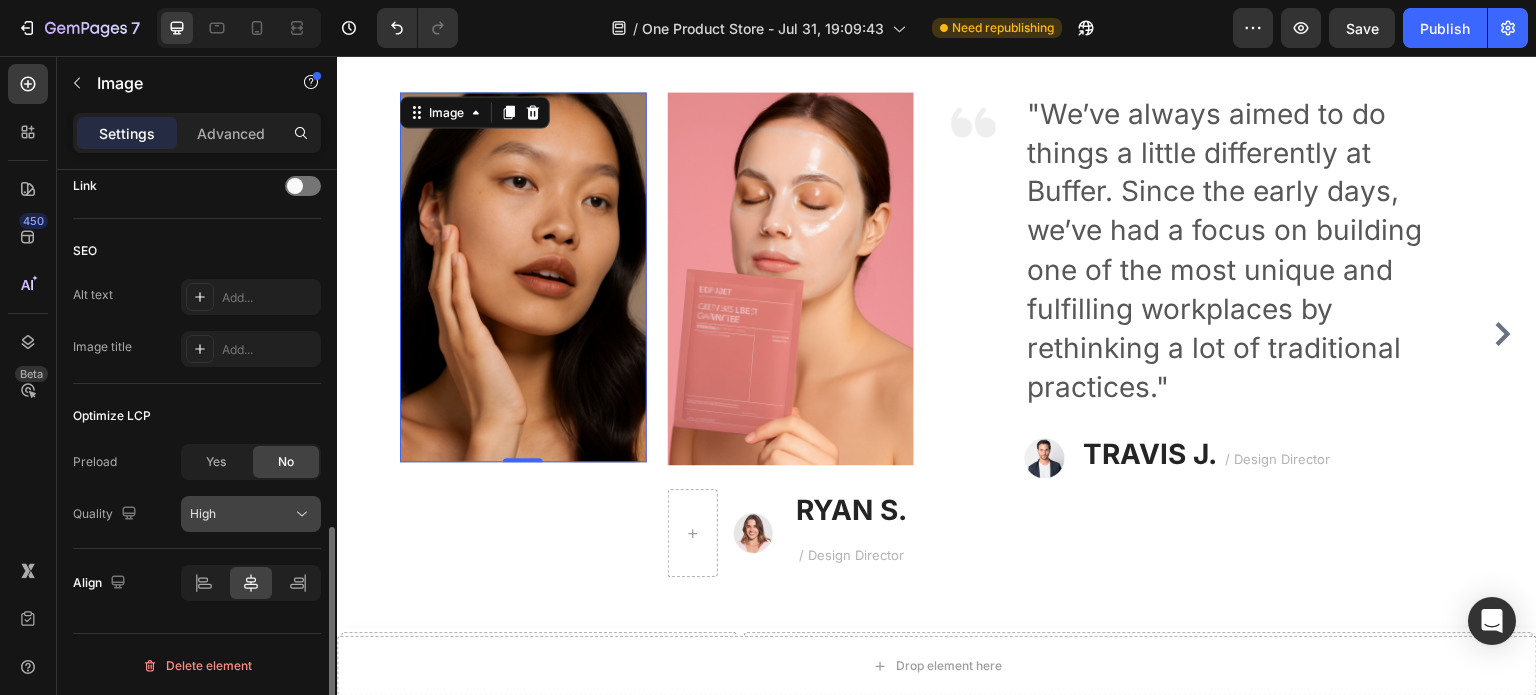 click on "High" at bounding box center (203, 513) 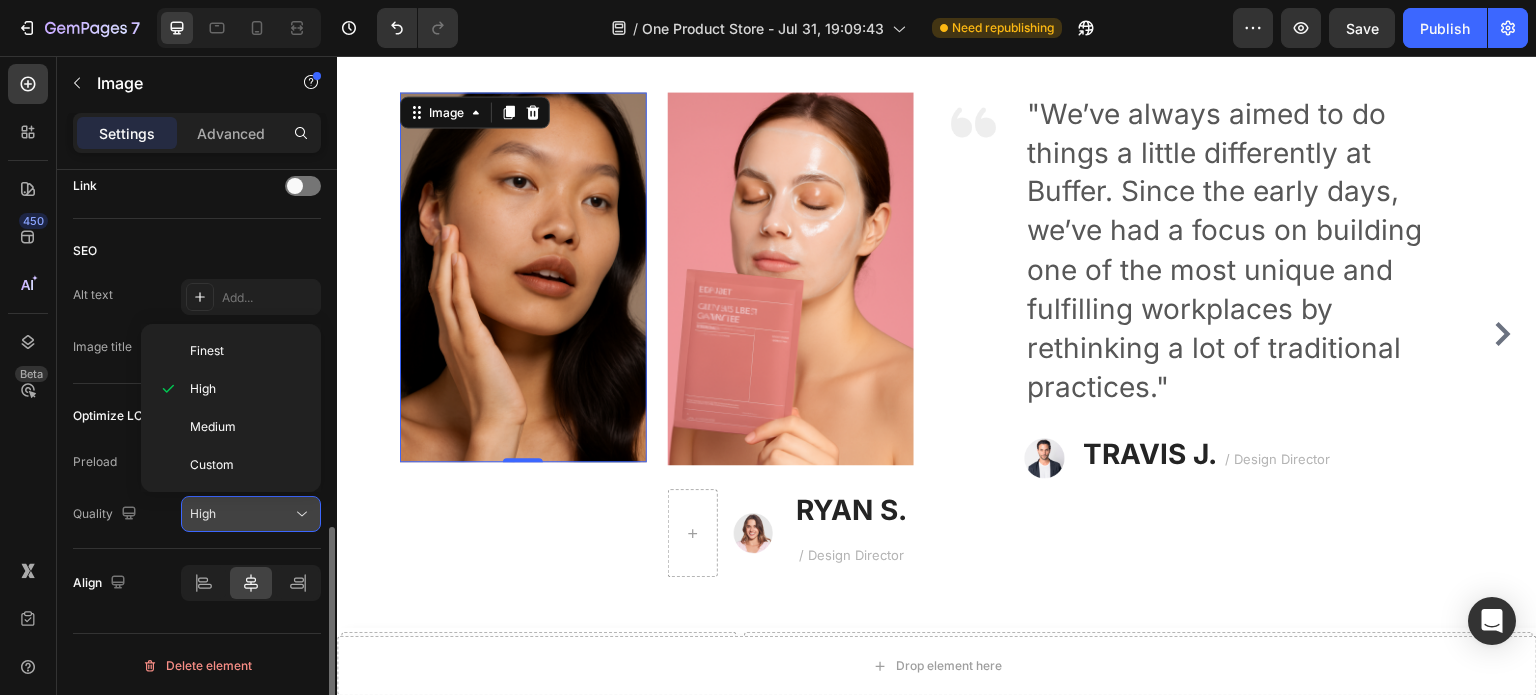 click on "High" at bounding box center [203, 513] 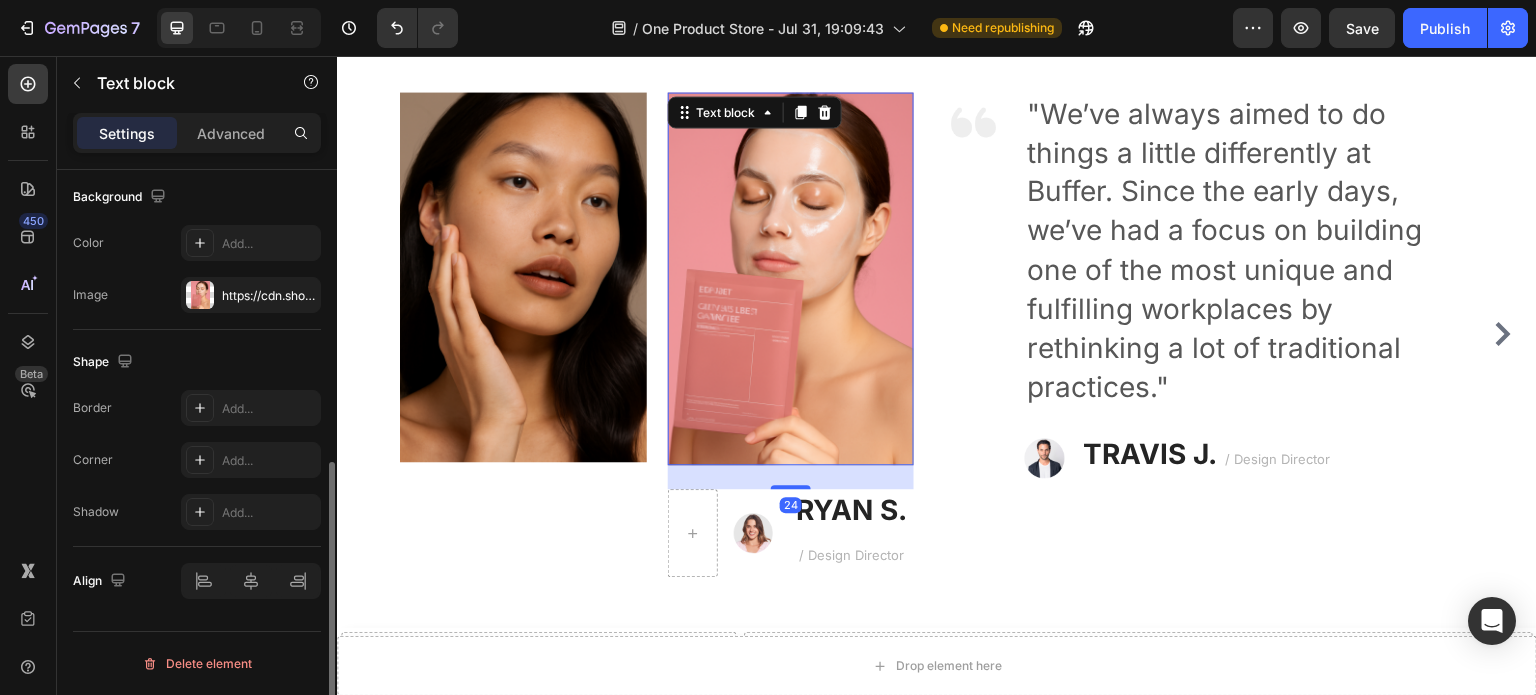 scroll, scrollTop: 0, scrollLeft: 0, axis: both 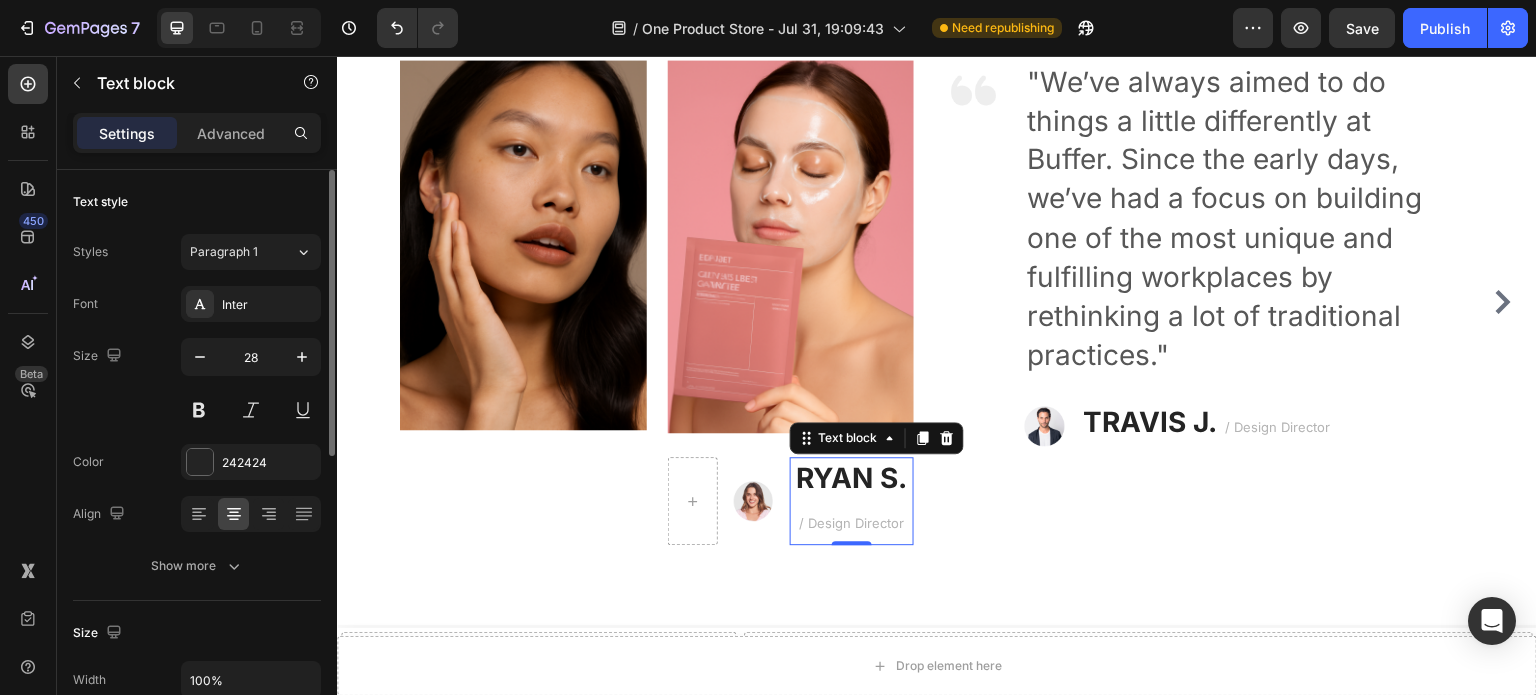 click on "RYAN S." at bounding box center [852, 478] 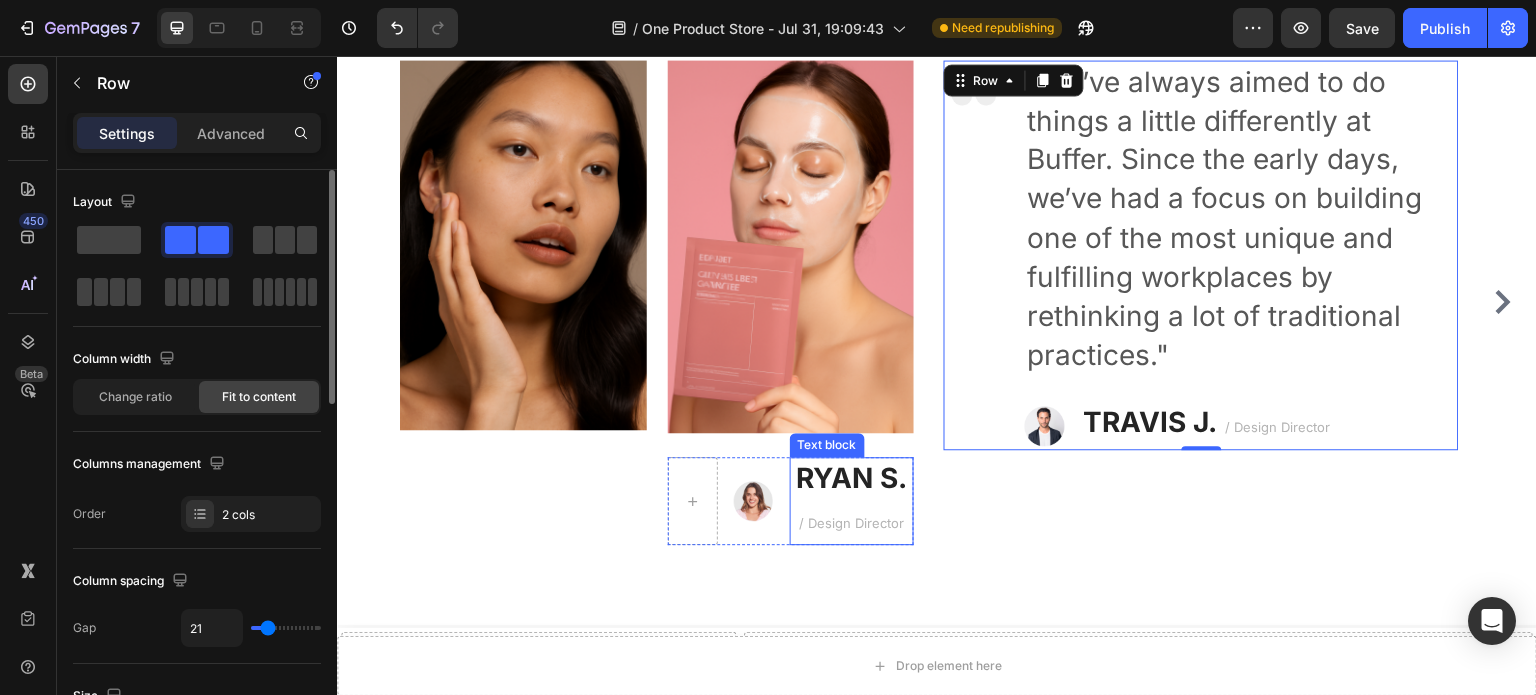 click on "RYAN S.   / Design Director" at bounding box center (852, 500) 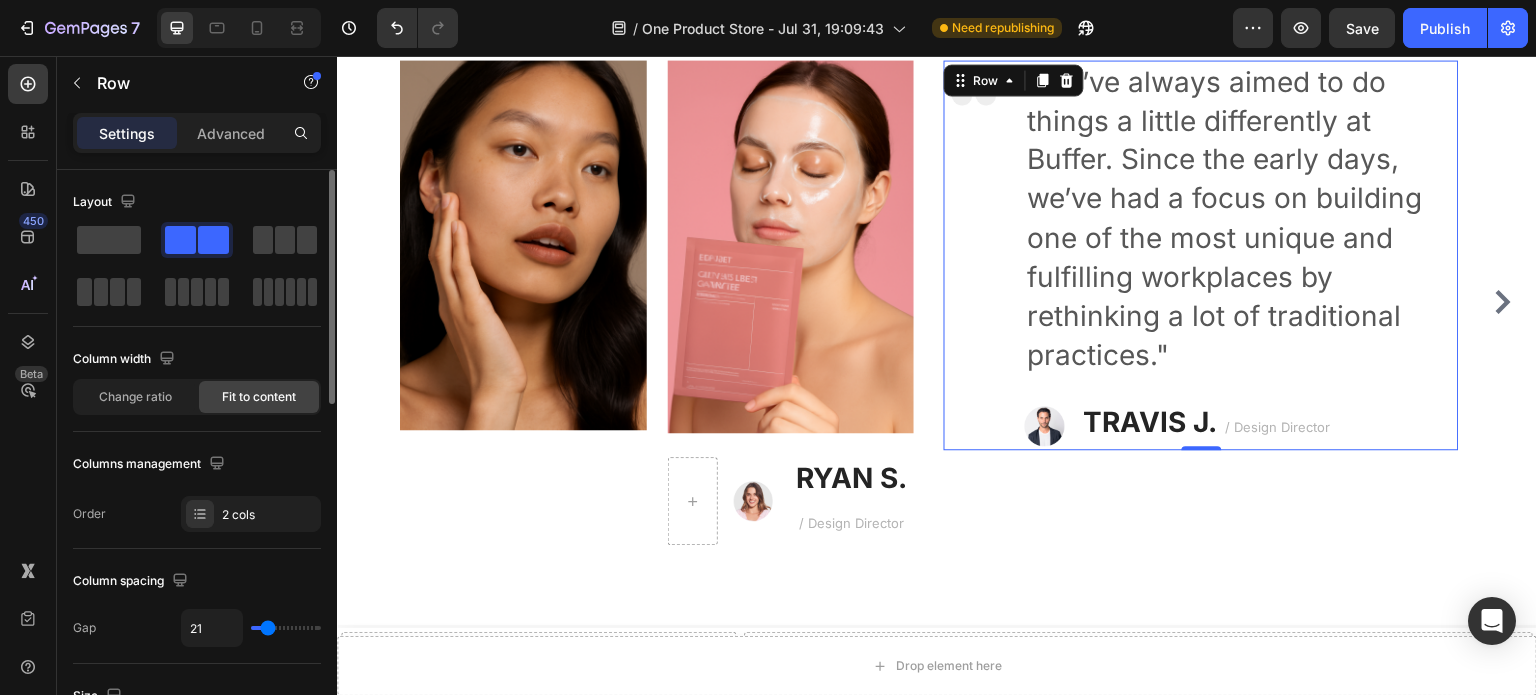click on "Image" at bounding box center [974, 255] 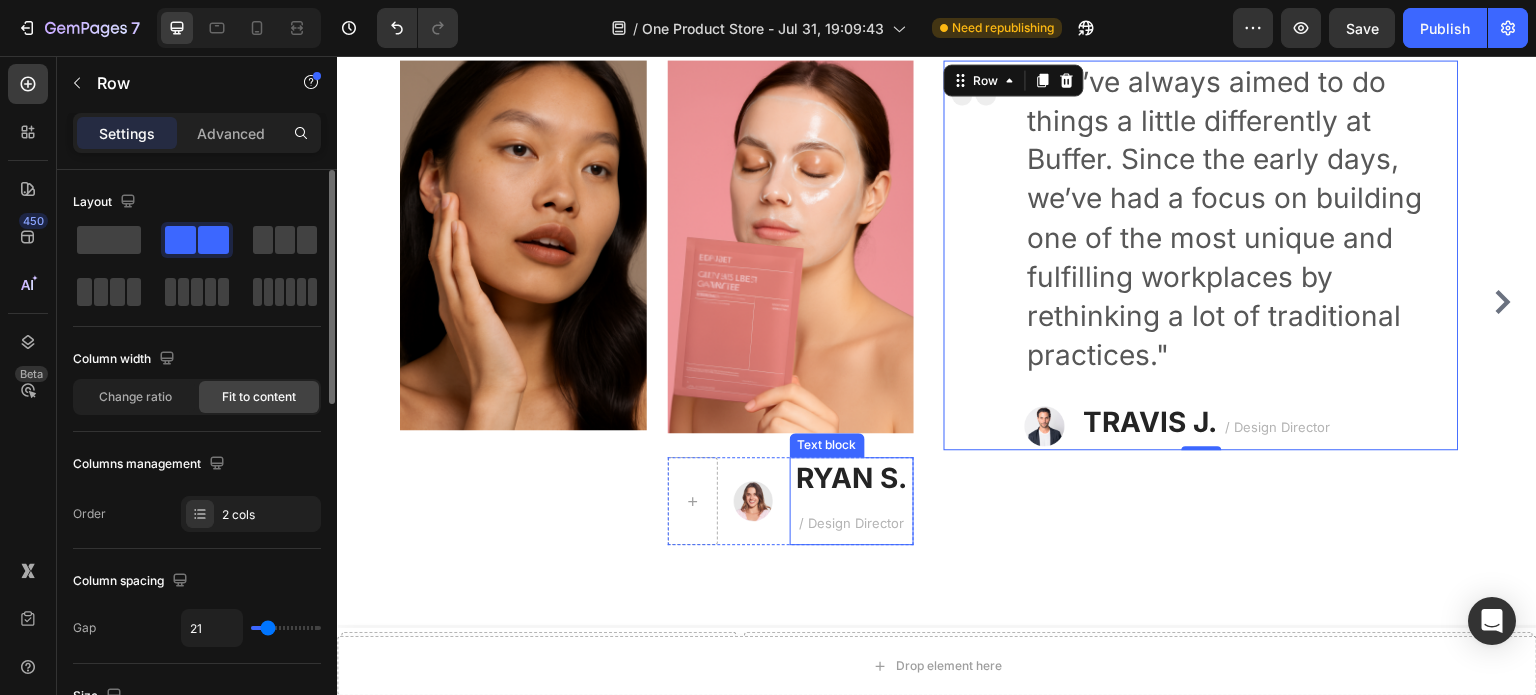 click on "RYAN S." at bounding box center (852, 478) 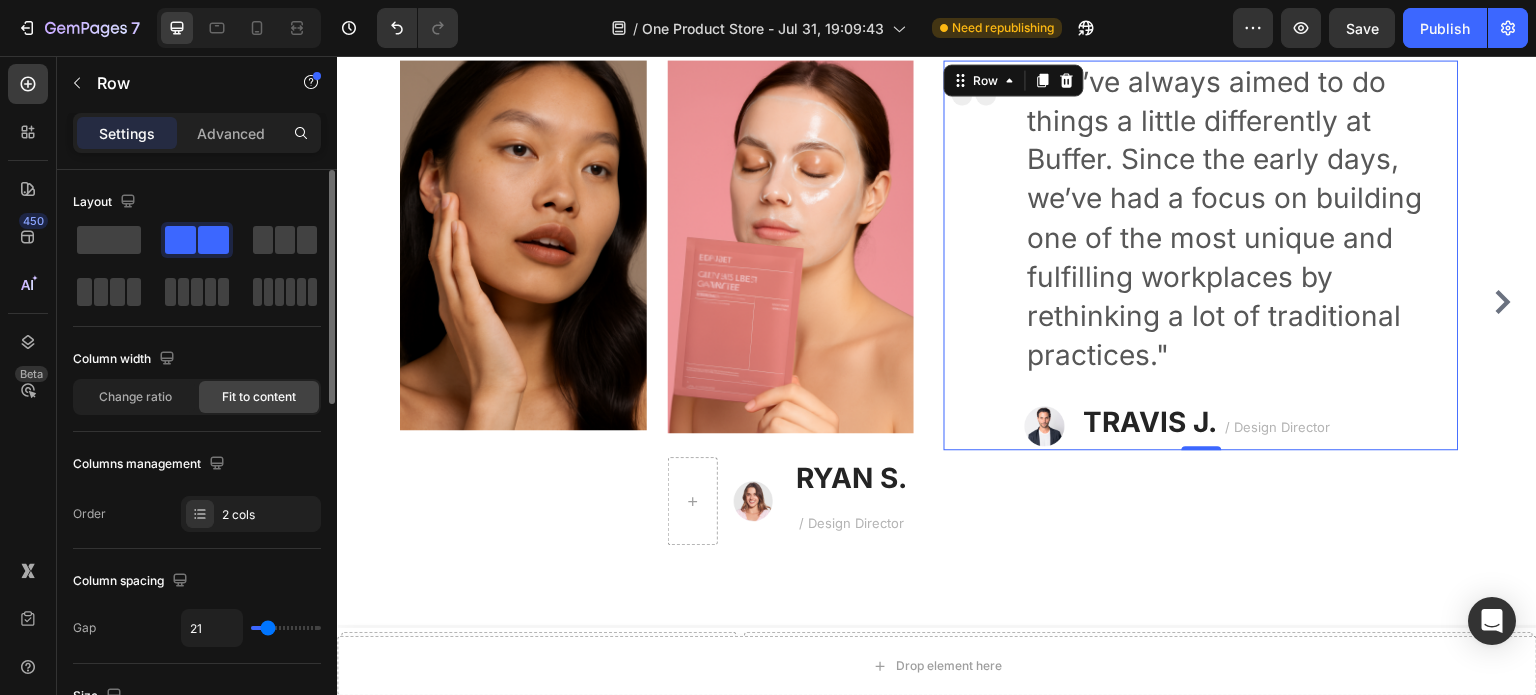 click on "Image" at bounding box center (974, 255) 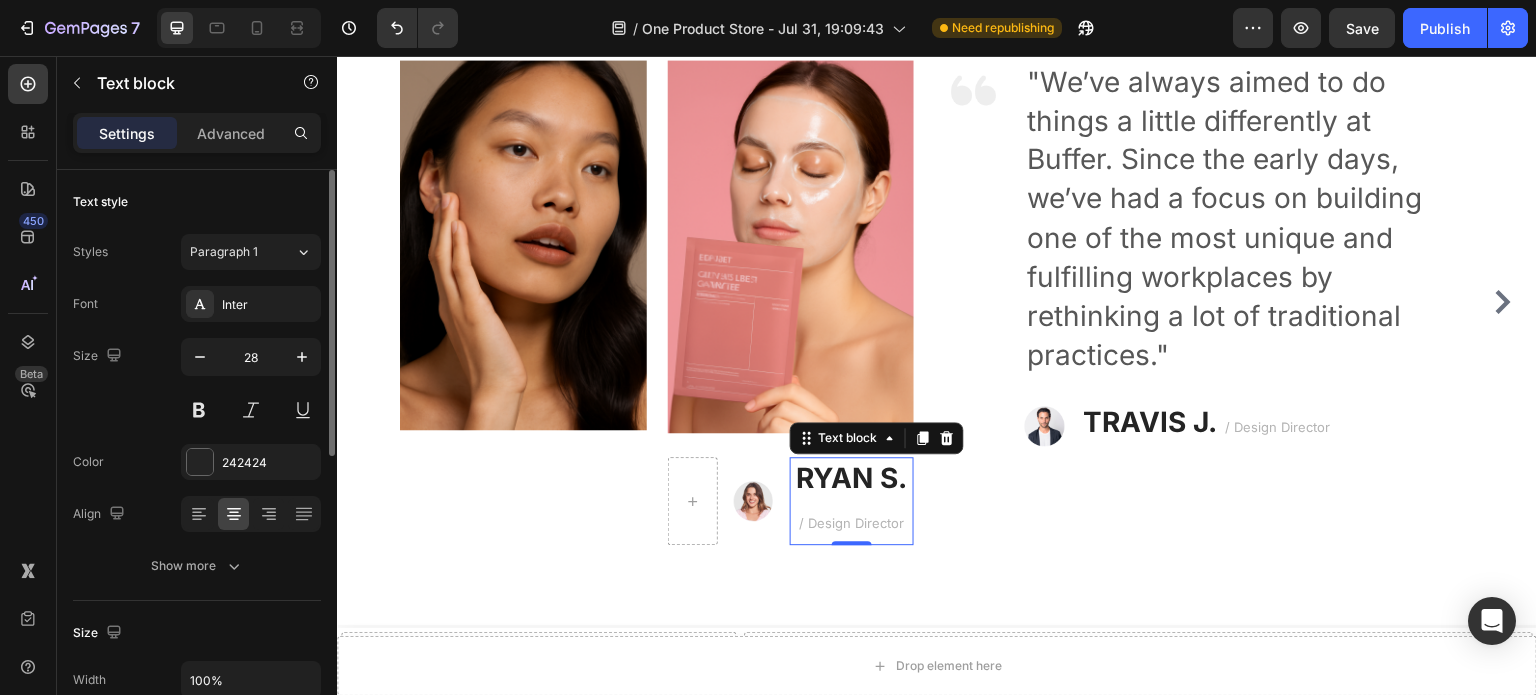 click on "RYAN S." at bounding box center [852, 478] 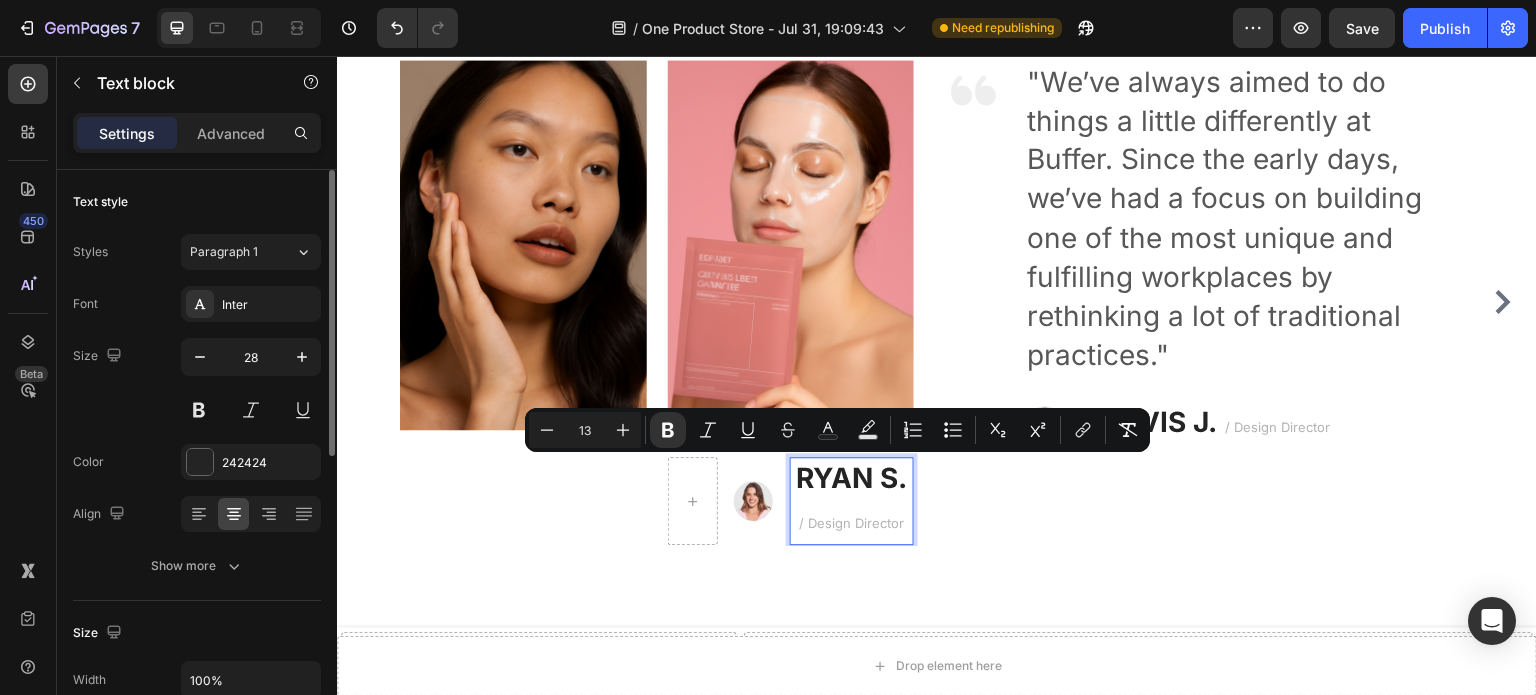click on "/ Design Director" at bounding box center [852, 523] 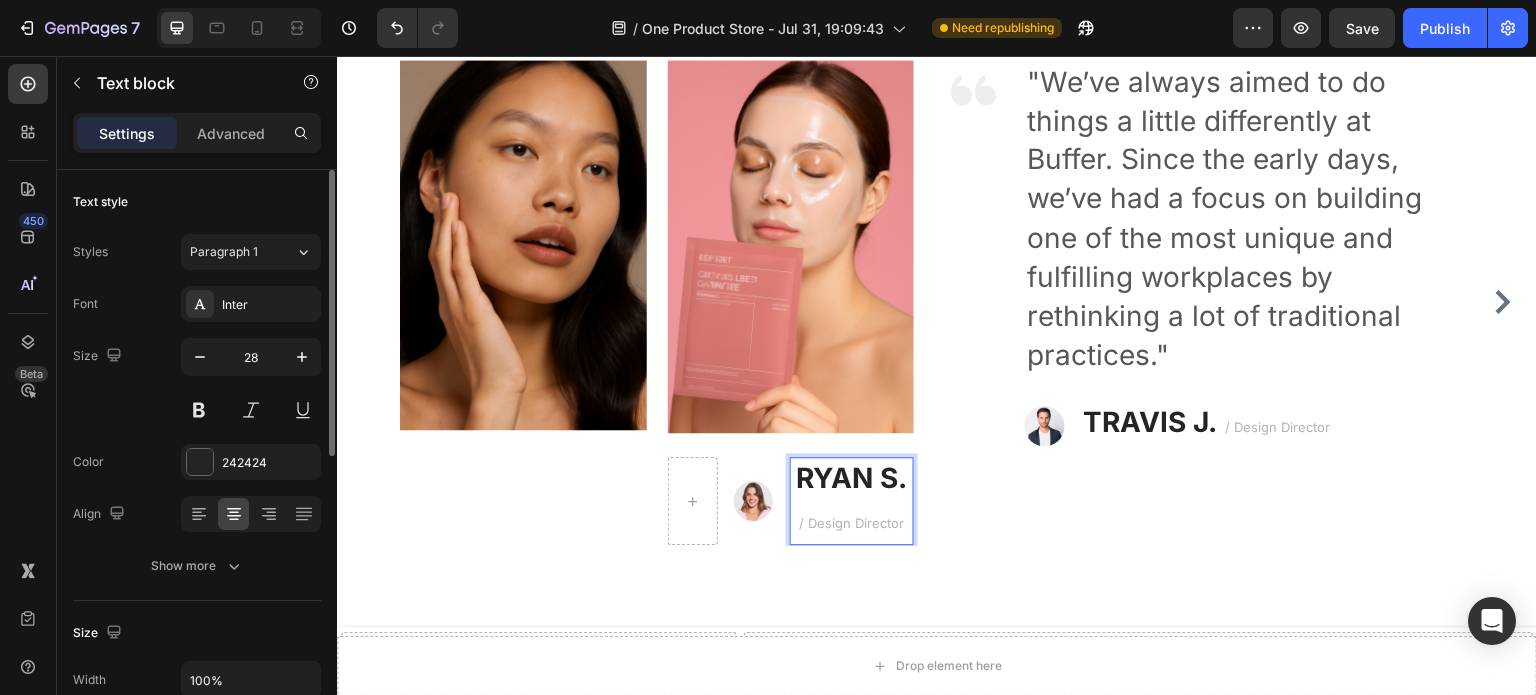 click on "RYAN S.   / Design Director" at bounding box center (852, 500) 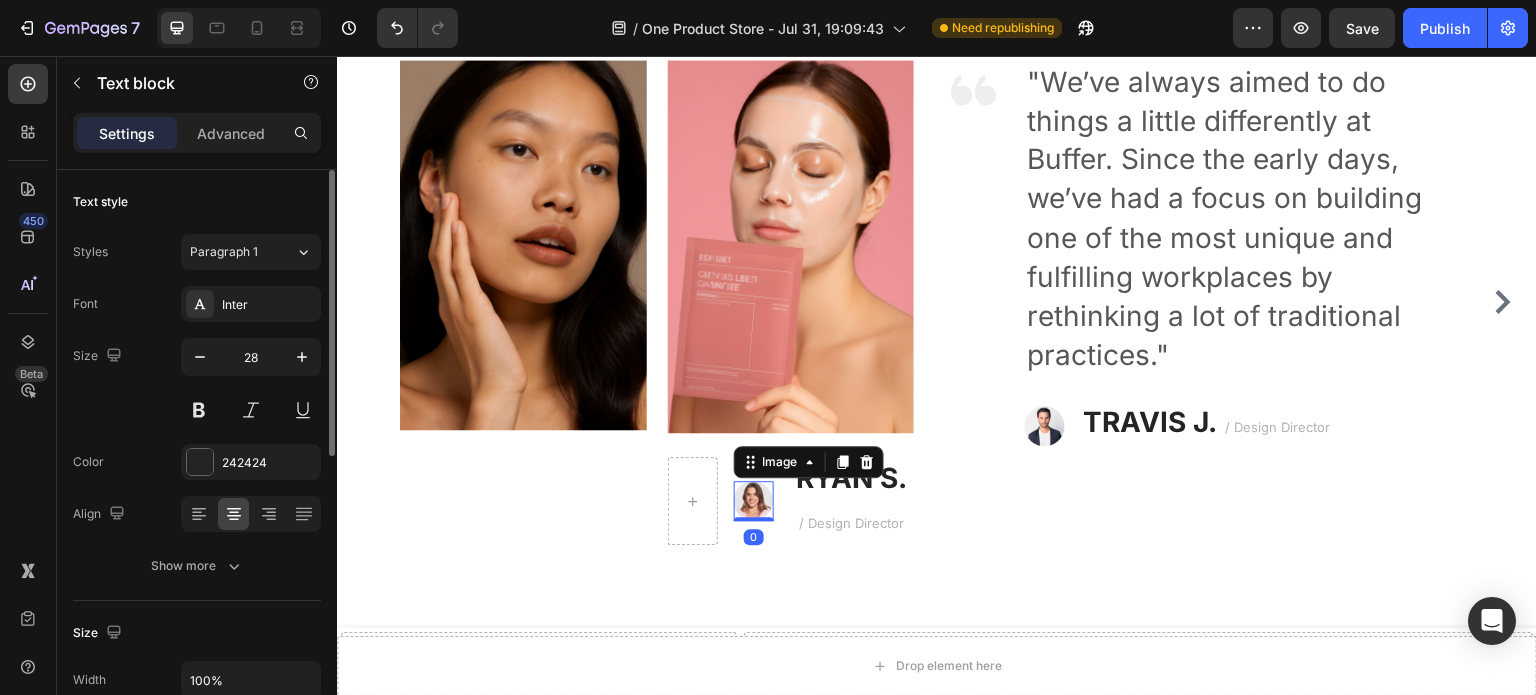click at bounding box center [754, 501] 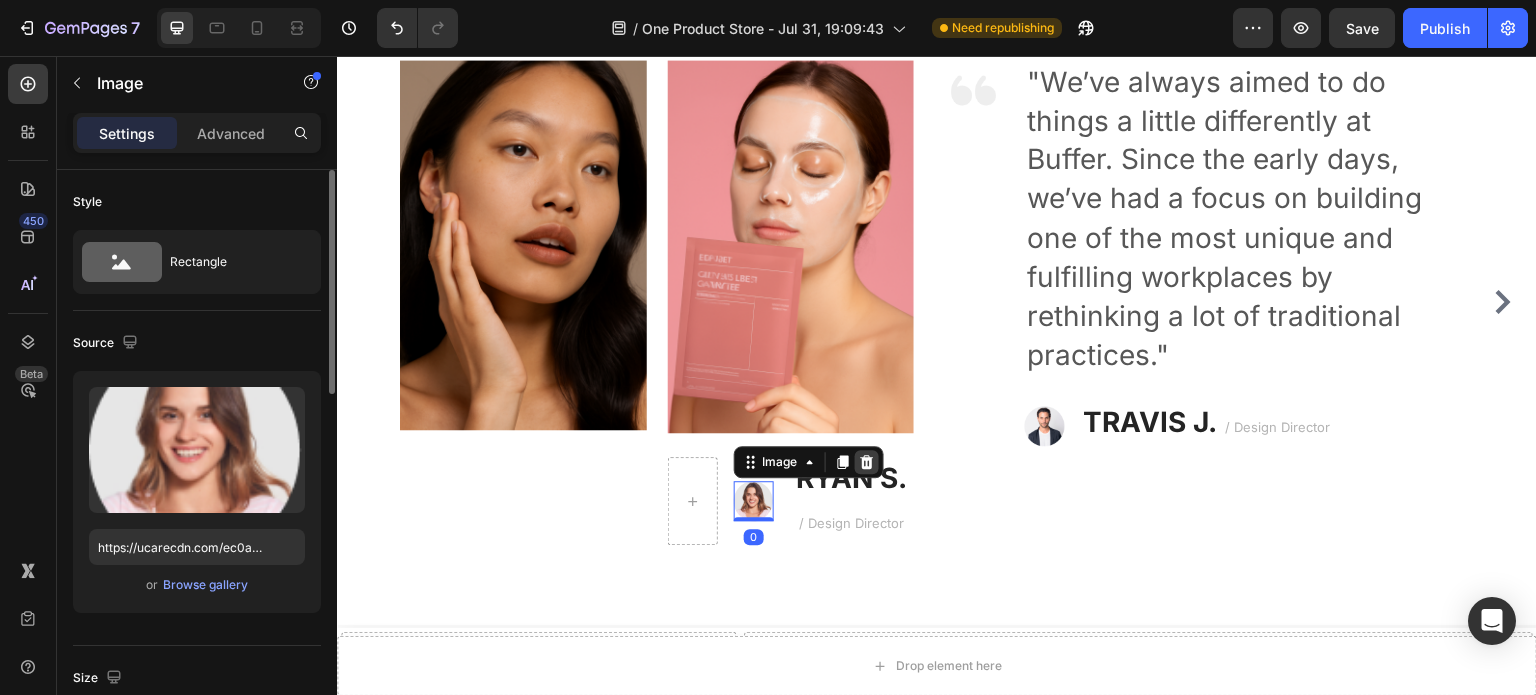 click 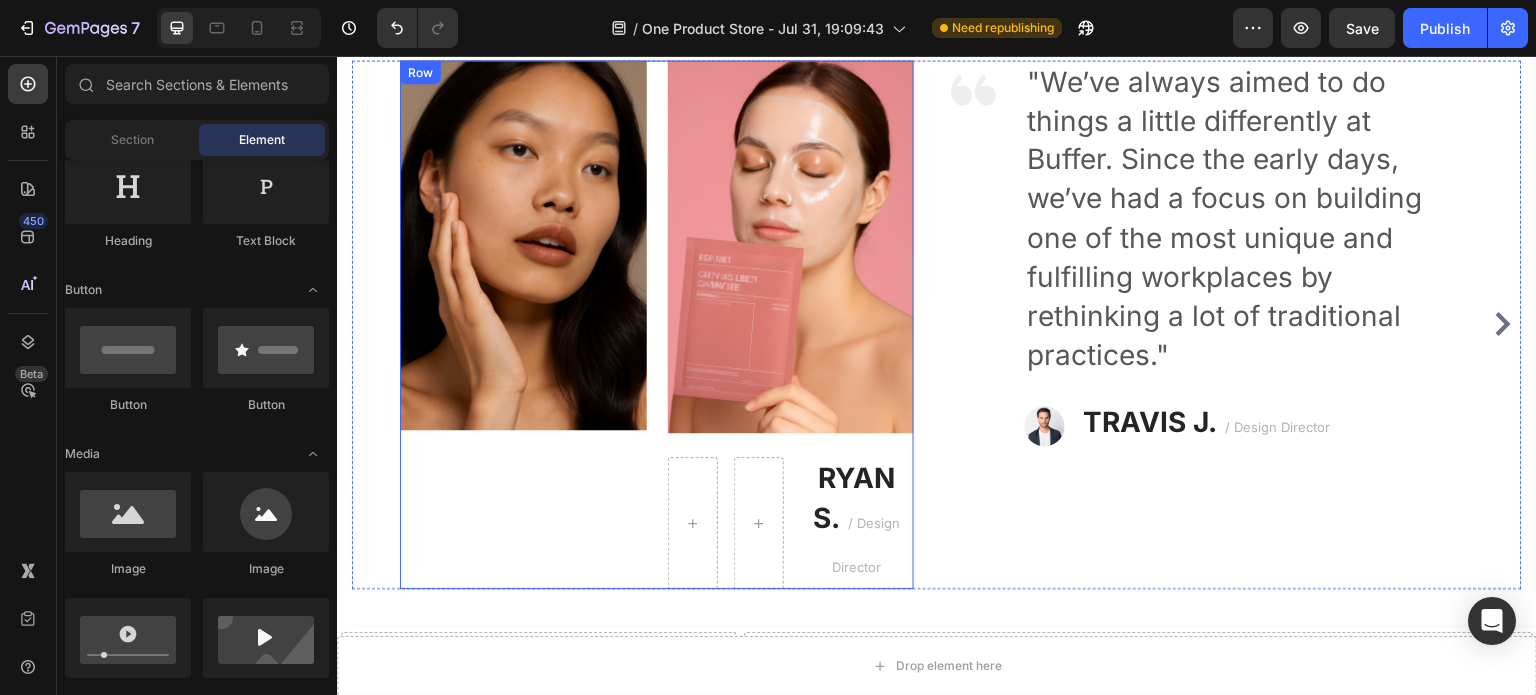 click on "RYAN S." at bounding box center (855, 497) 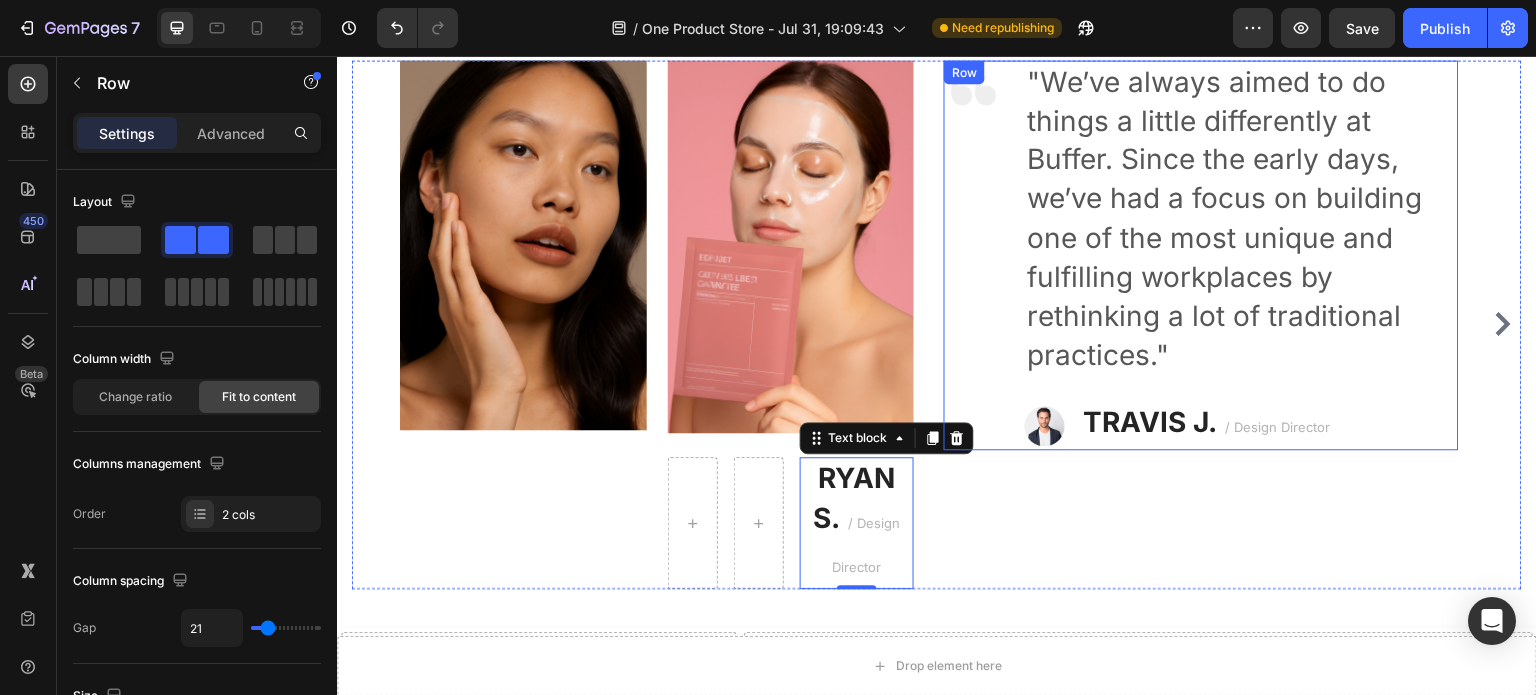 click on "Image" at bounding box center [974, 255] 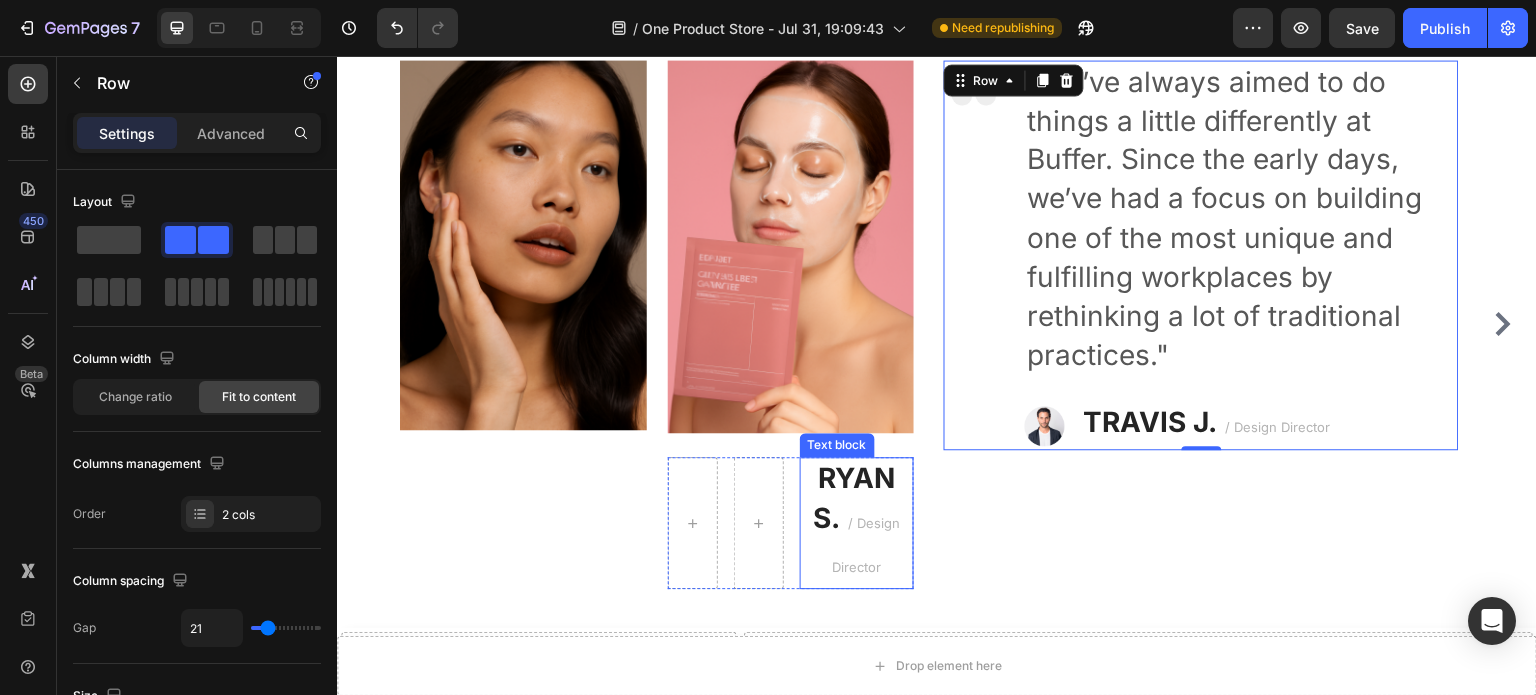 click on "RYAN S." at bounding box center (855, 497) 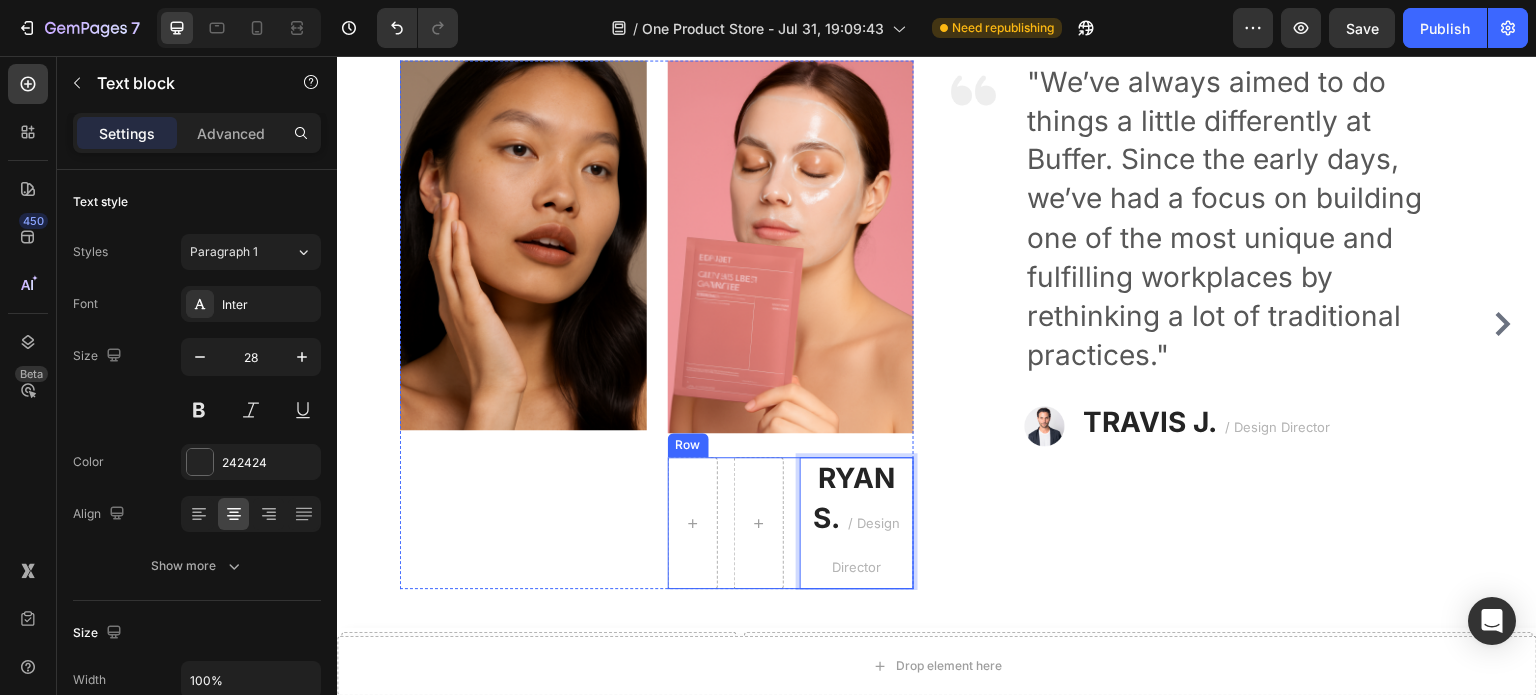 drag, startPoint x: 882, startPoint y: 515, endPoint x: 747, endPoint y: 508, distance: 135.18137 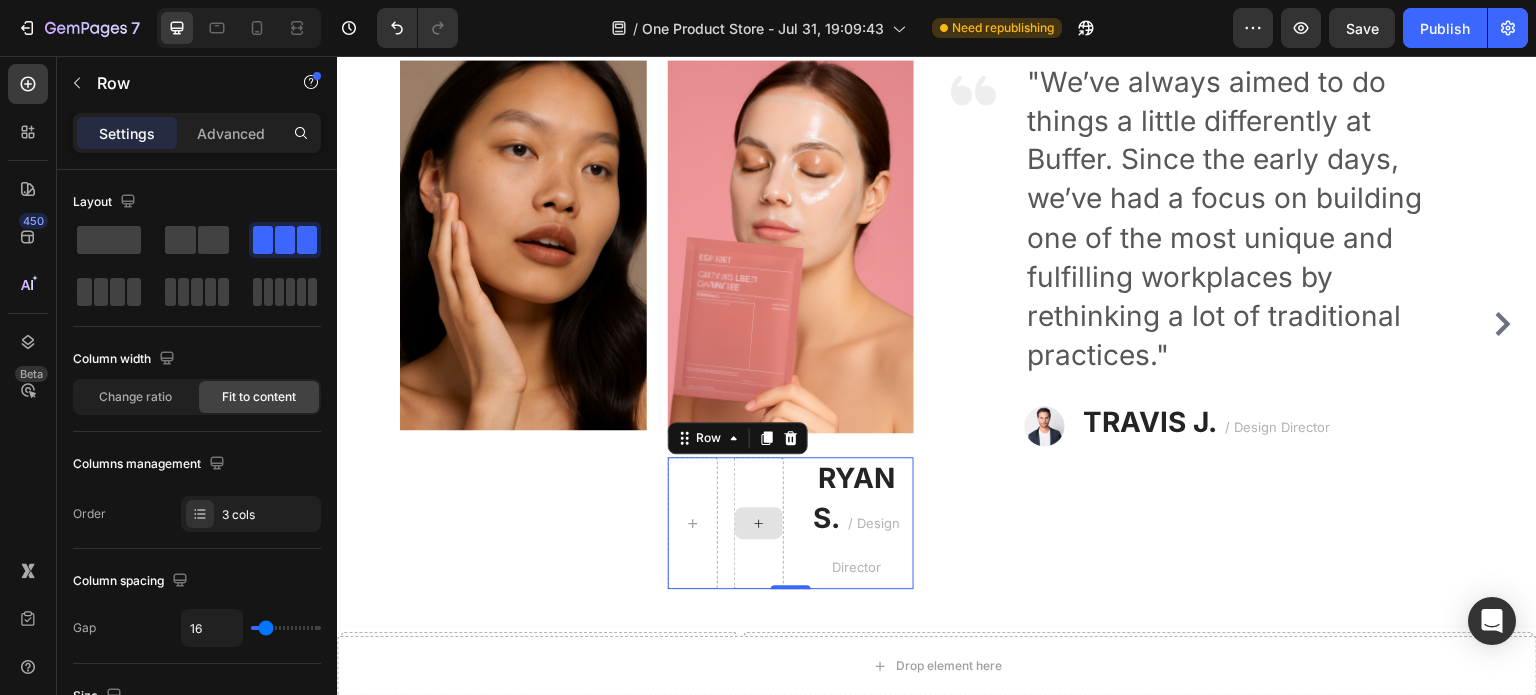 click at bounding box center [759, 523] 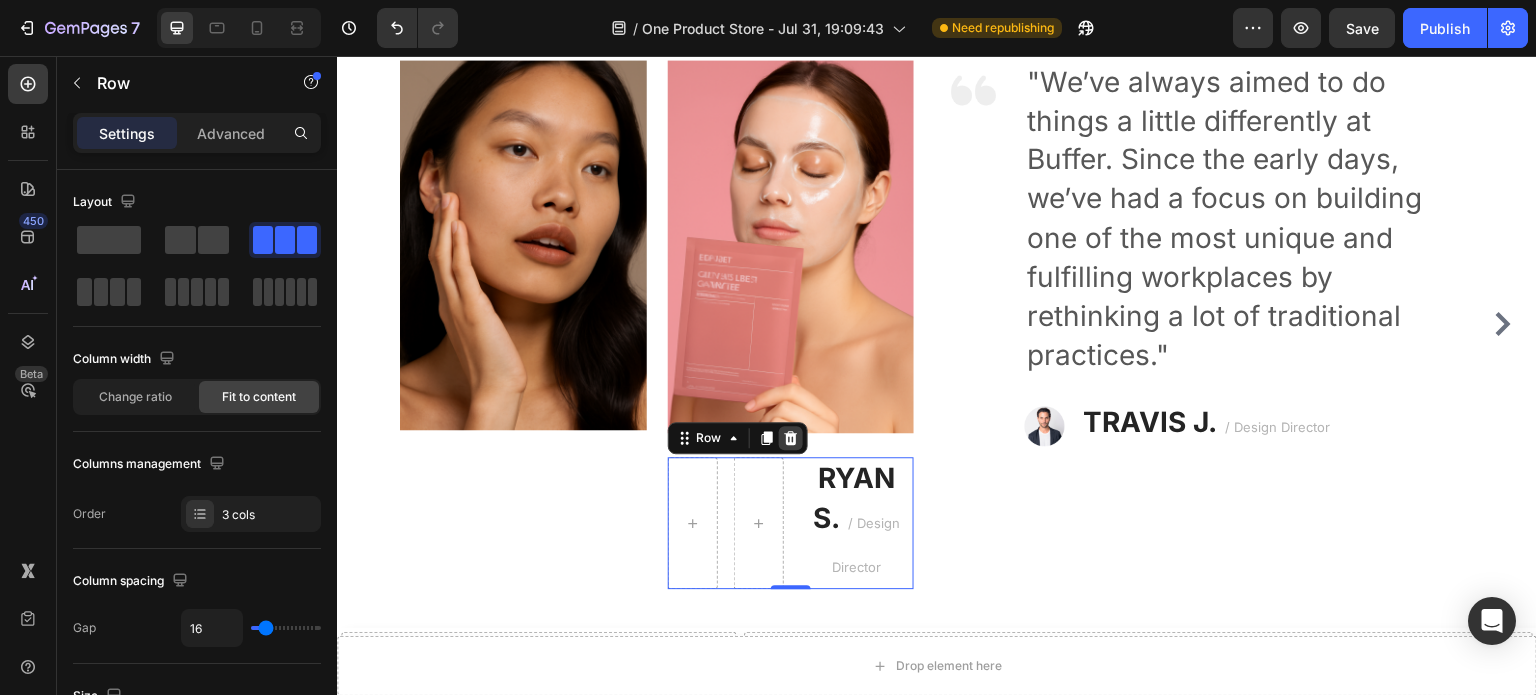 click 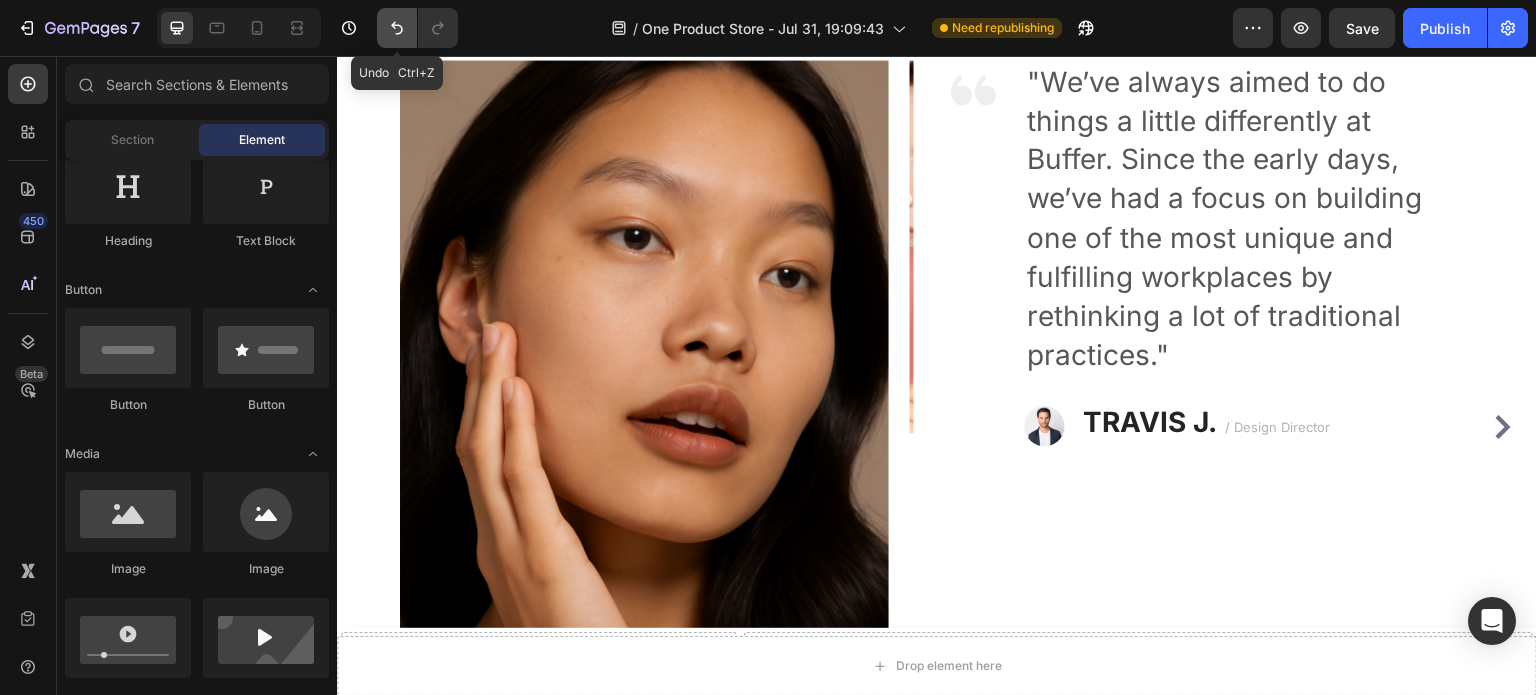click 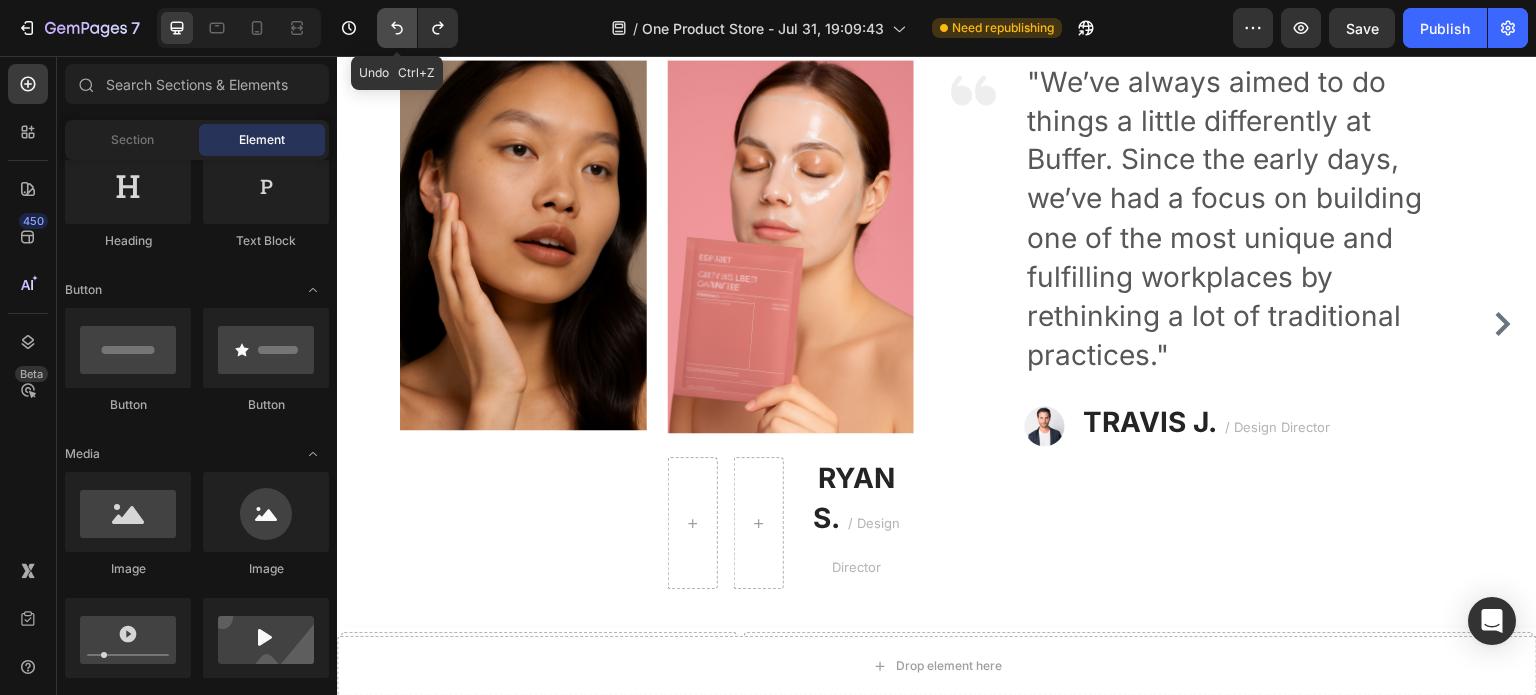 click 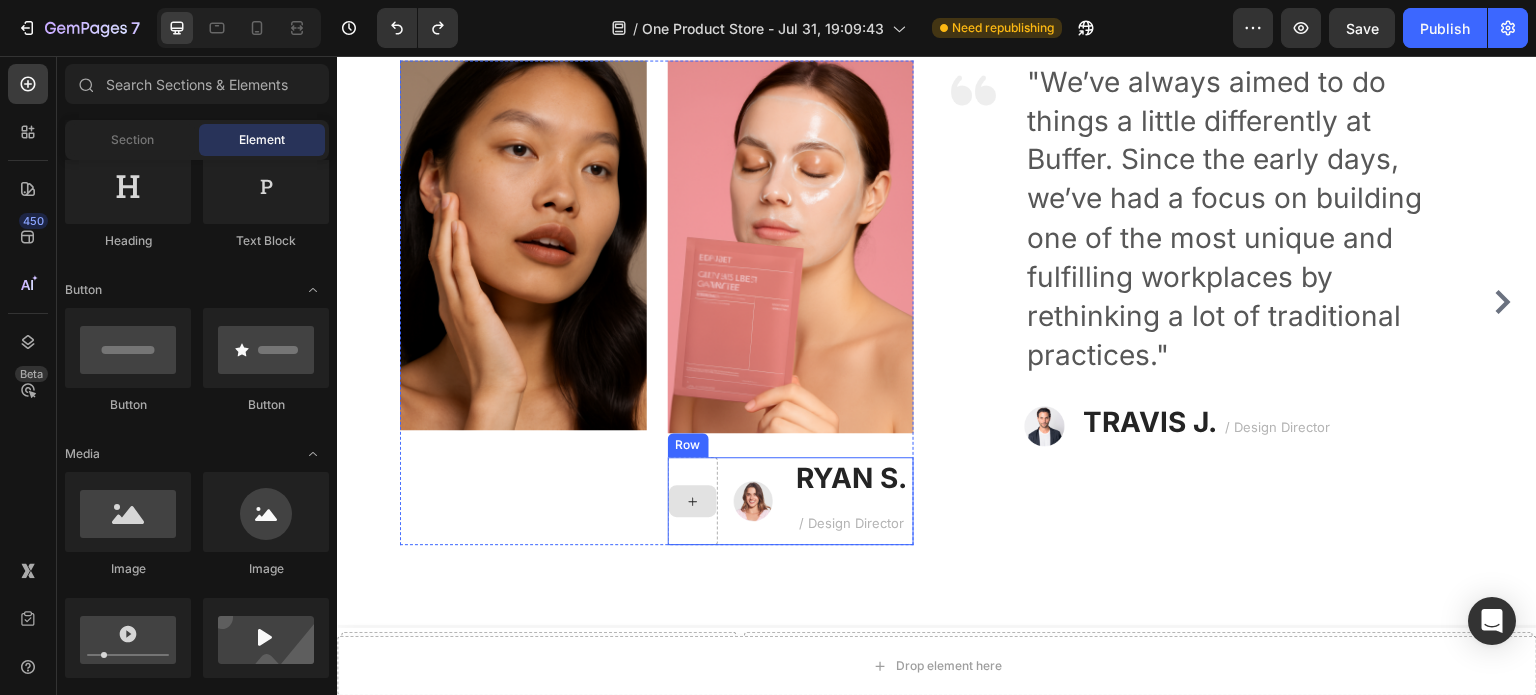 click at bounding box center [693, 500] 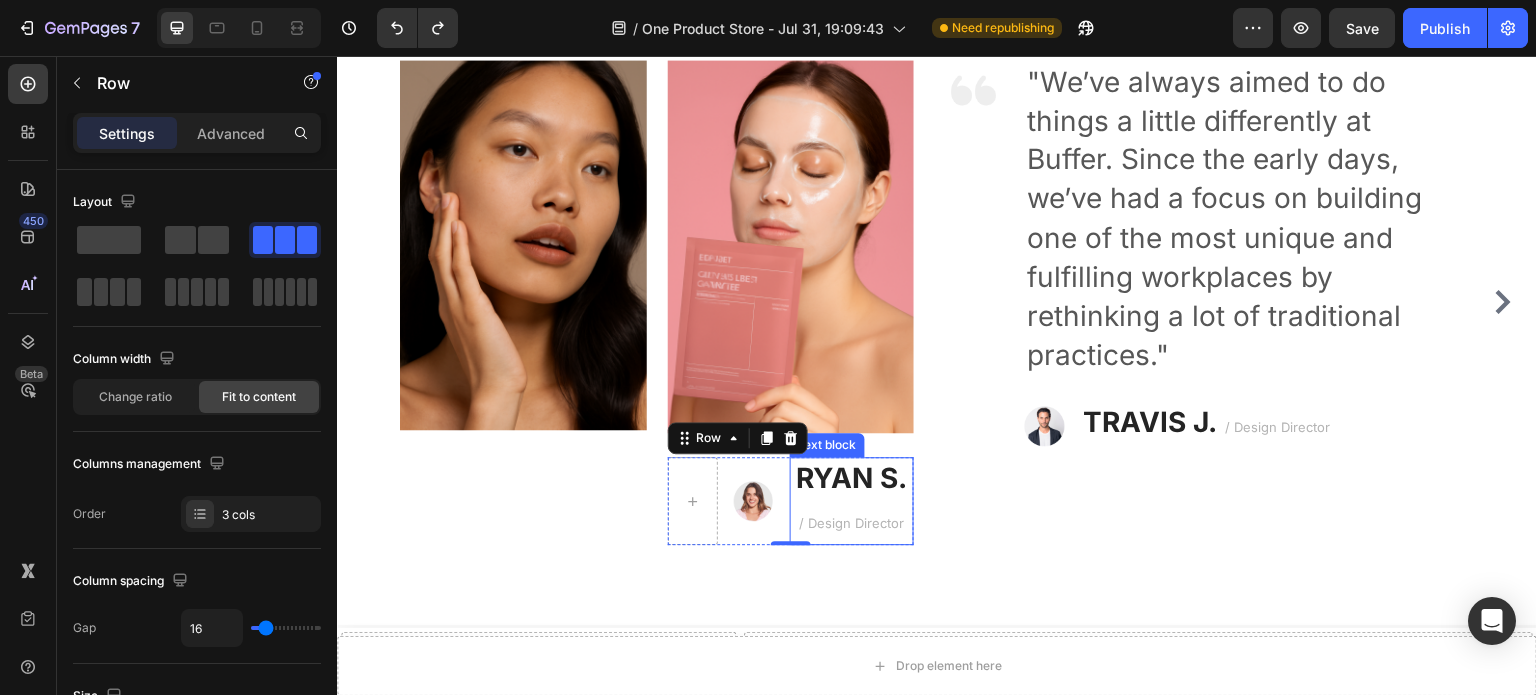 click on "RYAN S.   / Design Director" at bounding box center (852, 500) 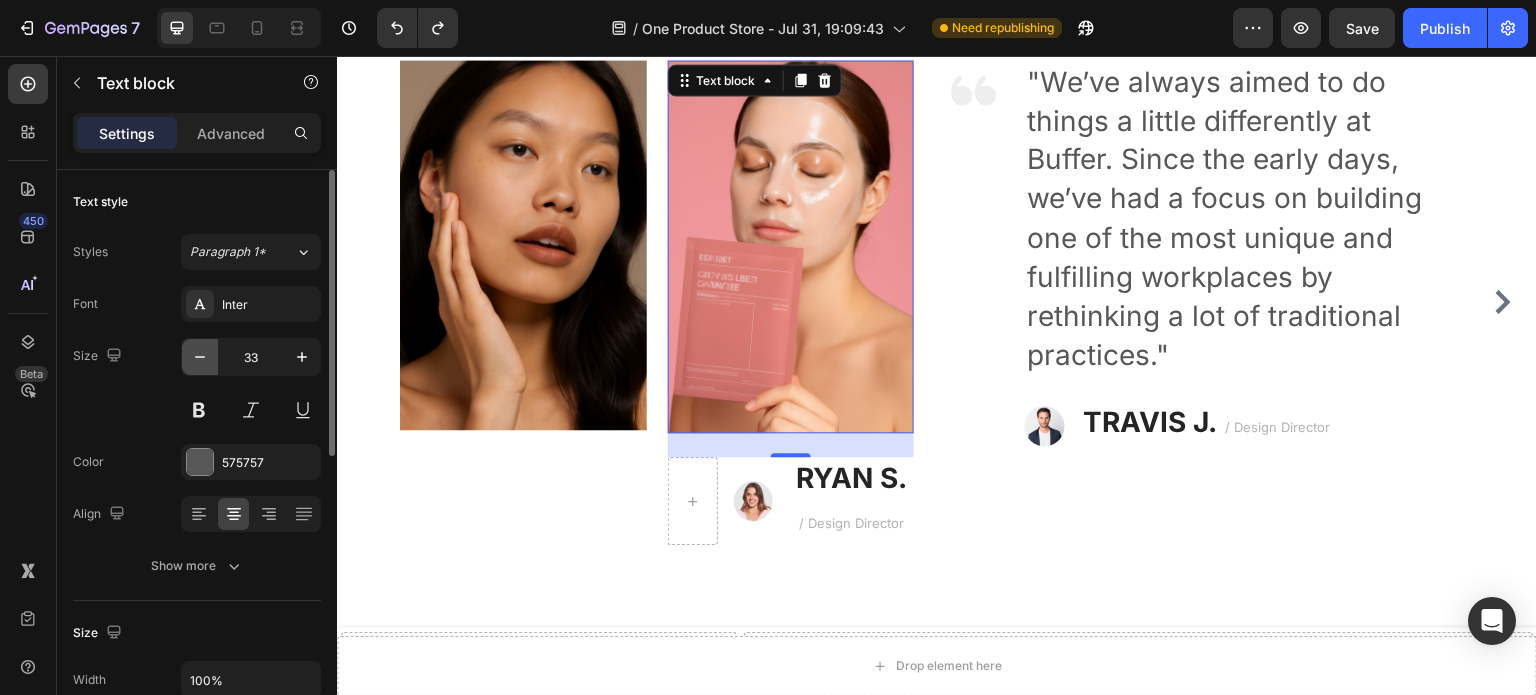 click at bounding box center (200, 357) 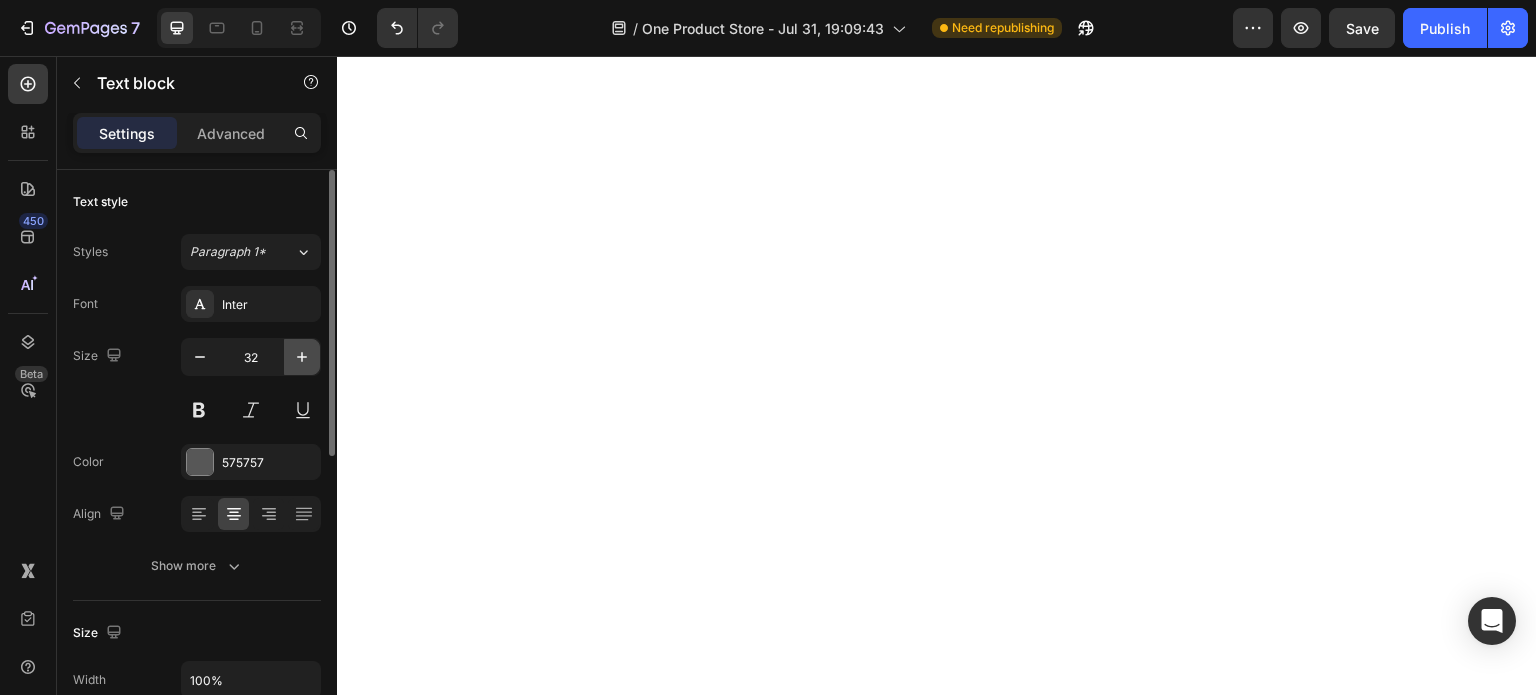 scroll, scrollTop: 0, scrollLeft: 0, axis: both 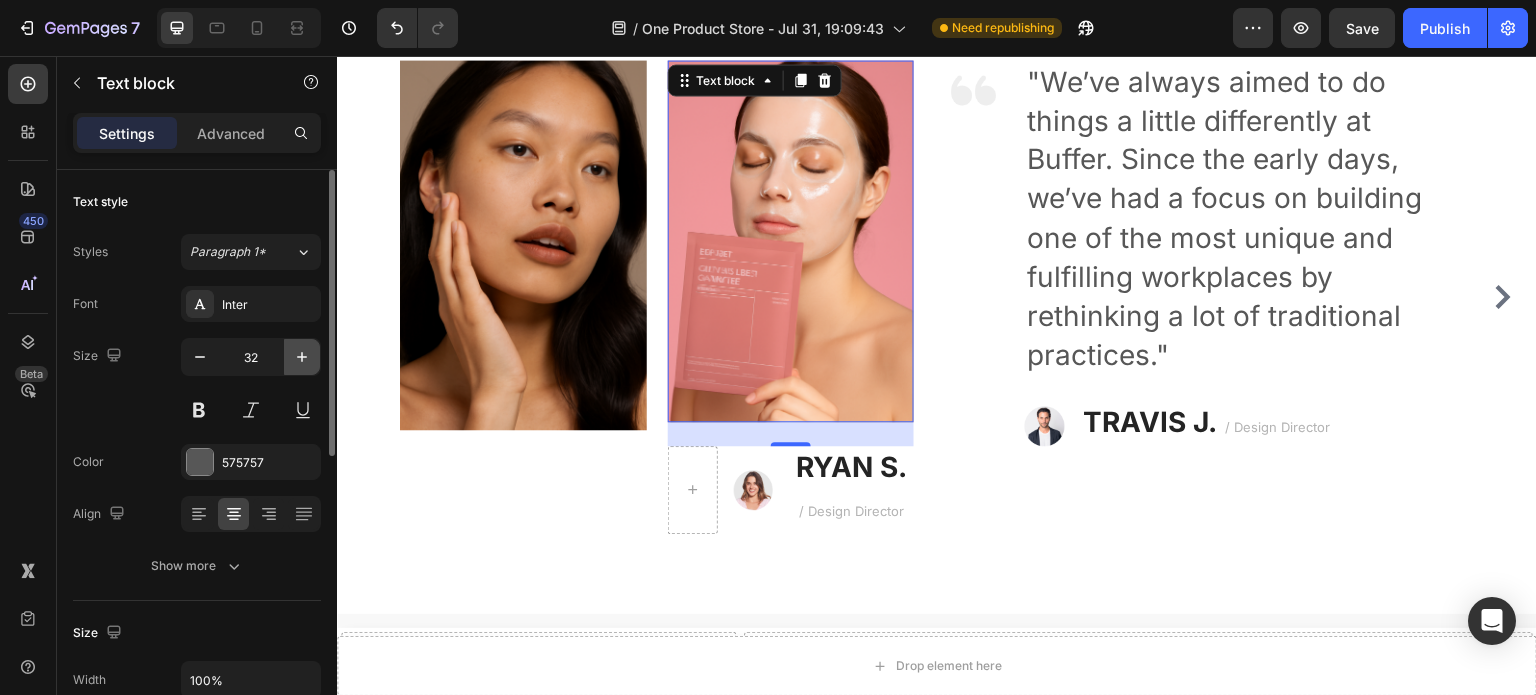 click 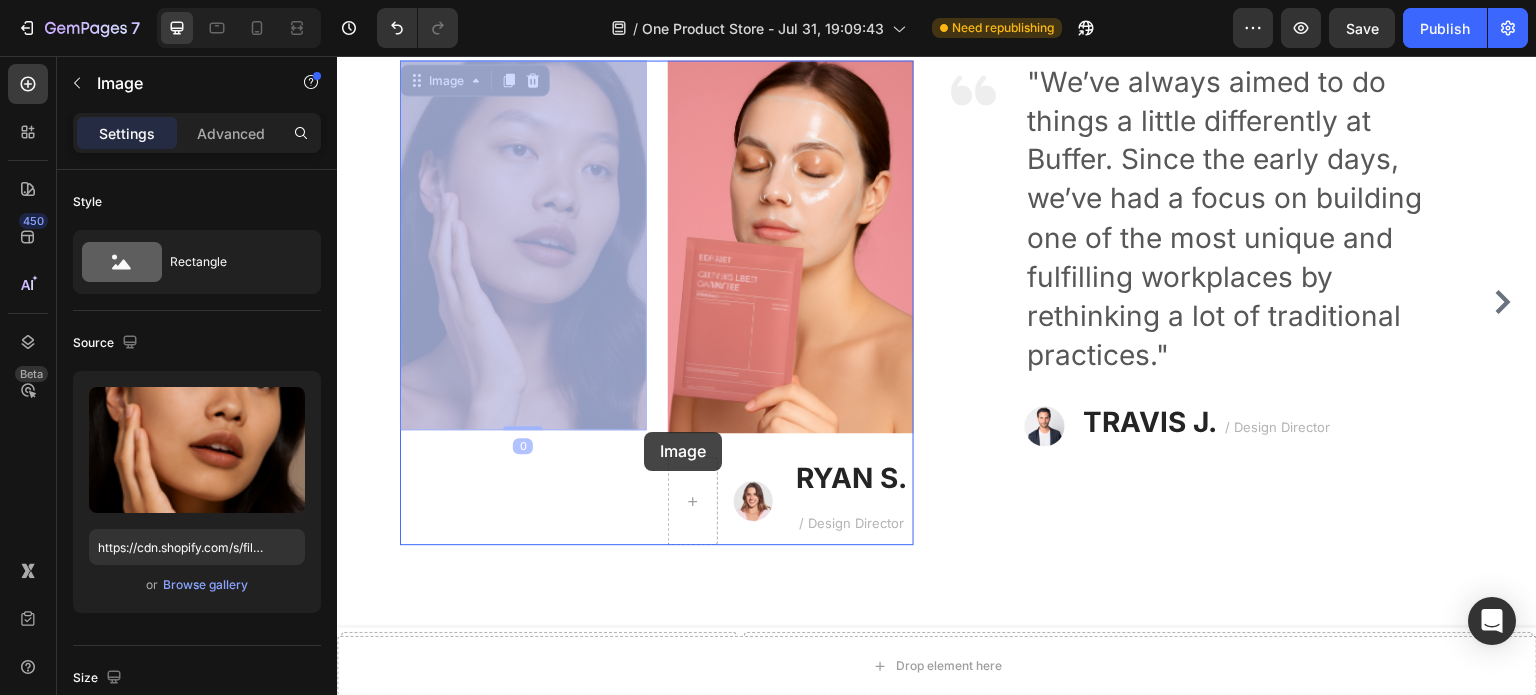 drag, startPoint x: 575, startPoint y: 408, endPoint x: 644, endPoint y: 432, distance: 73.05477 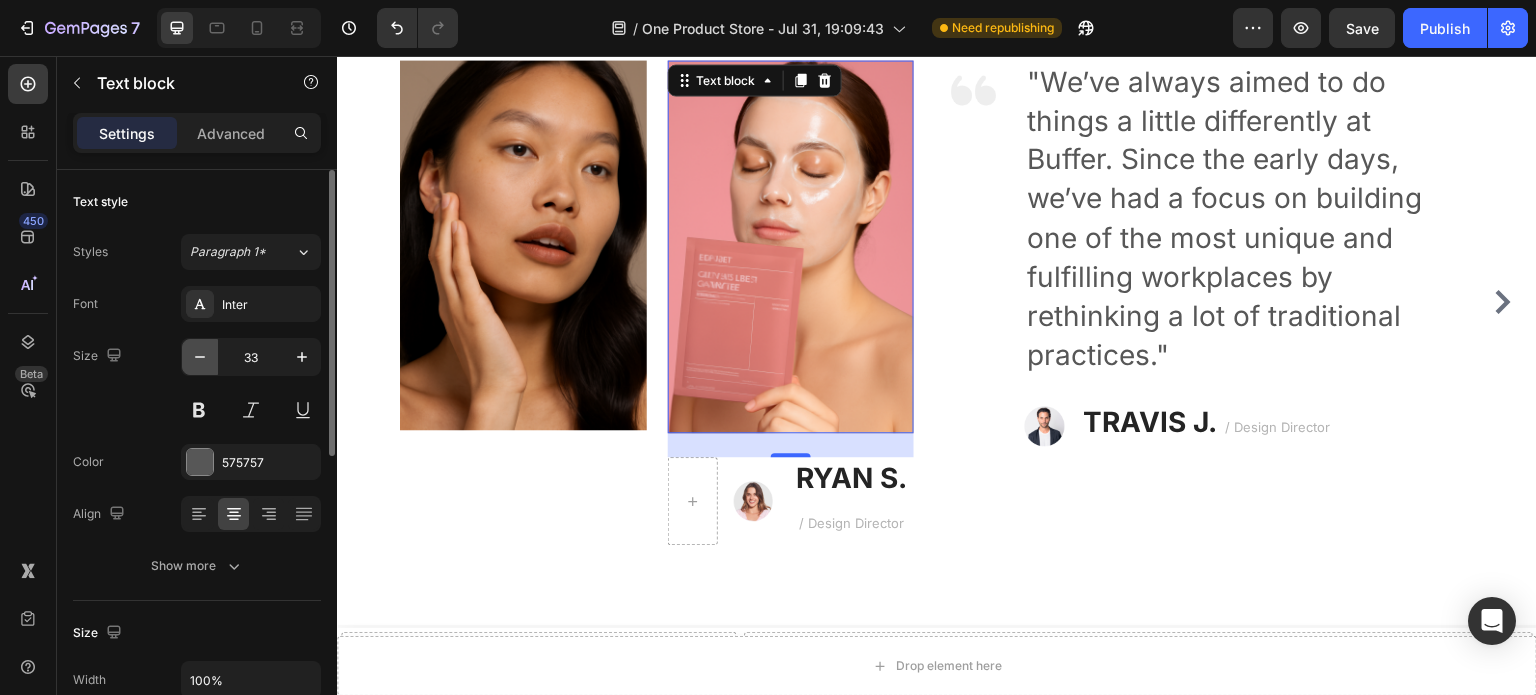 click 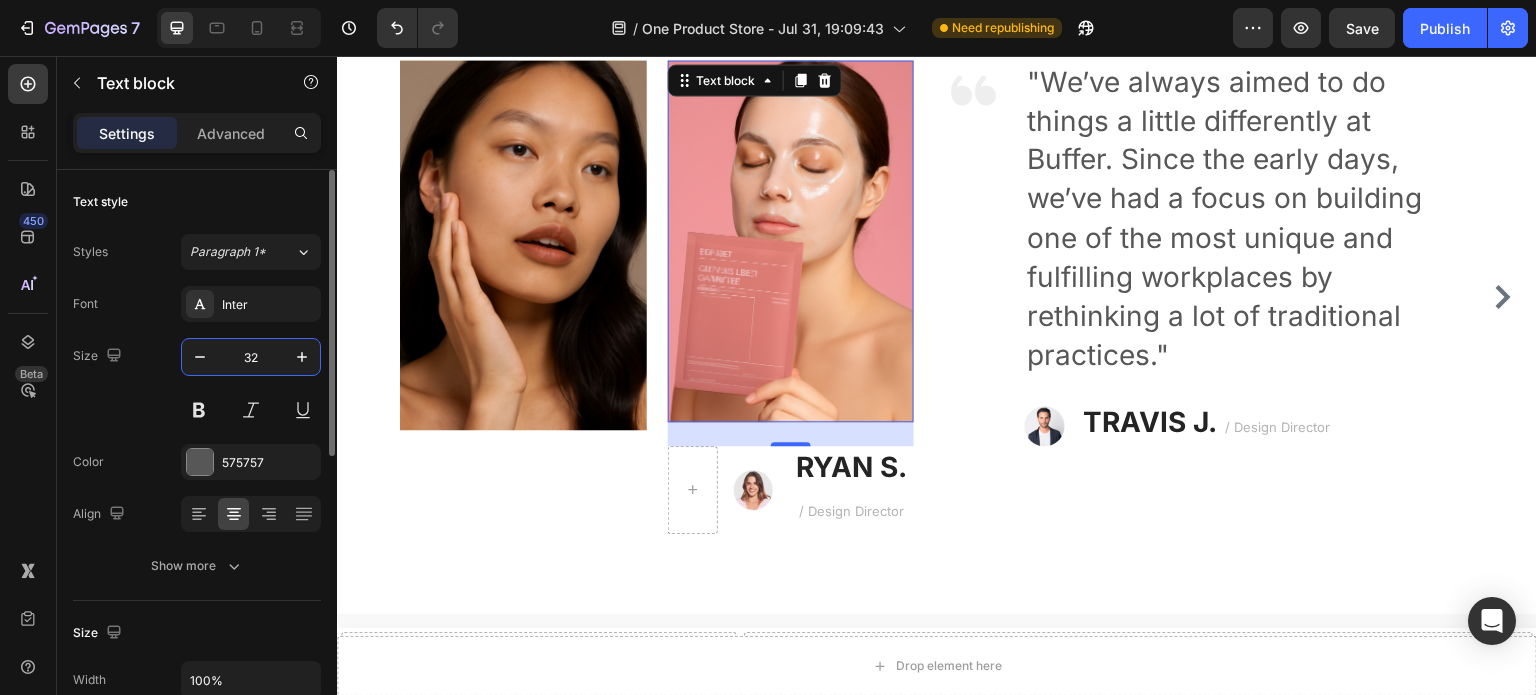 click on "32" at bounding box center (251, 357) 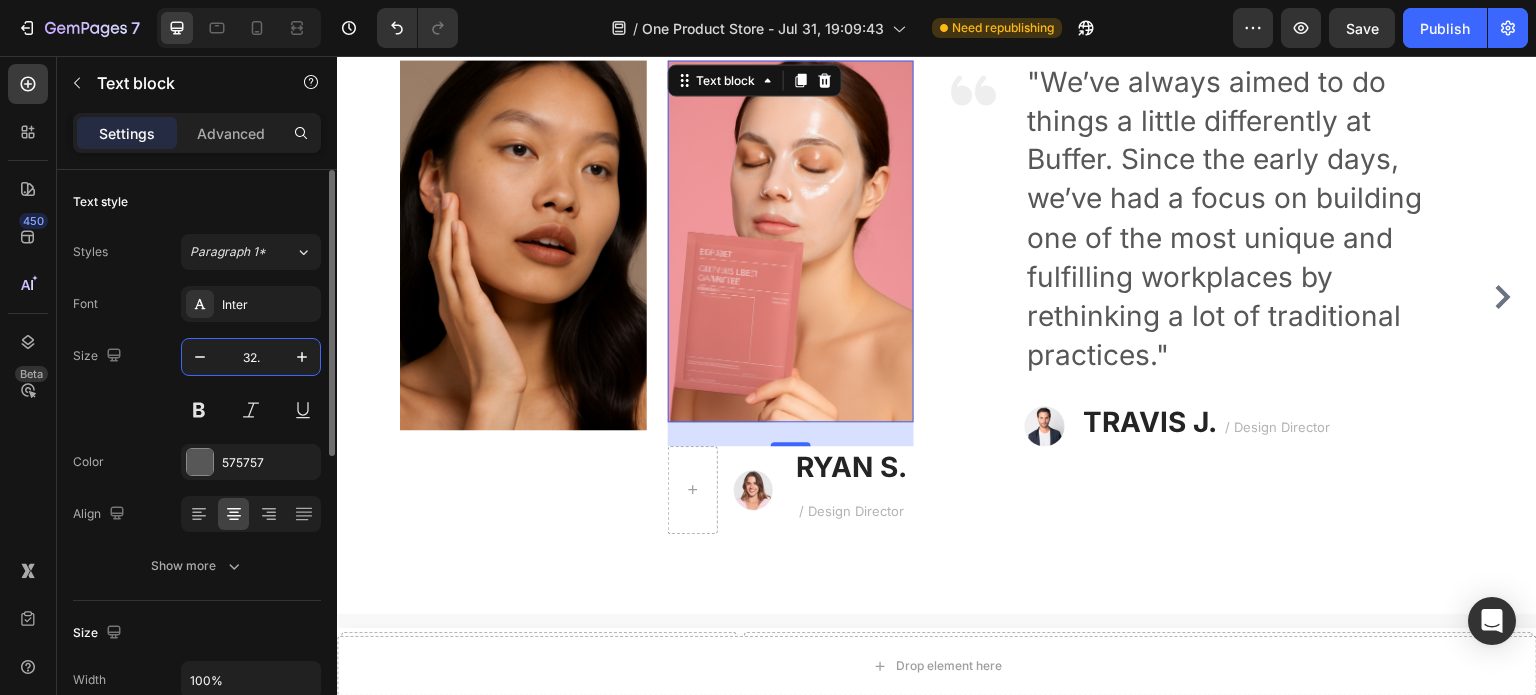 type on "32.8" 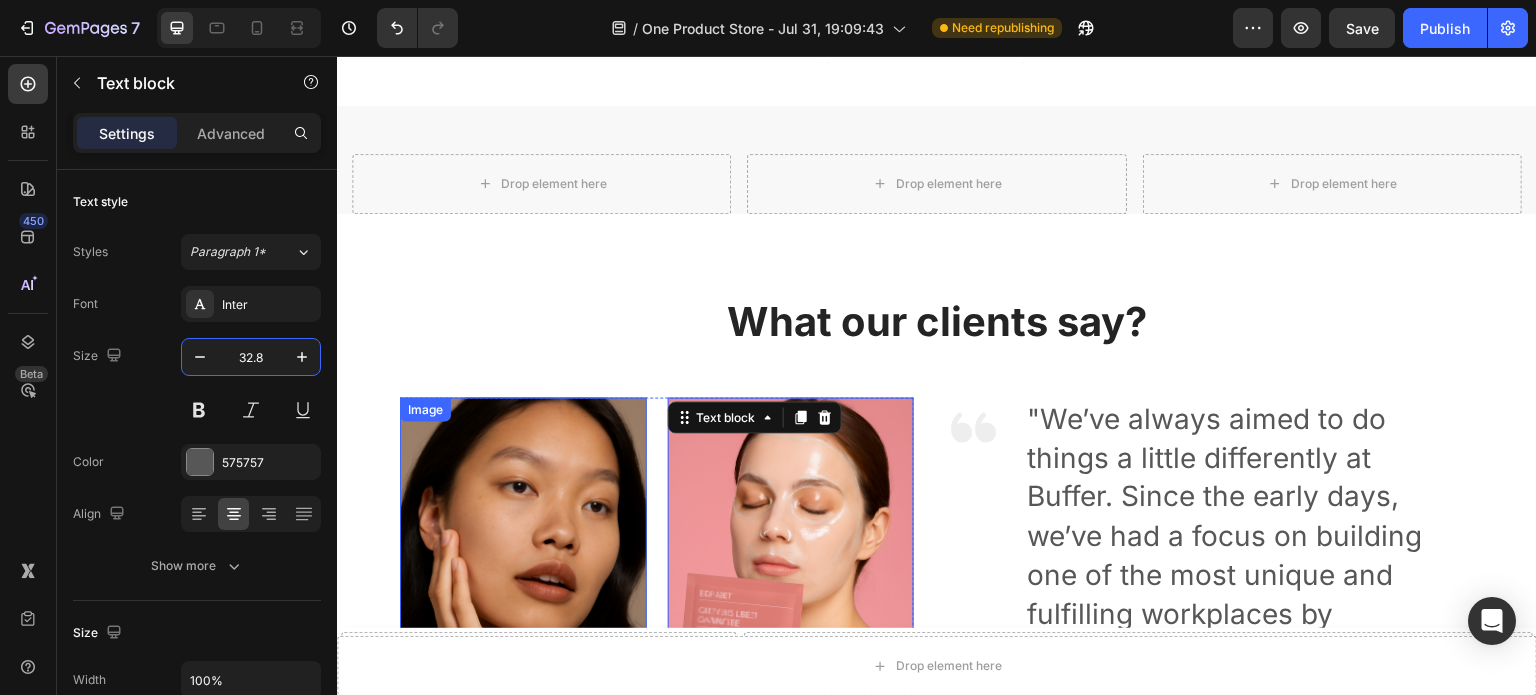 scroll, scrollTop: 1386, scrollLeft: 0, axis: vertical 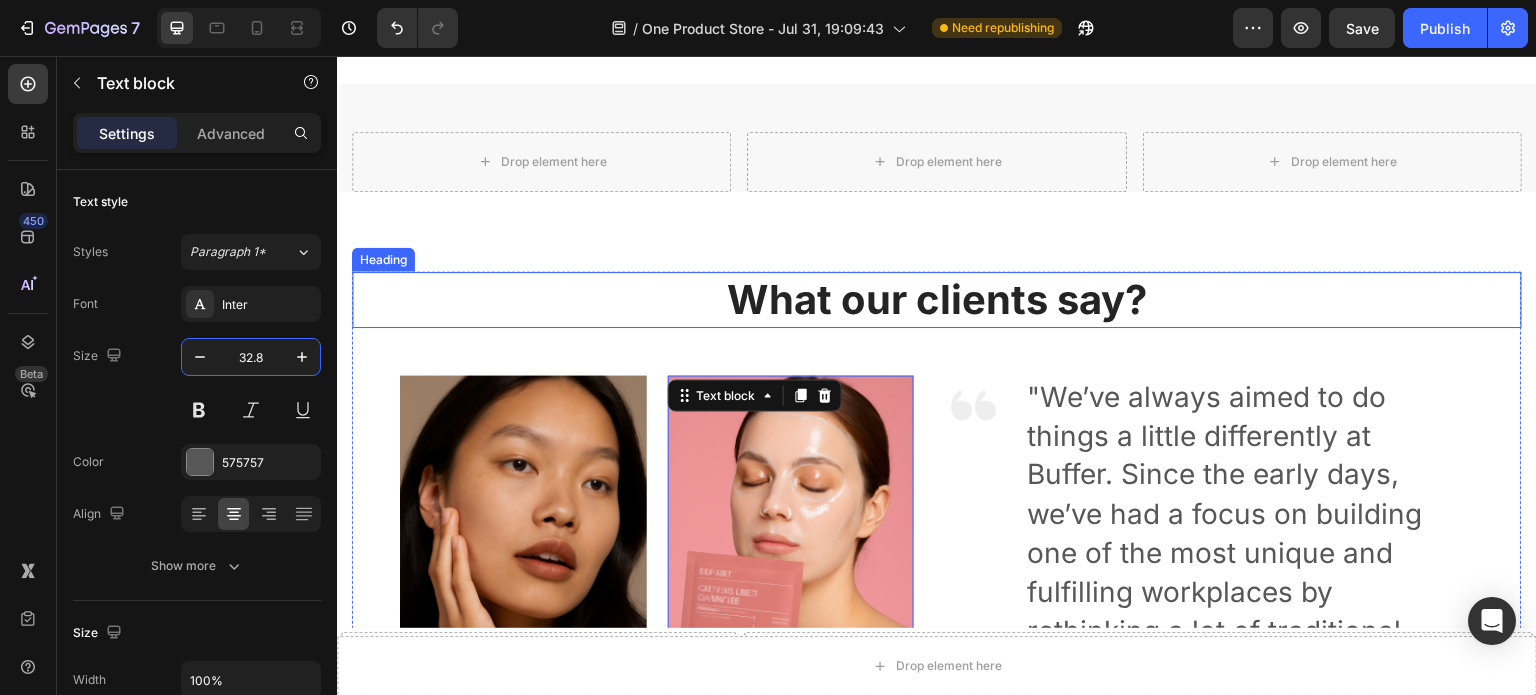 click on "What our clients say?" at bounding box center (937, 300) 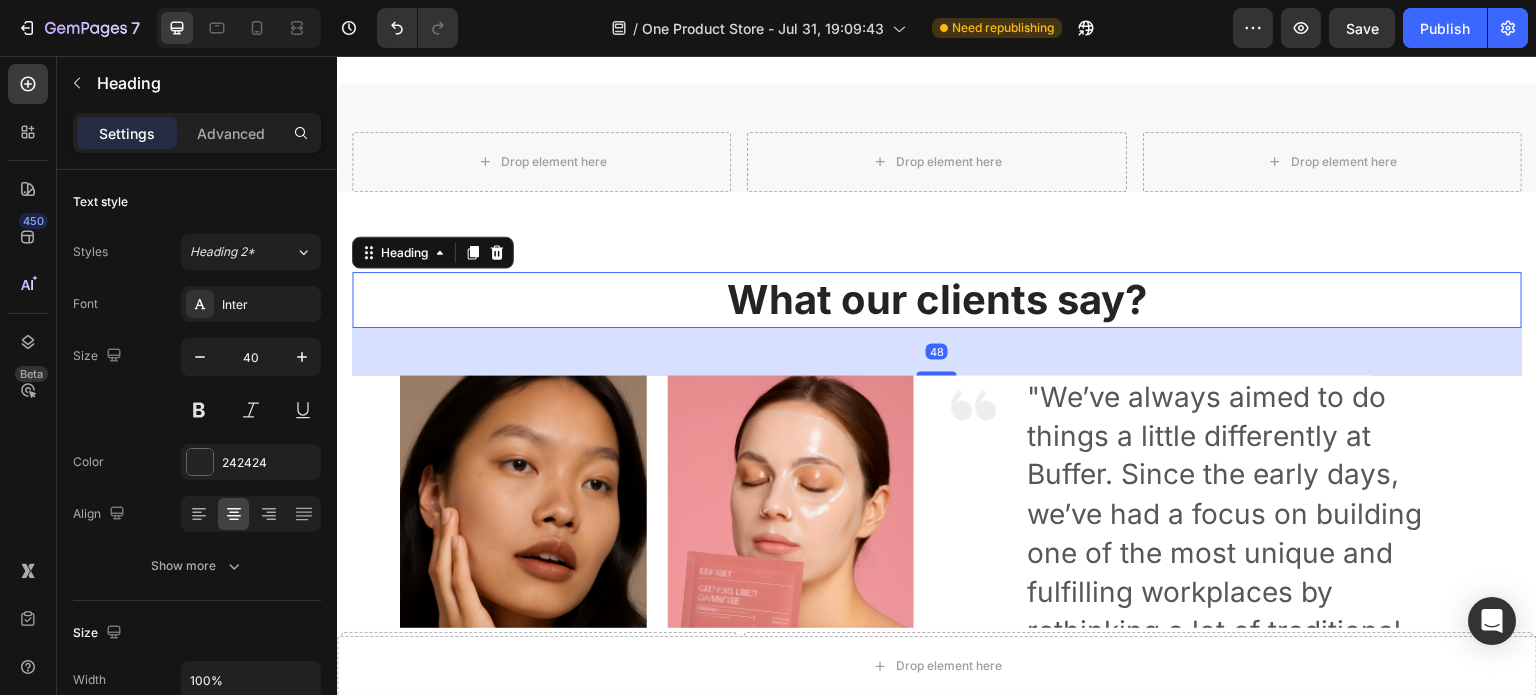 click on "What our clients say?" at bounding box center (937, 300) 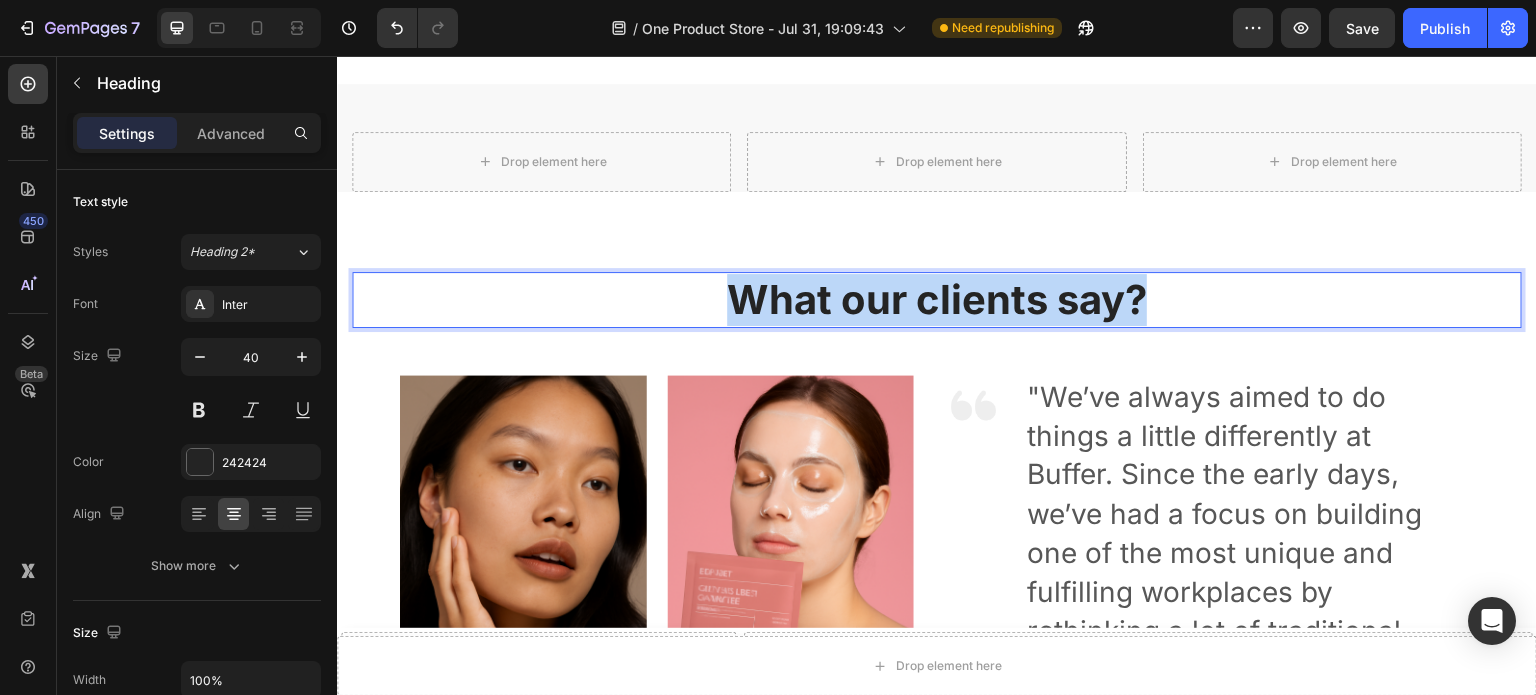 drag, startPoint x: 1140, startPoint y: 295, endPoint x: 708, endPoint y: 324, distance: 432.9723 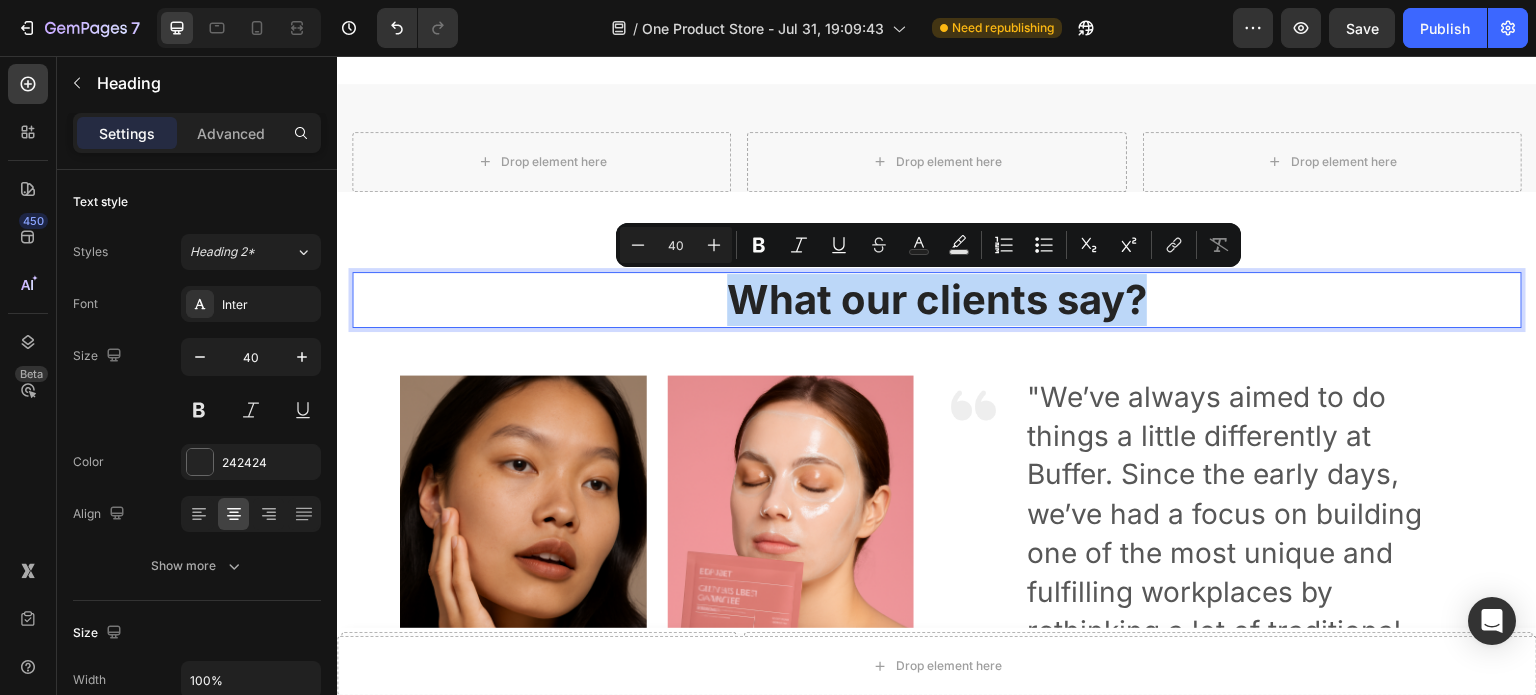 copy on "What our clients say?" 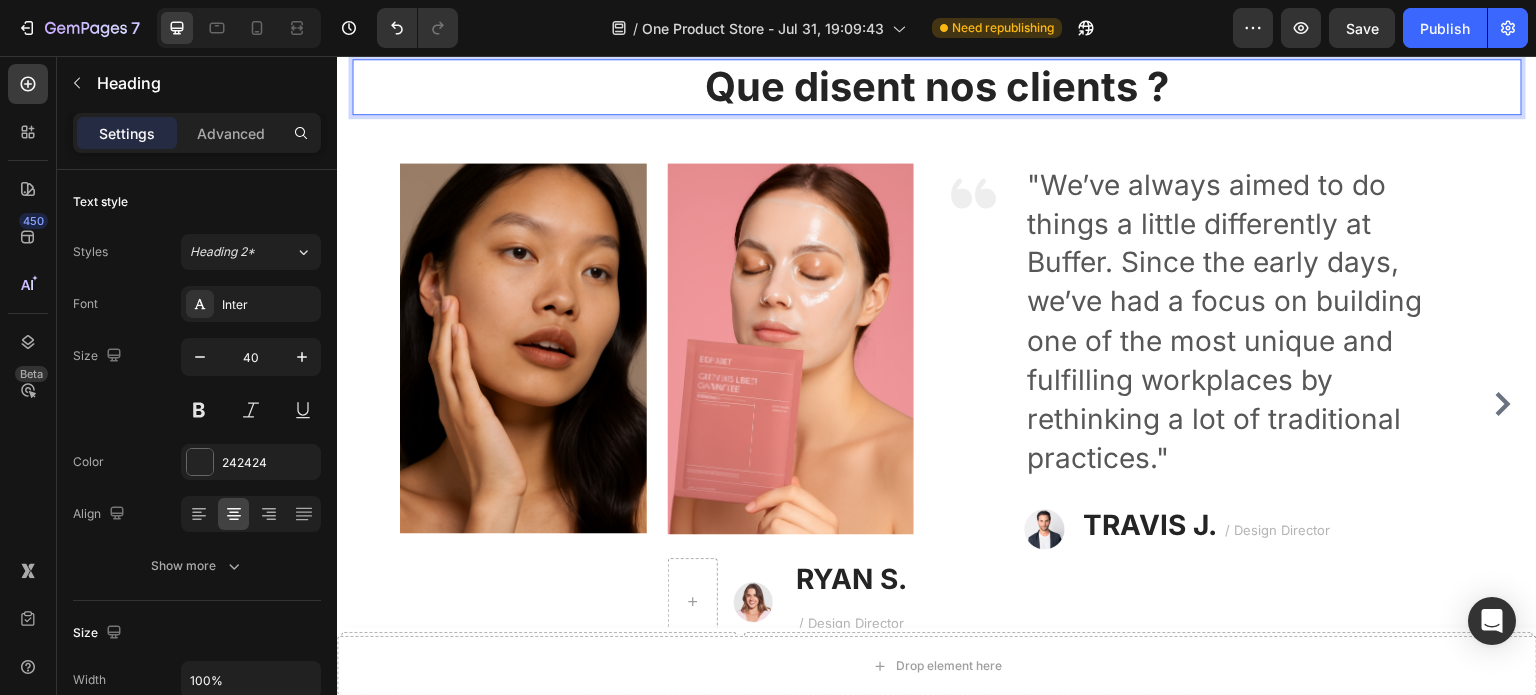 scroll, scrollTop: 1602, scrollLeft: 0, axis: vertical 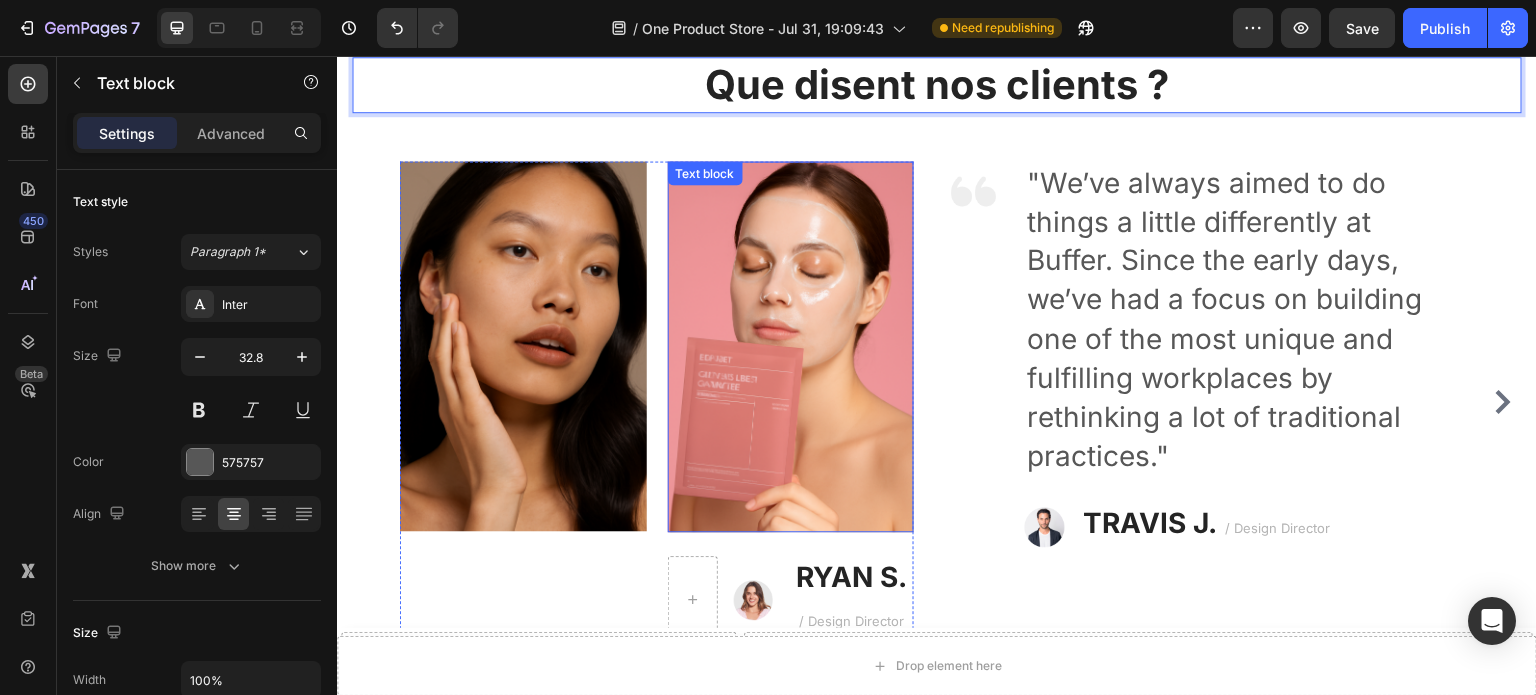 click at bounding box center [791, 278] 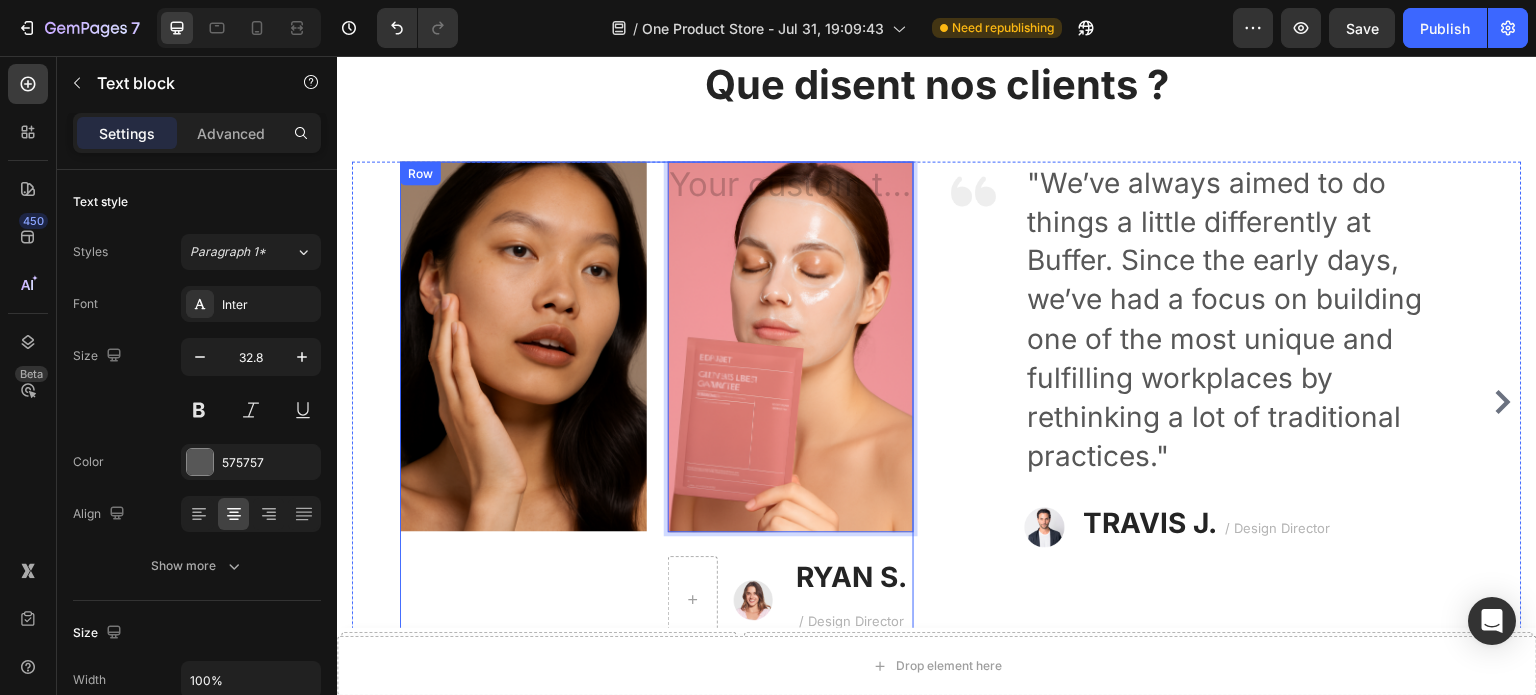 drag, startPoint x: 701, startPoint y: 265, endPoint x: 654, endPoint y: 270, distance: 47.26521 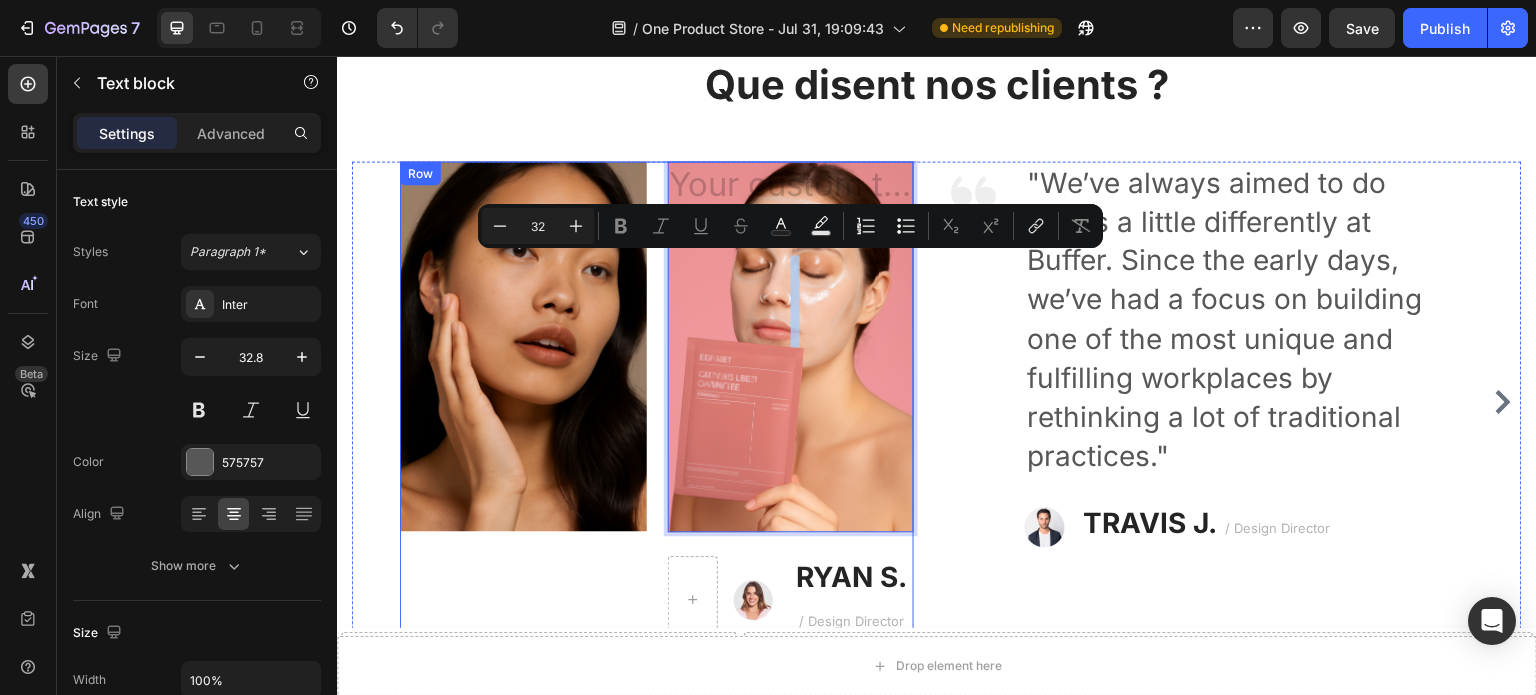 drag, startPoint x: 686, startPoint y: 296, endPoint x: 653, endPoint y: 304, distance: 33.955853 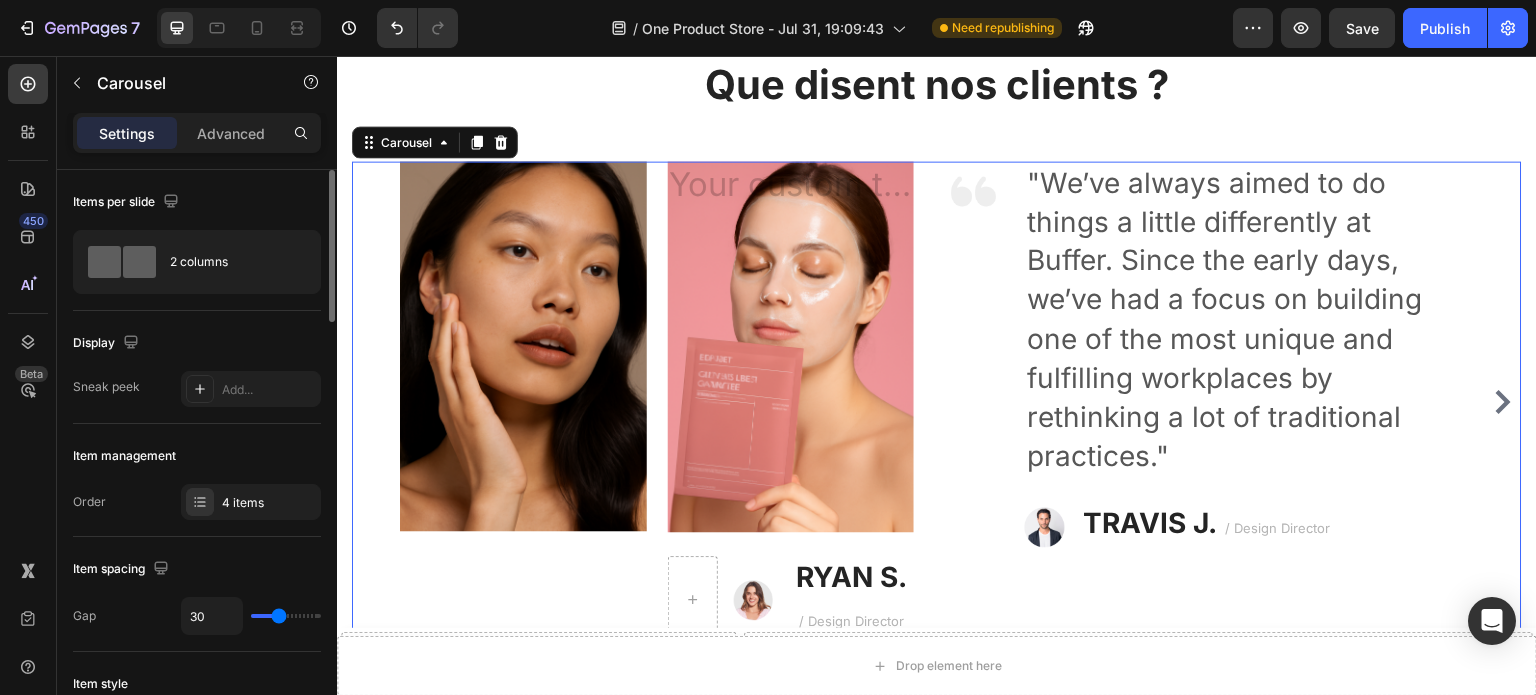 type on "0" 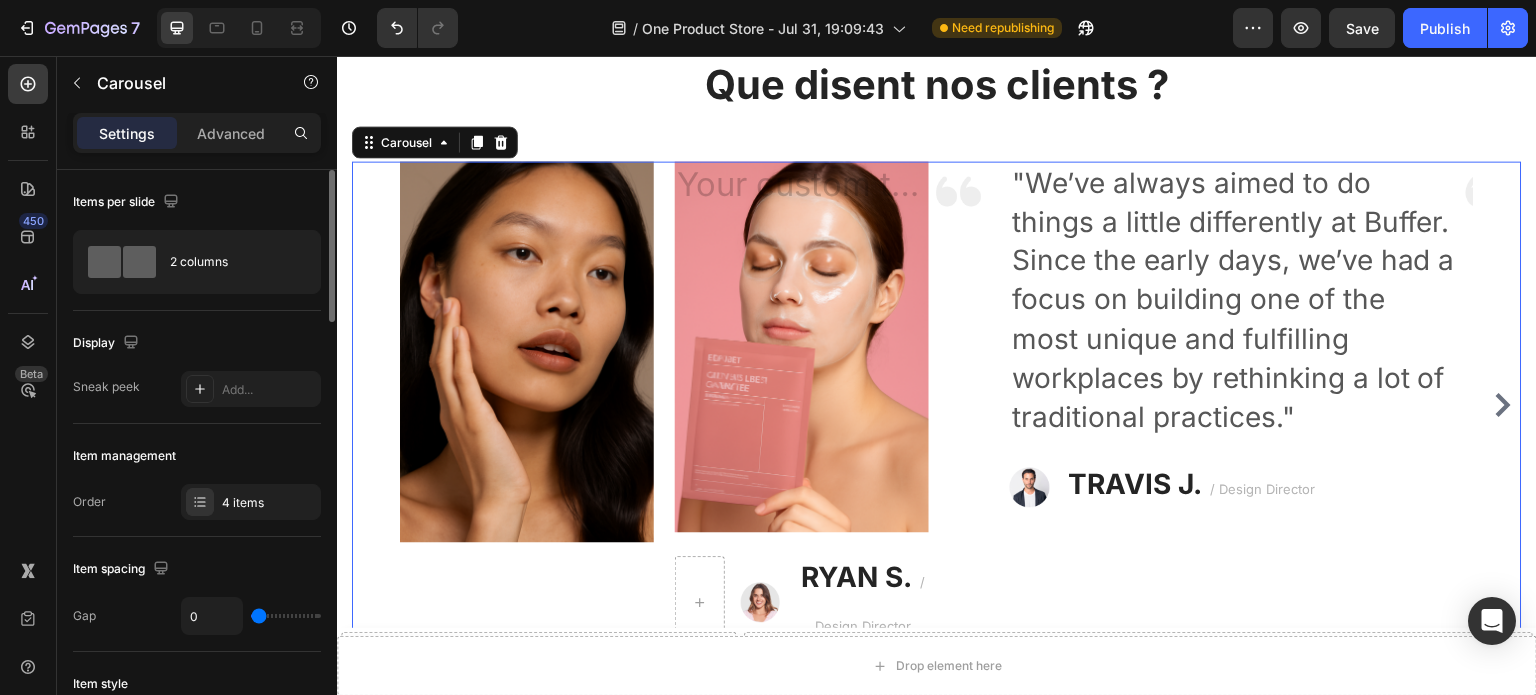 type on "4" 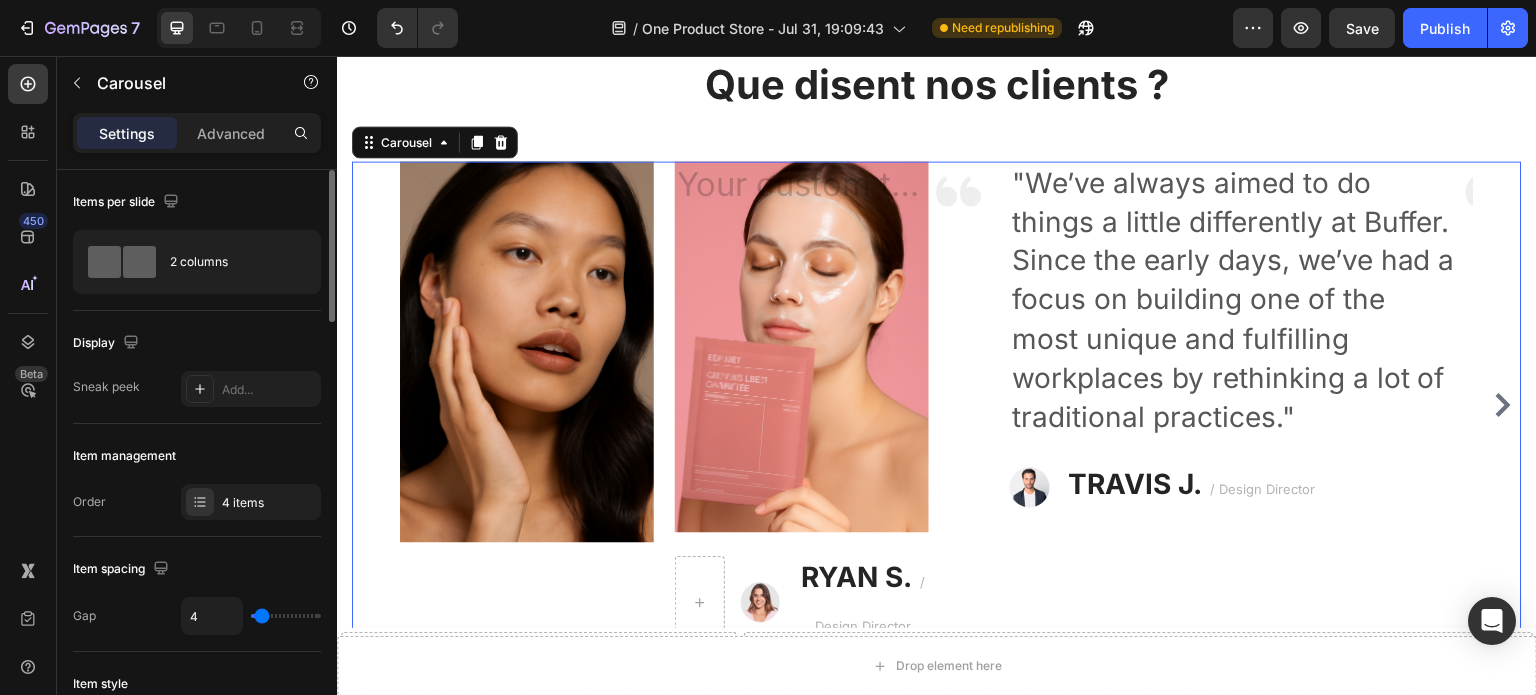 type on "39" 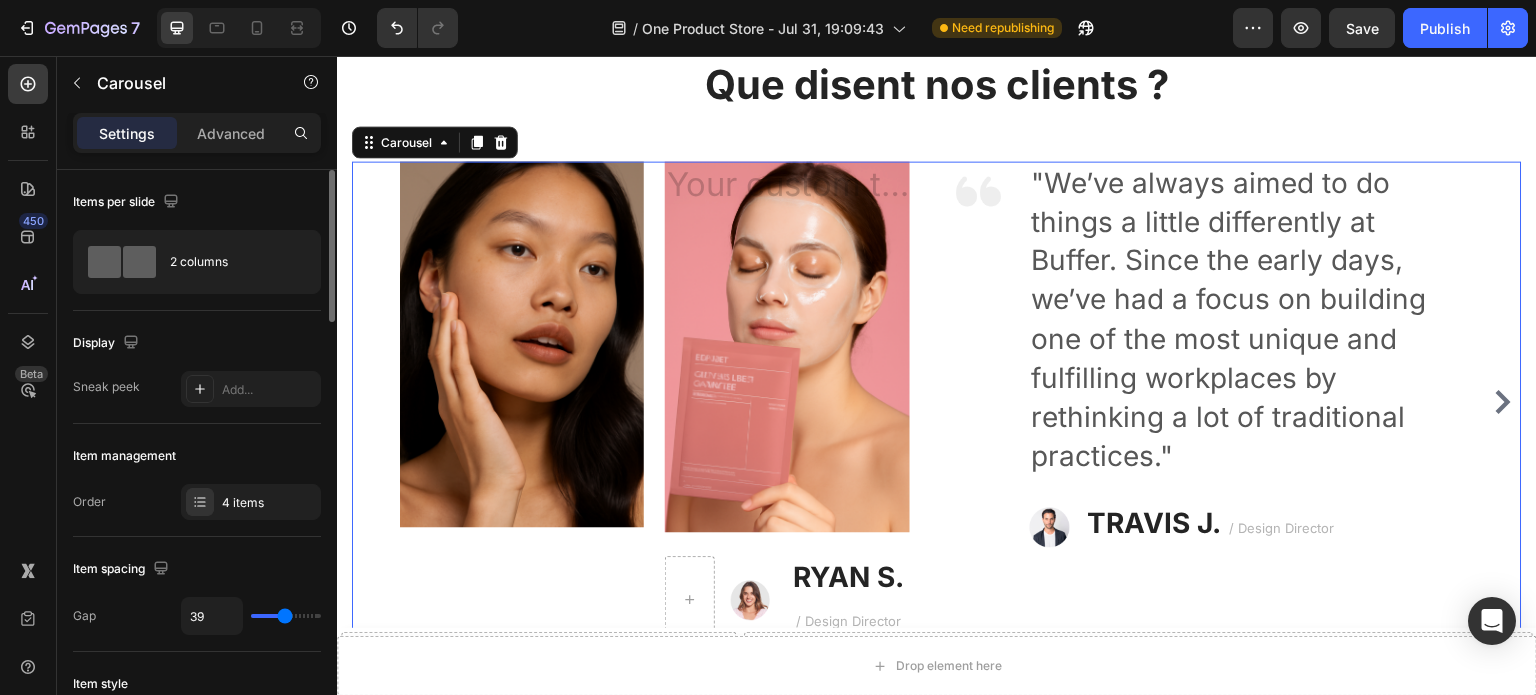 type on "55" 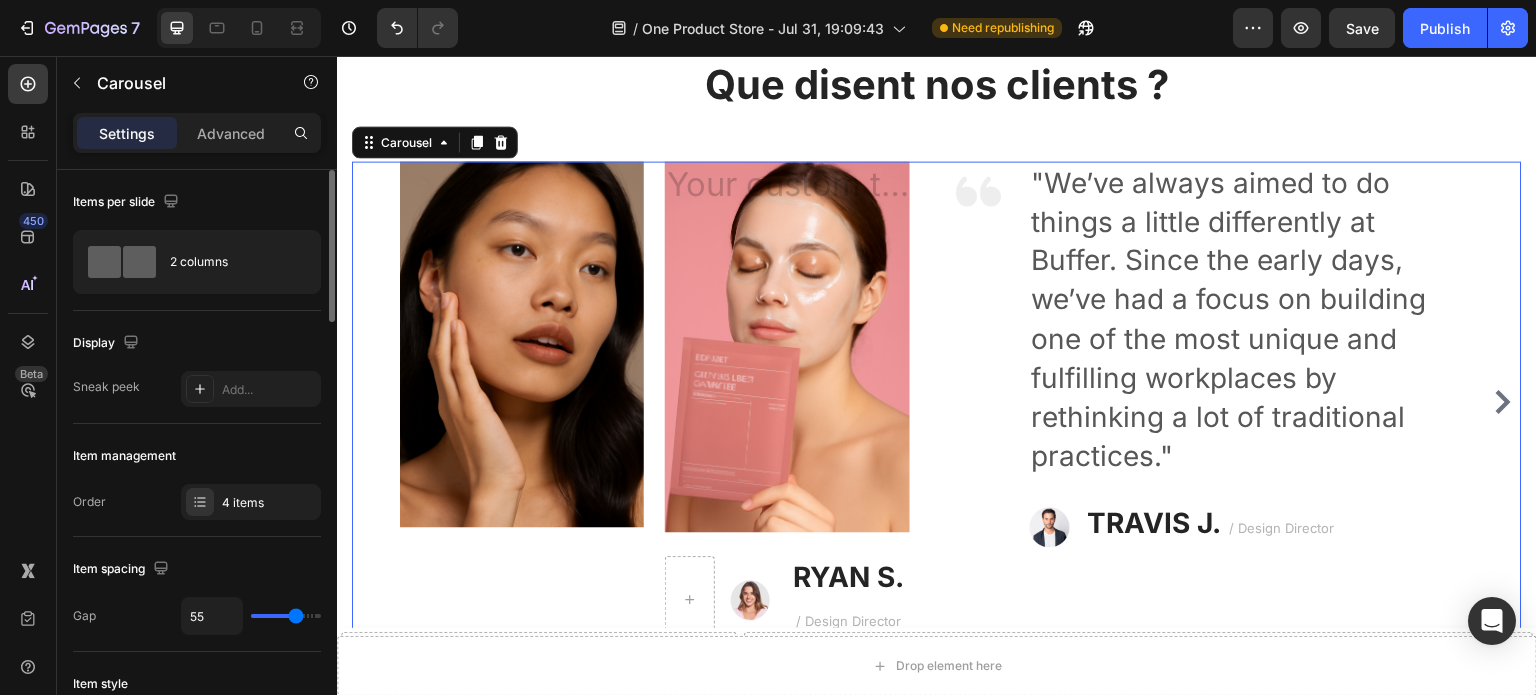 type on "57" 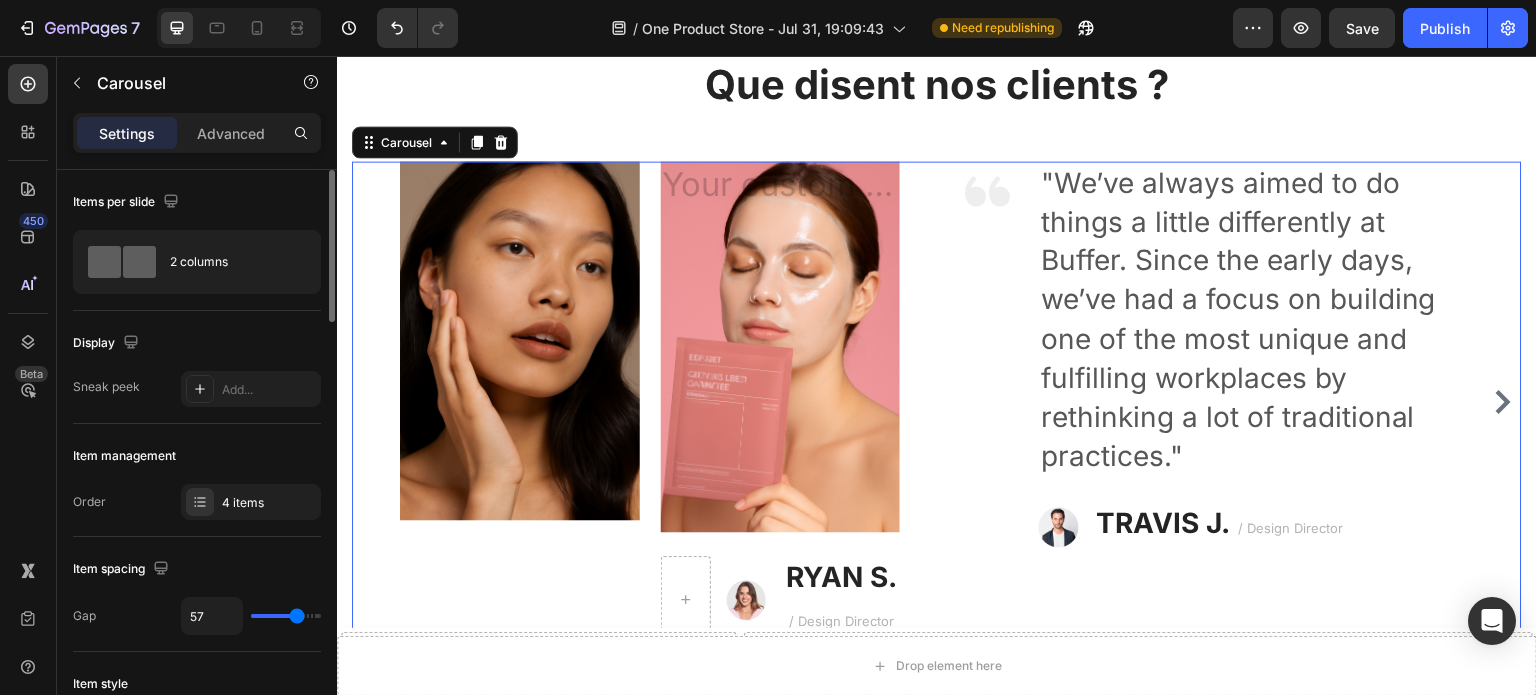 type on "58" 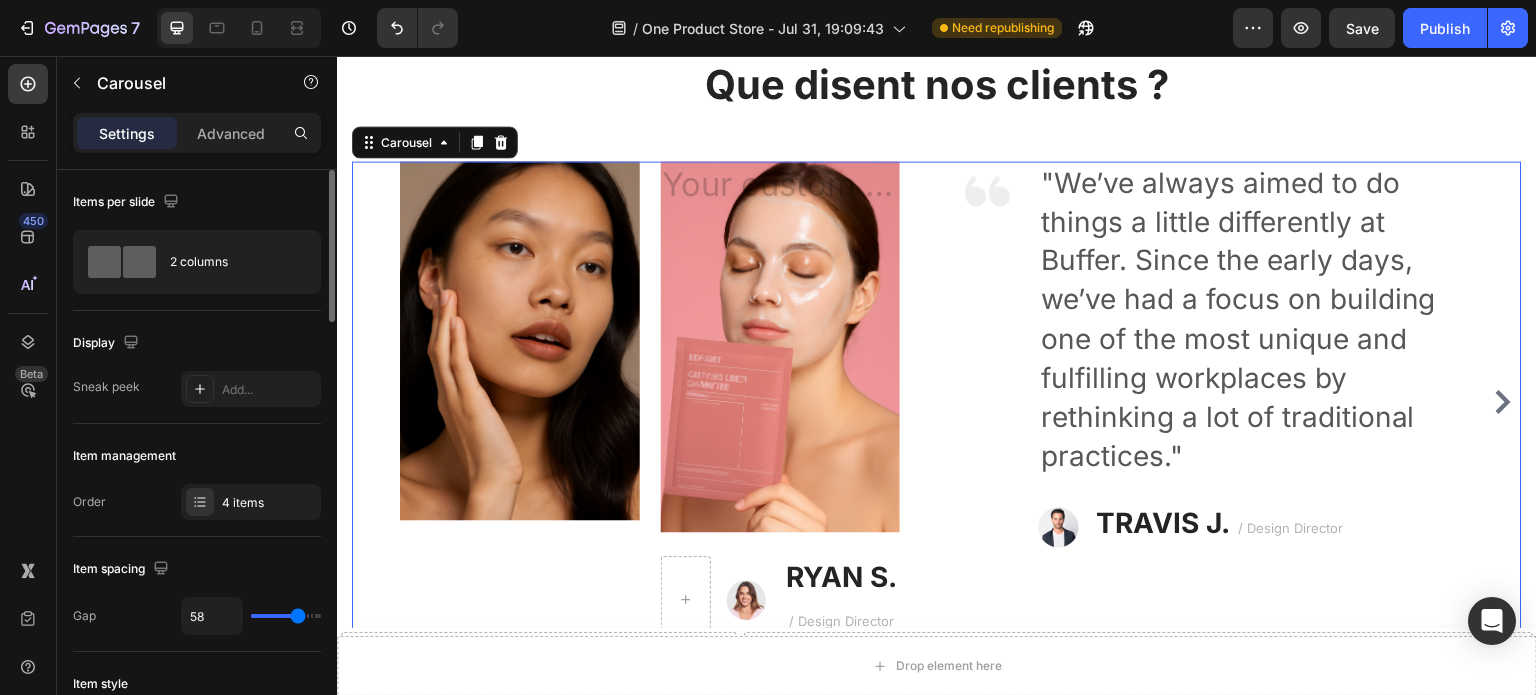 type on "60" 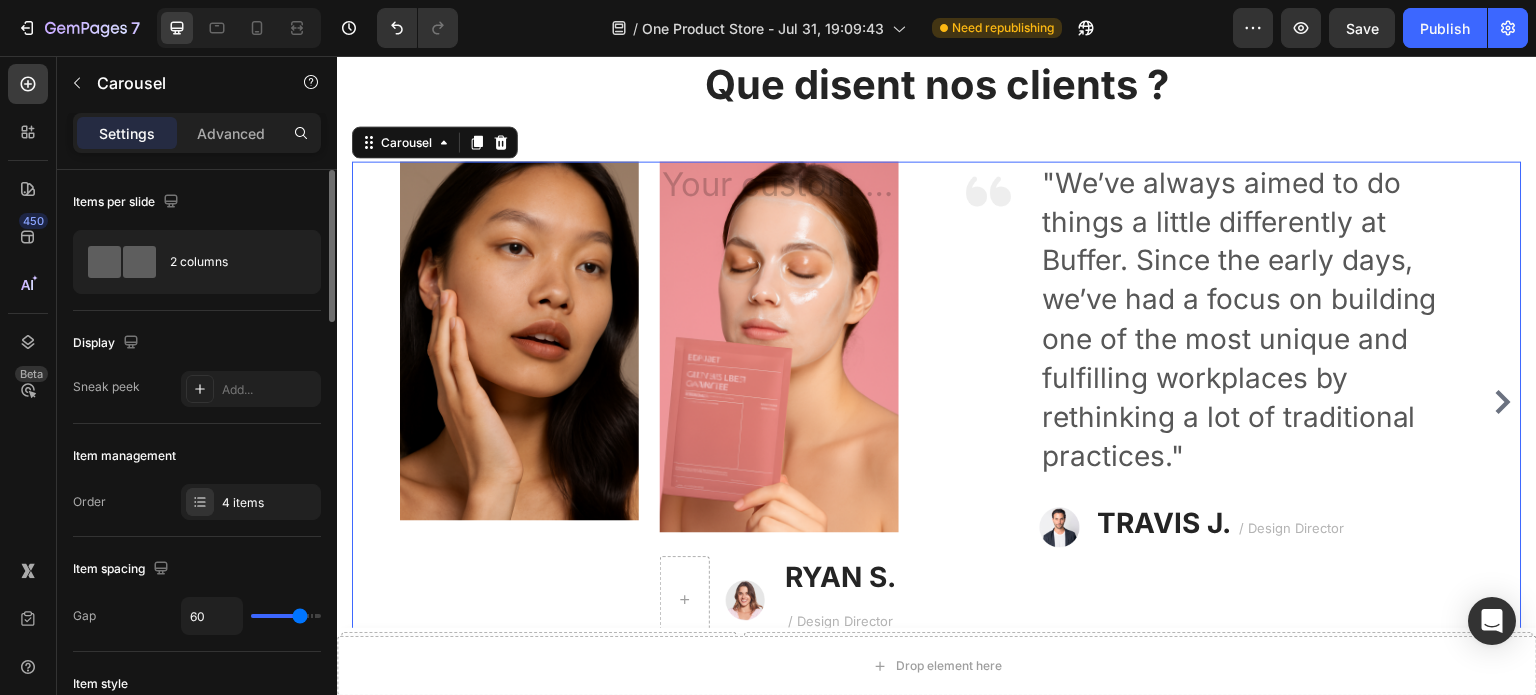 type on "58" 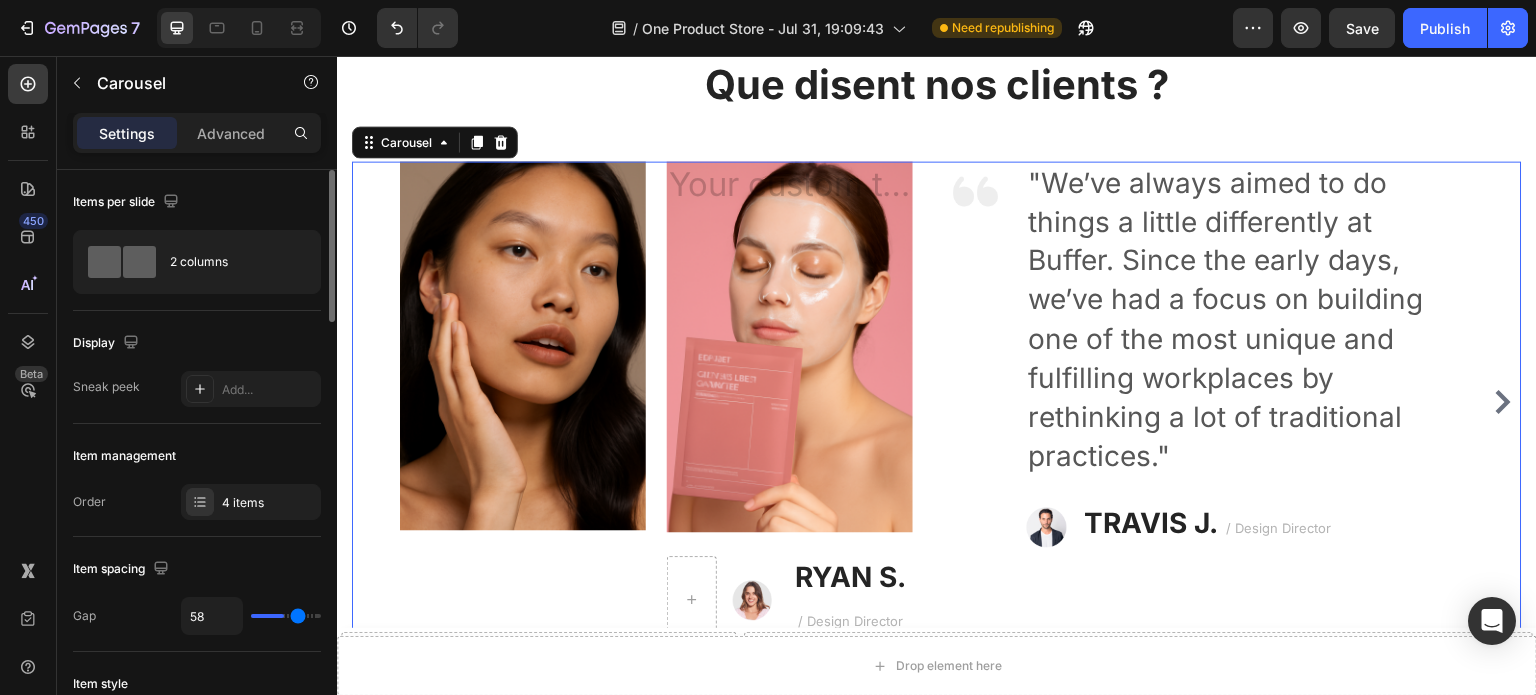 type on "33" 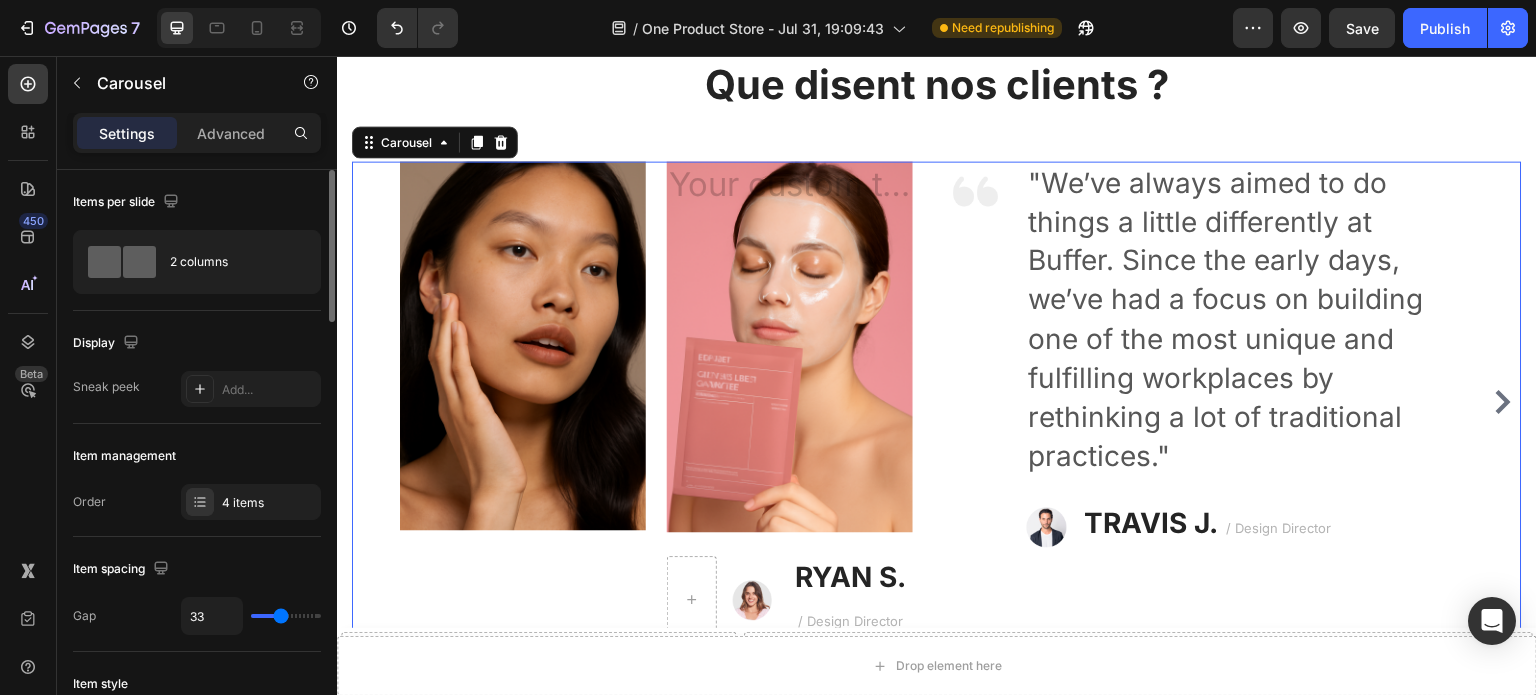 type on "31" 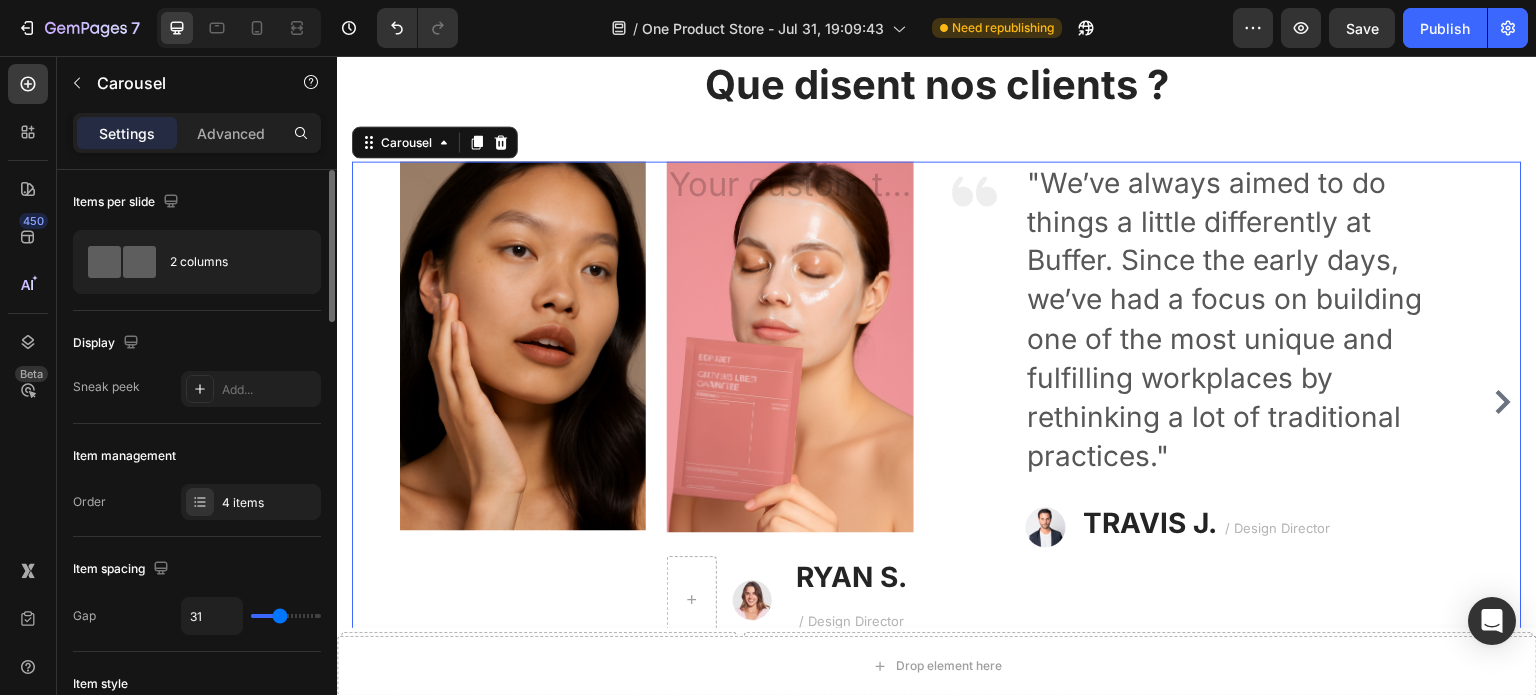 type on "30" 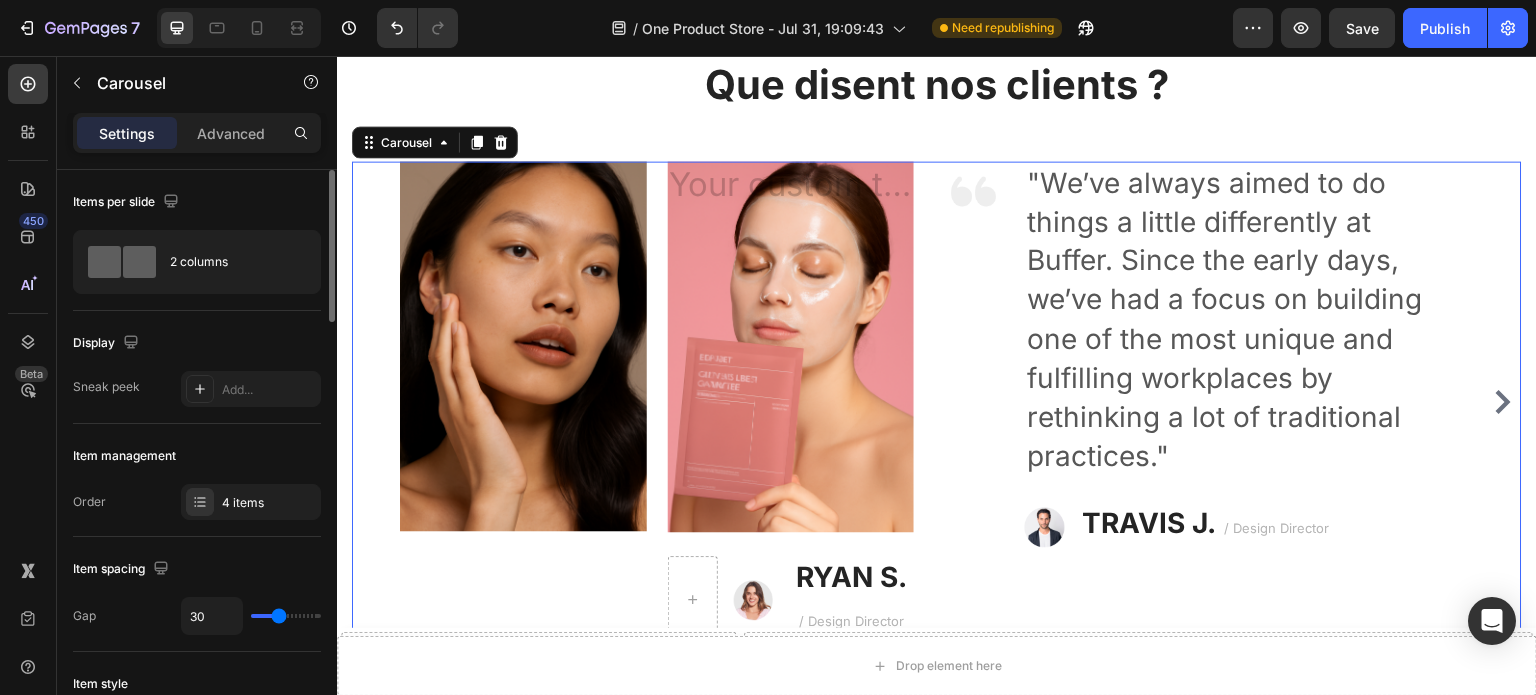 type on "15" 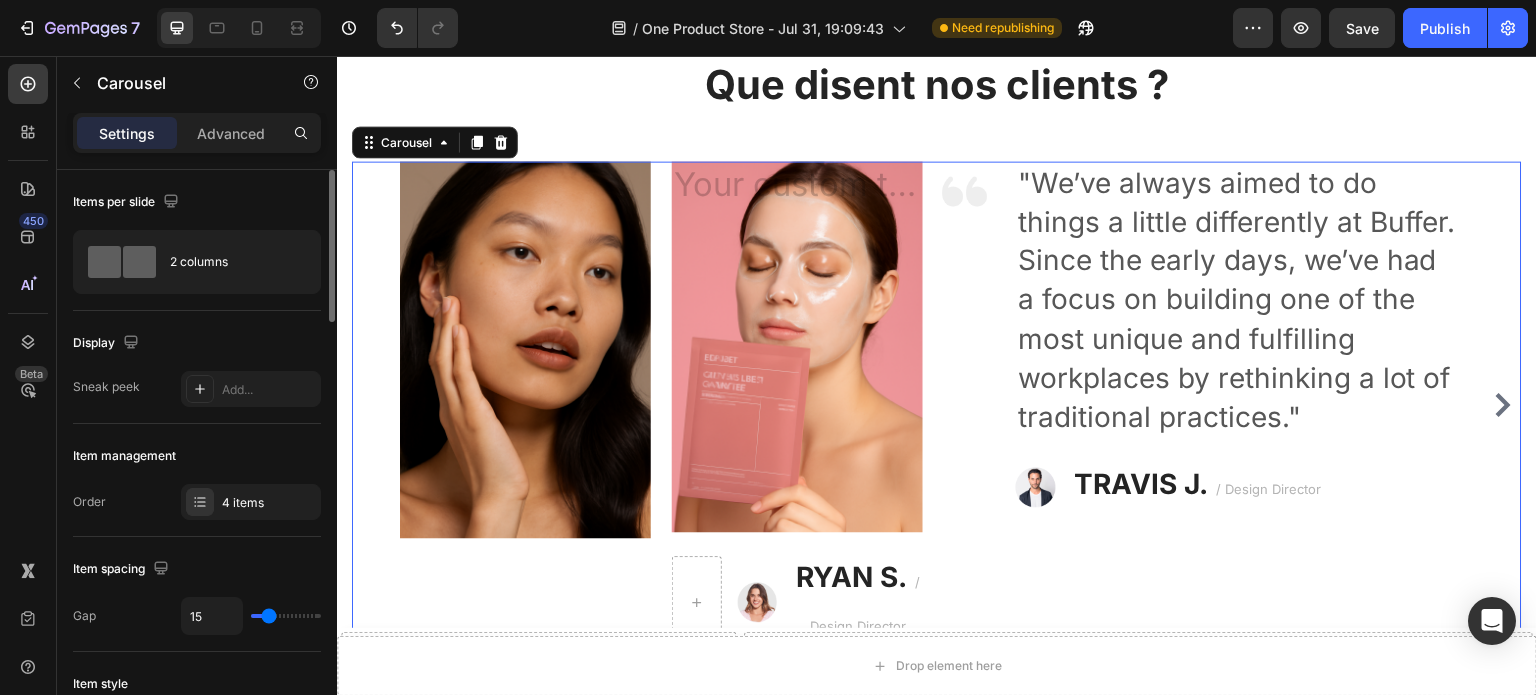 type on "12" 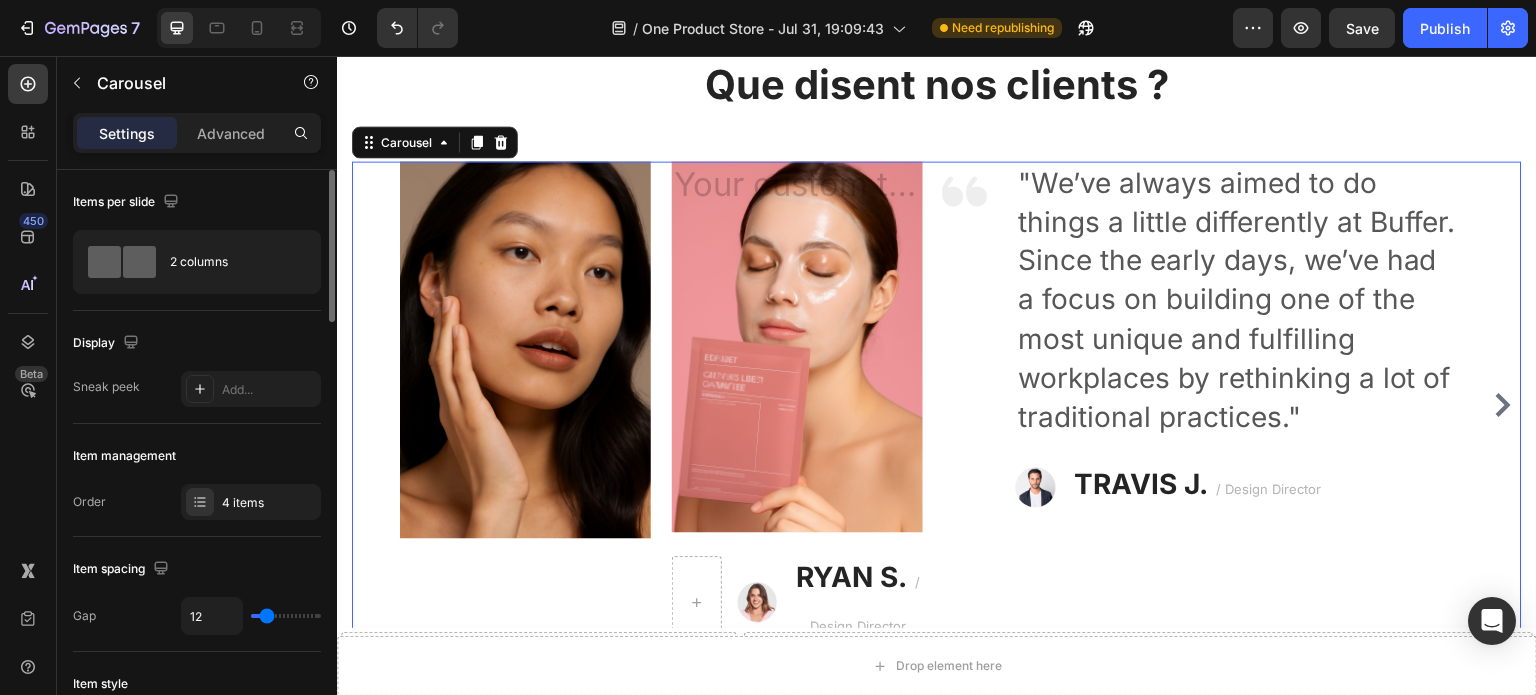 type on "32" 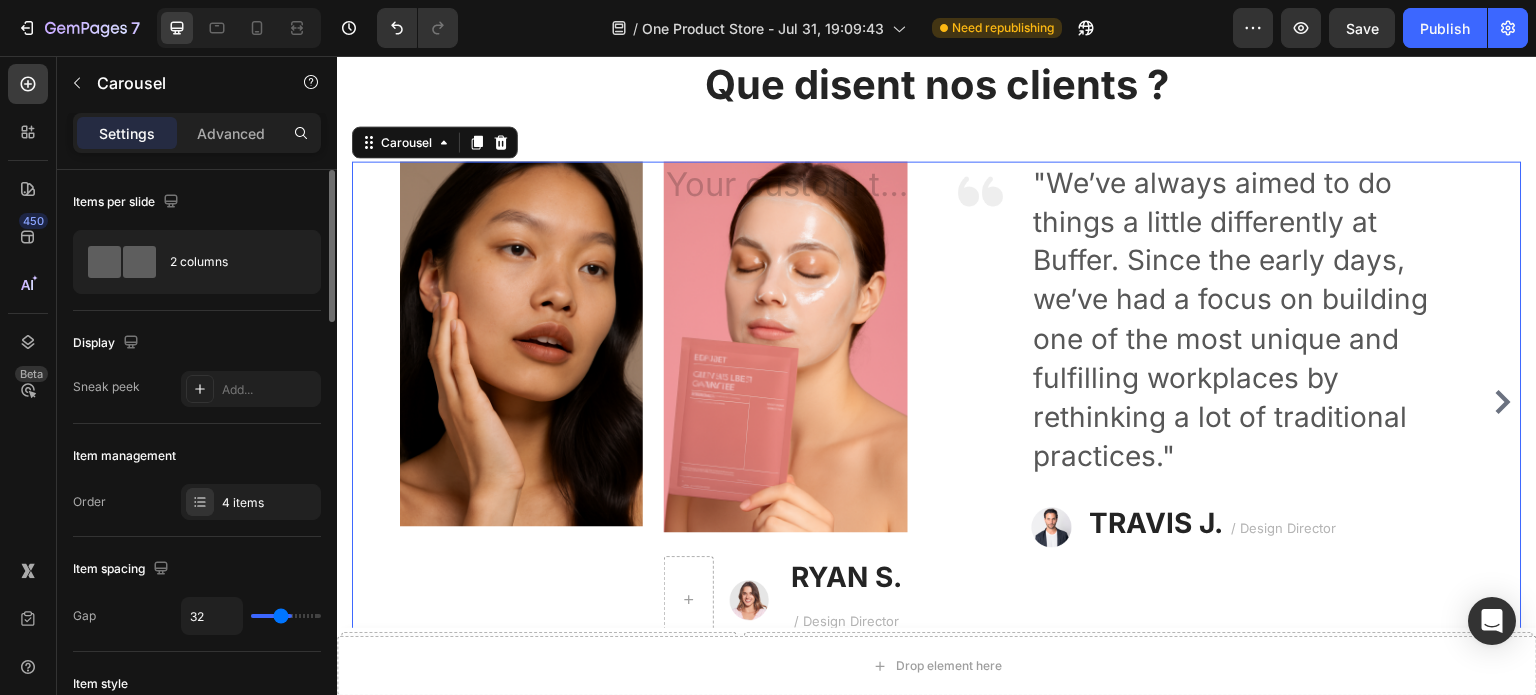 type on "43" 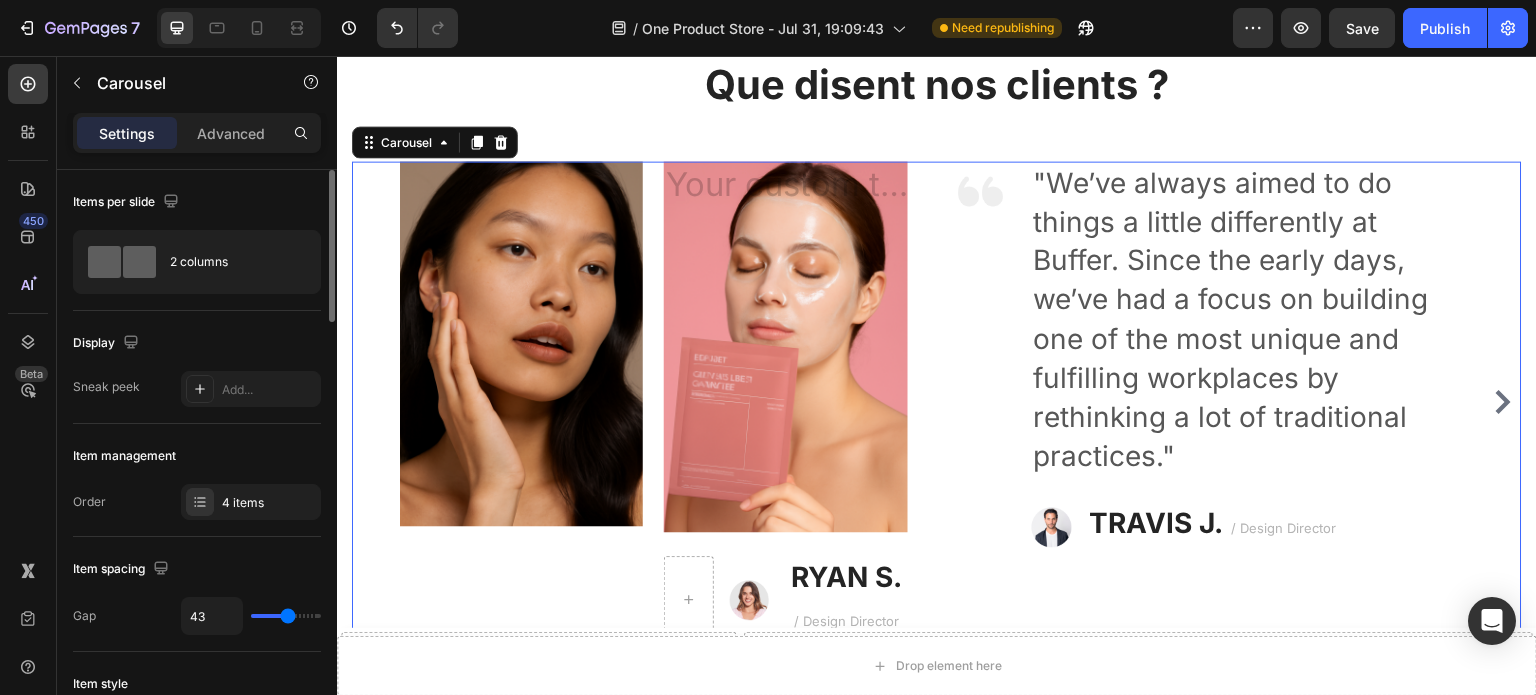 type on "37" 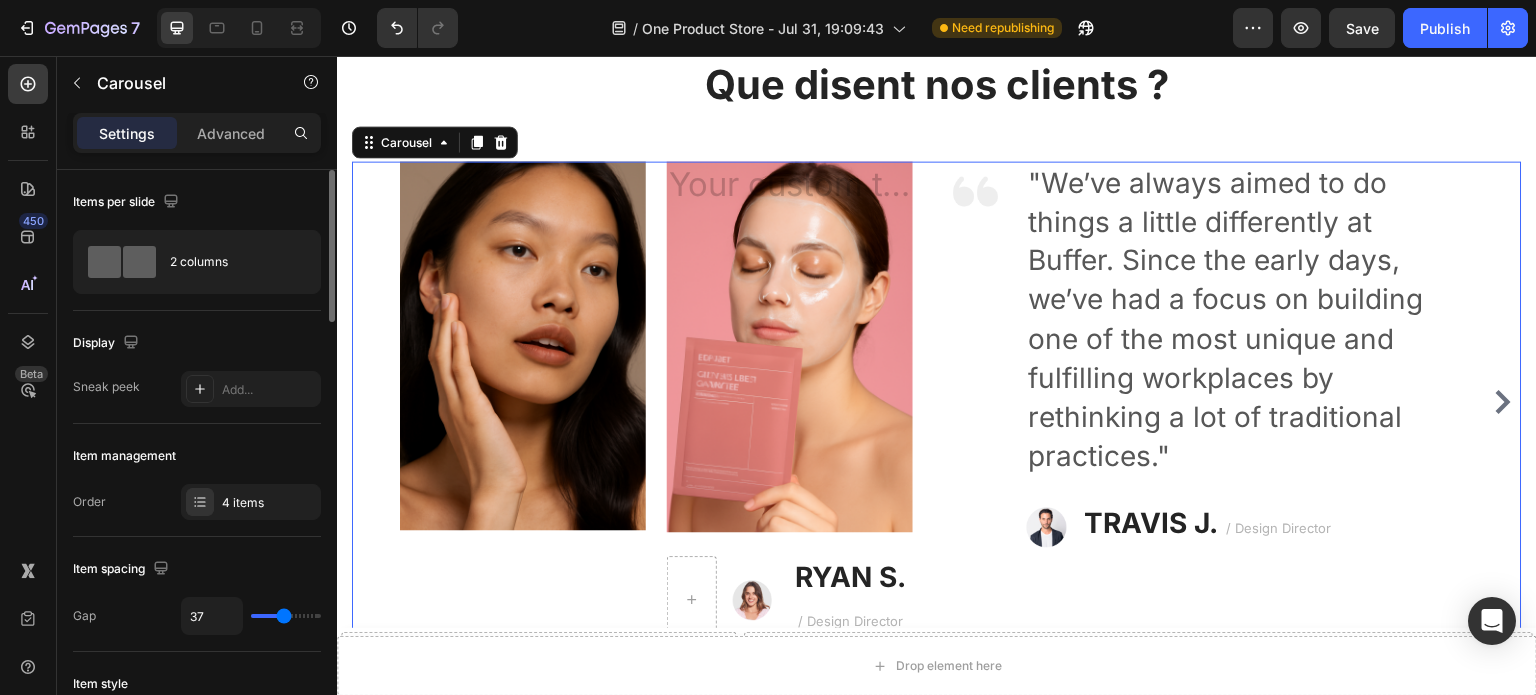 type on "33" 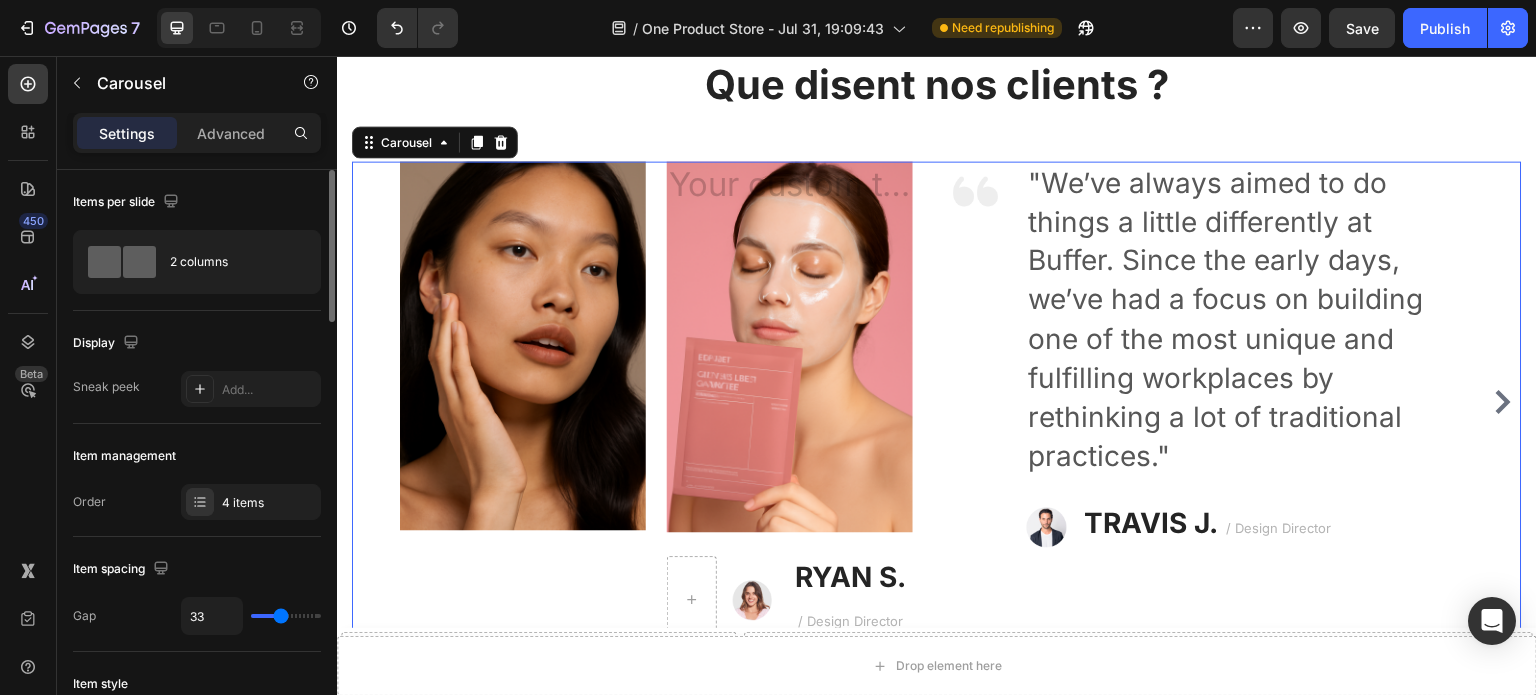 type on "32" 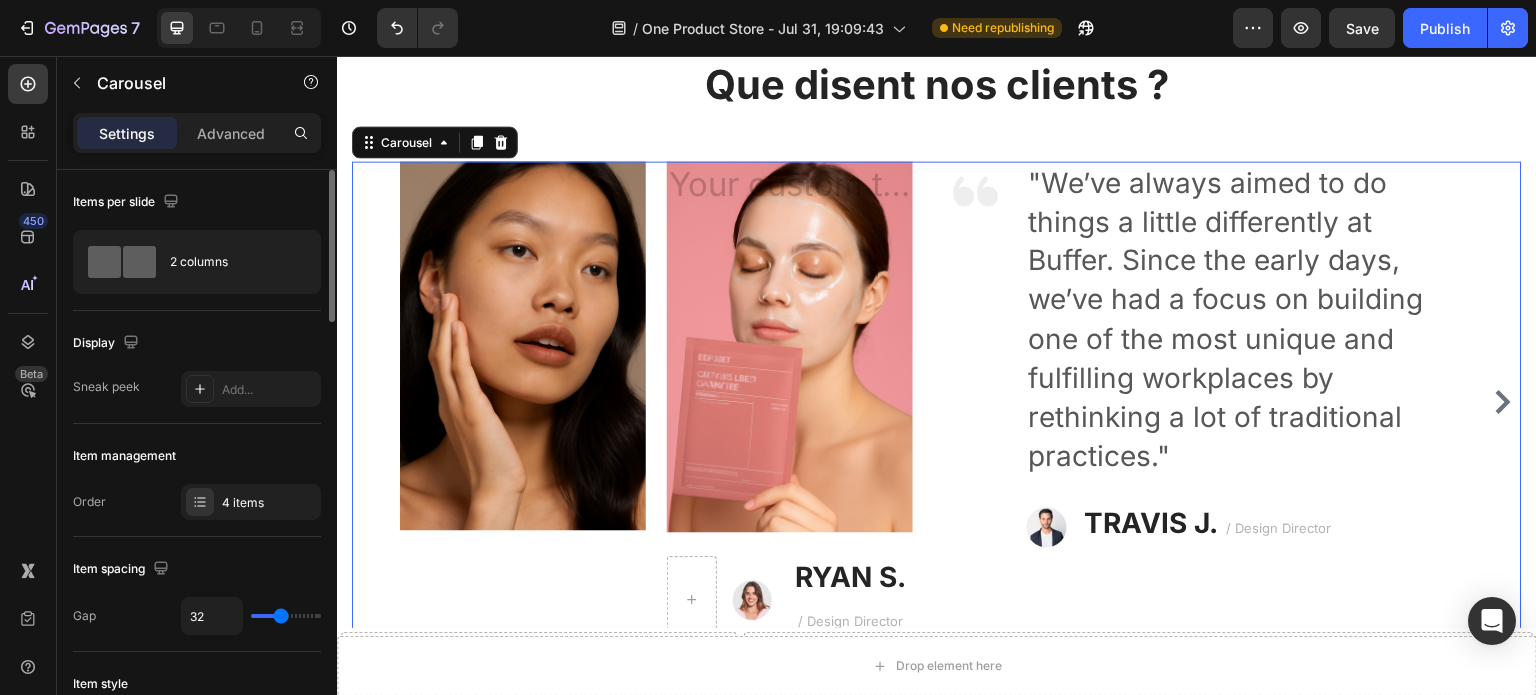 type on "31" 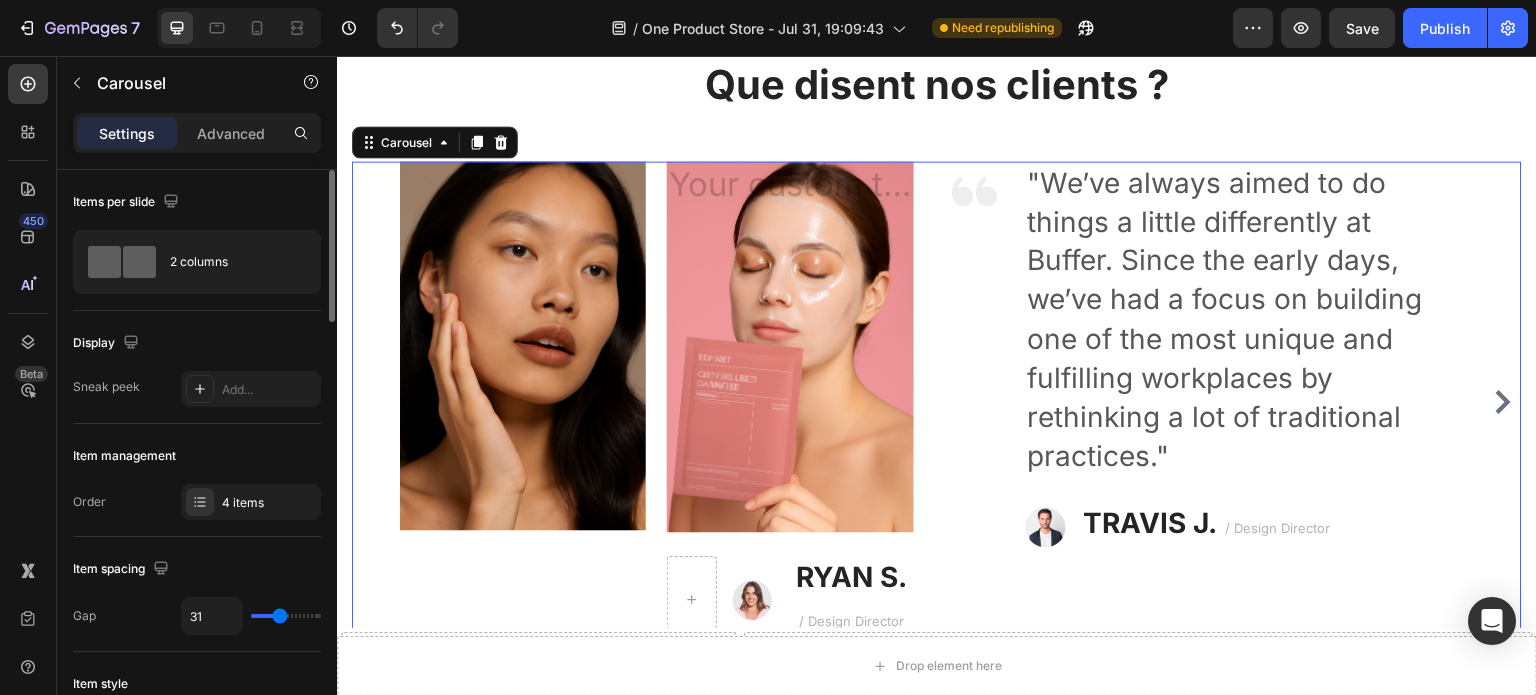 type on "16" 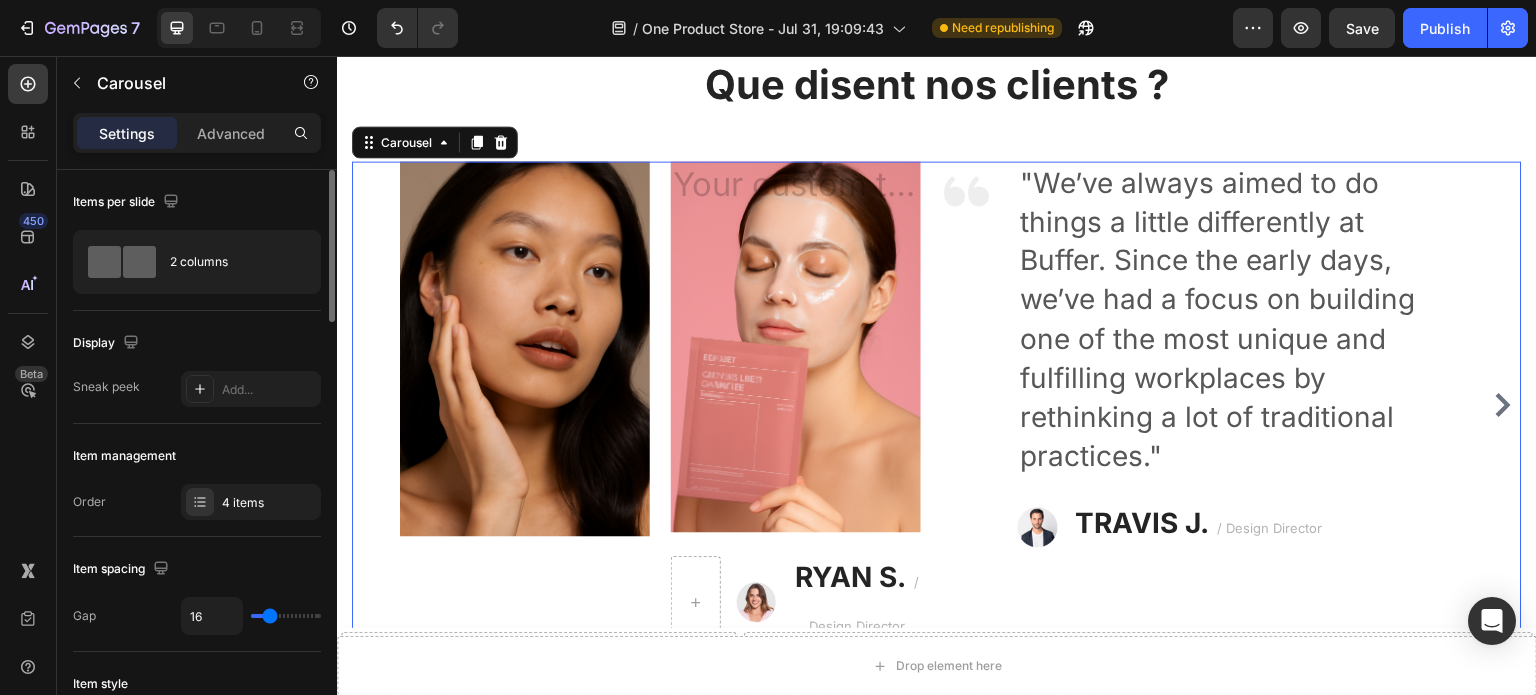 type on "29" 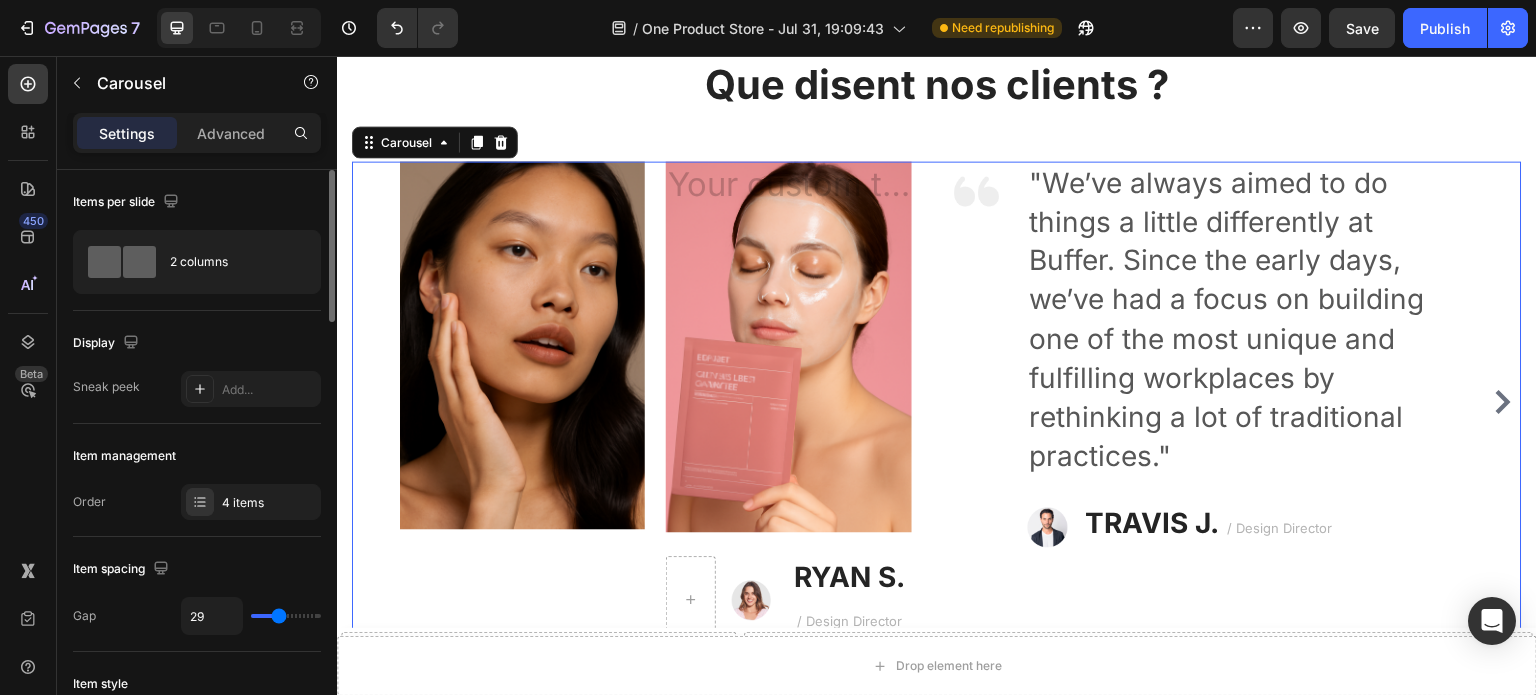 type on "35" 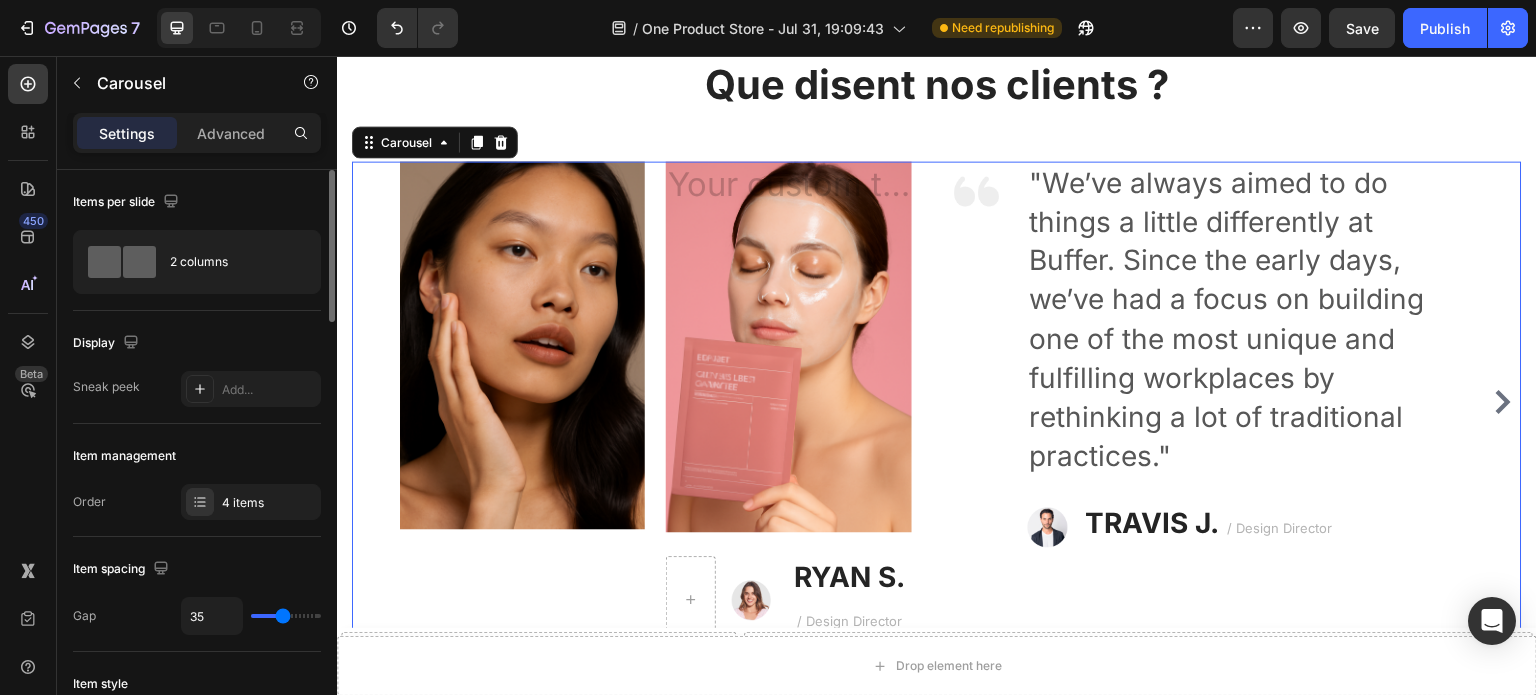 type on "33" 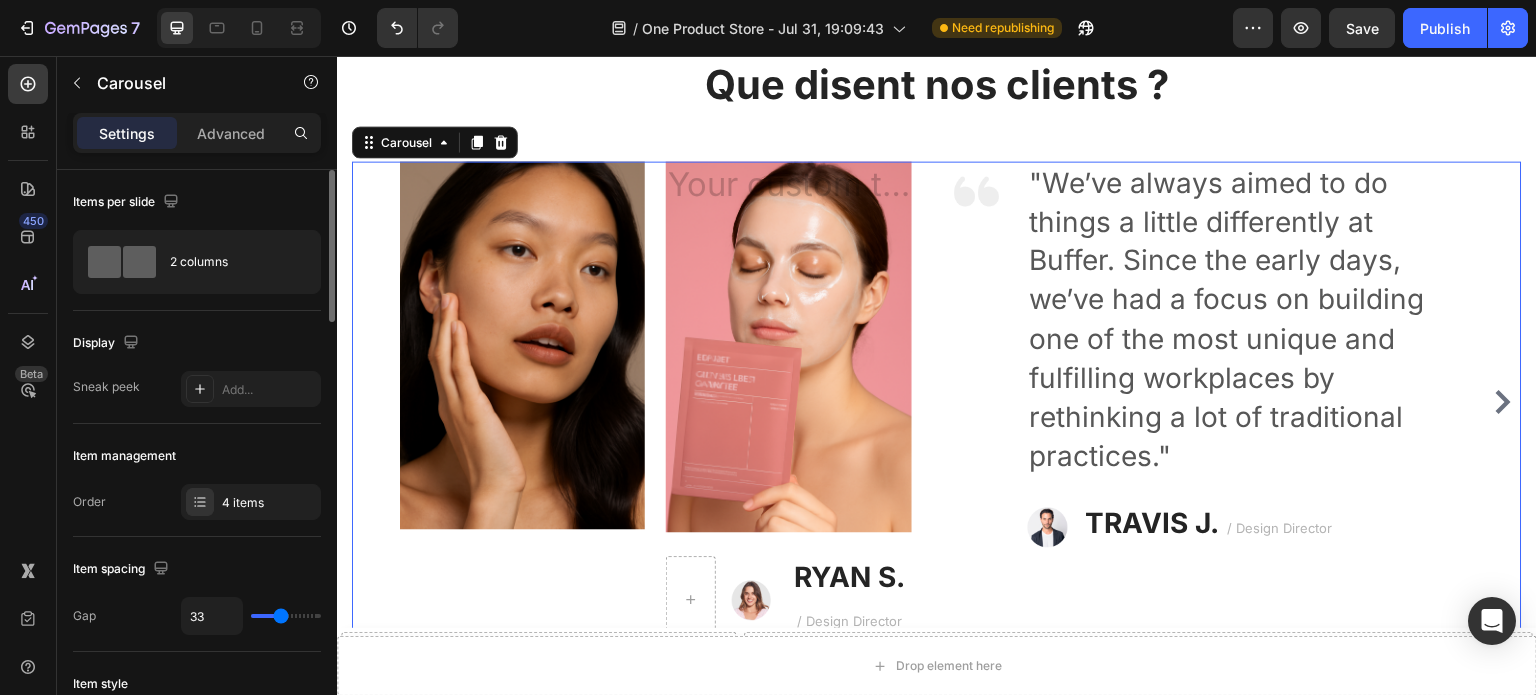 type on "30" 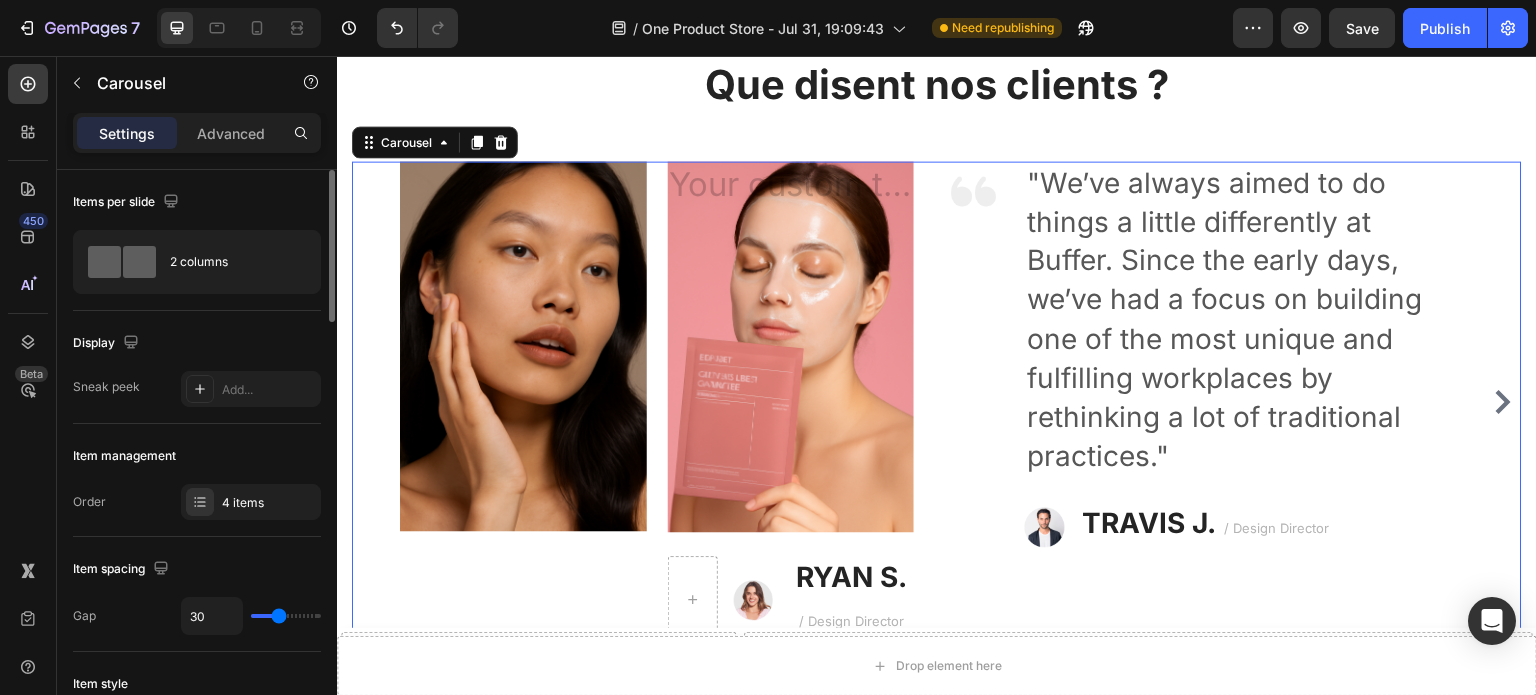 type on "29" 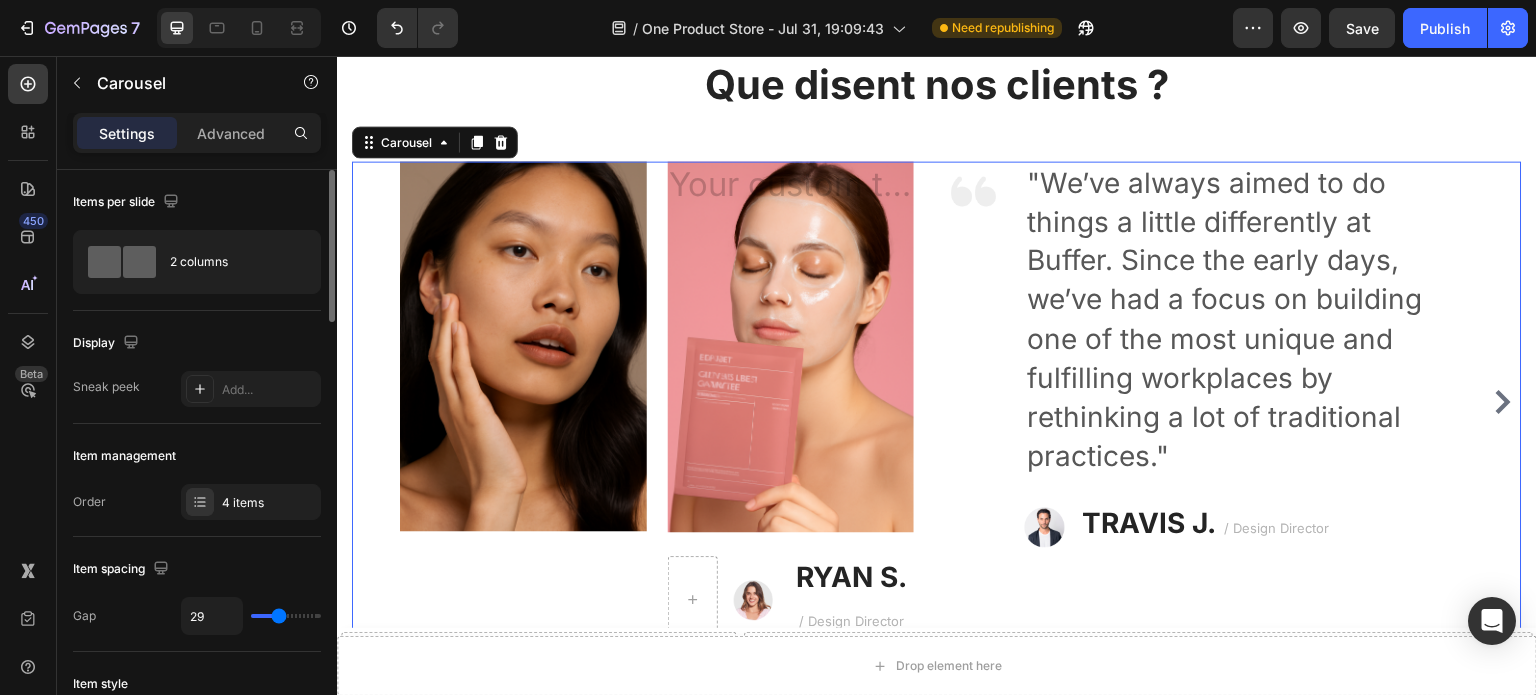 type on "28" 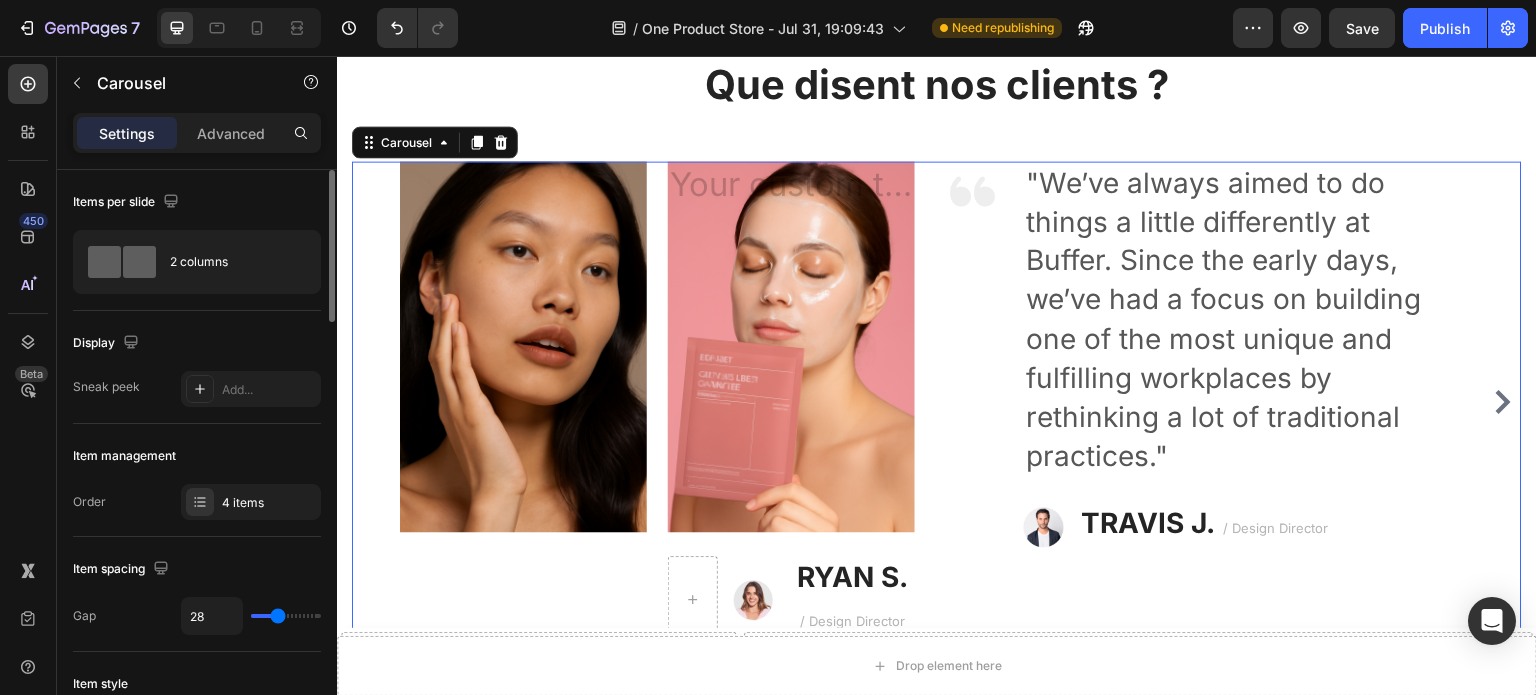type on "28" 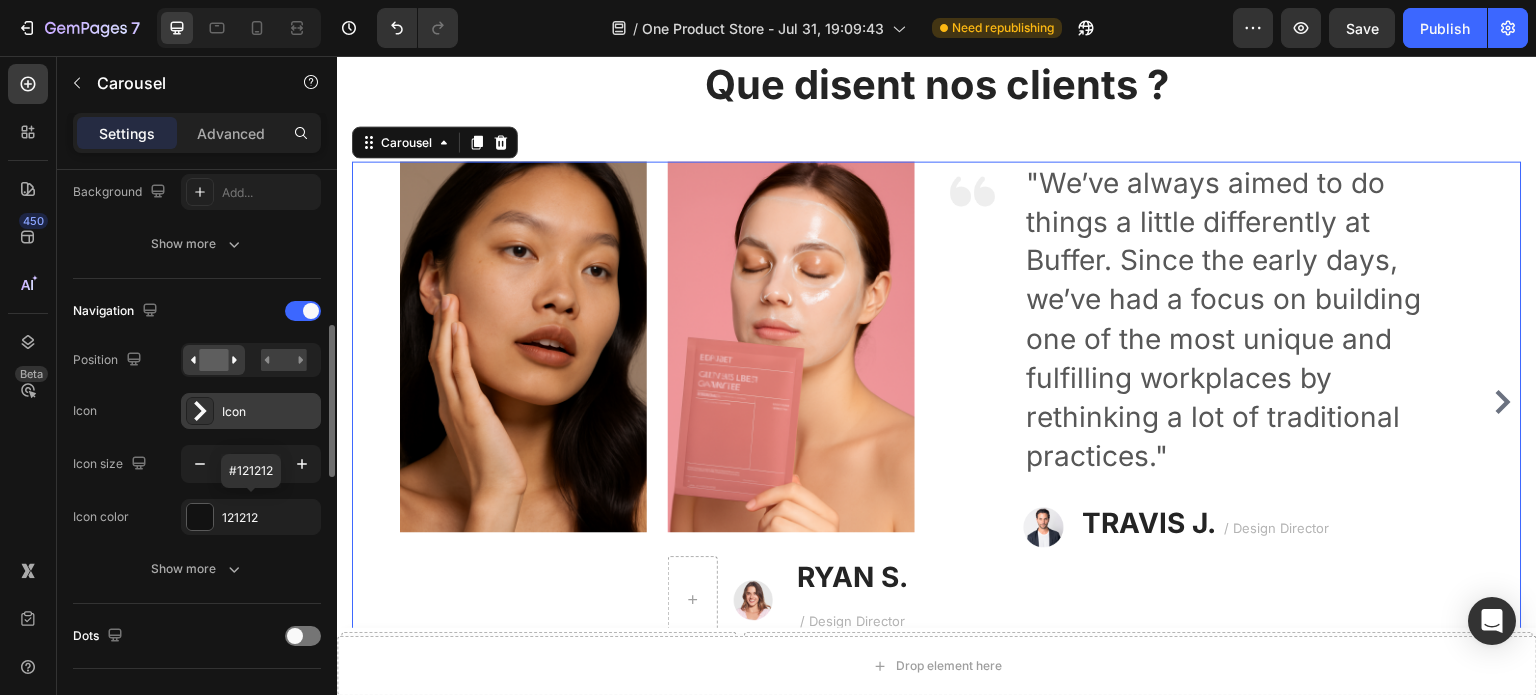 scroll, scrollTop: 620, scrollLeft: 0, axis: vertical 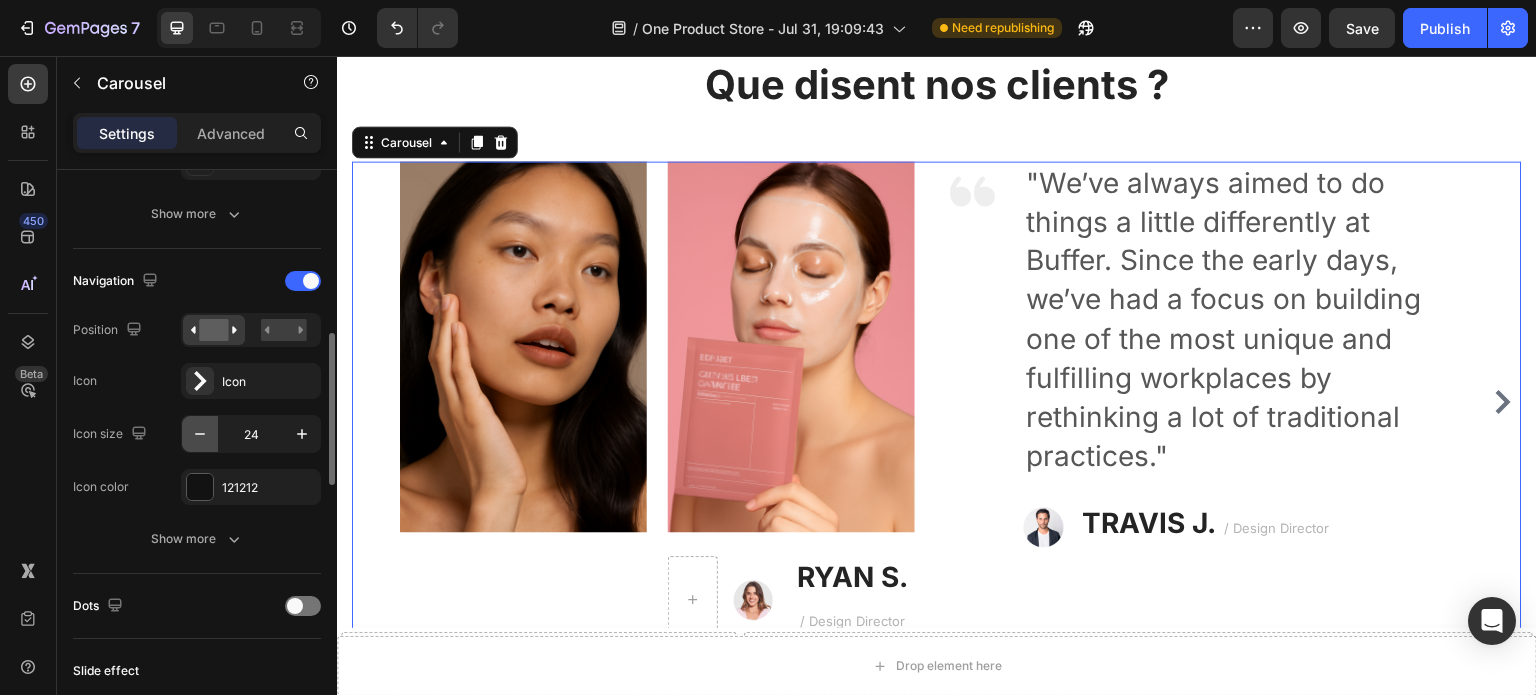 click at bounding box center (200, 434) 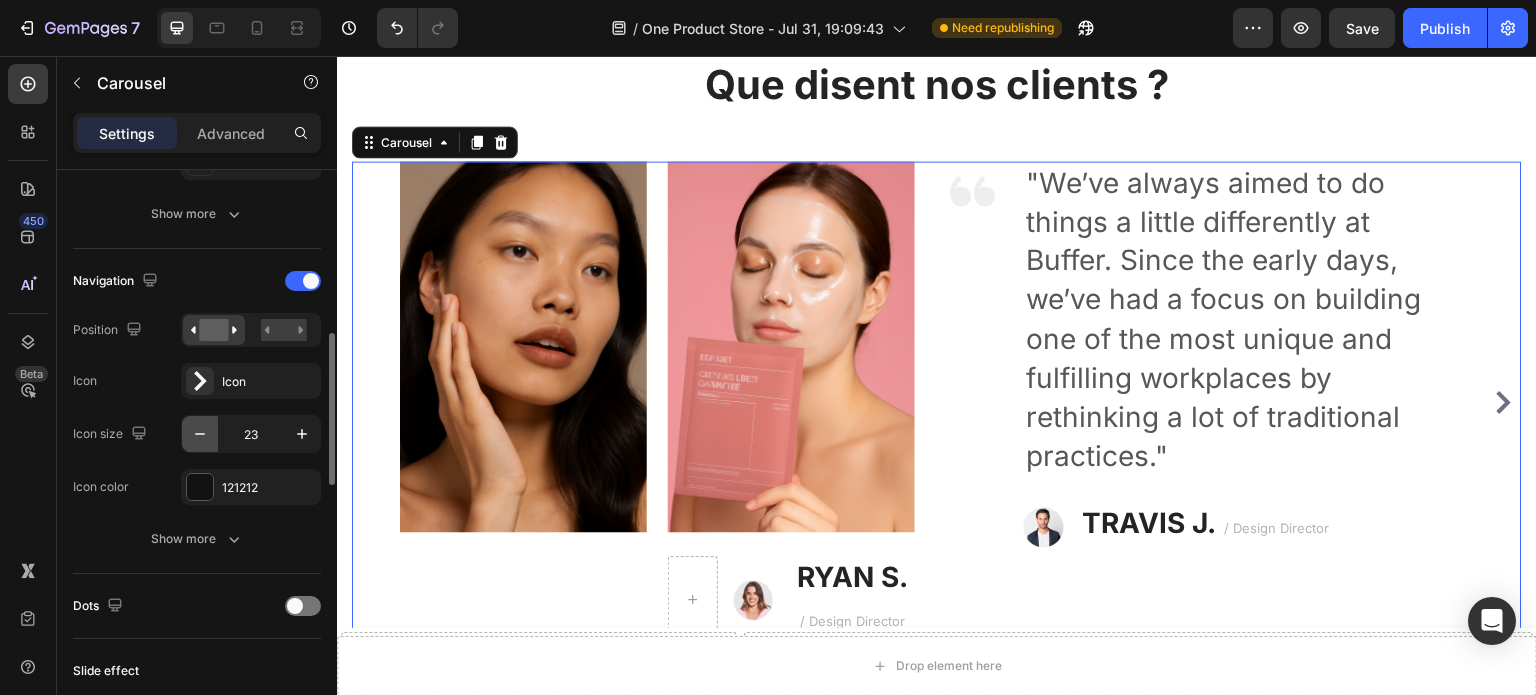 click at bounding box center (200, 434) 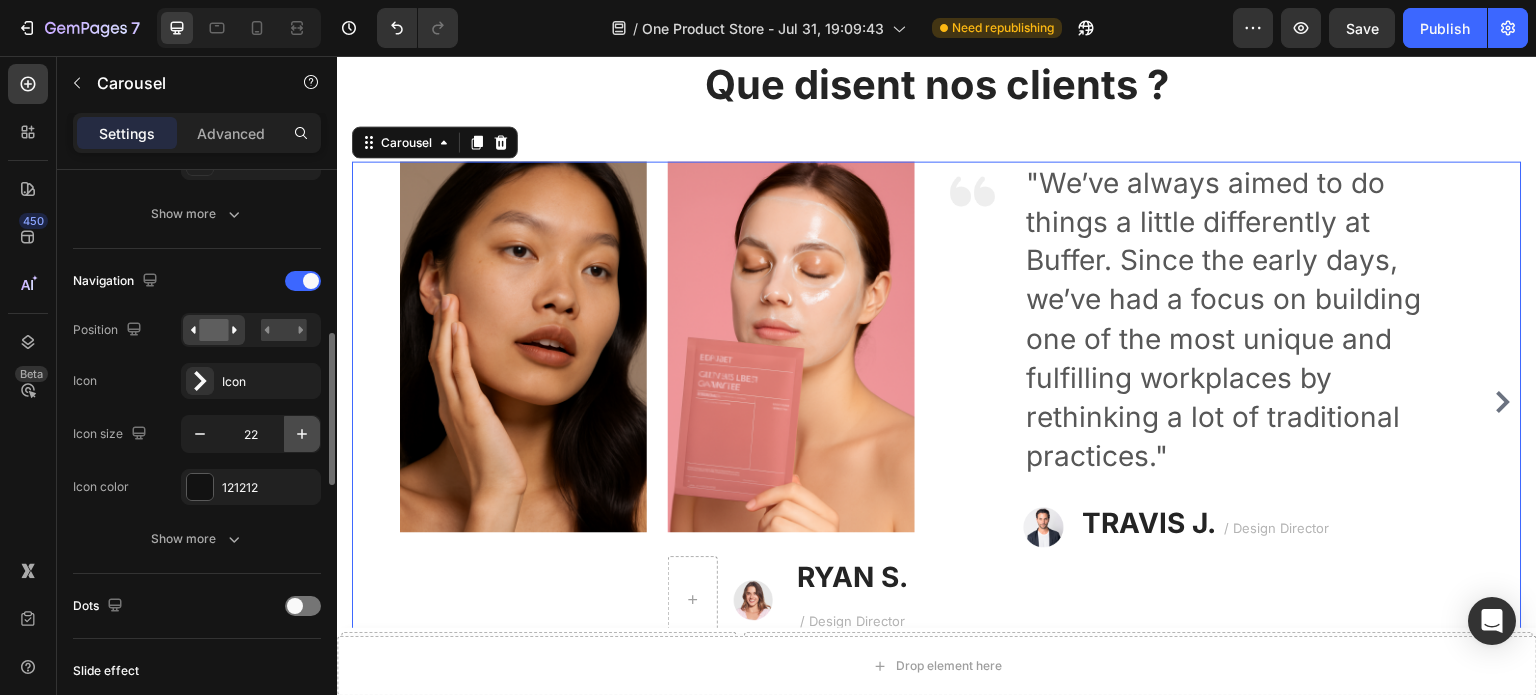 click at bounding box center [302, 434] 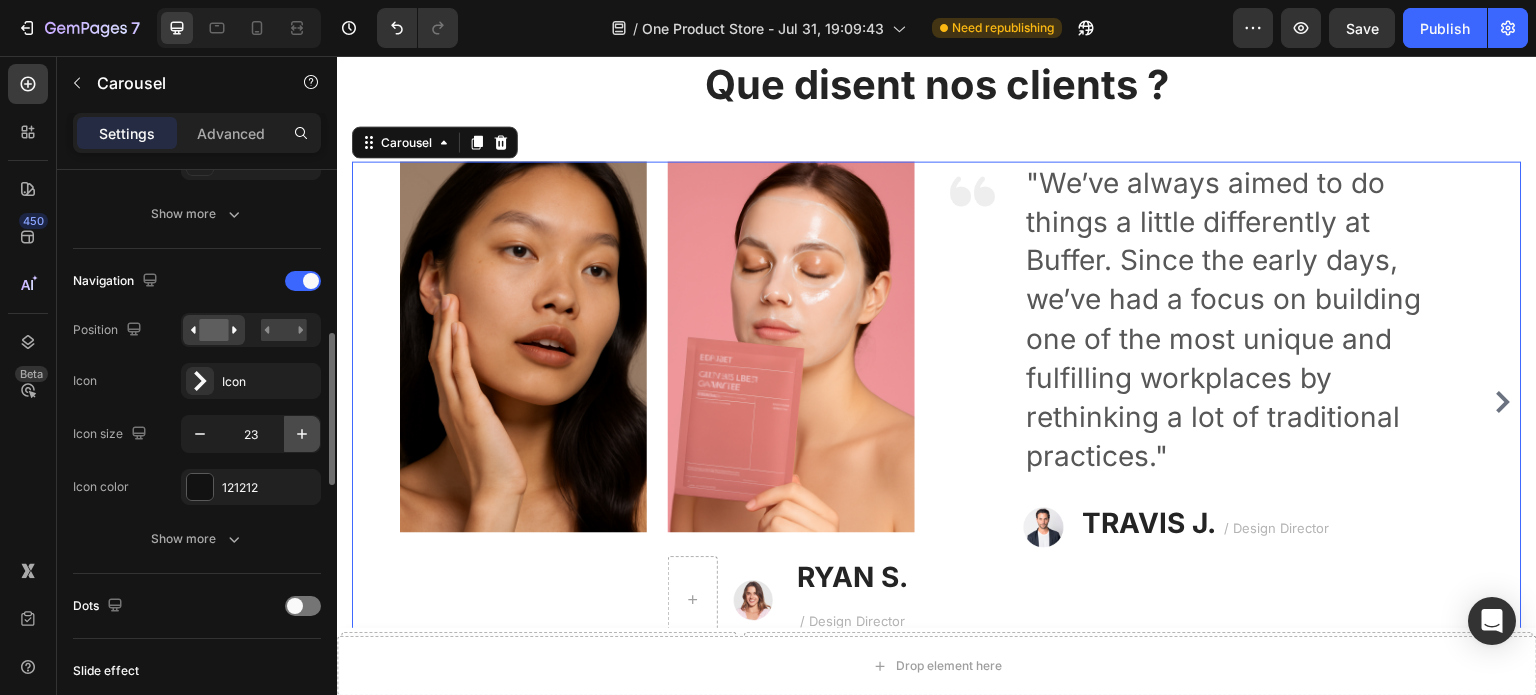 click at bounding box center (302, 434) 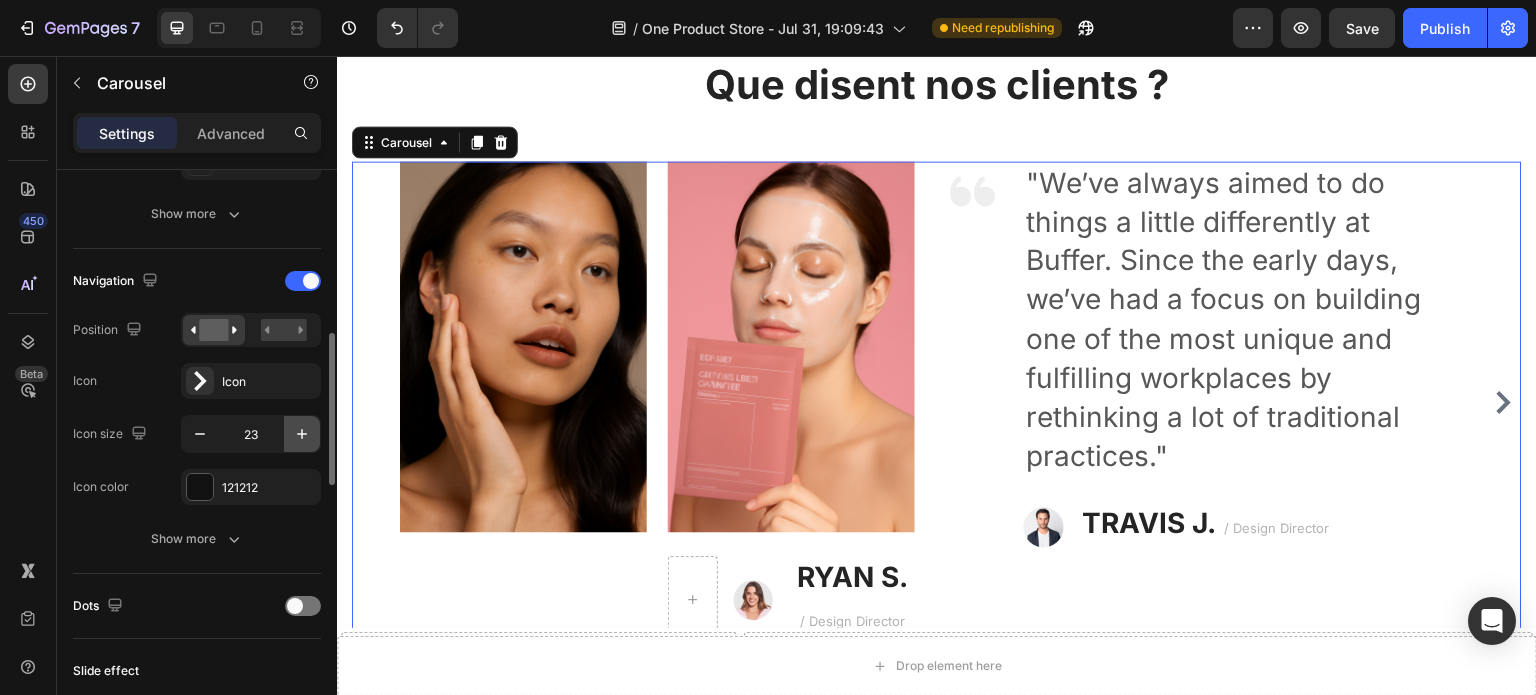 click at bounding box center (302, 434) 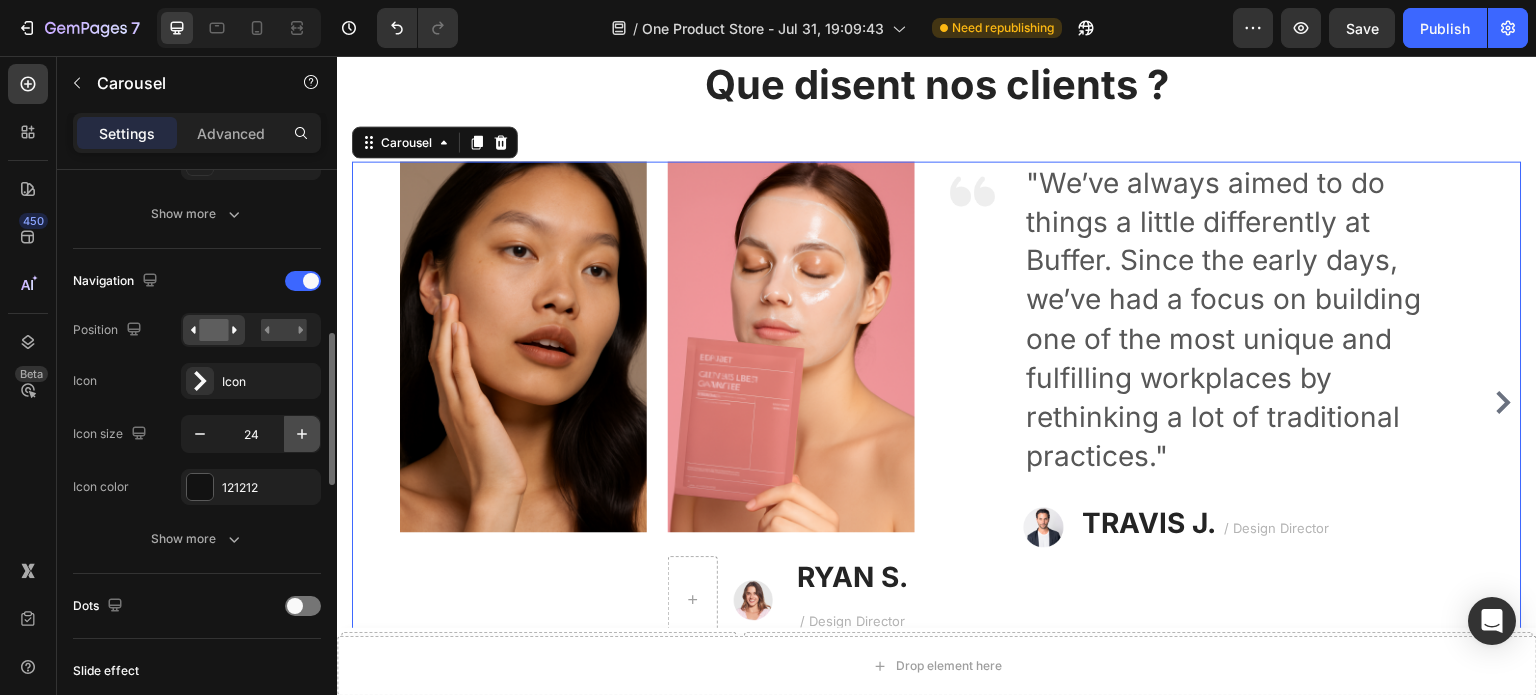 click at bounding box center [302, 434] 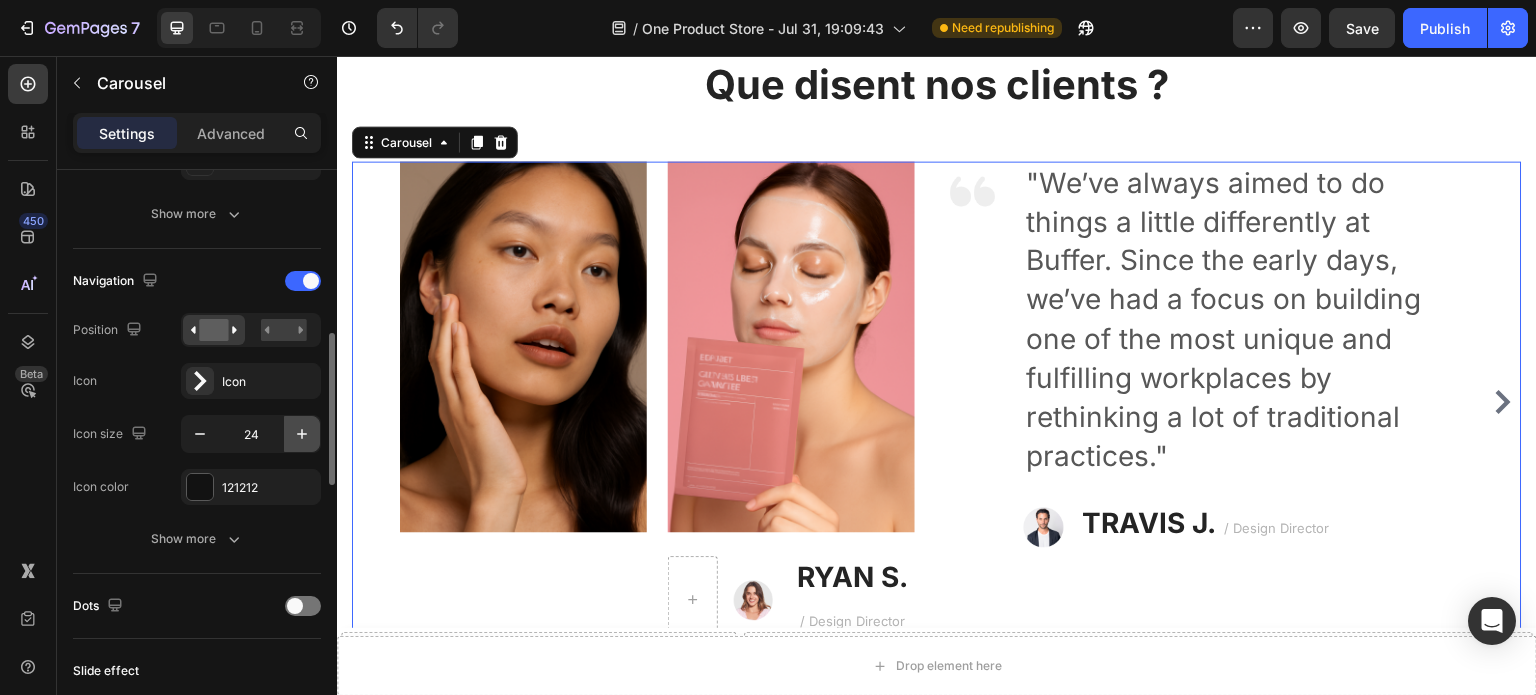 click at bounding box center [302, 434] 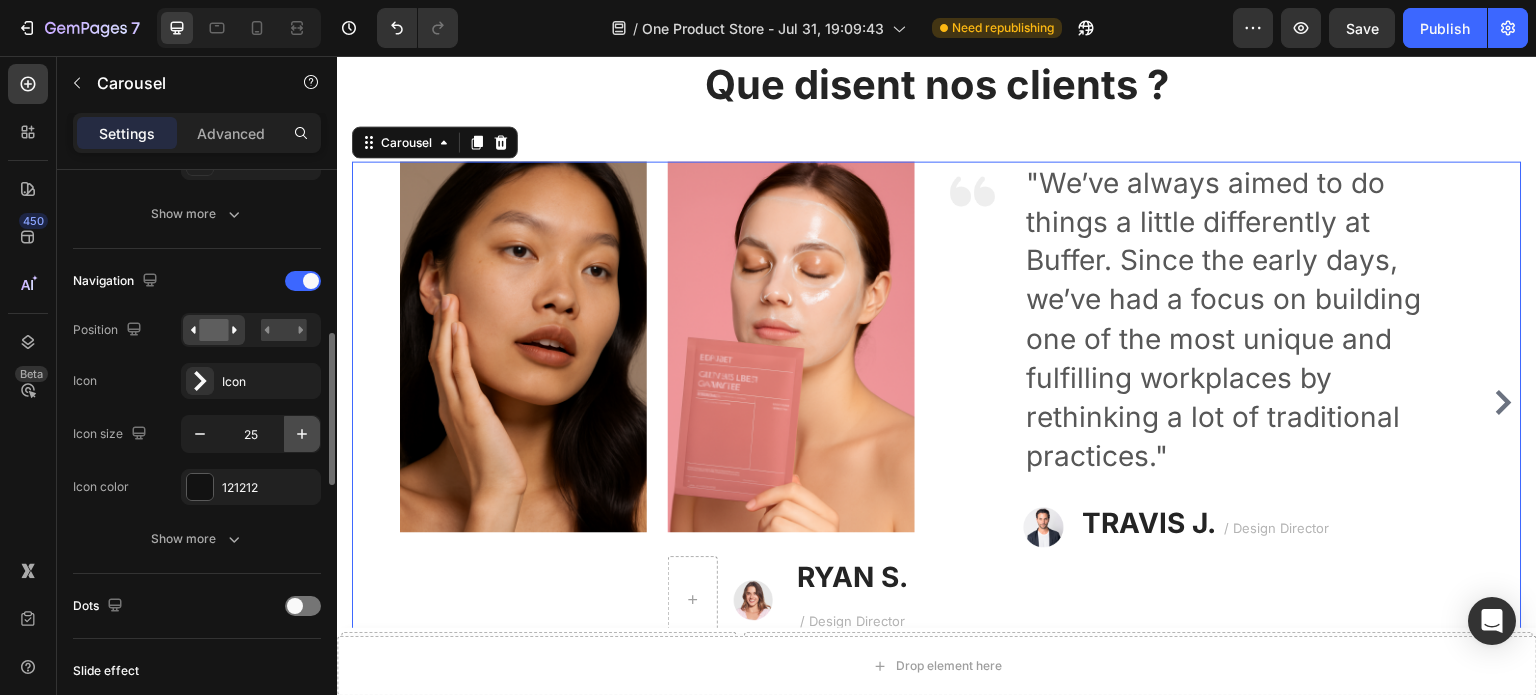 click at bounding box center [302, 434] 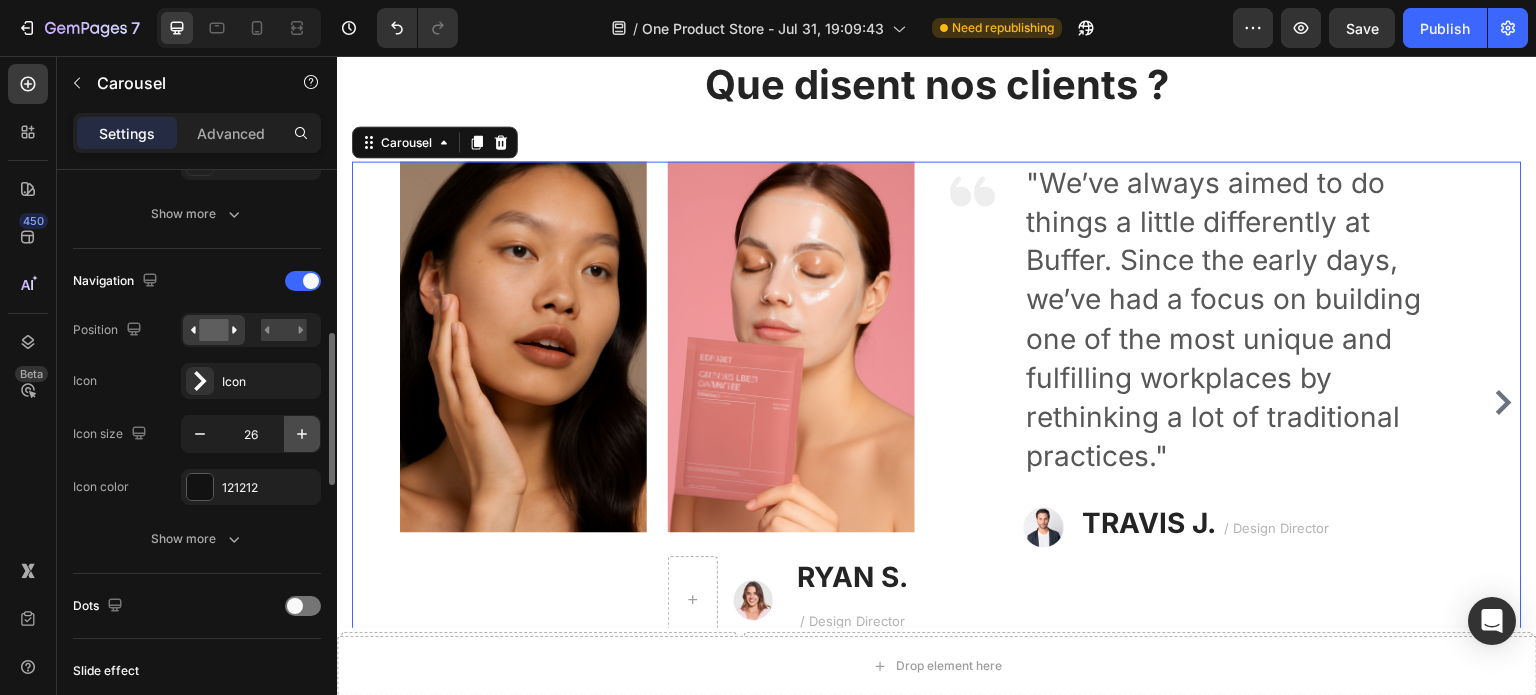 click at bounding box center [302, 434] 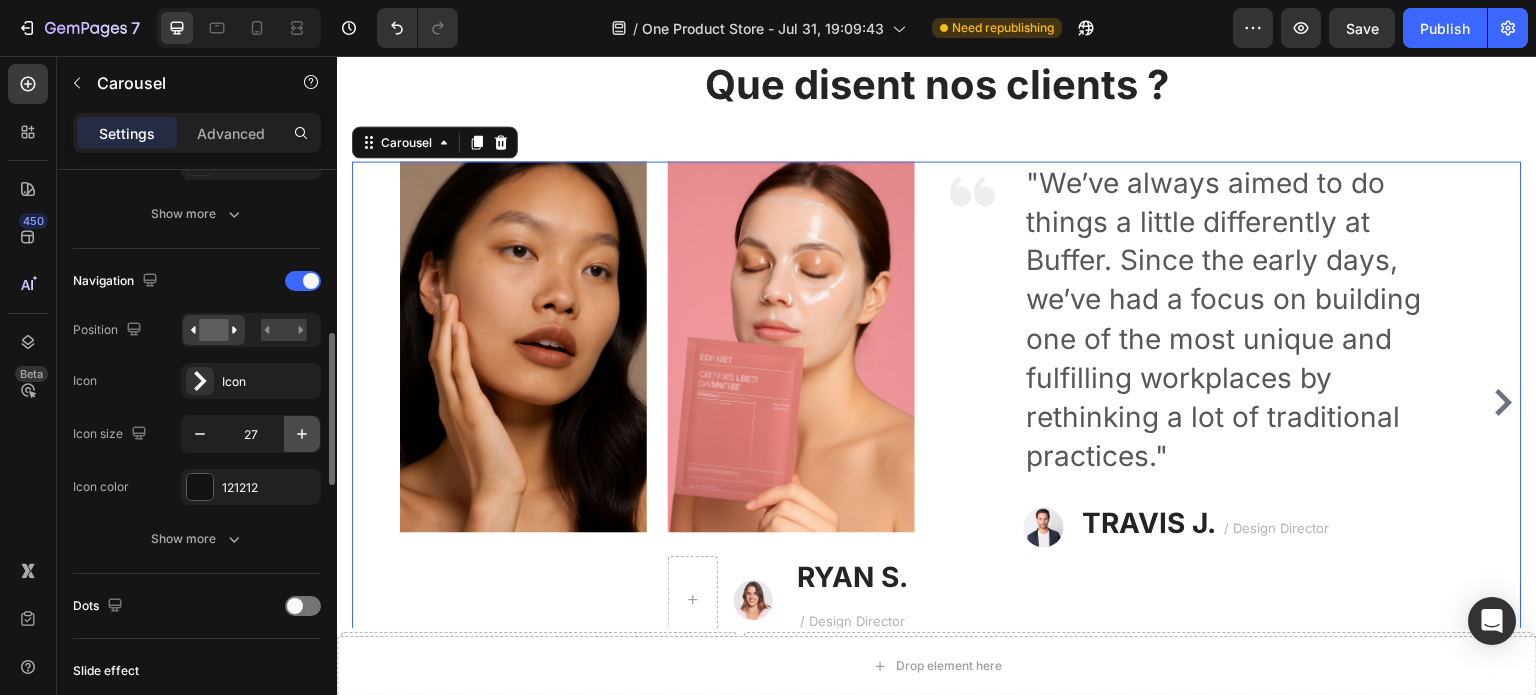 click at bounding box center [302, 434] 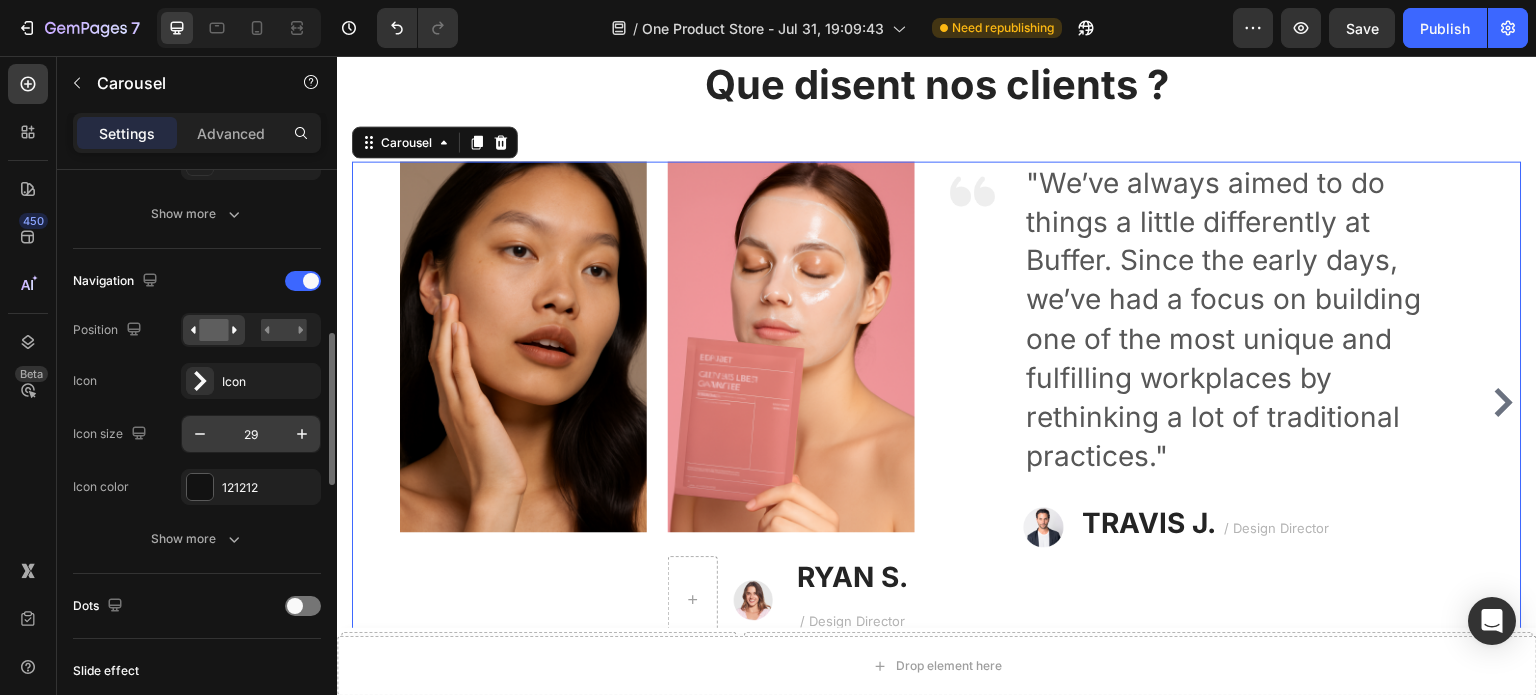 drag, startPoint x: 288, startPoint y: 441, endPoint x: 200, endPoint y: 450, distance: 88.45903 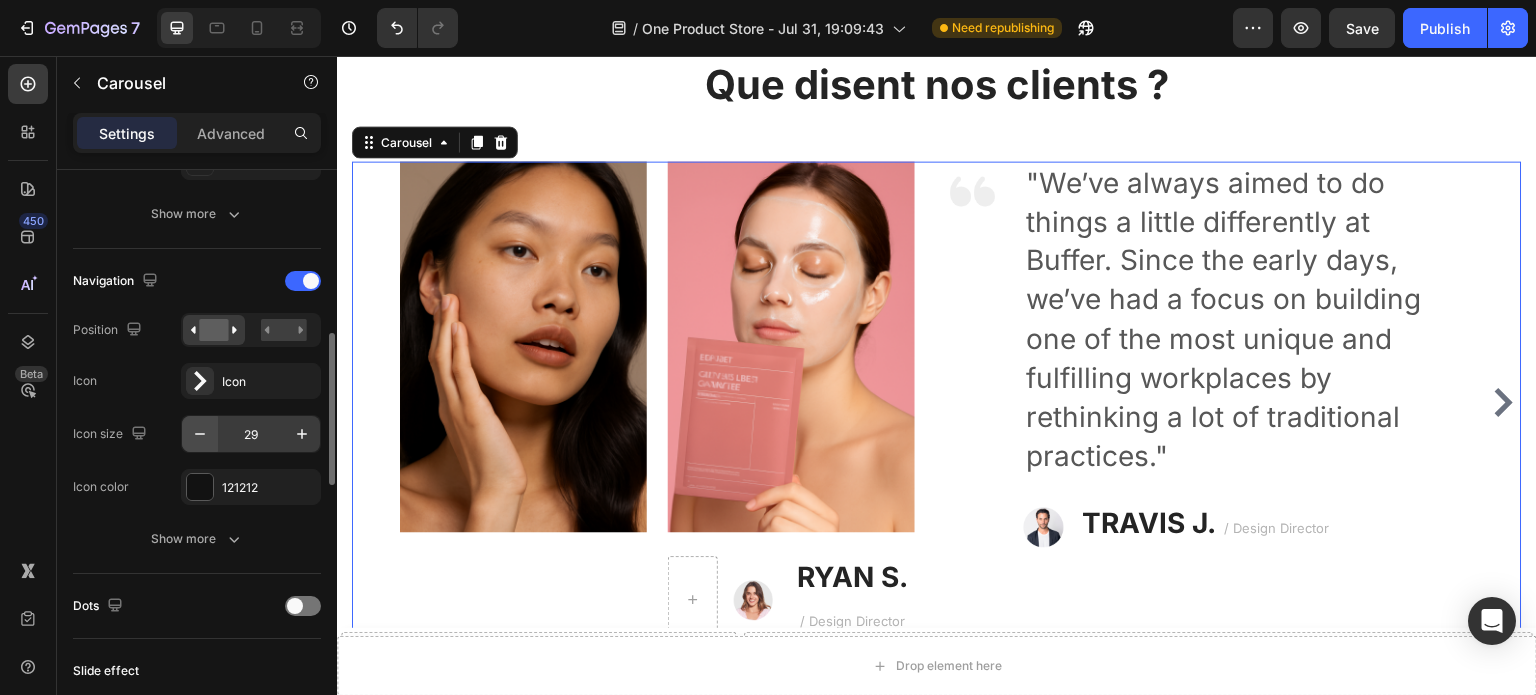 click on "29" at bounding box center [251, 434] 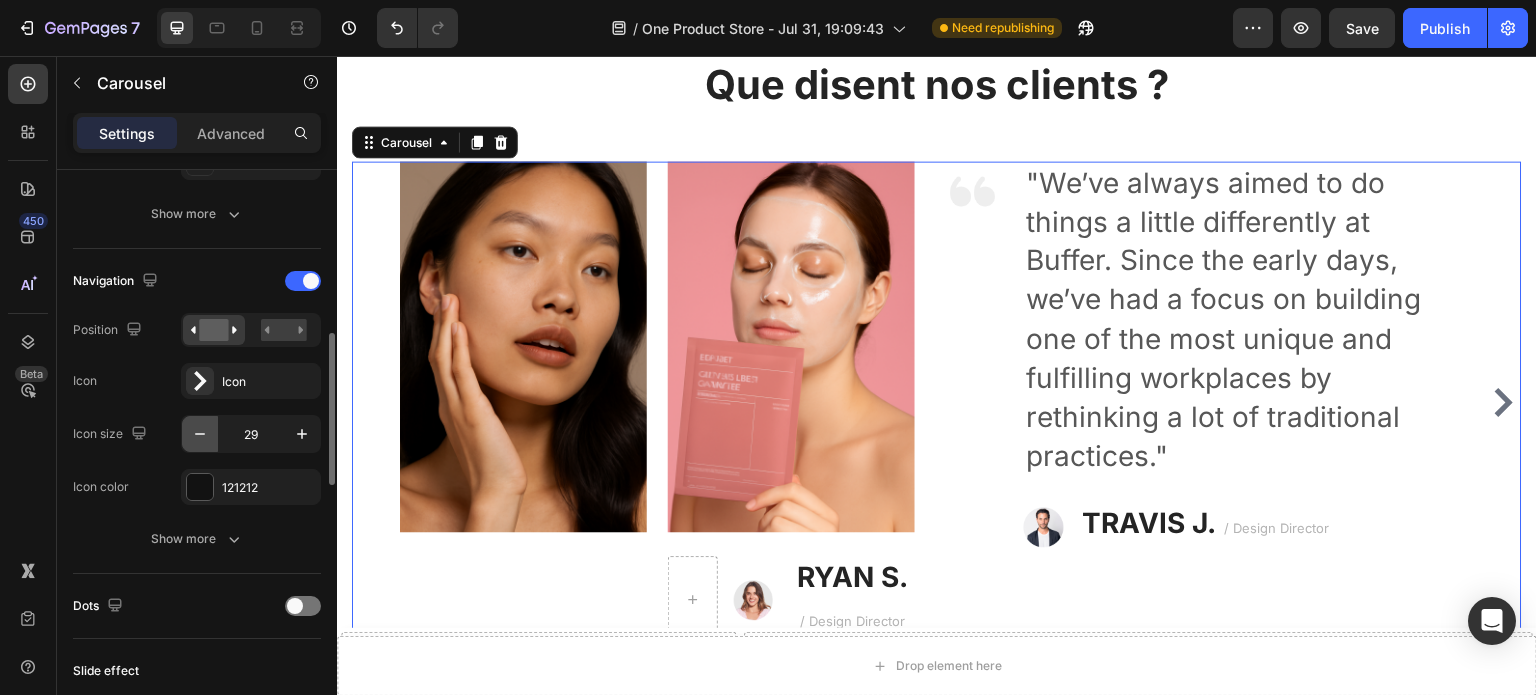 click at bounding box center [200, 434] 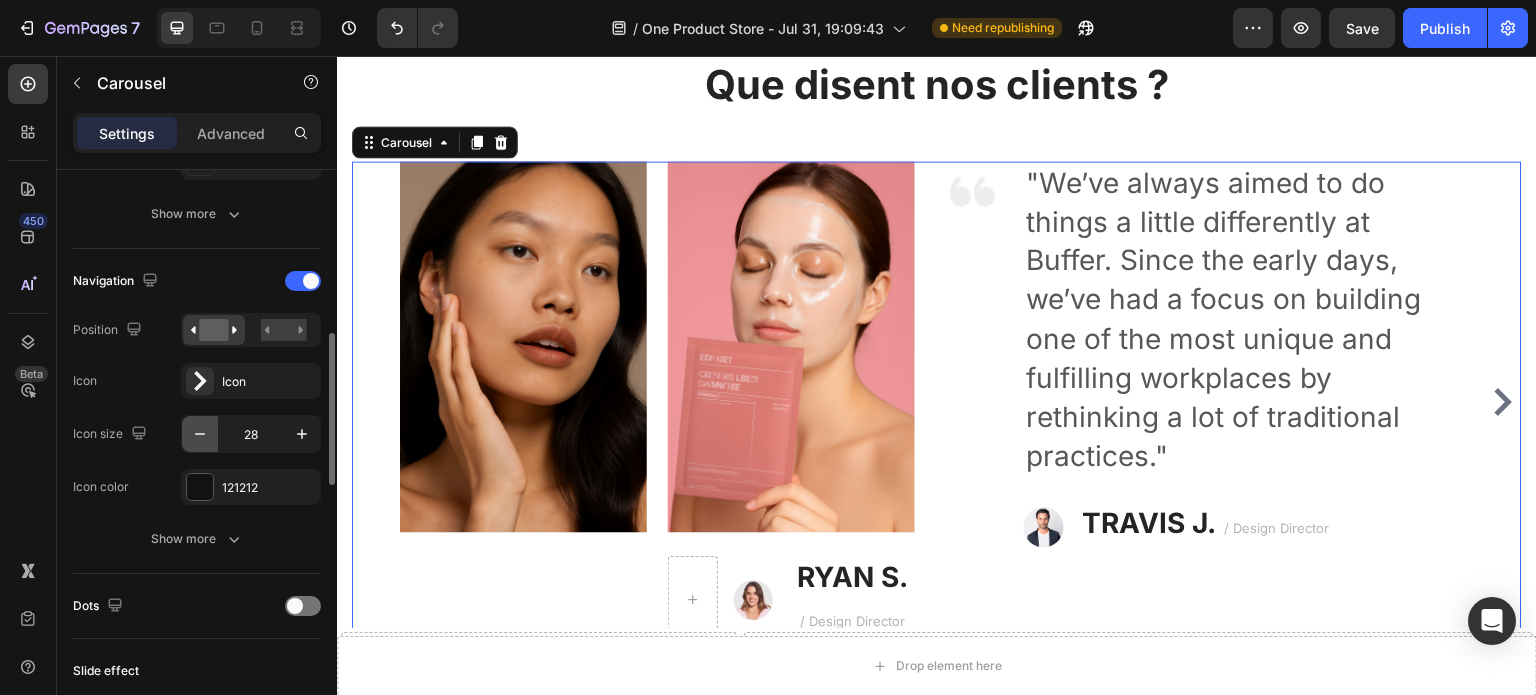 click at bounding box center (200, 434) 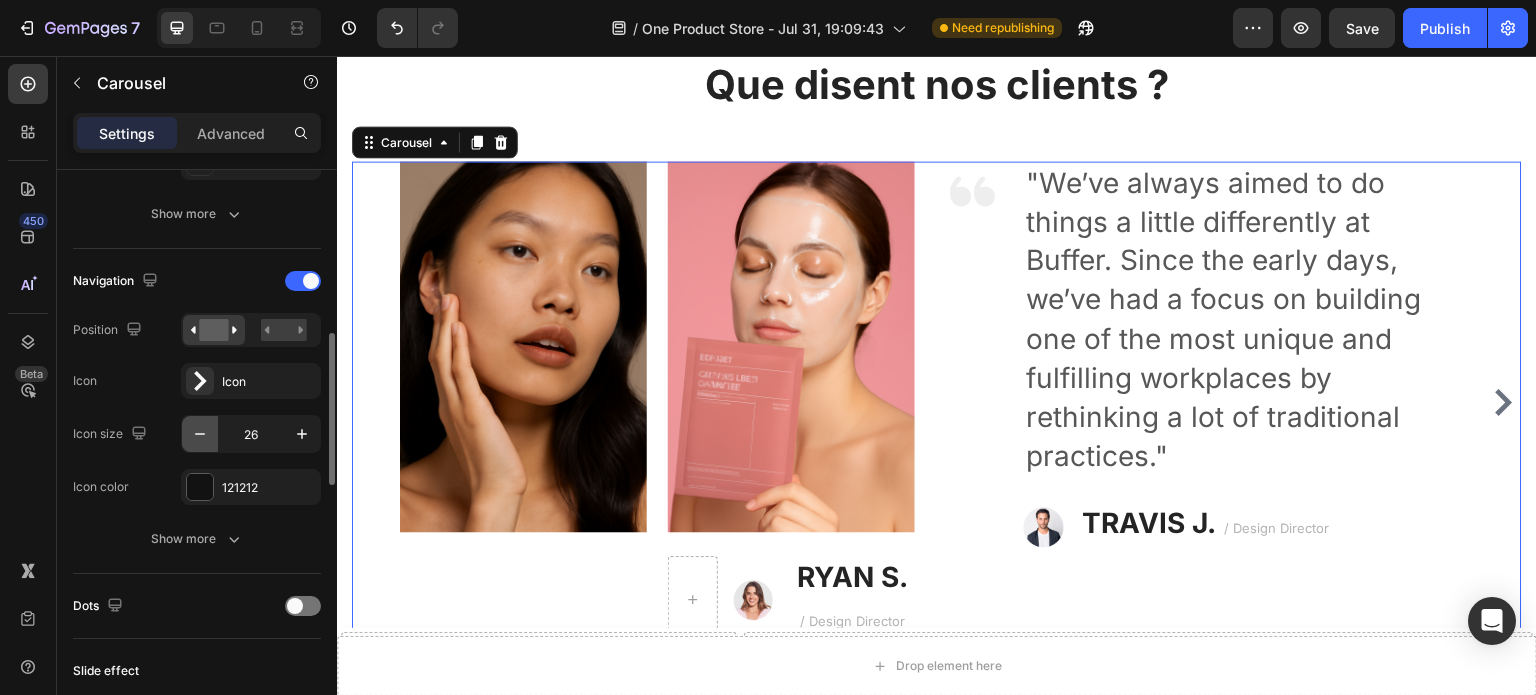click at bounding box center [200, 434] 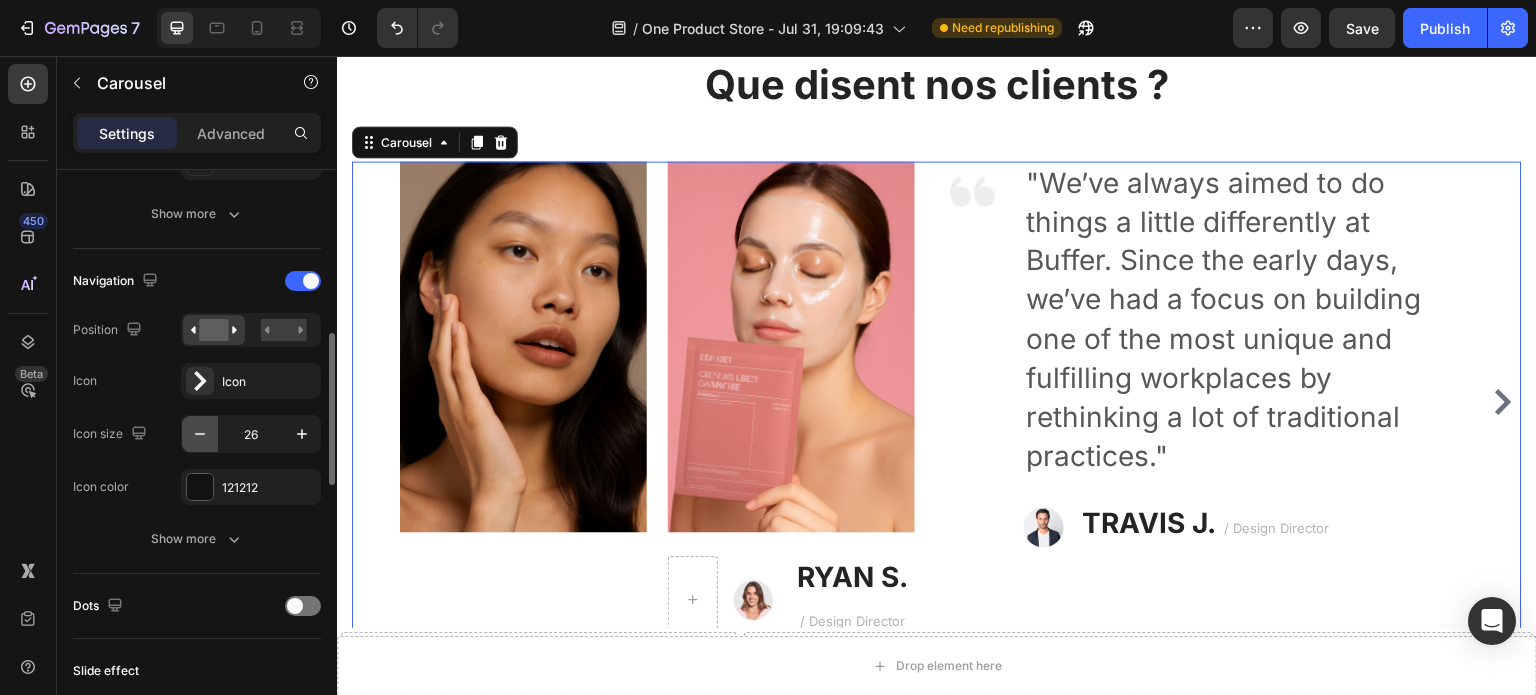 type on "25" 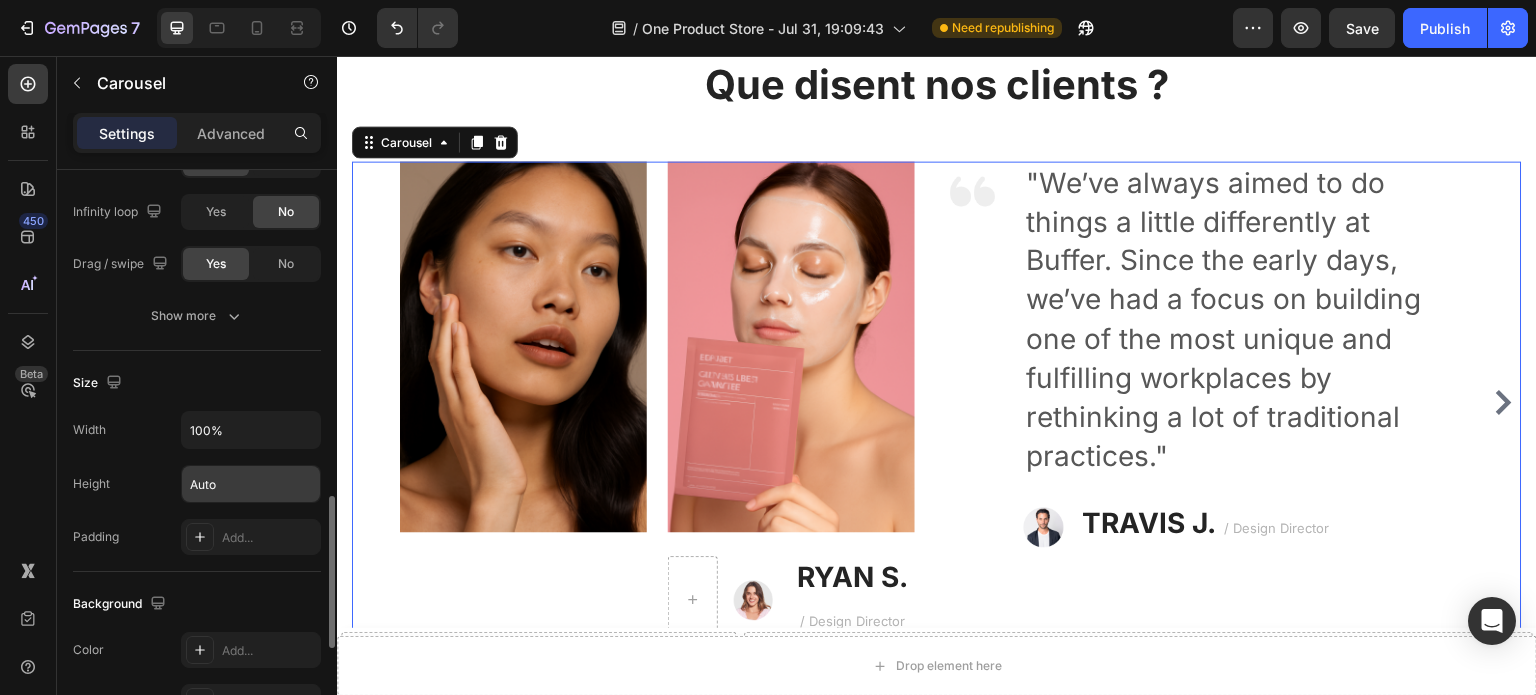 scroll, scrollTop: 1231, scrollLeft: 0, axis: vertical 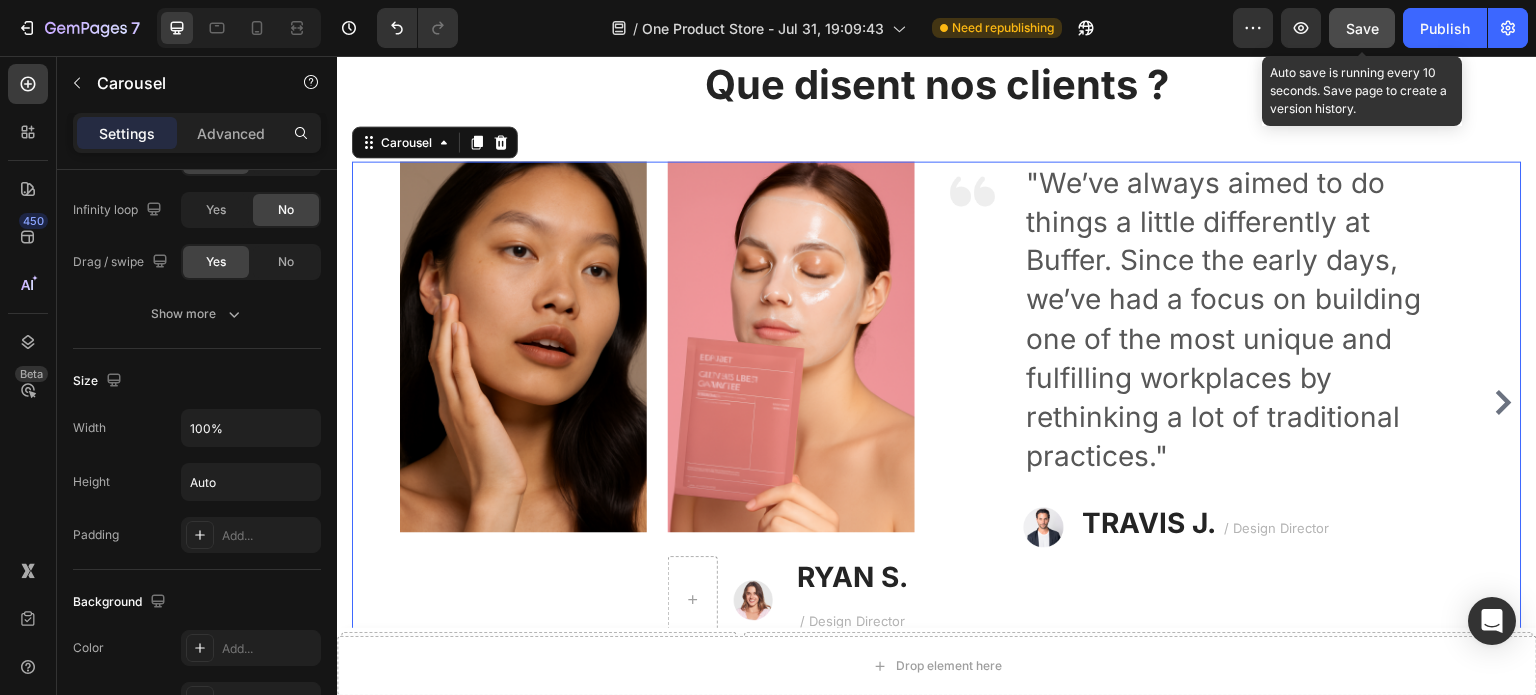 click on "Save" 